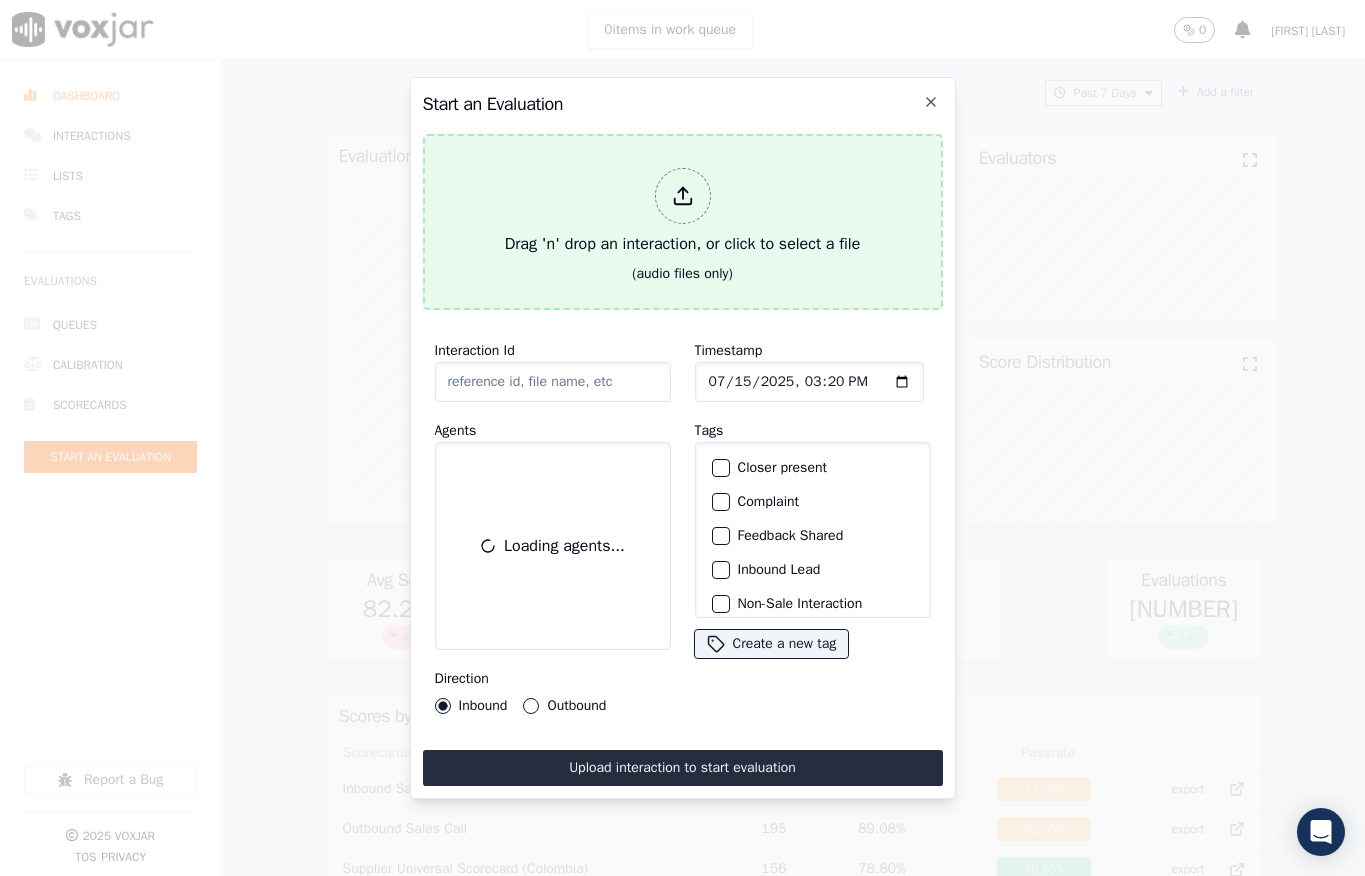 scroll, scrollTop: 0, scrollLeft: 0, axis: both 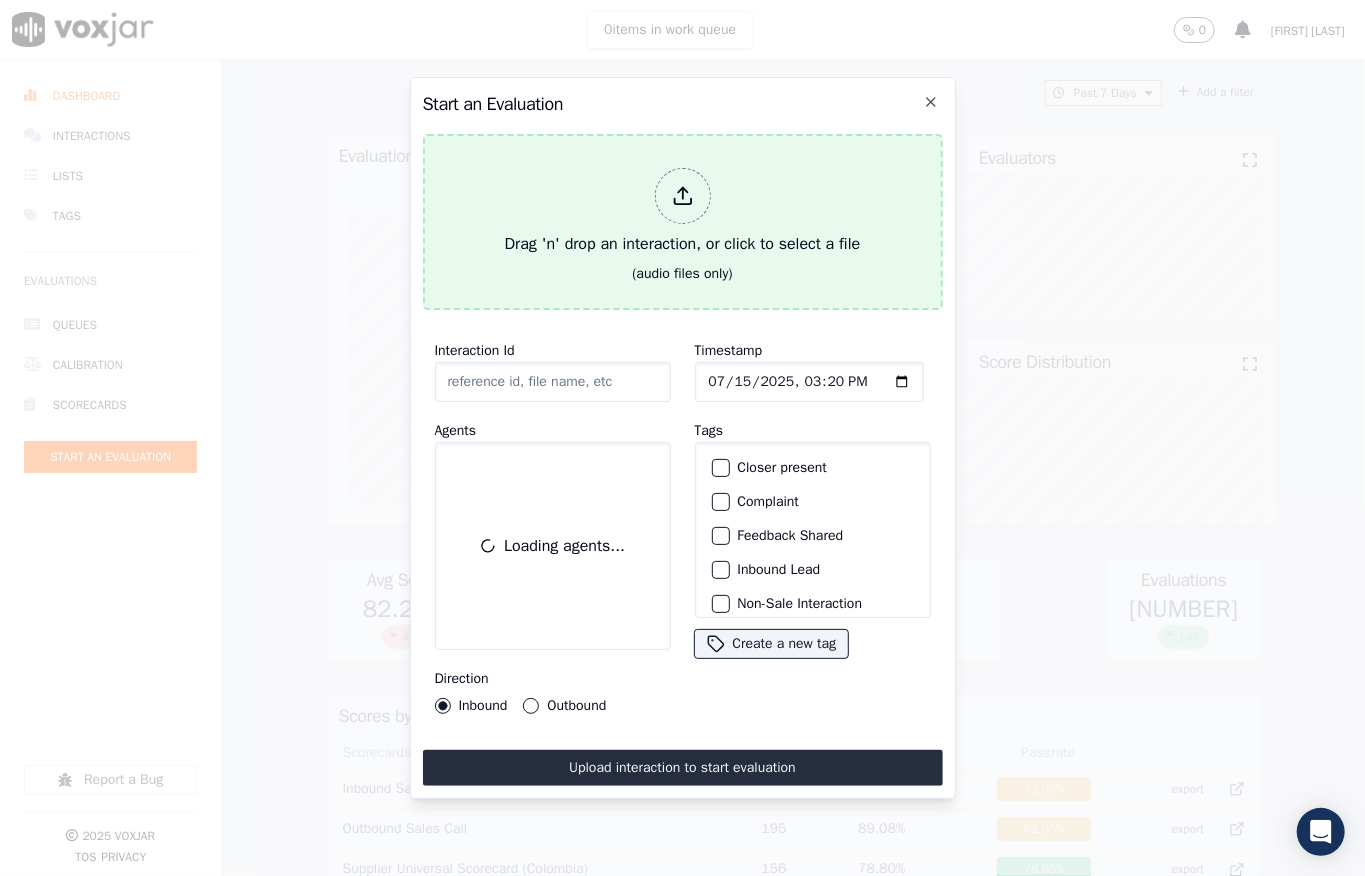 click 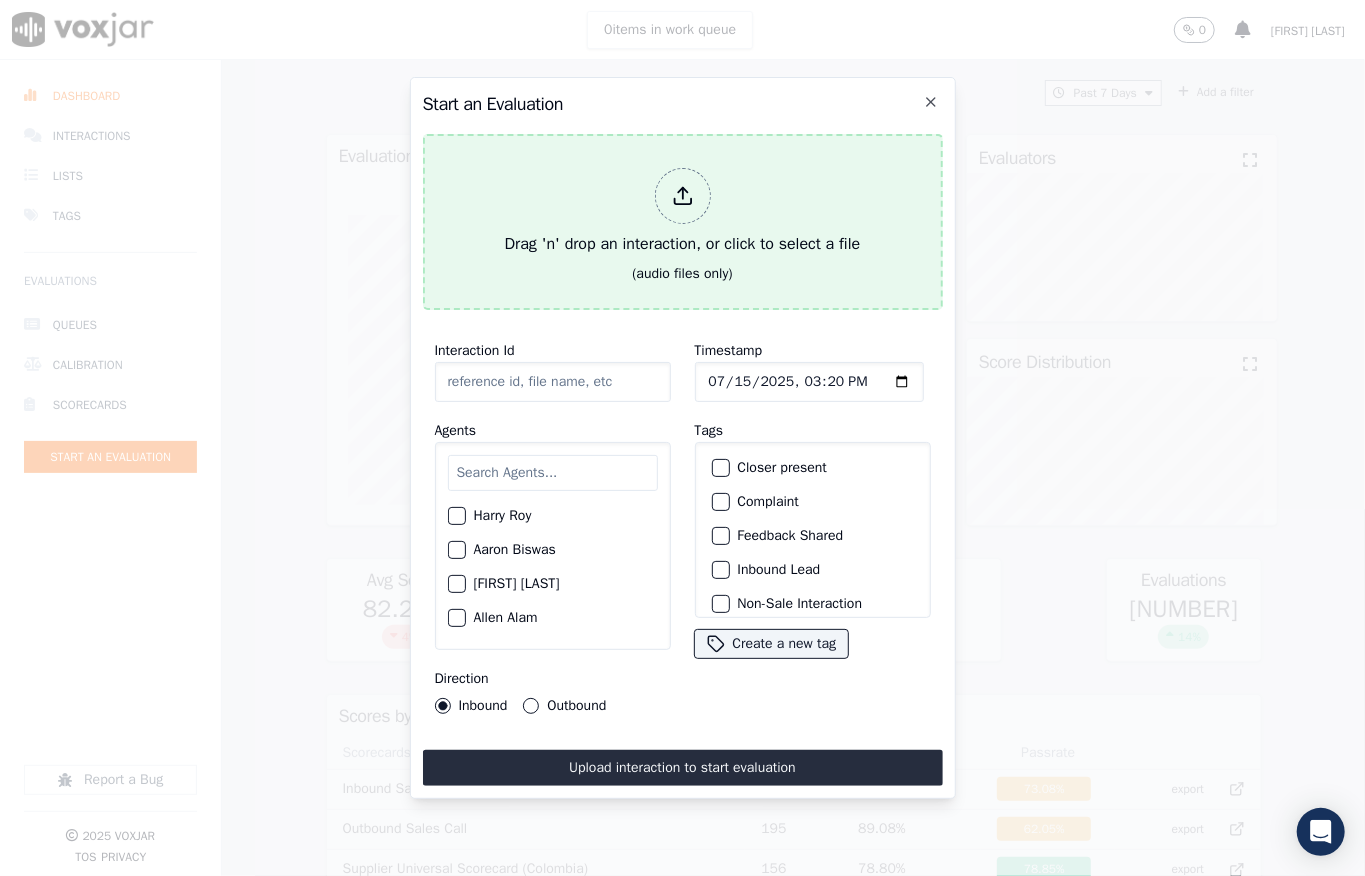 click on "Drag 'n' drop an interaction, or click to select a file" at bounding box center [683, 212] 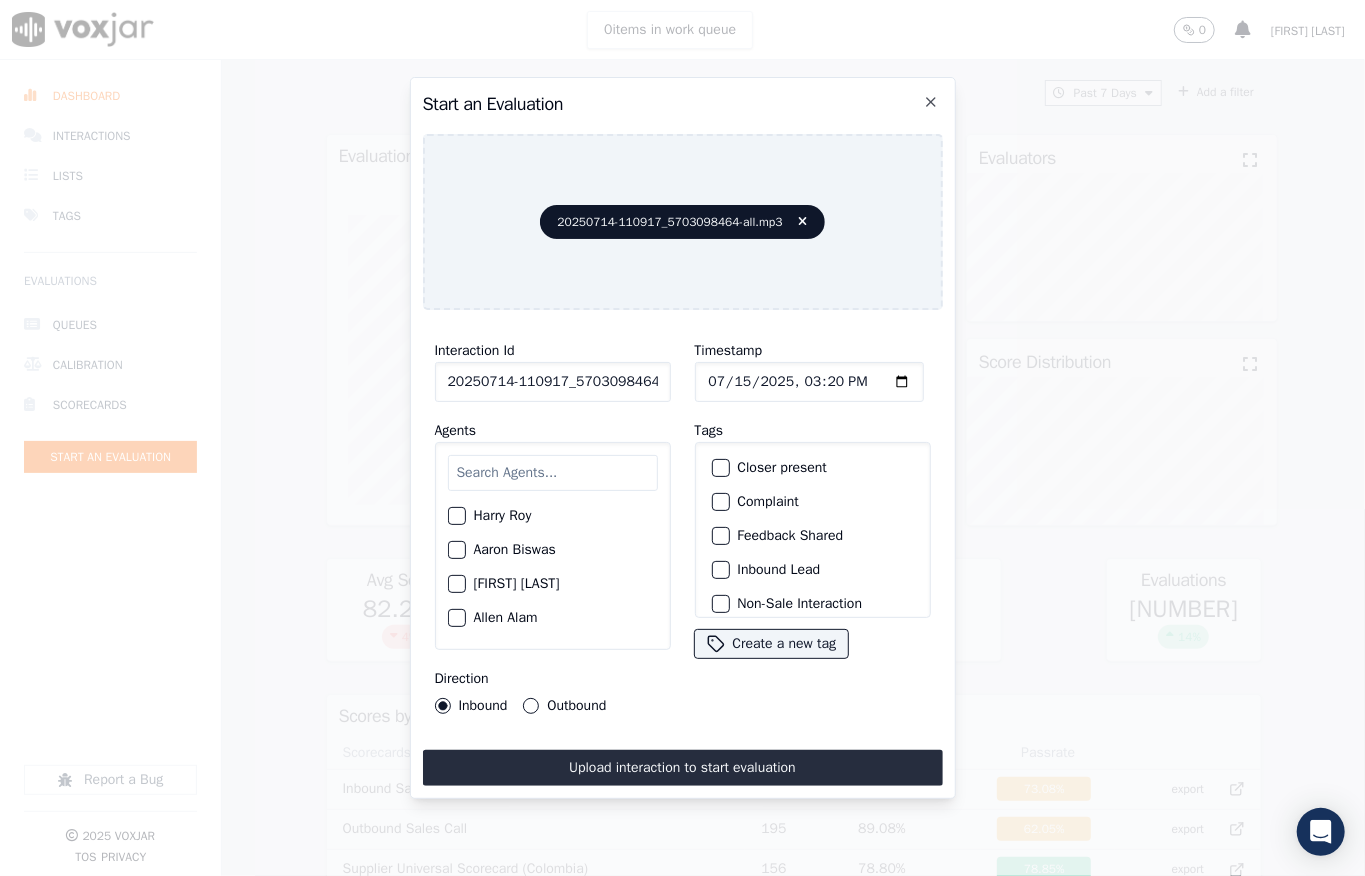 click on "Timestamp" 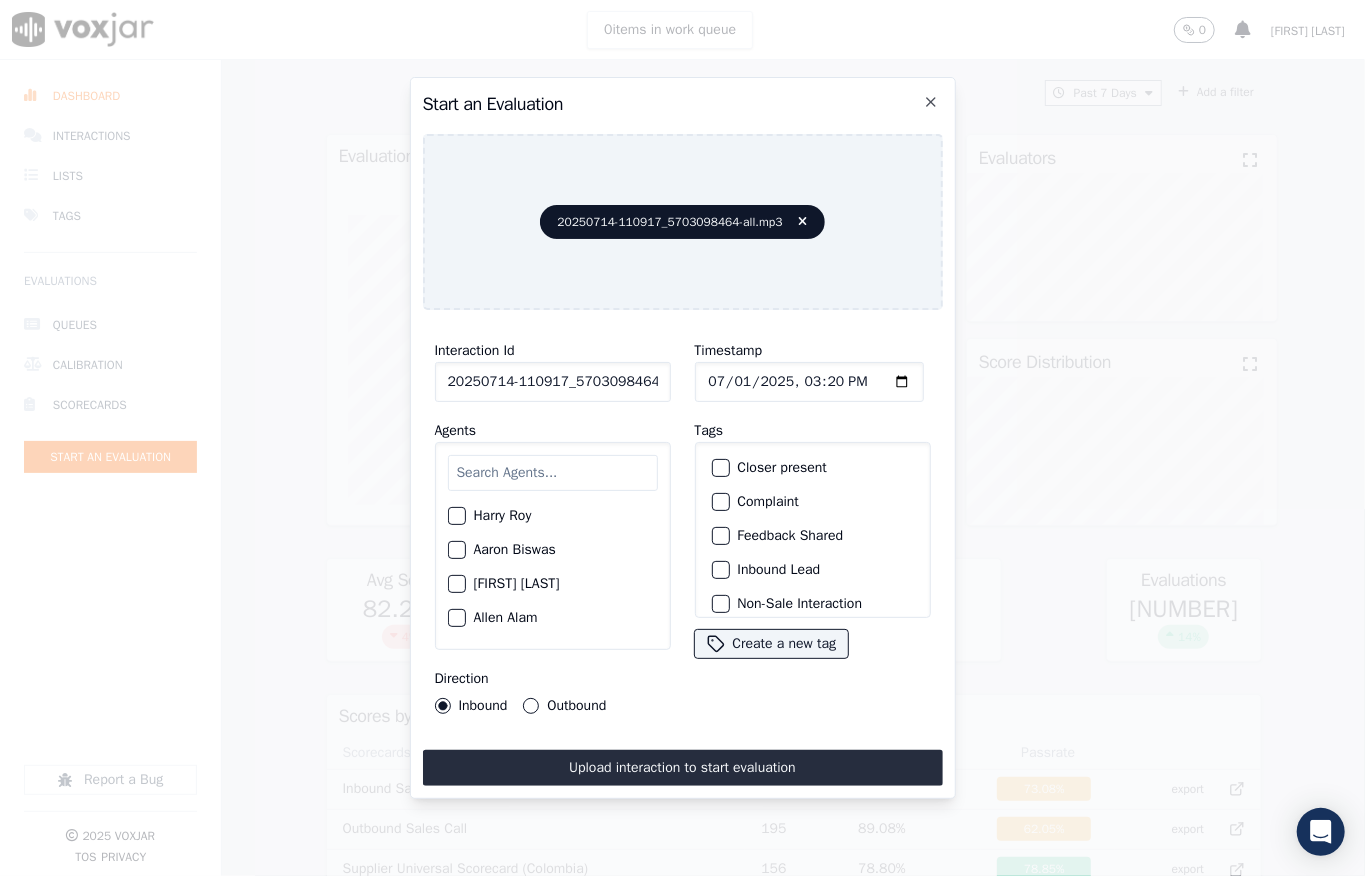 type on "2025-07-11T15:20" 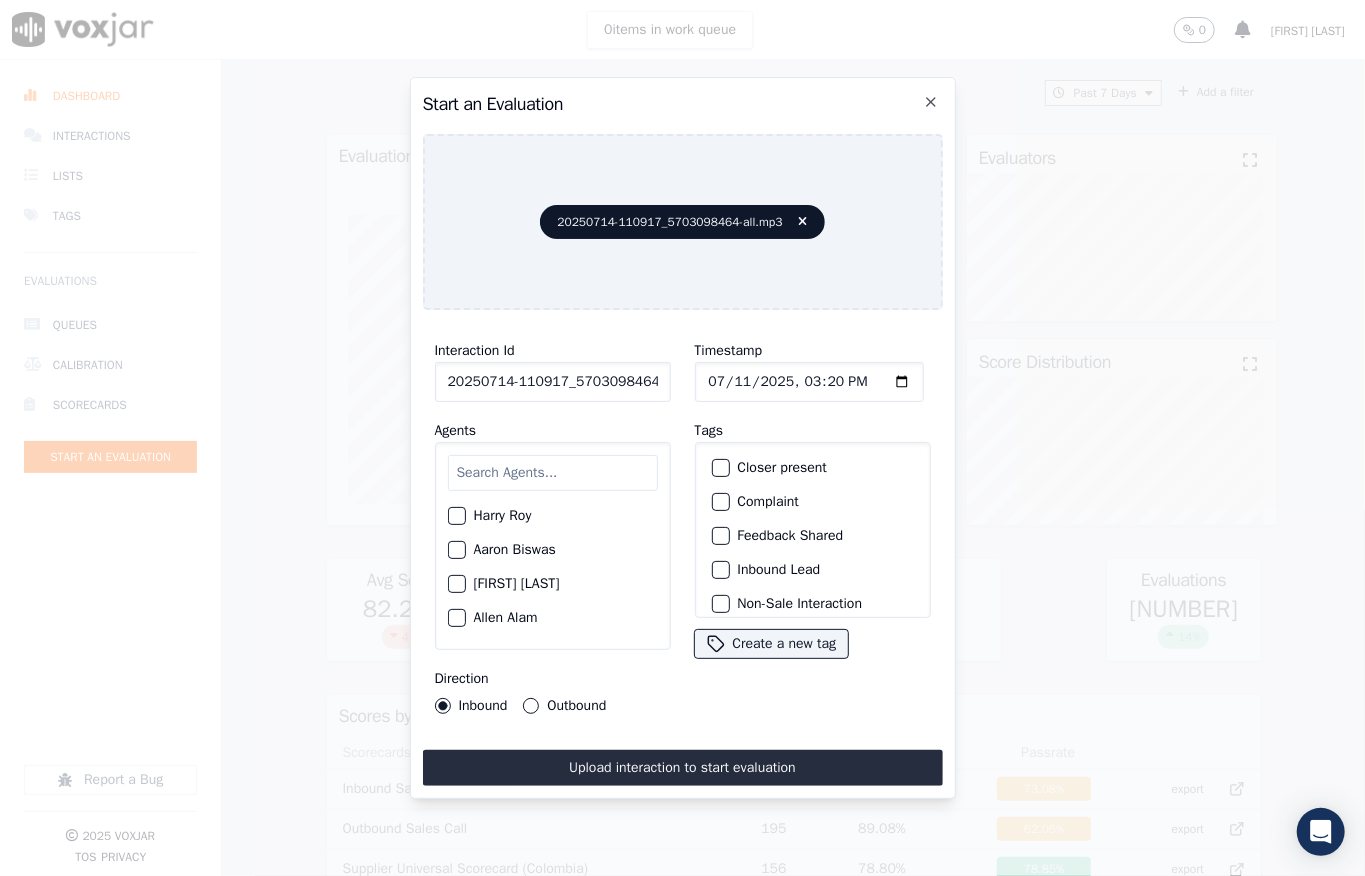 scroll, scrollTop: 0, scrollLeft: 45, axis: horizontal 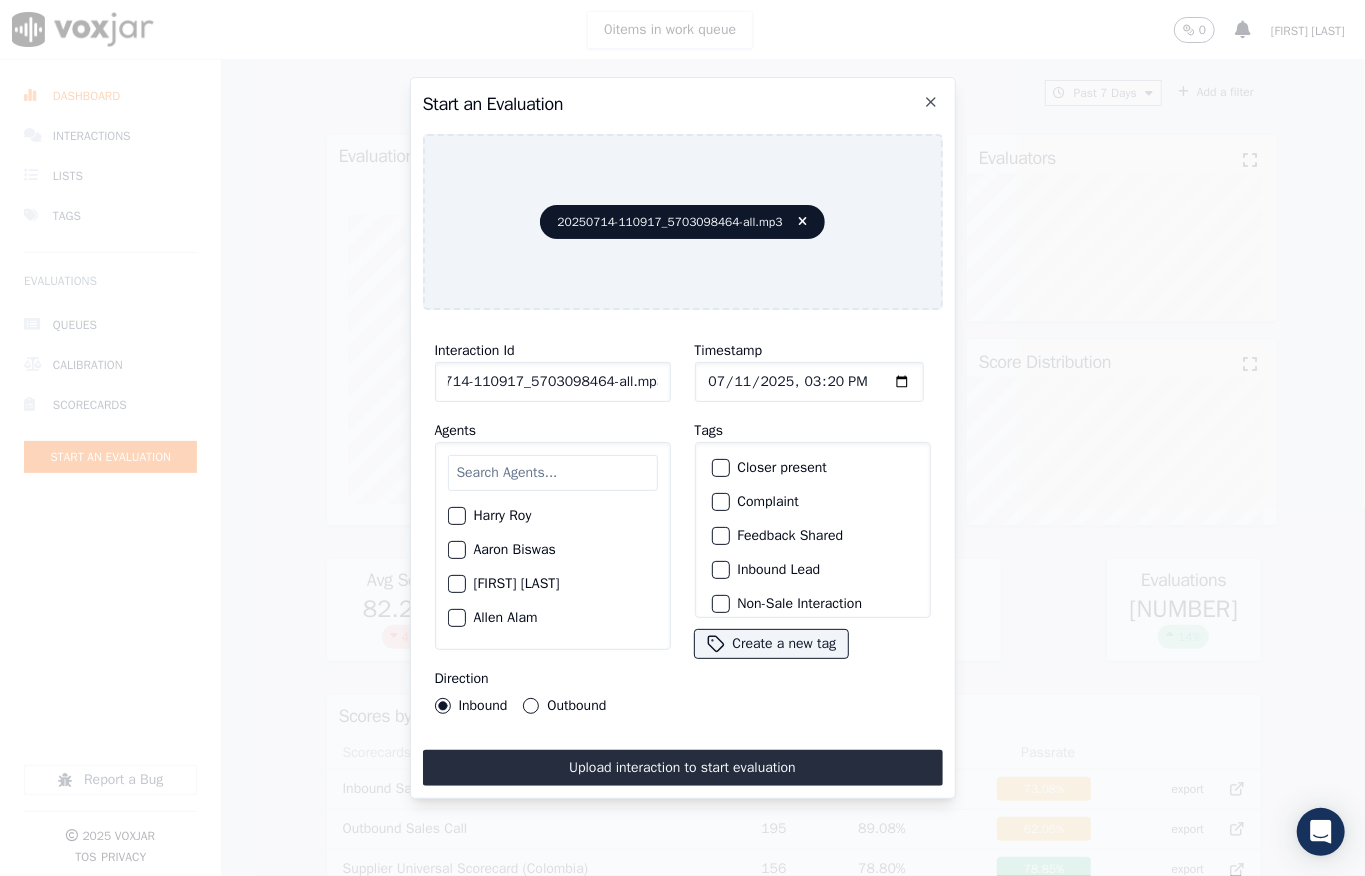 drag, startPoint x: 640, startPoint y: 369, endPoint x: 662, endPoint y: 369, distance: 22 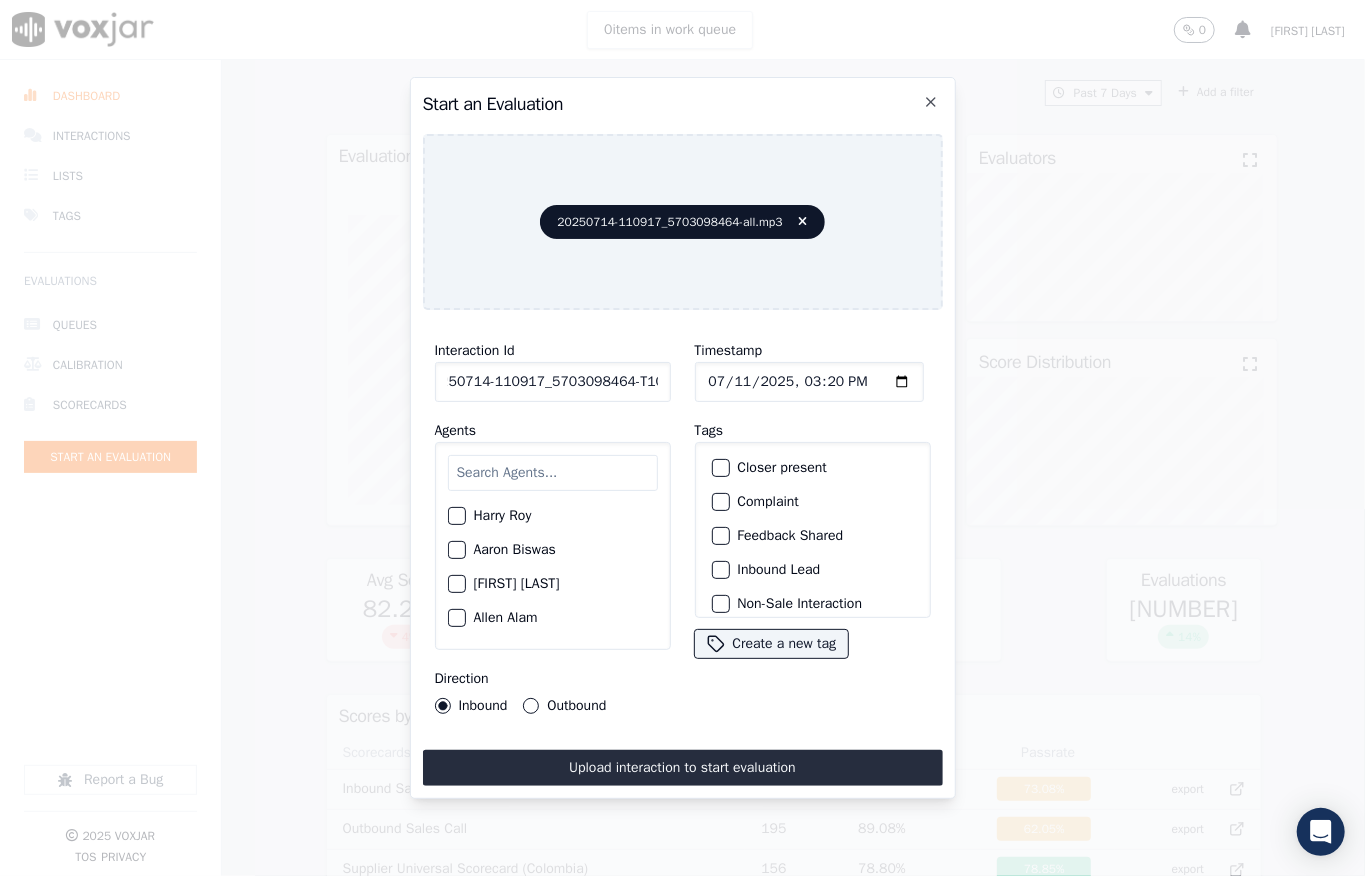 scroll, scrollTop: 0, scrollLeft: 32, axis: horizontal 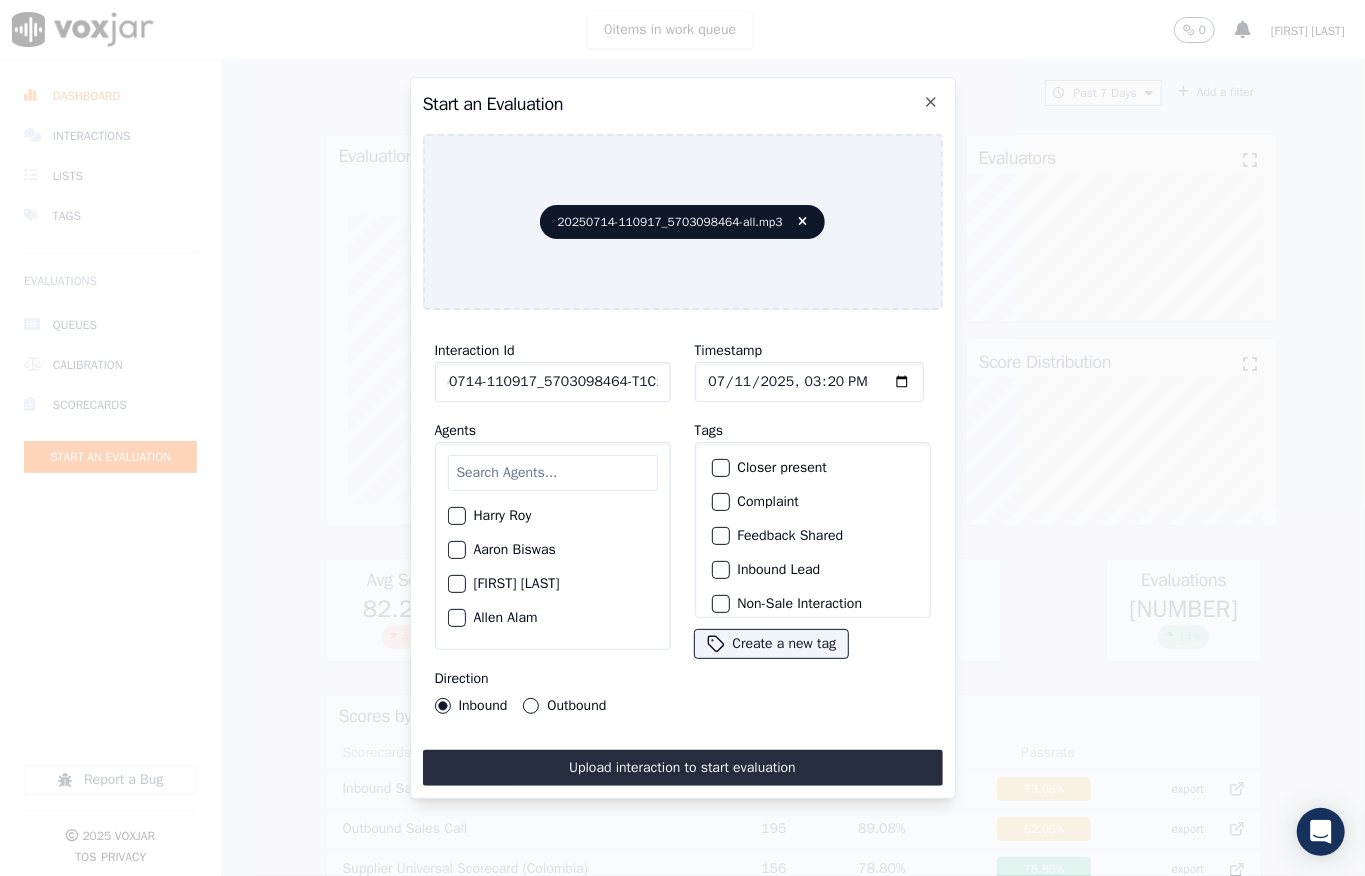 type on "20250714-110917_5703098464-T1C1" 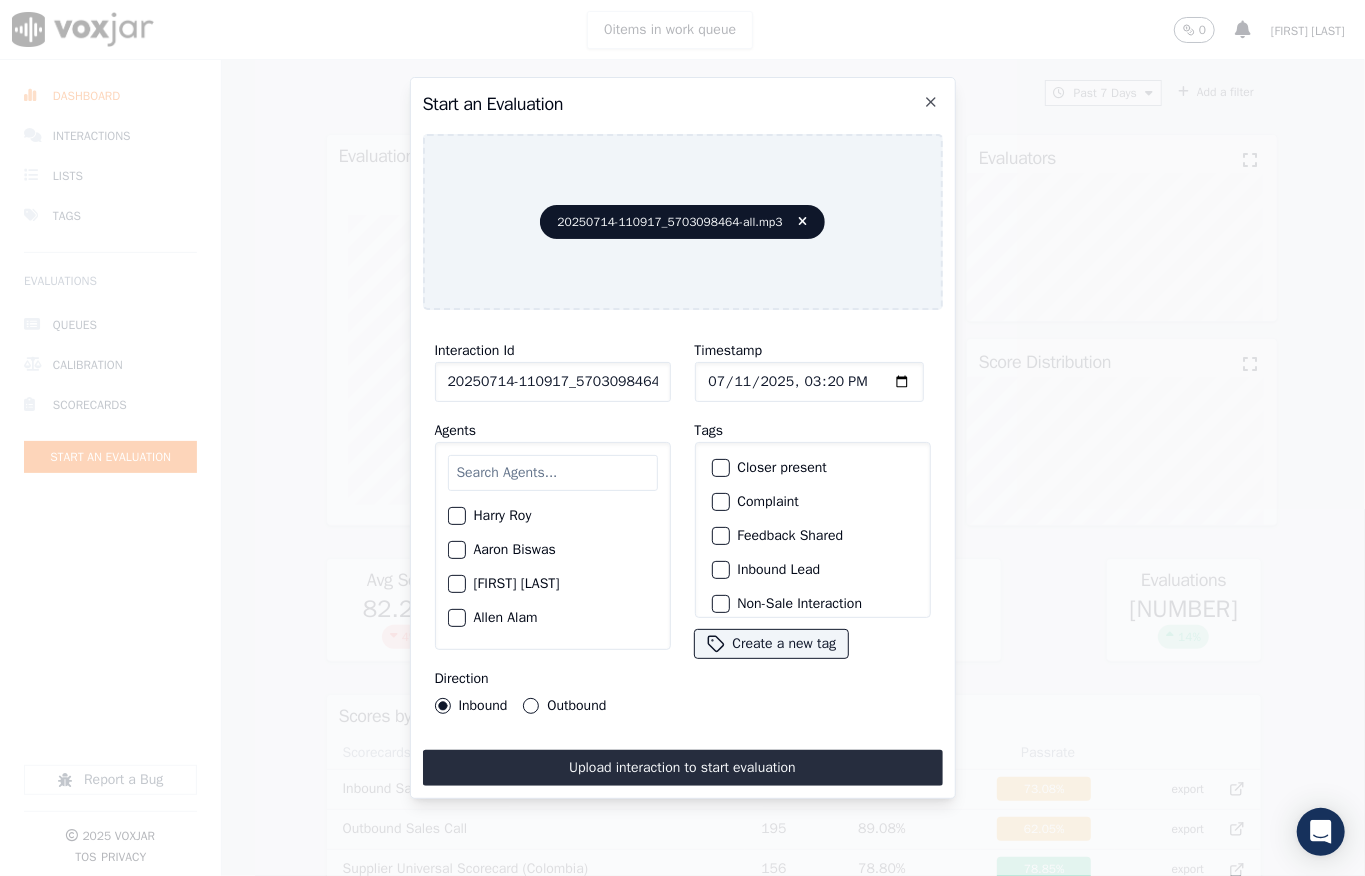 click on "Inbound Lead" at bounding box center (813, 570) 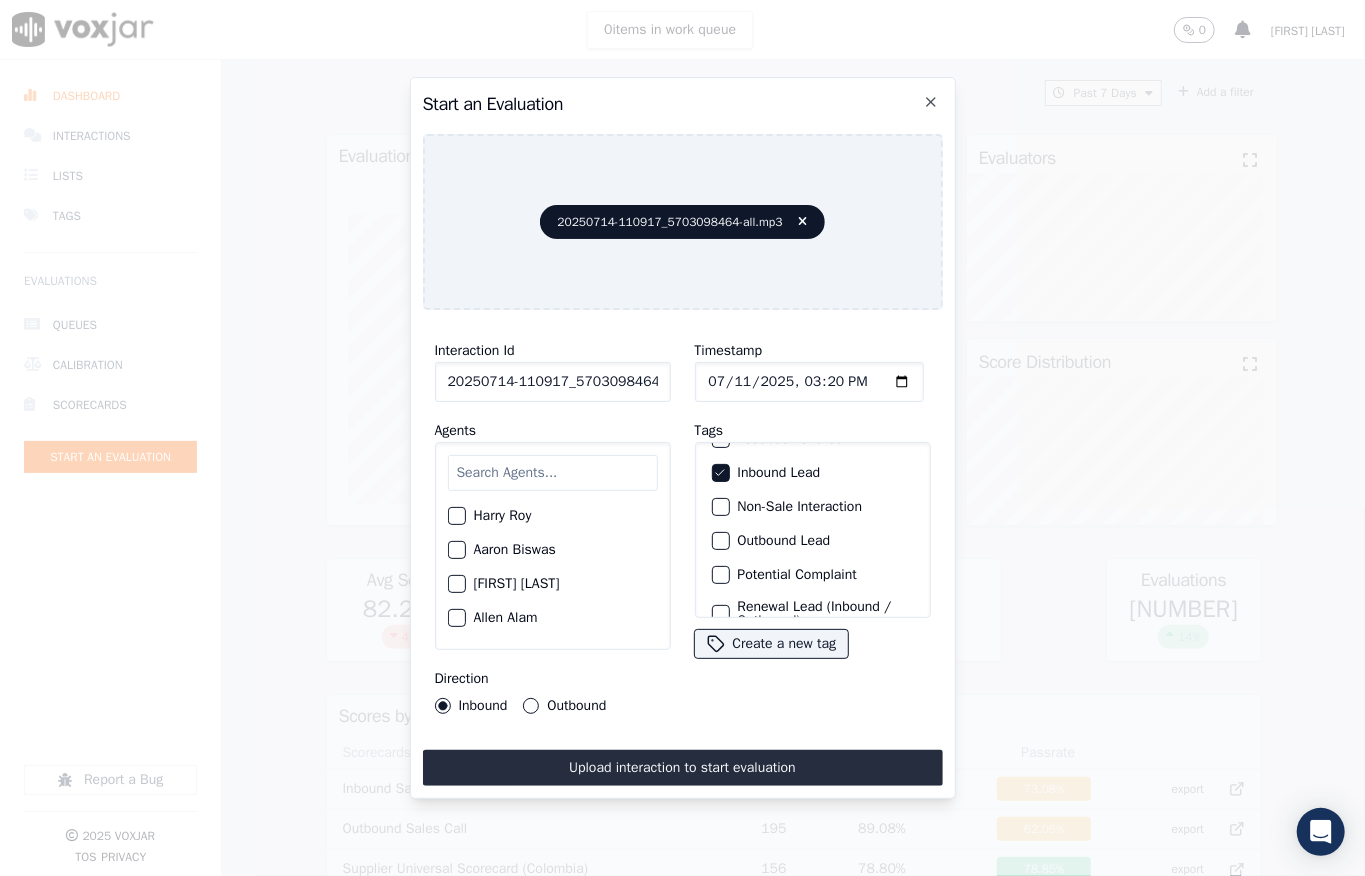 scroll, scrollTop: 120, scrollLeft: 0, axis: vertical 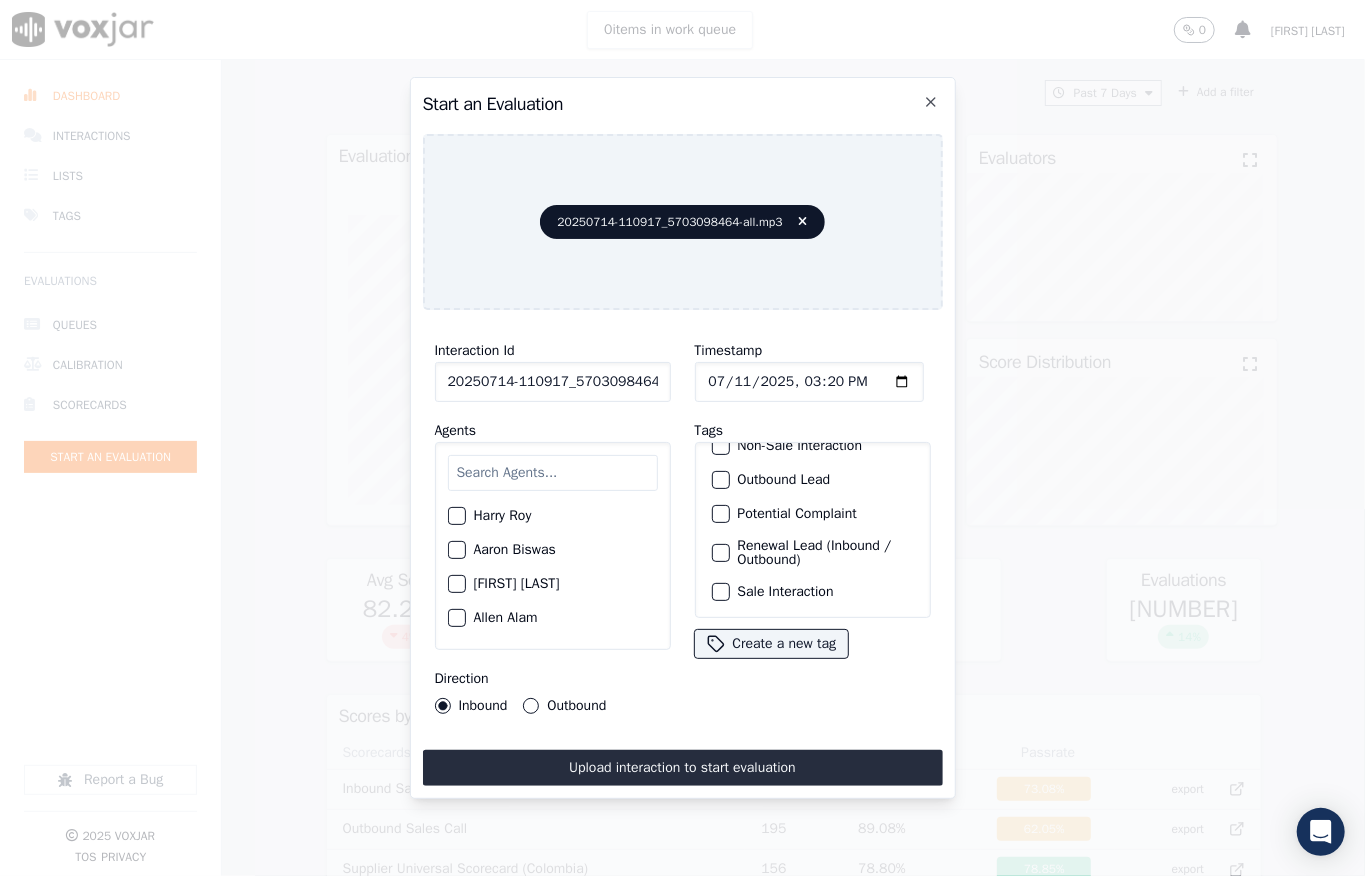 click on "Sale Interaction" at bounding box center (721, 592) 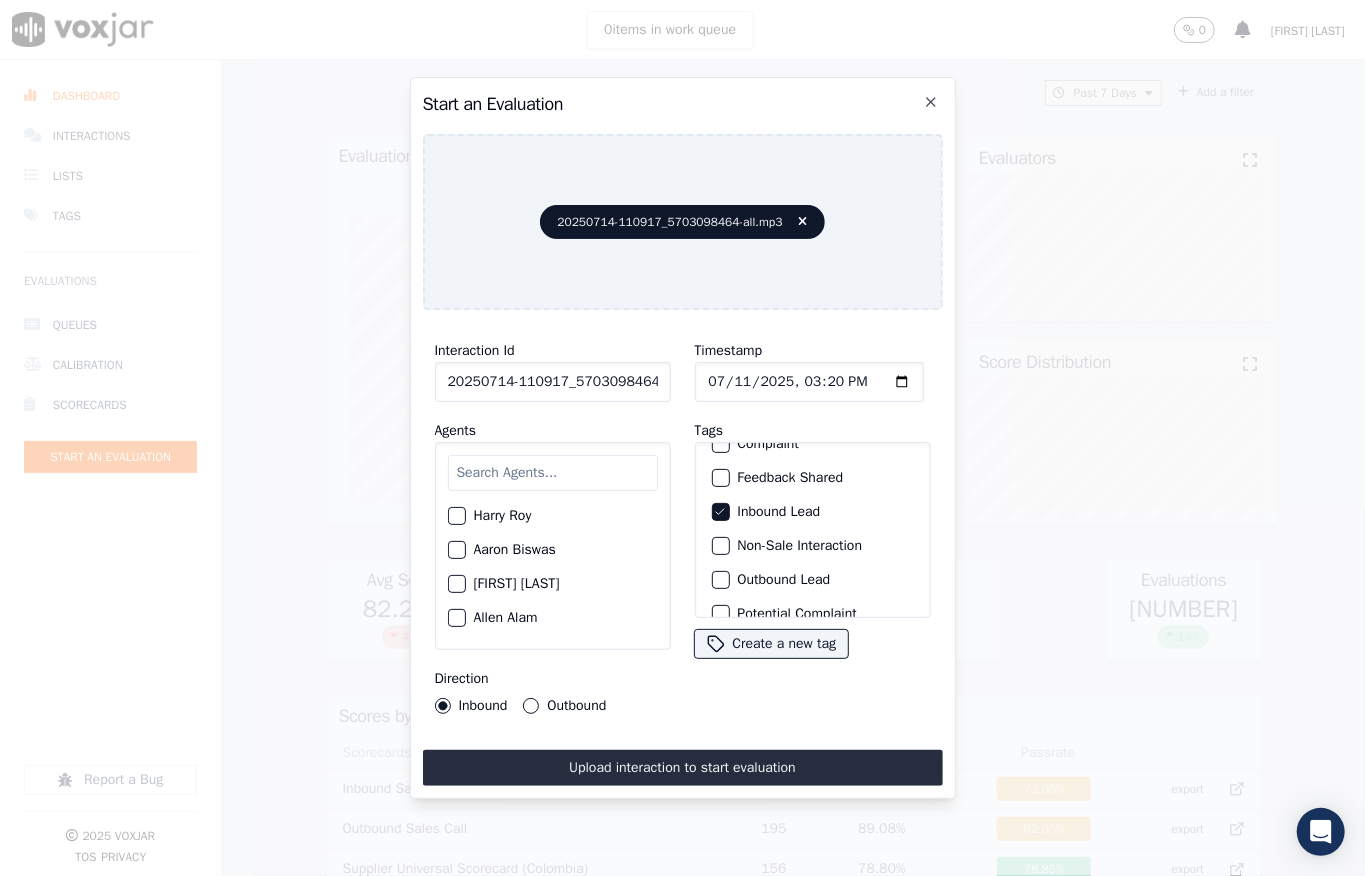 scroll, scrollTop: 0, scrollLeft: 0, axis: both 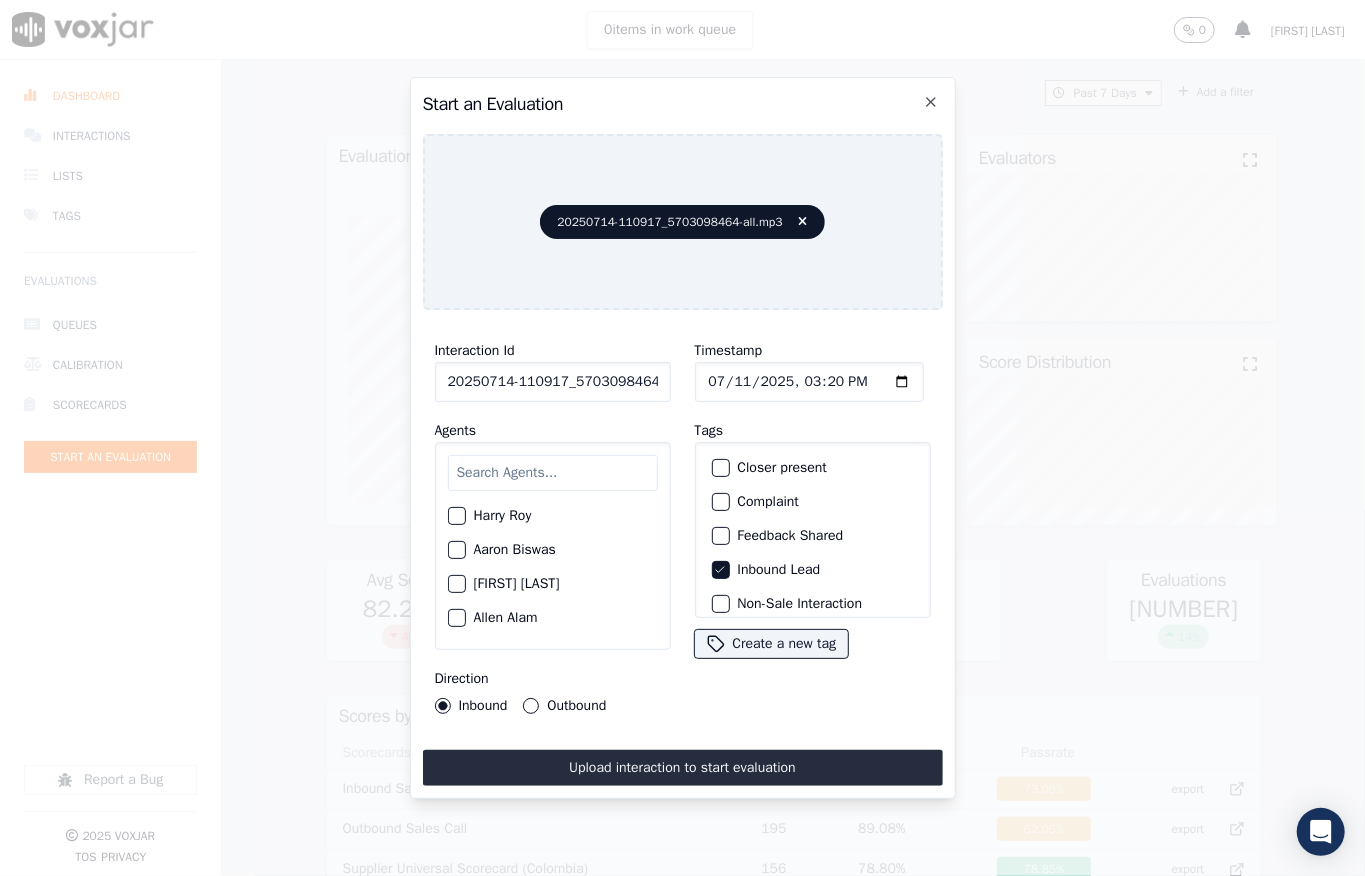 click at bounding box center (553, 473) 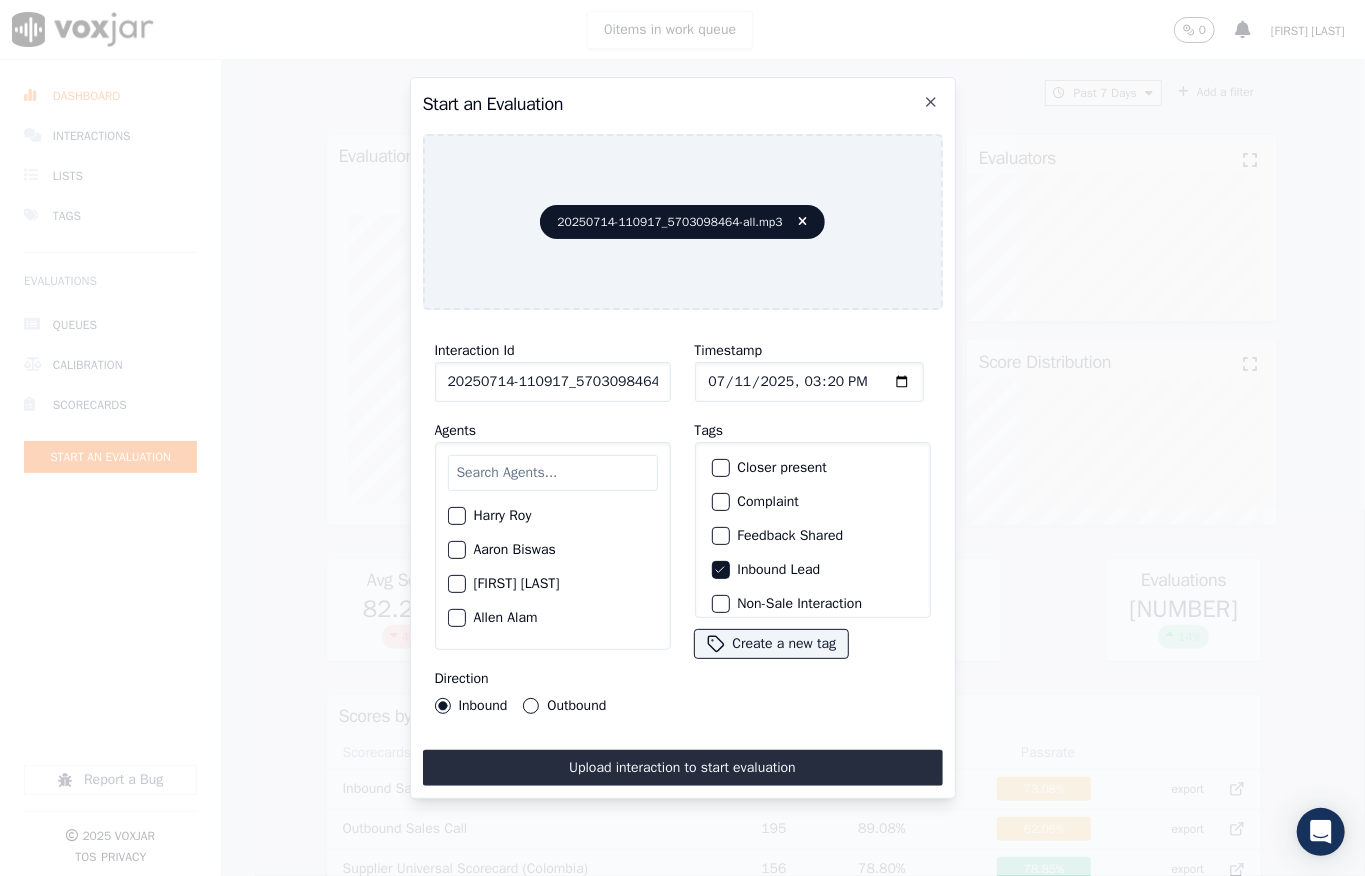 paste on "[NAME]" 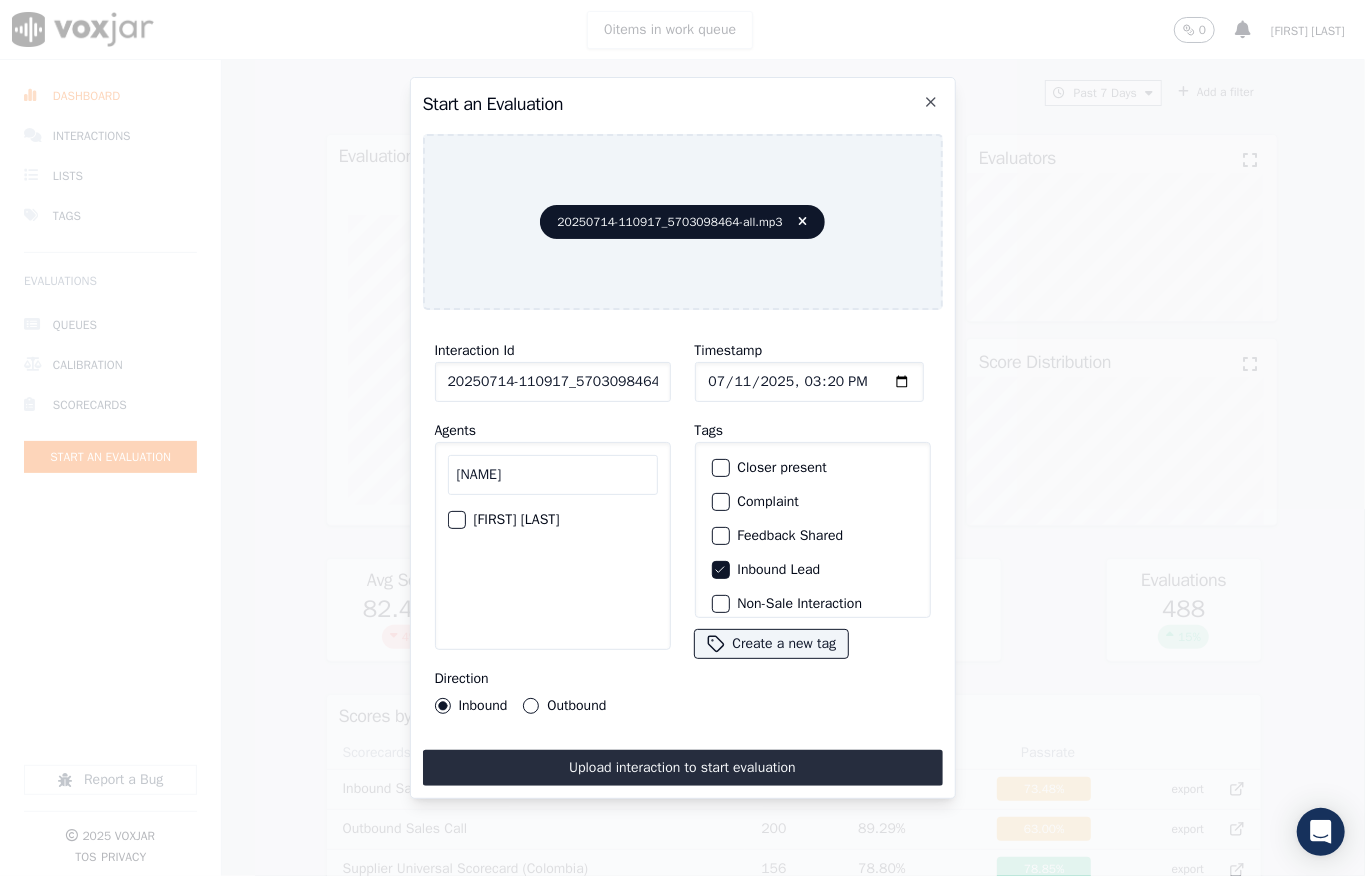 type on "[NAME]" 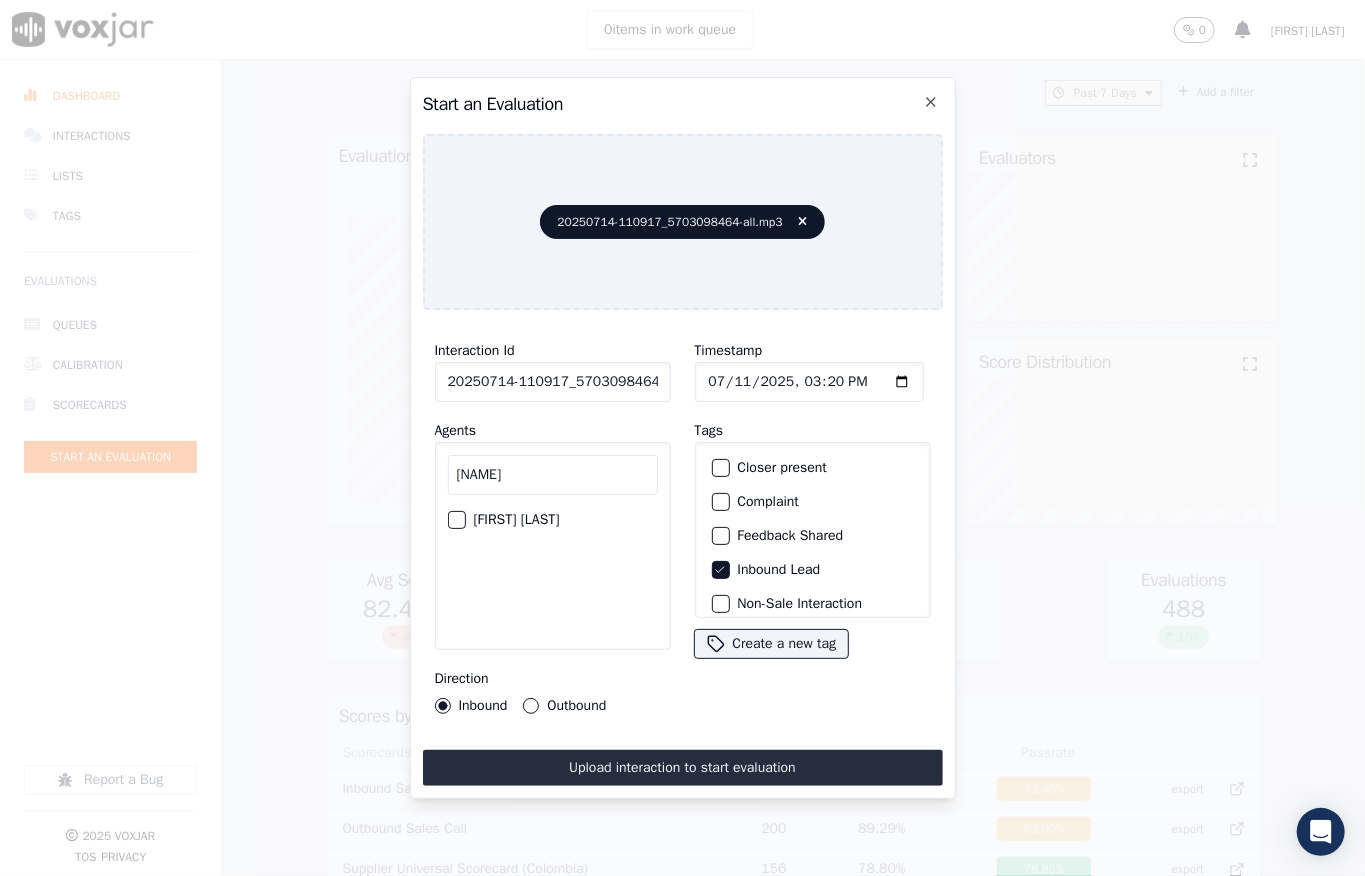 click on "[FIRST] [LAST]" 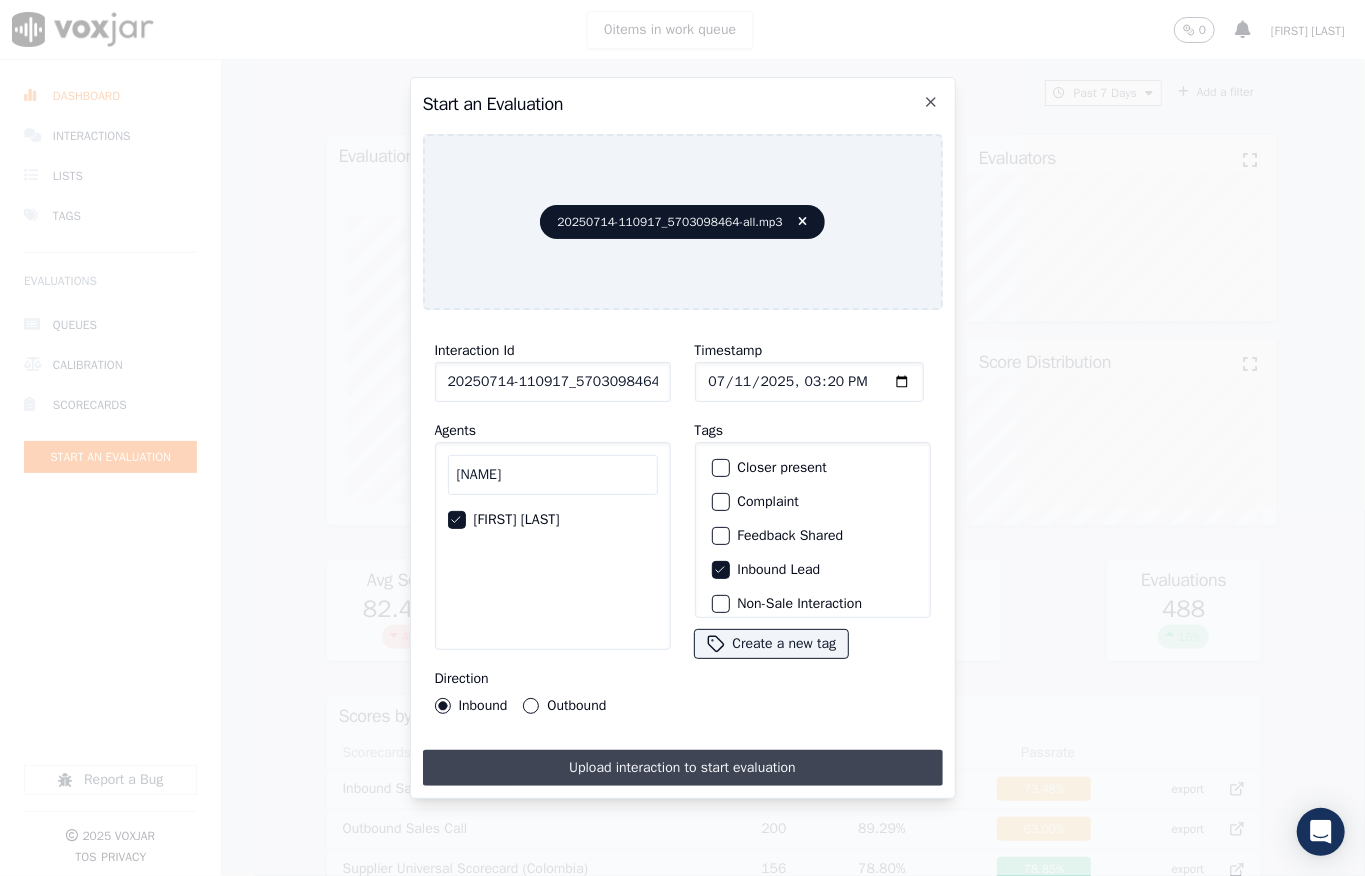 click on "Upload interaction to start evaluation" at bounding box center [683, 768] 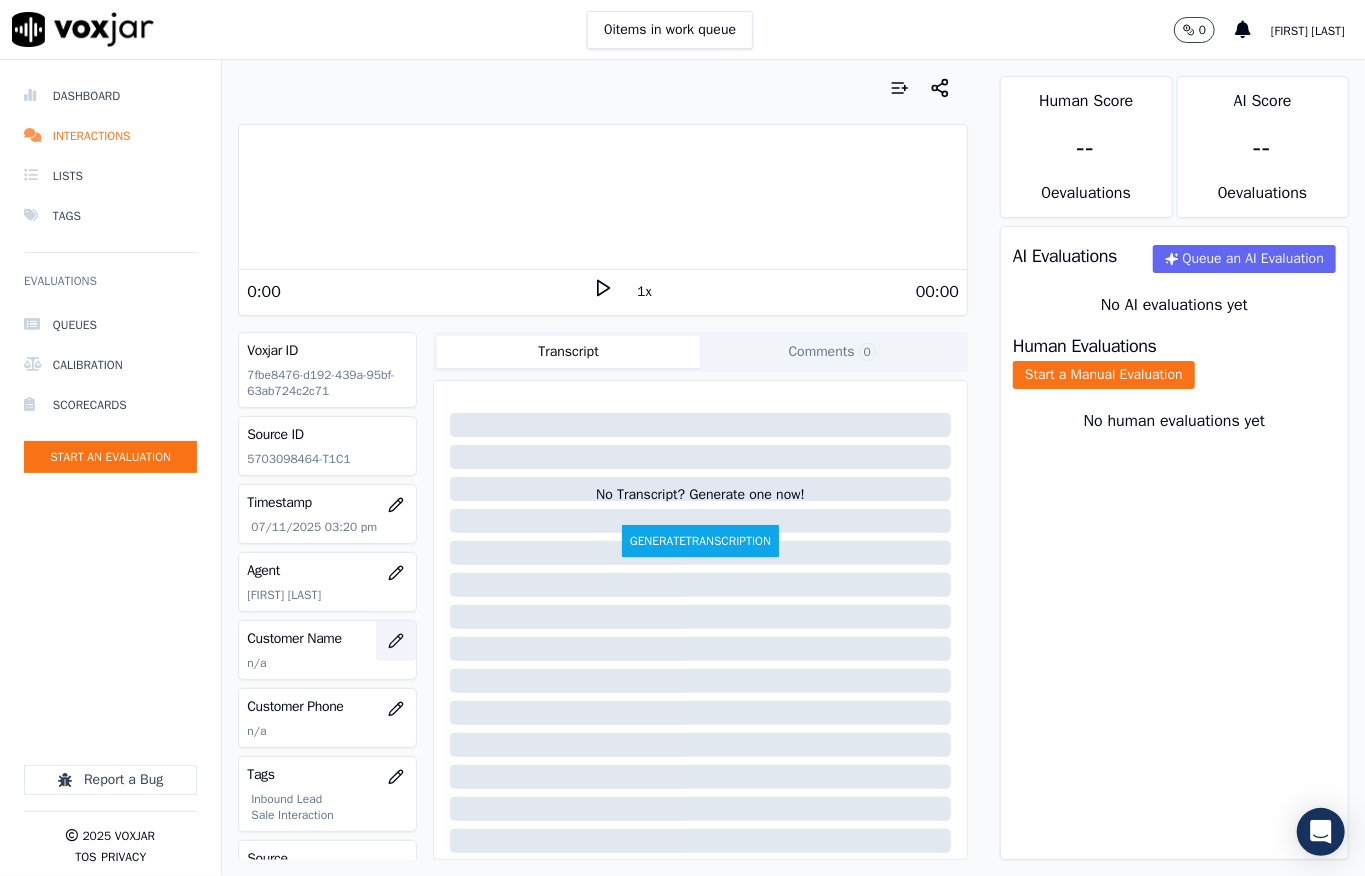 click 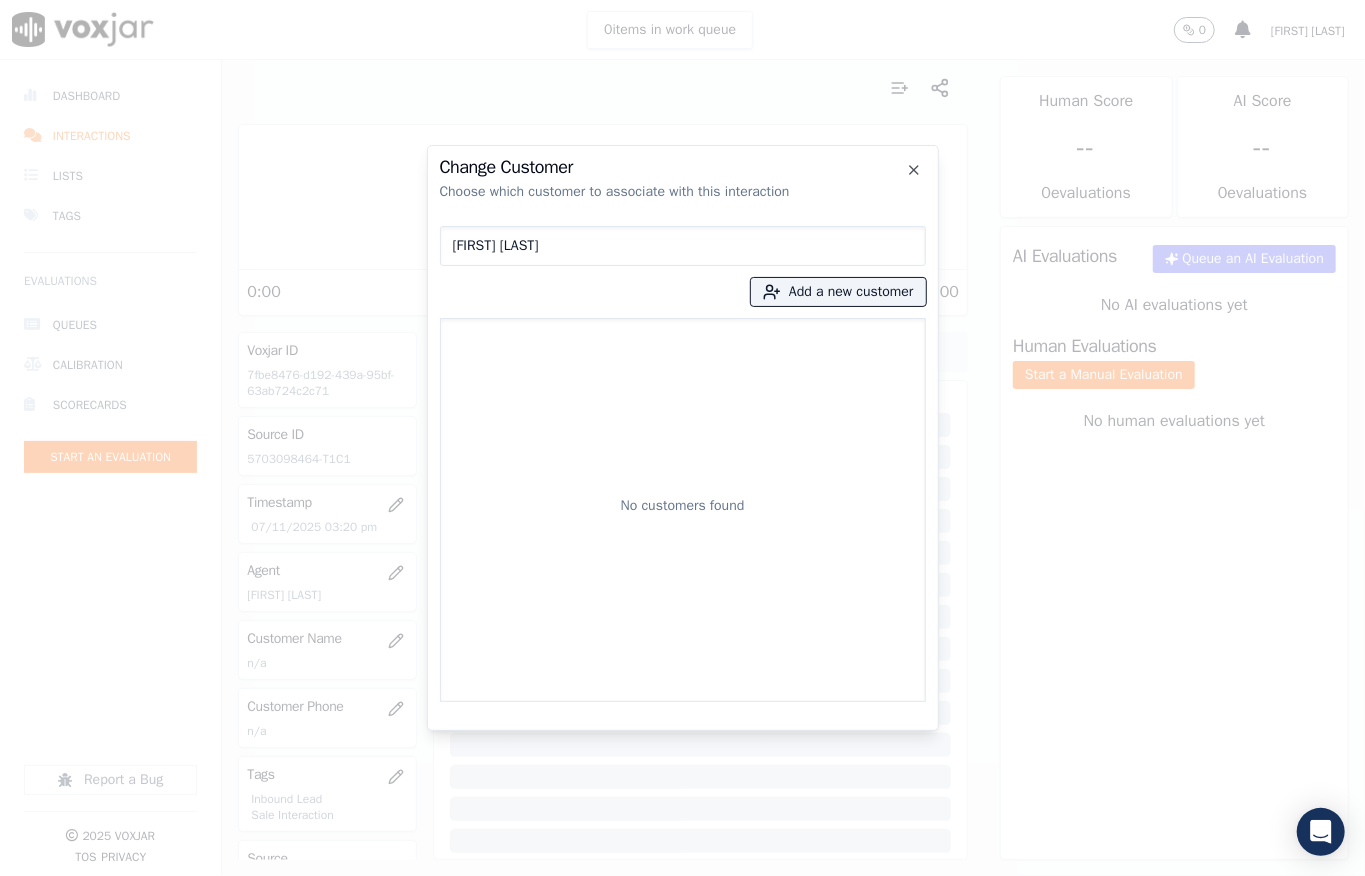 click on "Change Customer   Choose which customer to associate with this interaction   Edward Miranda
Add a new customer         No customers found         Close" at bounding box center [682, 876] 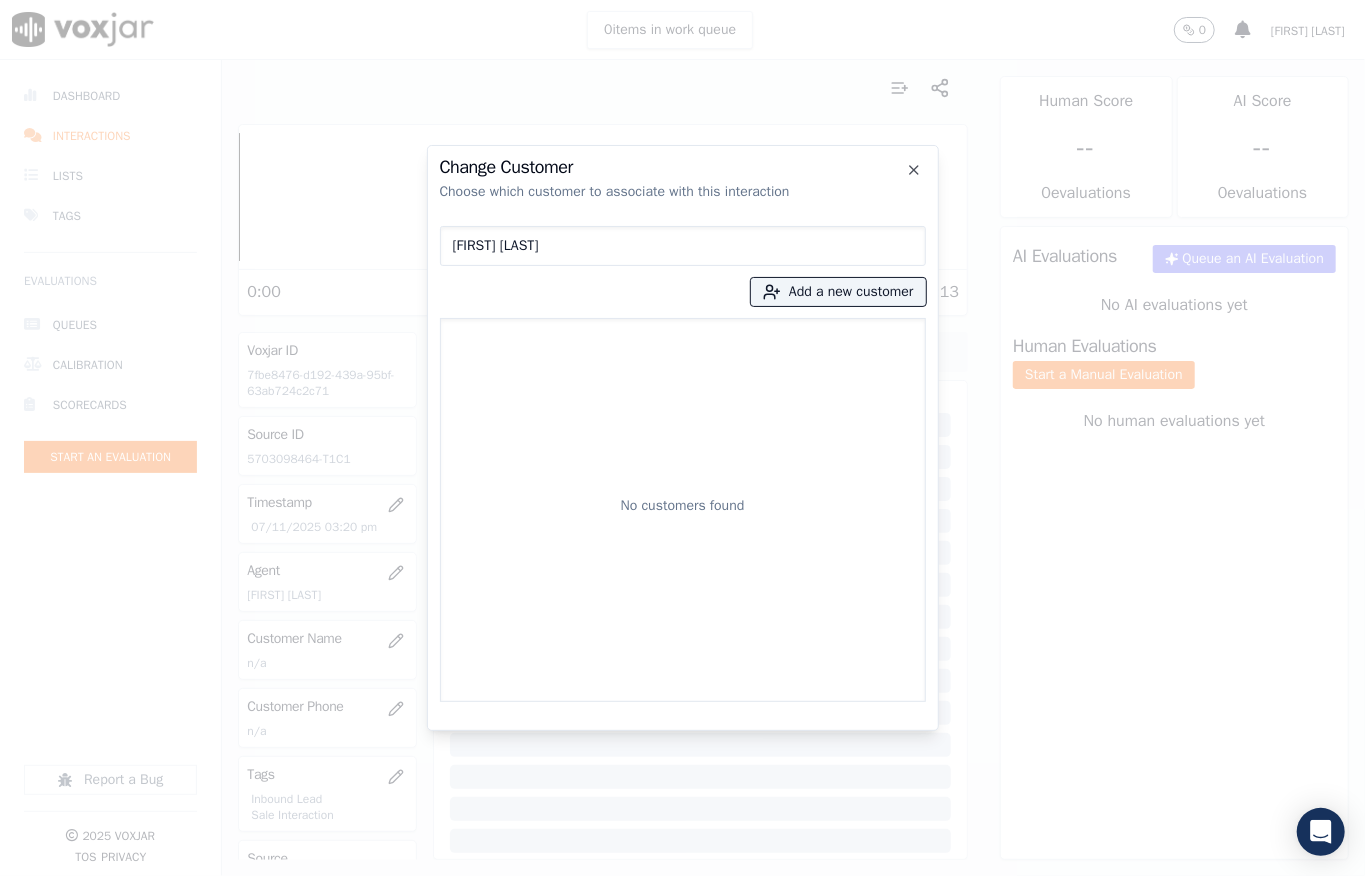 type 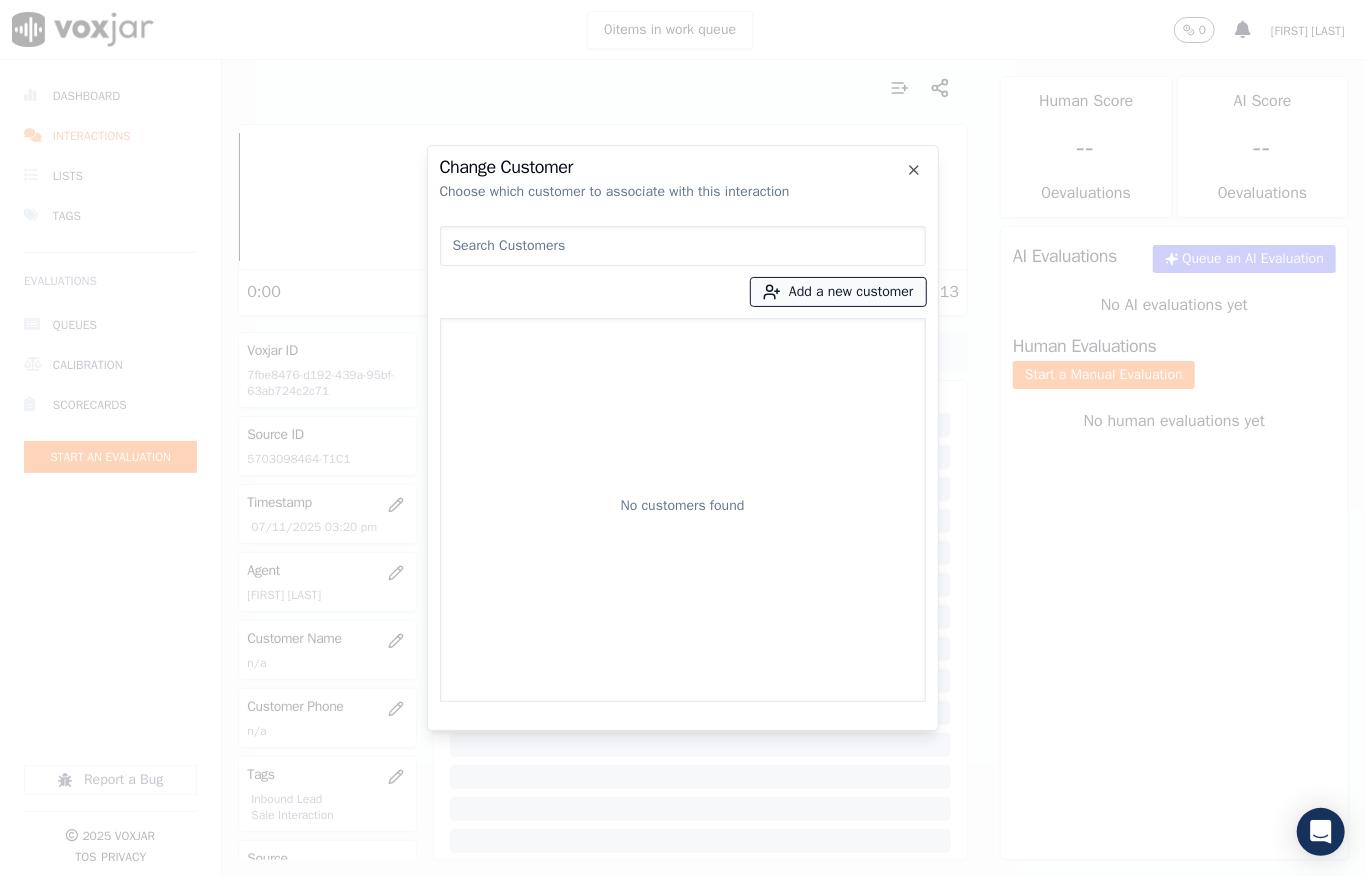 click on "Add a new customer" at bounding box center [838, 292] 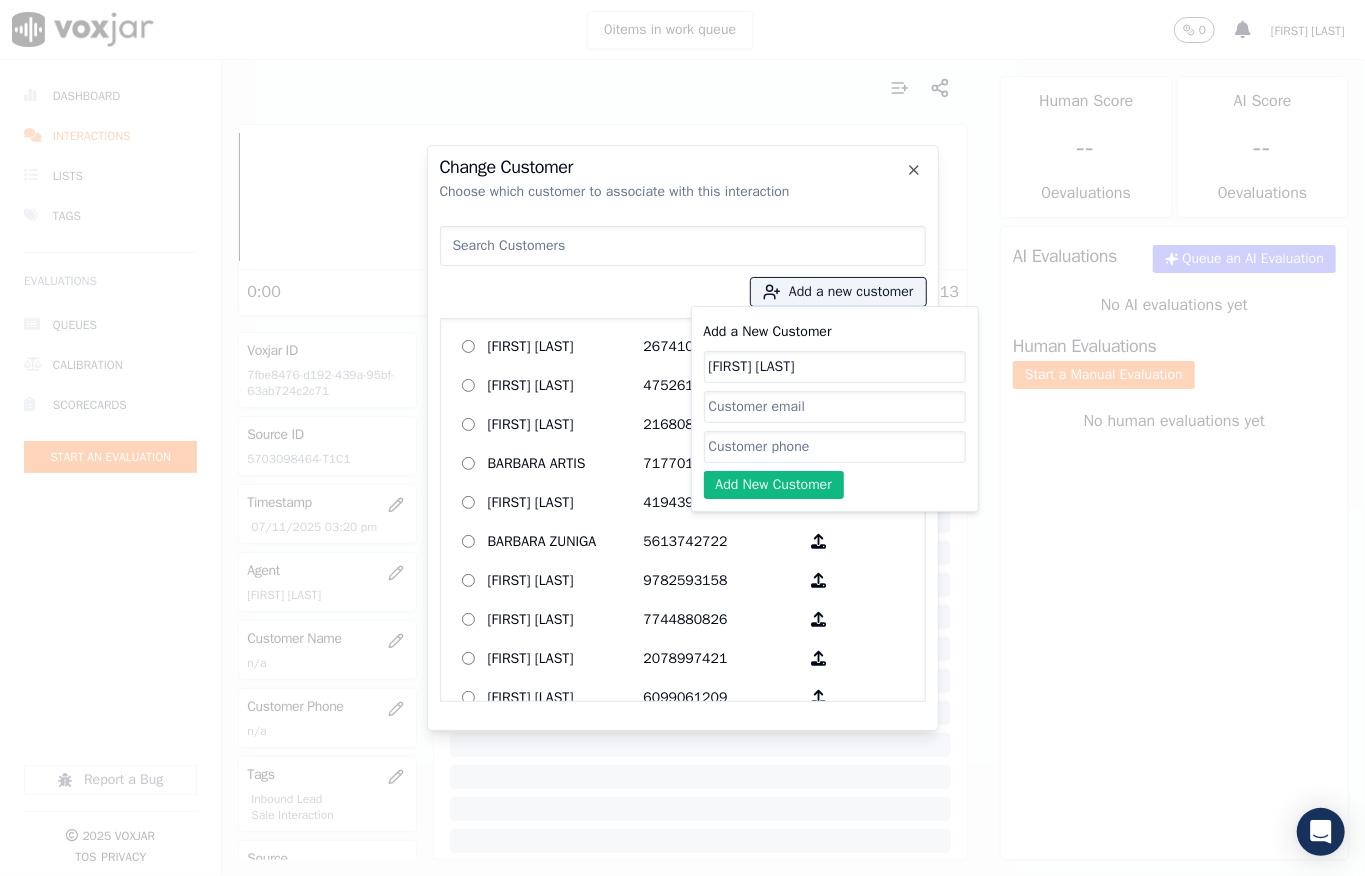 type on "[FIRST] [LAST]" 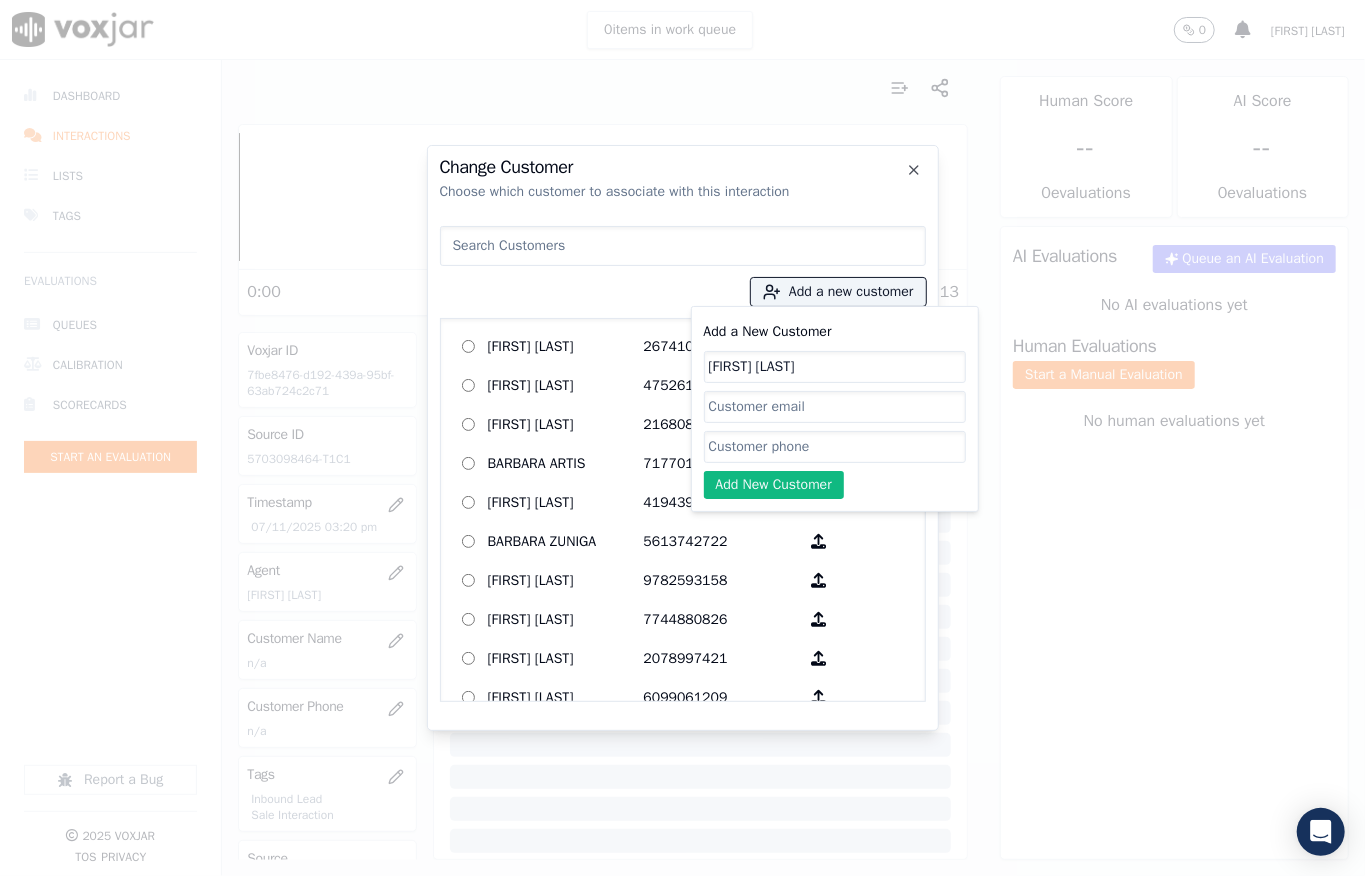 click on "Add a New Customer" 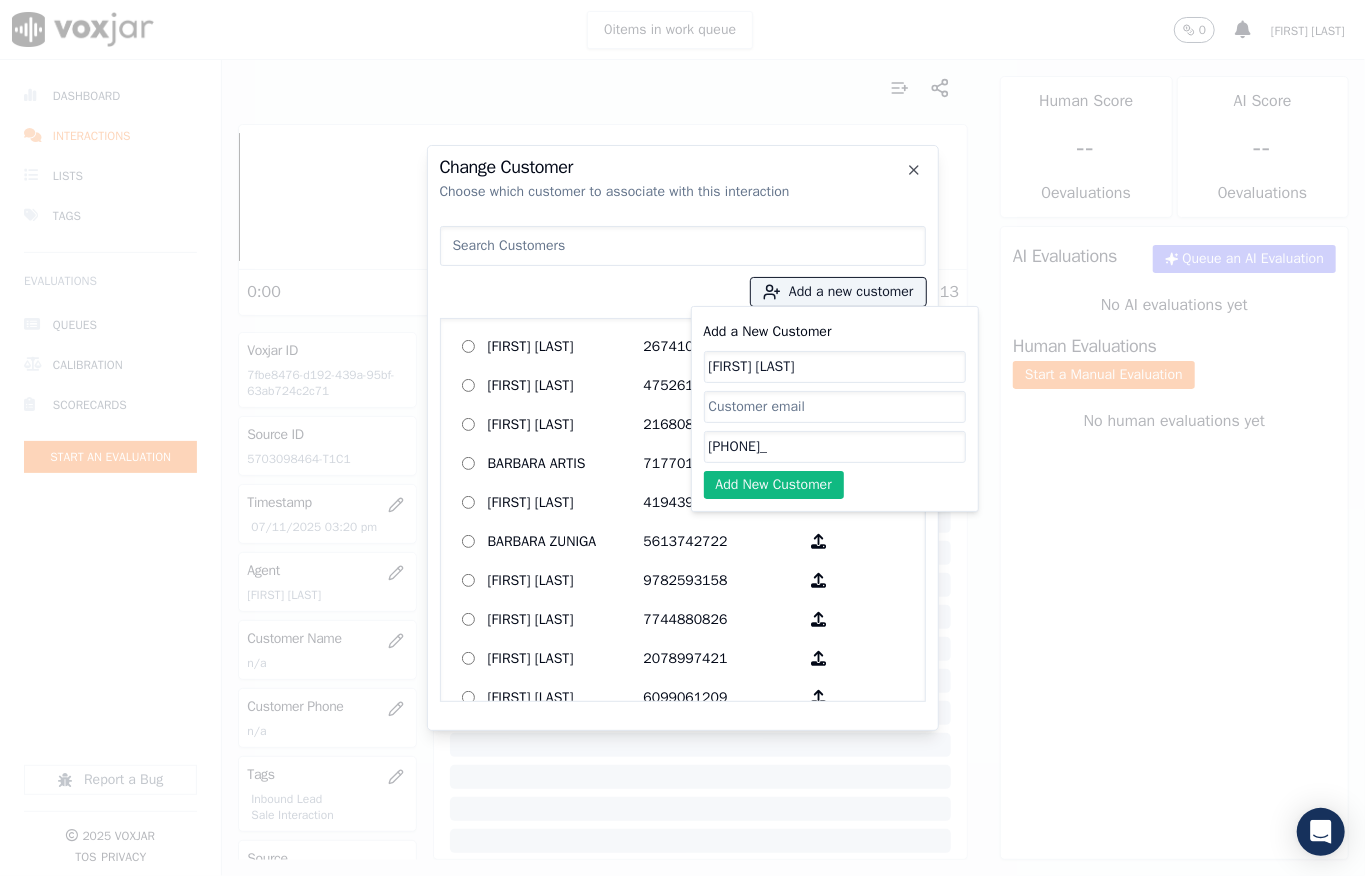 paste on "[PHONE]" 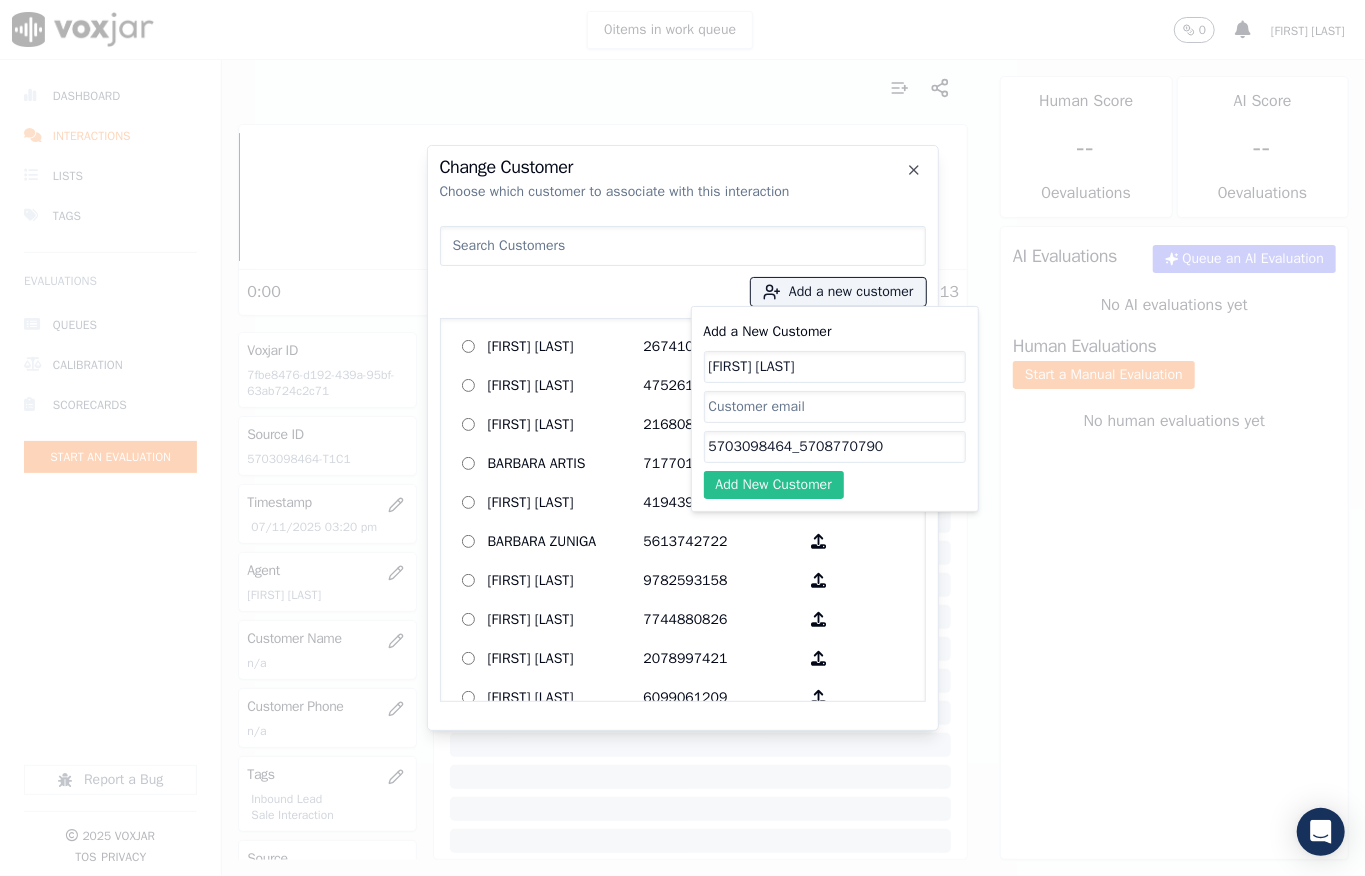 type on "5703098464_5708770790" 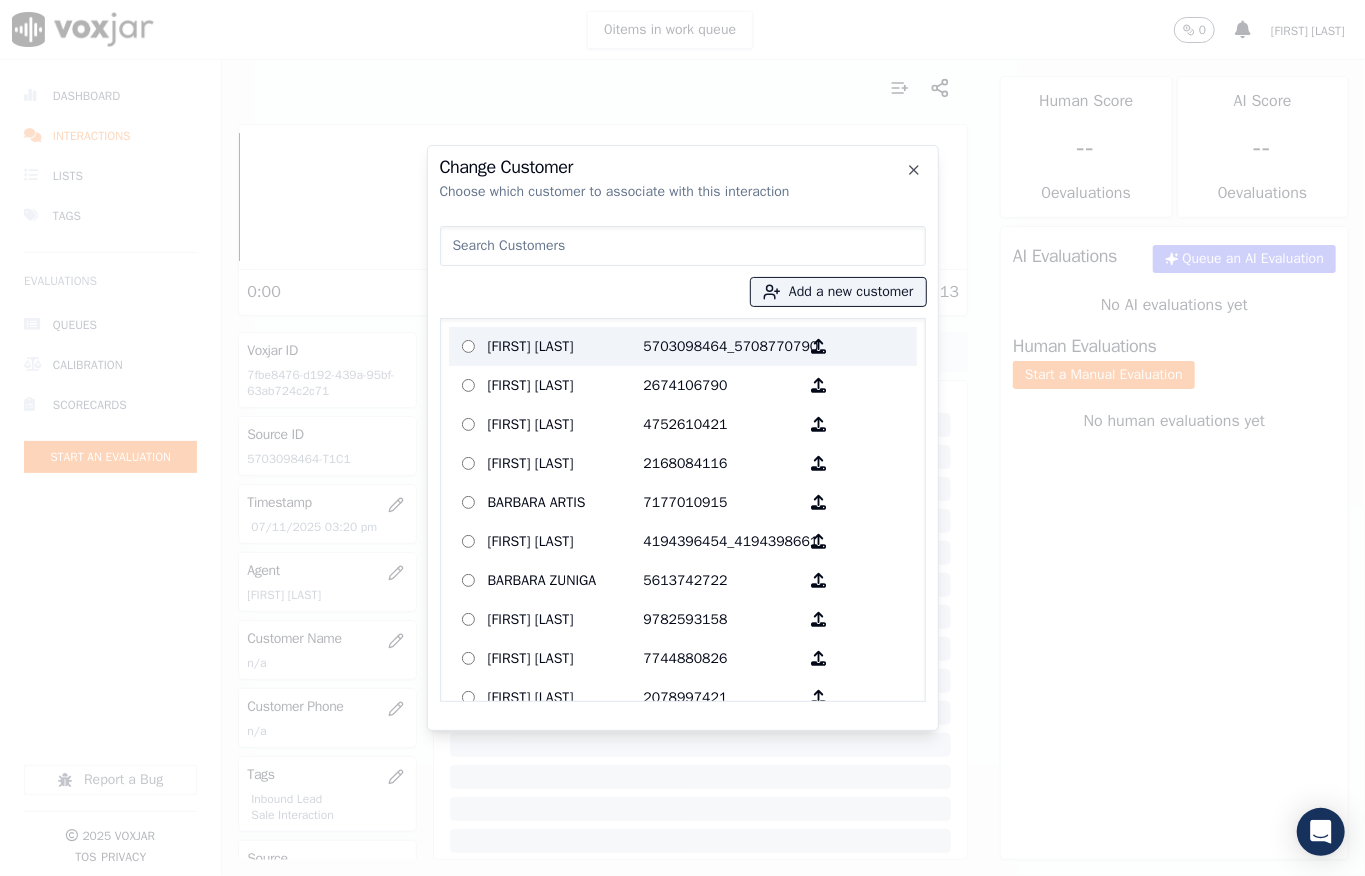 click on "[FIRST] [LAST]" at bounding box center [566, 346] 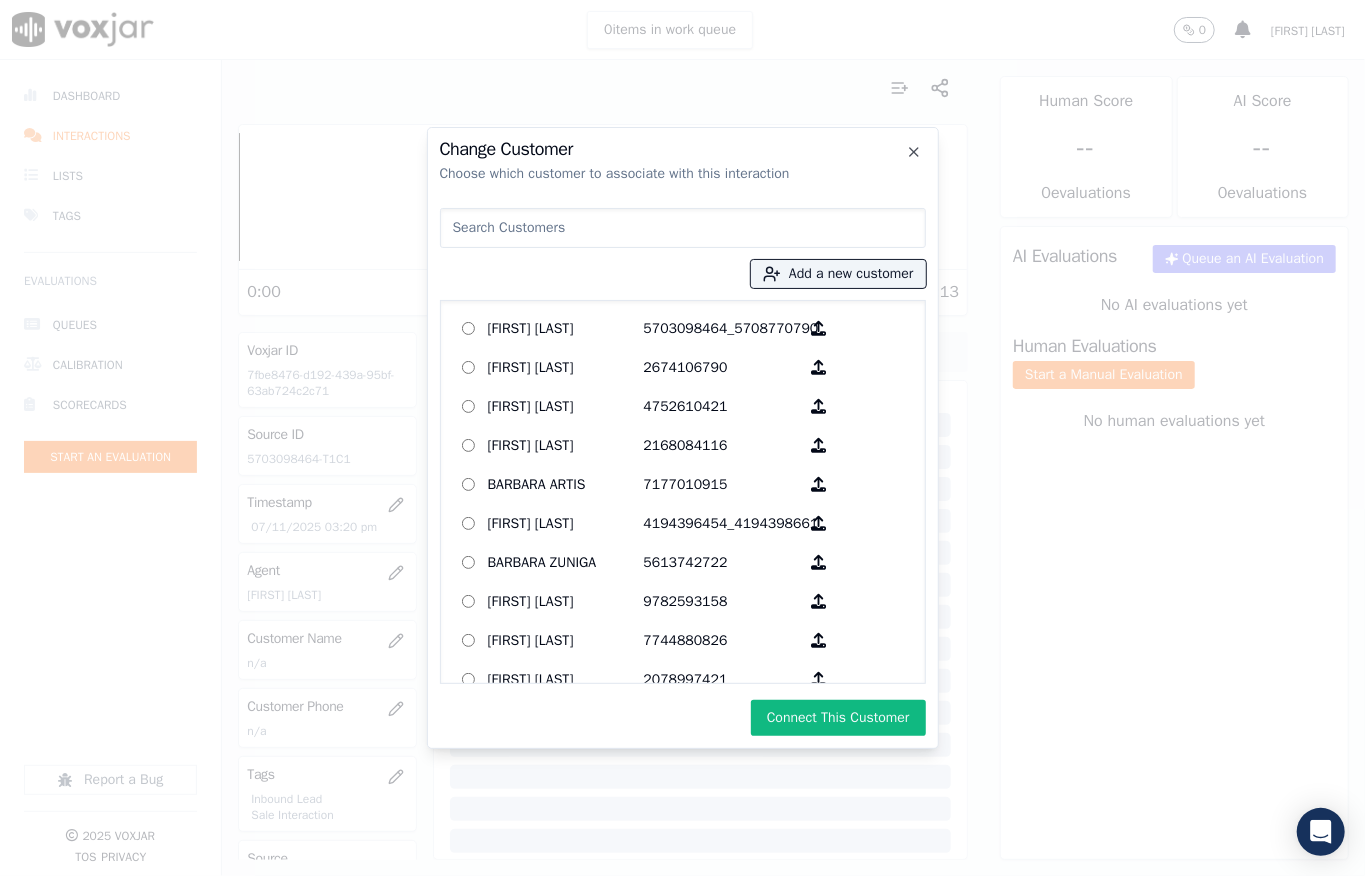 click on "Change Customer   Choose which customer to associate with this interaction
Add a new customer           Edward Miranda   5703098464_5708770790        ALBERT GITTENS   2674106790        ALEX BRUNDIDGE   4752610421        Annette P Johnson   2168084116        BARBARA ARTIS   7177010915        BARBARA L WARD   4194396454_4194398661        BARBARA ZUNIGA   5613742722        BILLY BUN   9782593158        BLAKE COITE   7744880826        Biseme Watimbwa   2078997421        Brian Clarke   6099061209        COLETTE JOSEPH   7745170891        Cynthia L Mathew   2162192999_2164516239        DAVANE DOWNER   9295092714        DAVID HALLO   2162107746        DAVID JENSEN   7816458283        DENISE GENDA   3303881013        DONNA L BLYTHEWOOD   4407812187        DOUGLAS O MONEYPENNY   3304318549        Deborah A Albondante   2165430084        Derik S Bates   9784736079        ELAINE FLORES   9787027527        ELTHA ISENADY   7745197492_7745197592        ETHEL M POINDEXTER    ETHEL M POINDEXTER" 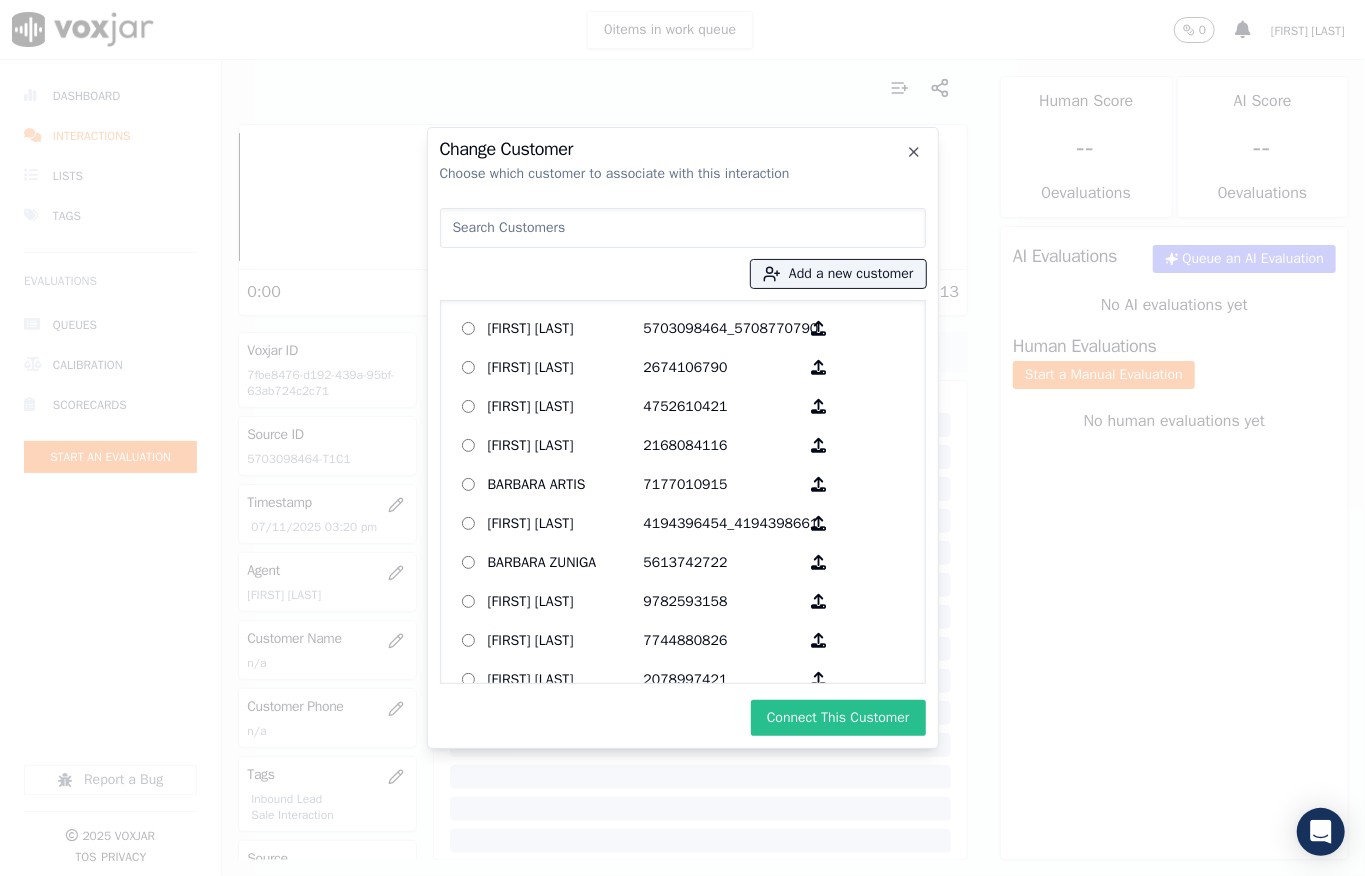 click on "Connect This Customer" at bounding box center [838, 718] 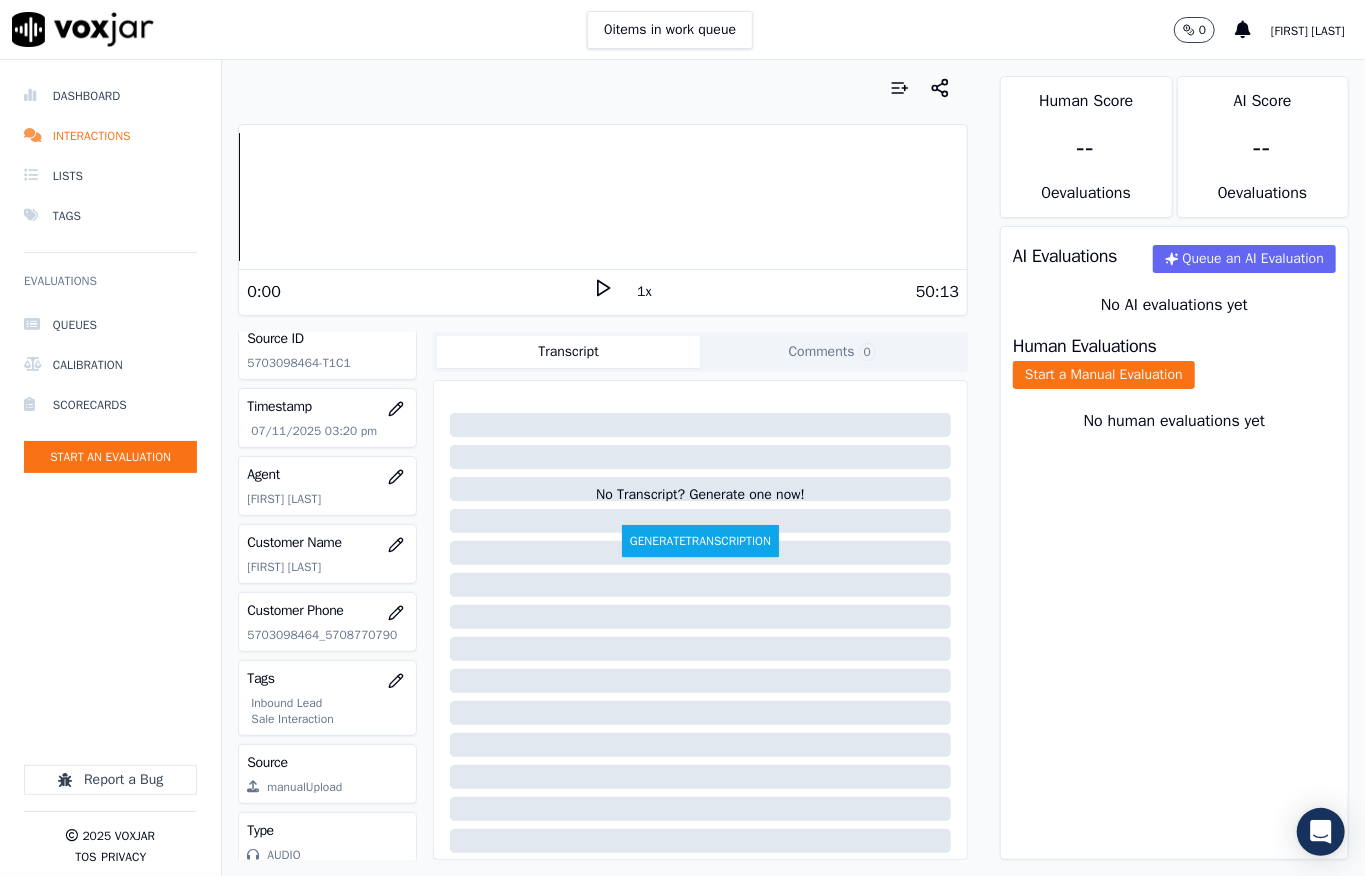 scroll, scrollTop: 0, scrollLeft: 0, axis: both 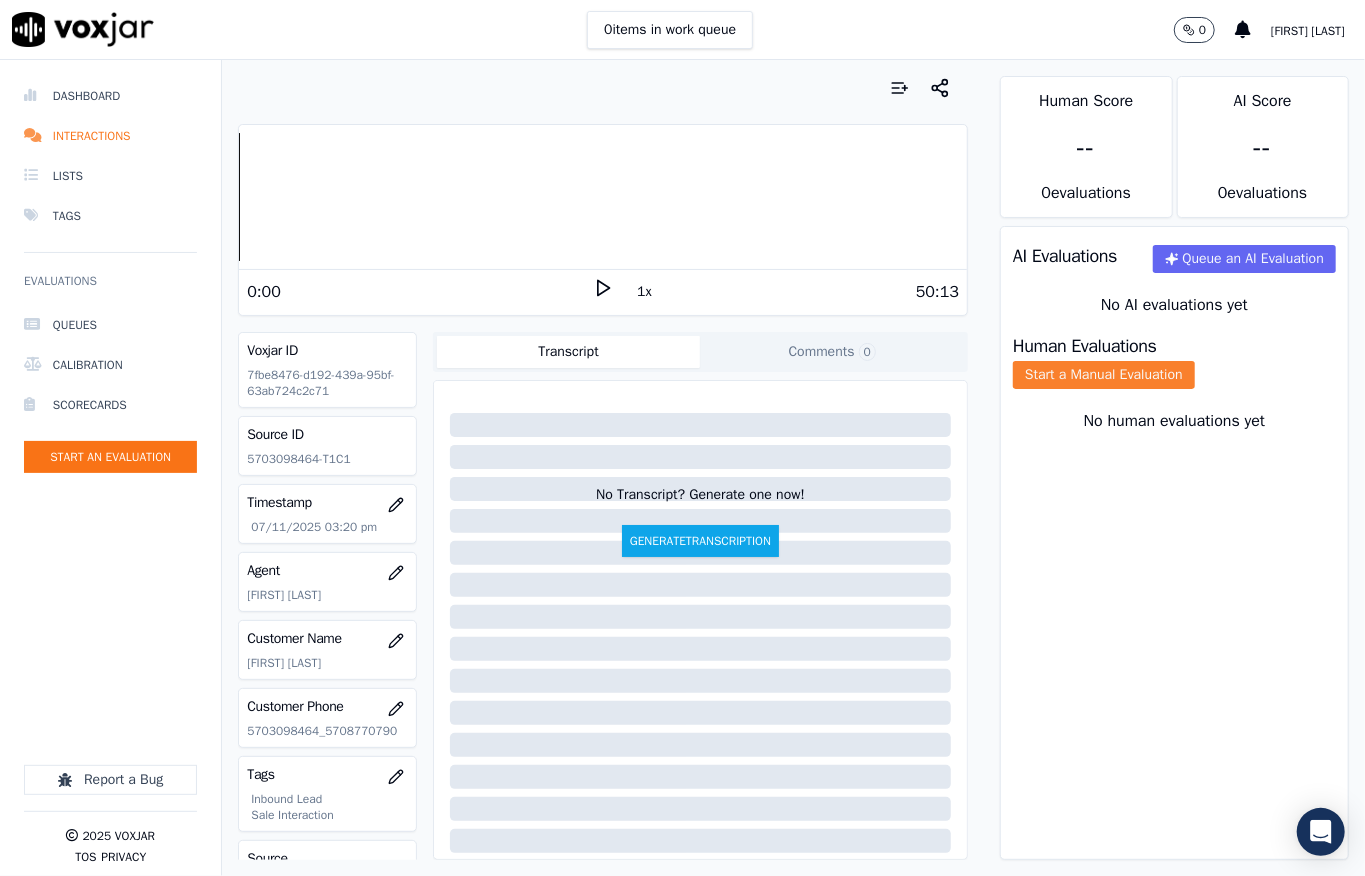 click on "Start a Manual Evaluation" 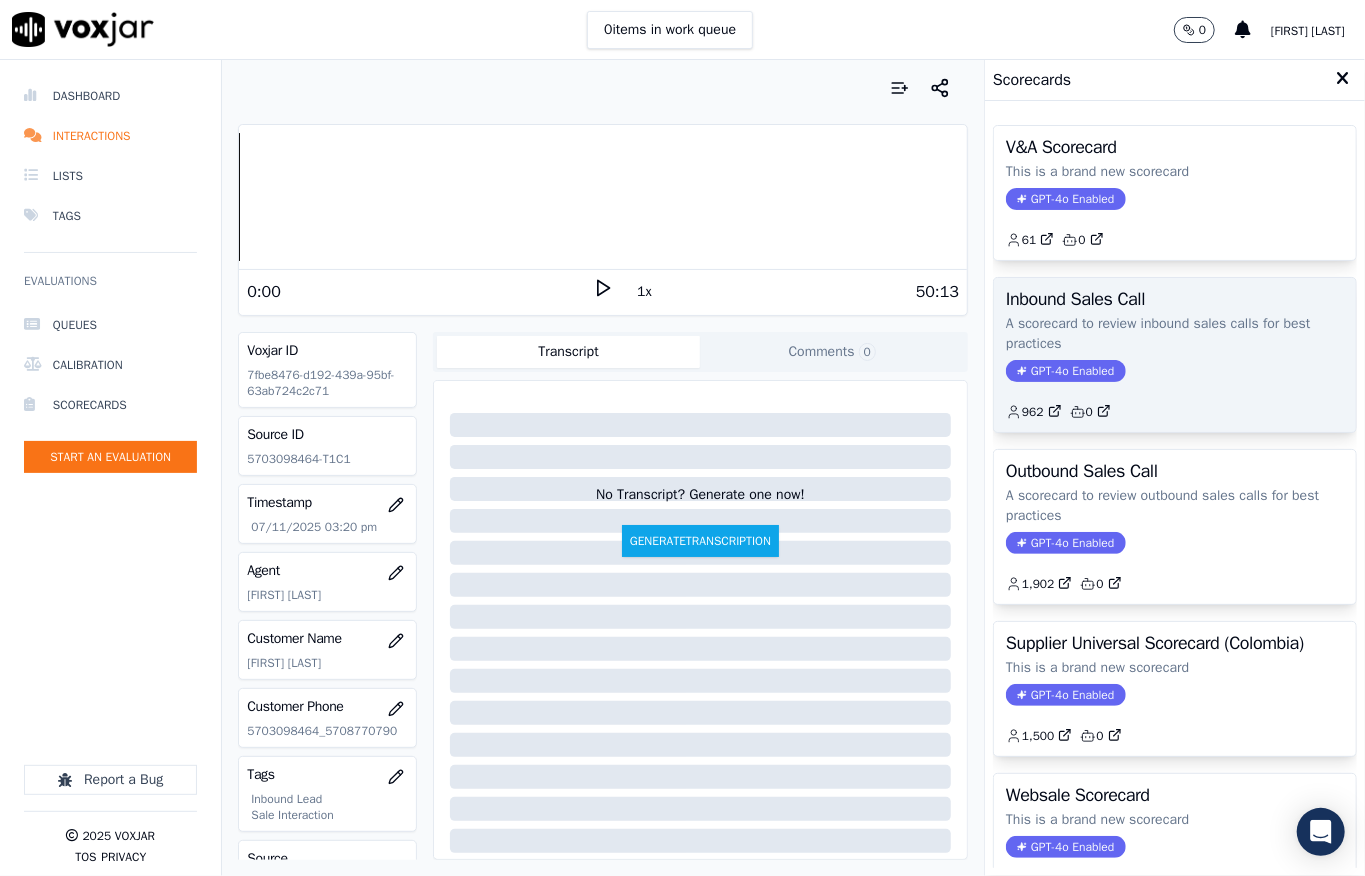 click on "GPT-4o Enabled" at bounding box center [1065, 371] 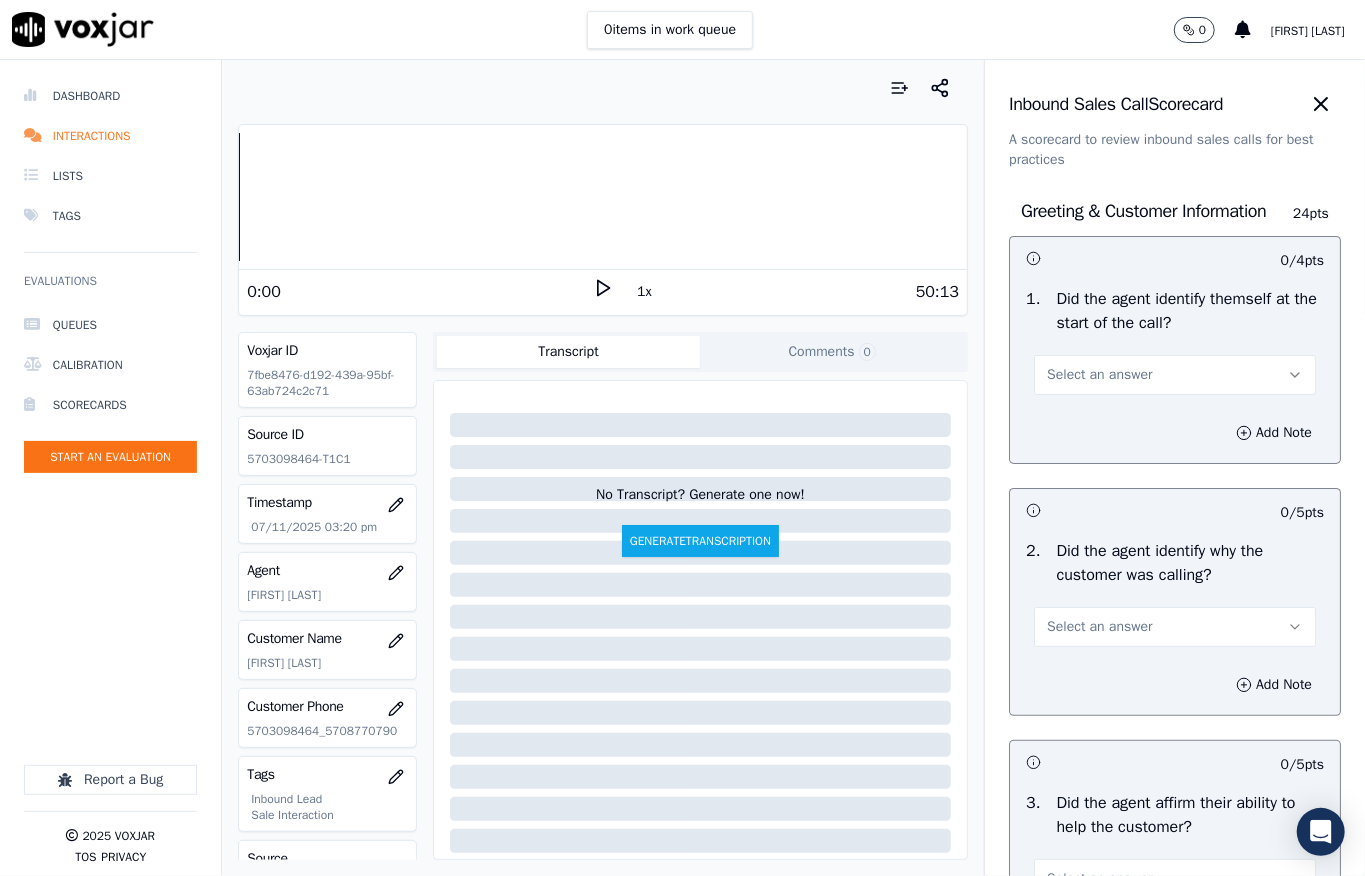 click on "Select an answer" at bounding box center (1099, 375) 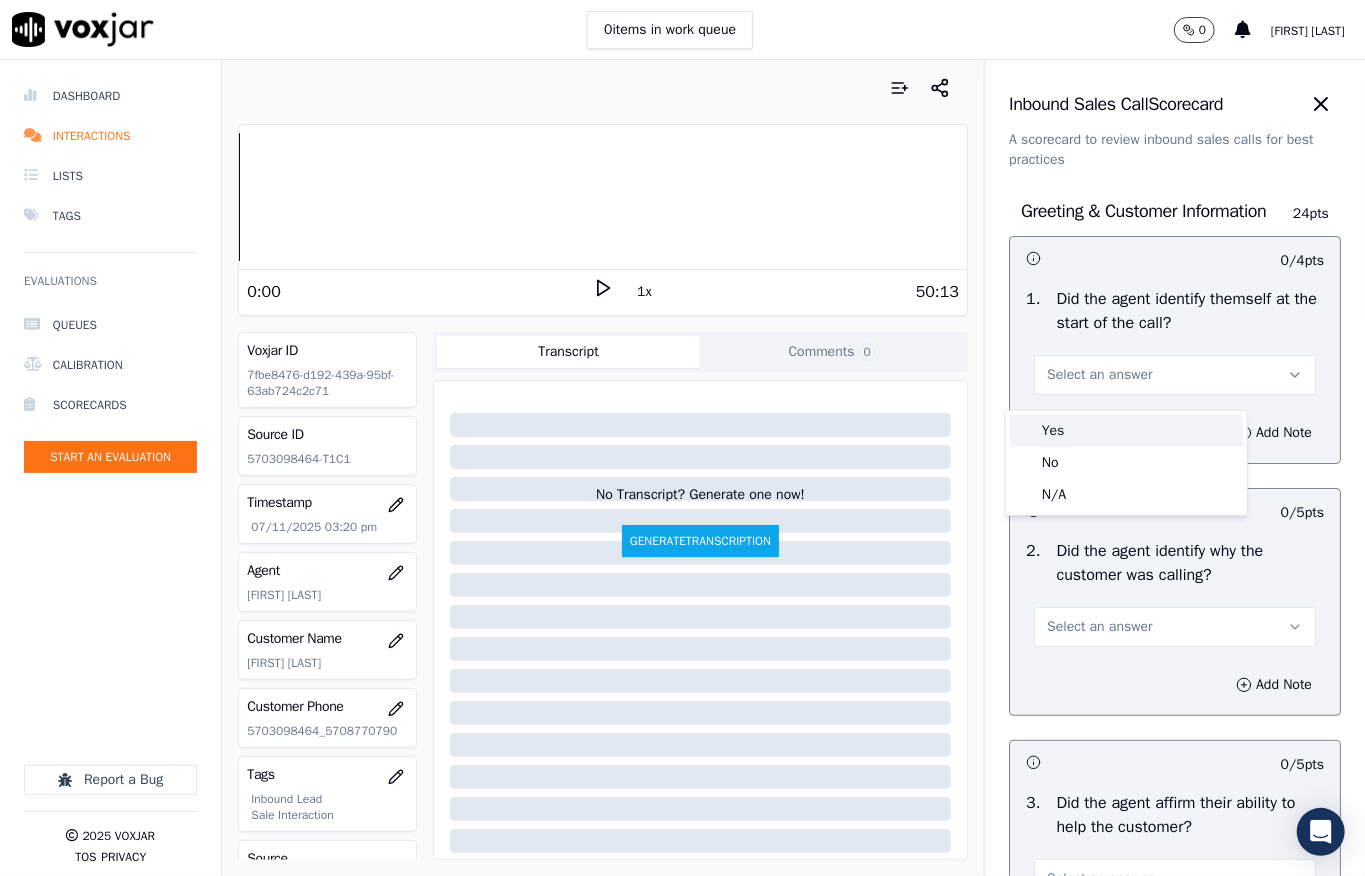 click on "Yes" at bounding box center [1126, 431] 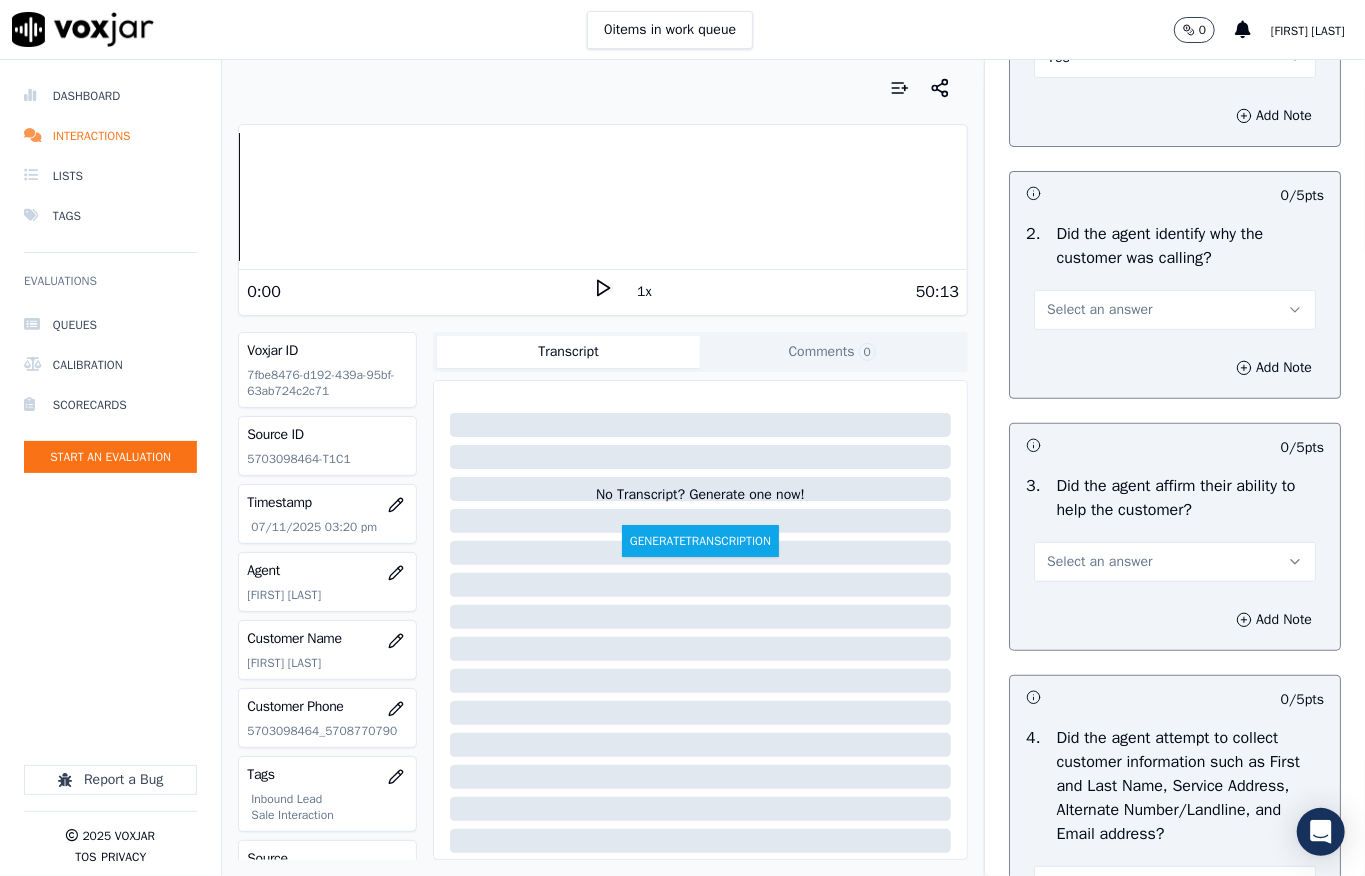 scroll, scrollTop: 400, scrollLeft: 0, axis: vertical 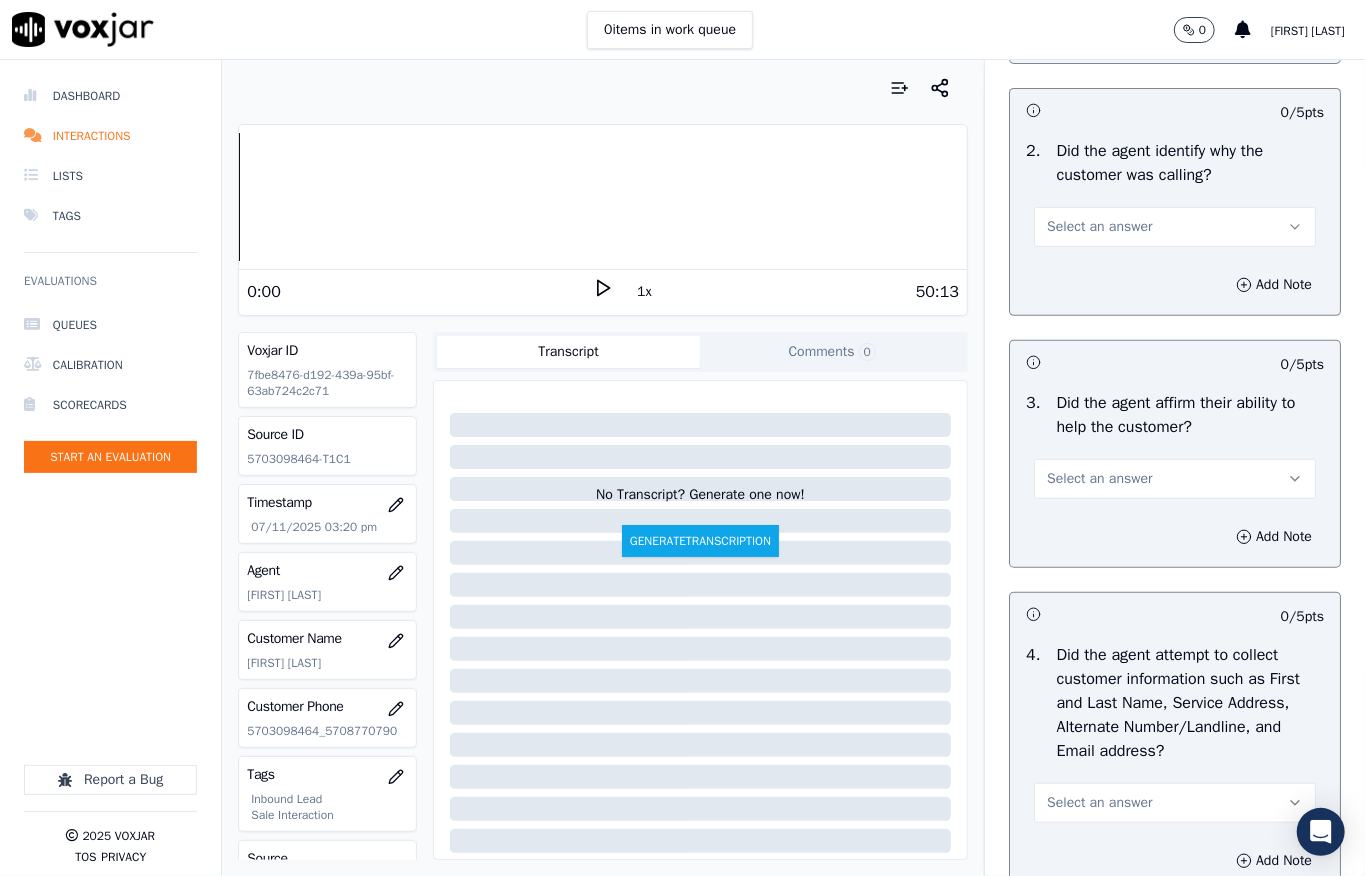 click on "Select an answer" at bounding box center [1175, 227] 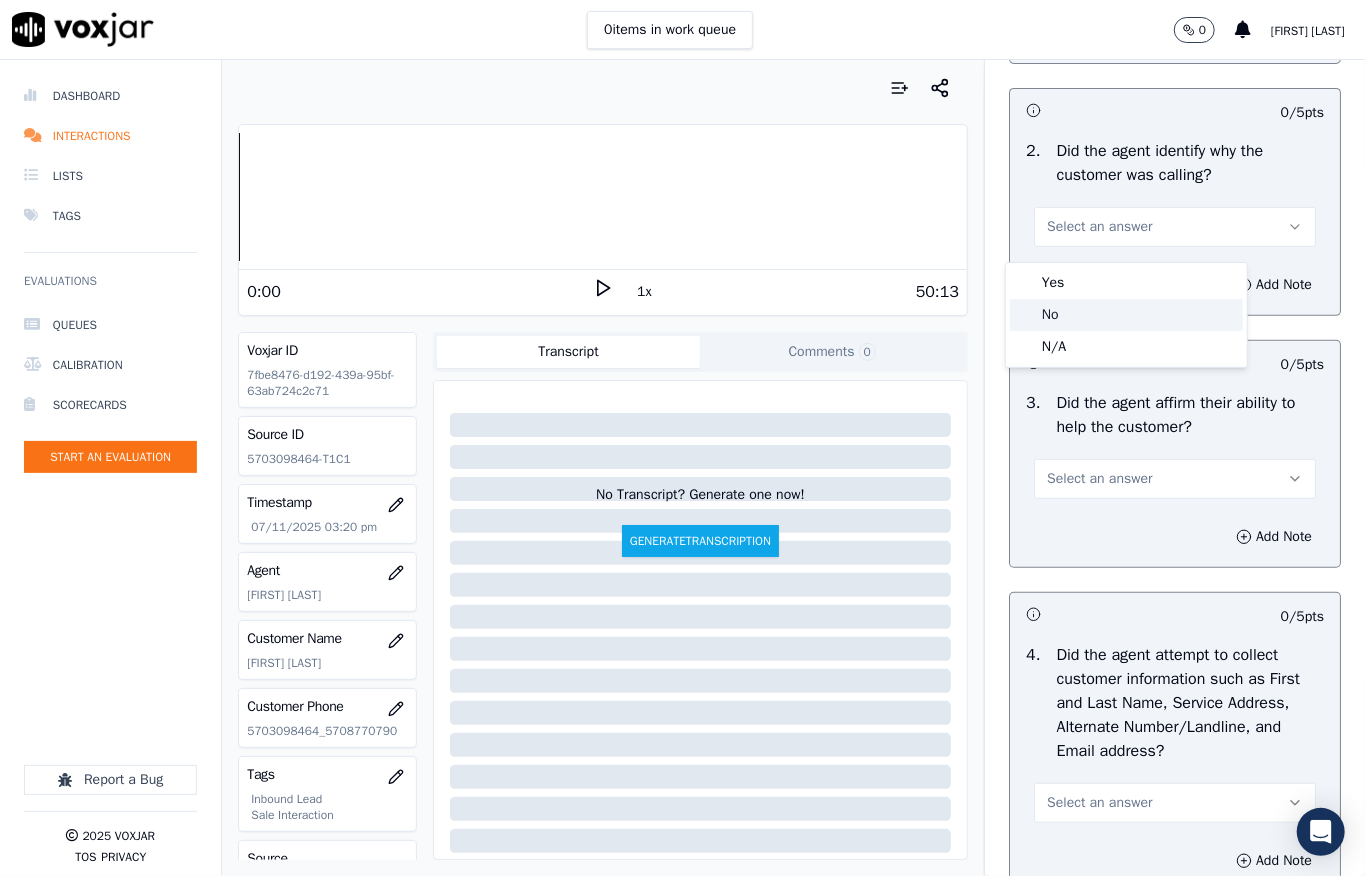 click on "No" 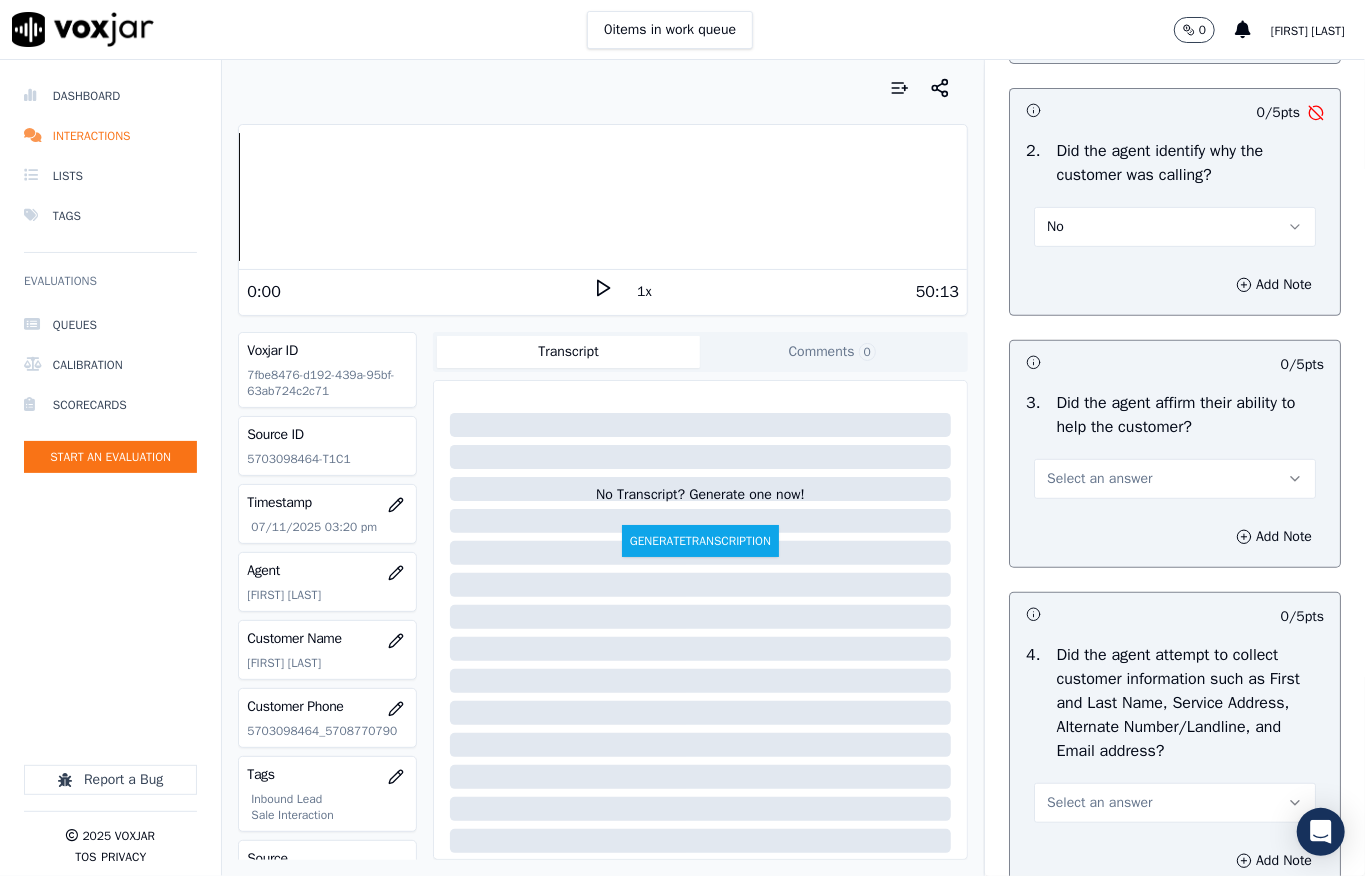 click on "No" at bounding box center (1175, 227) 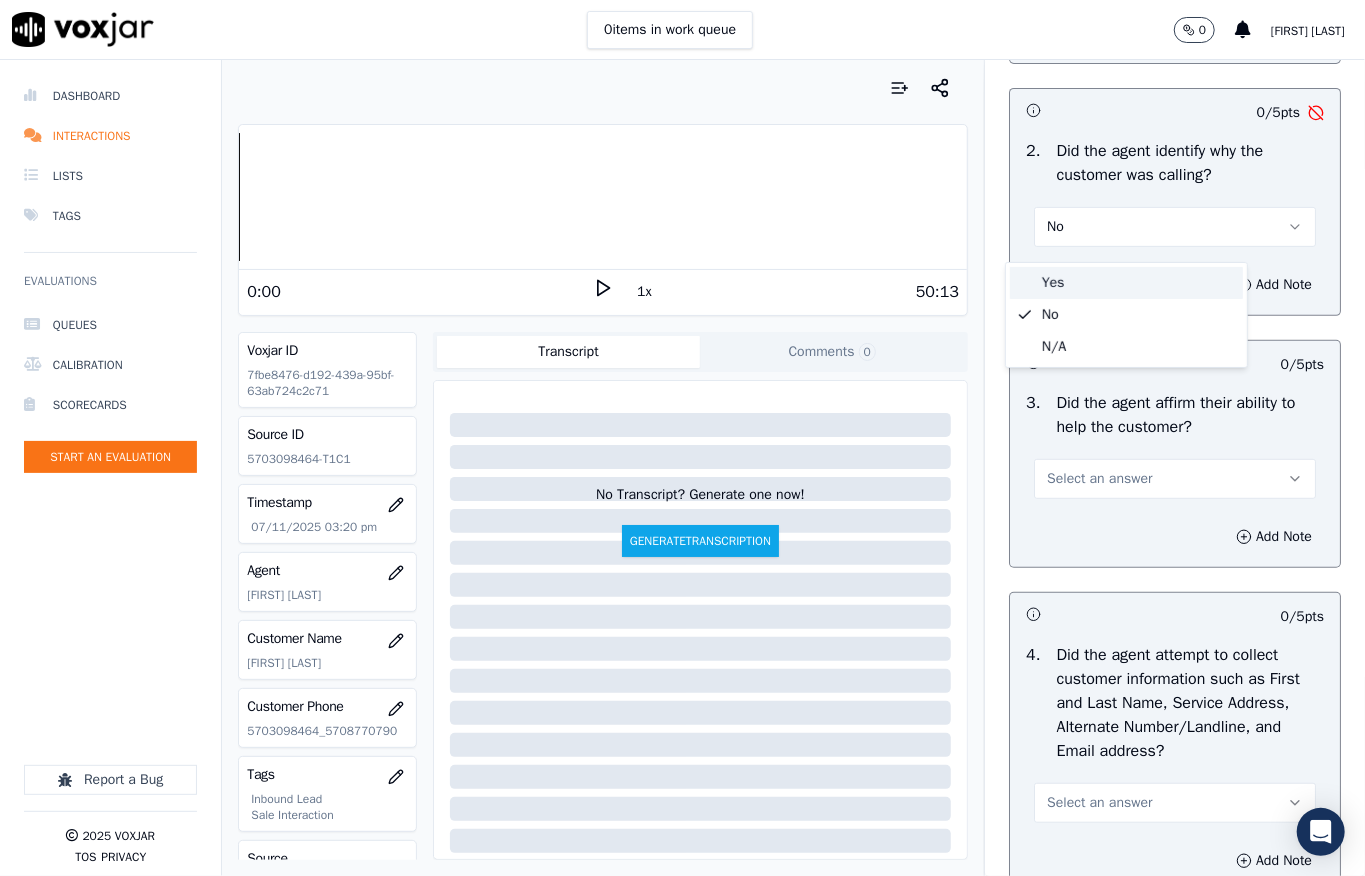 click on "Yes" at bounding box center (1126, 283) 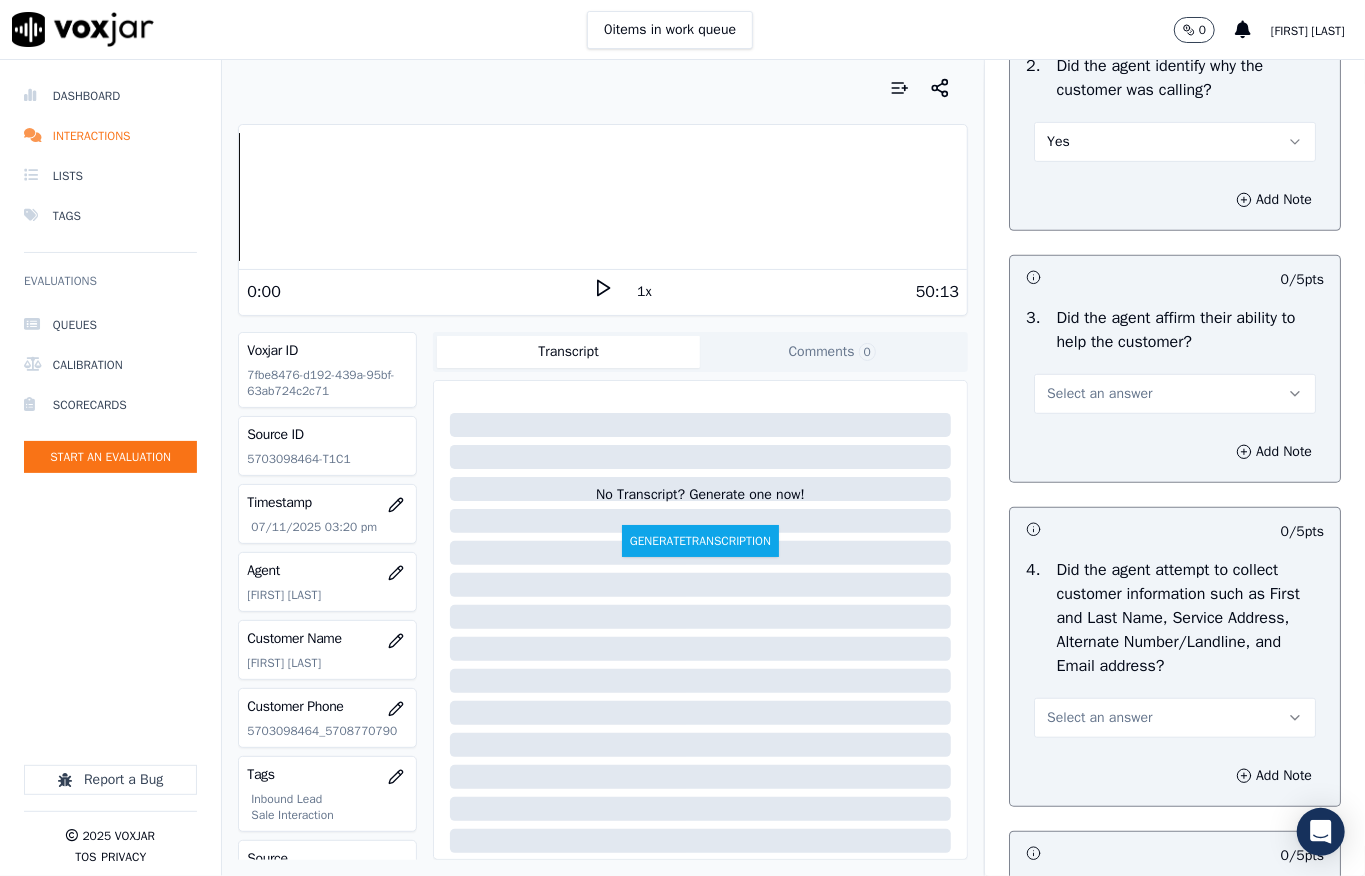 scroll, scrollTop: 533, scrollLeft: 0, axis: vertical 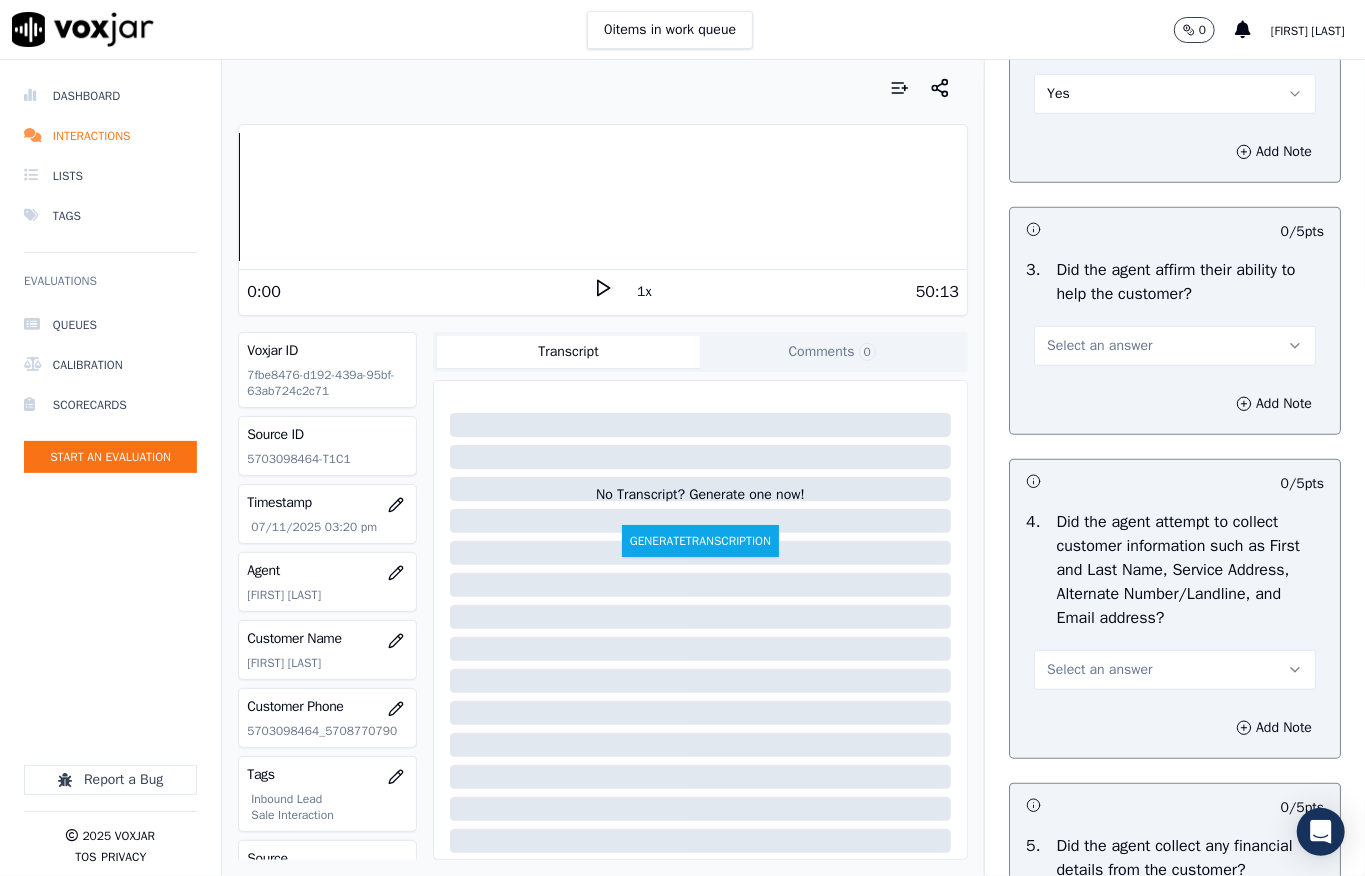 click on "Select an answer" at bounding box center [1099, 346] 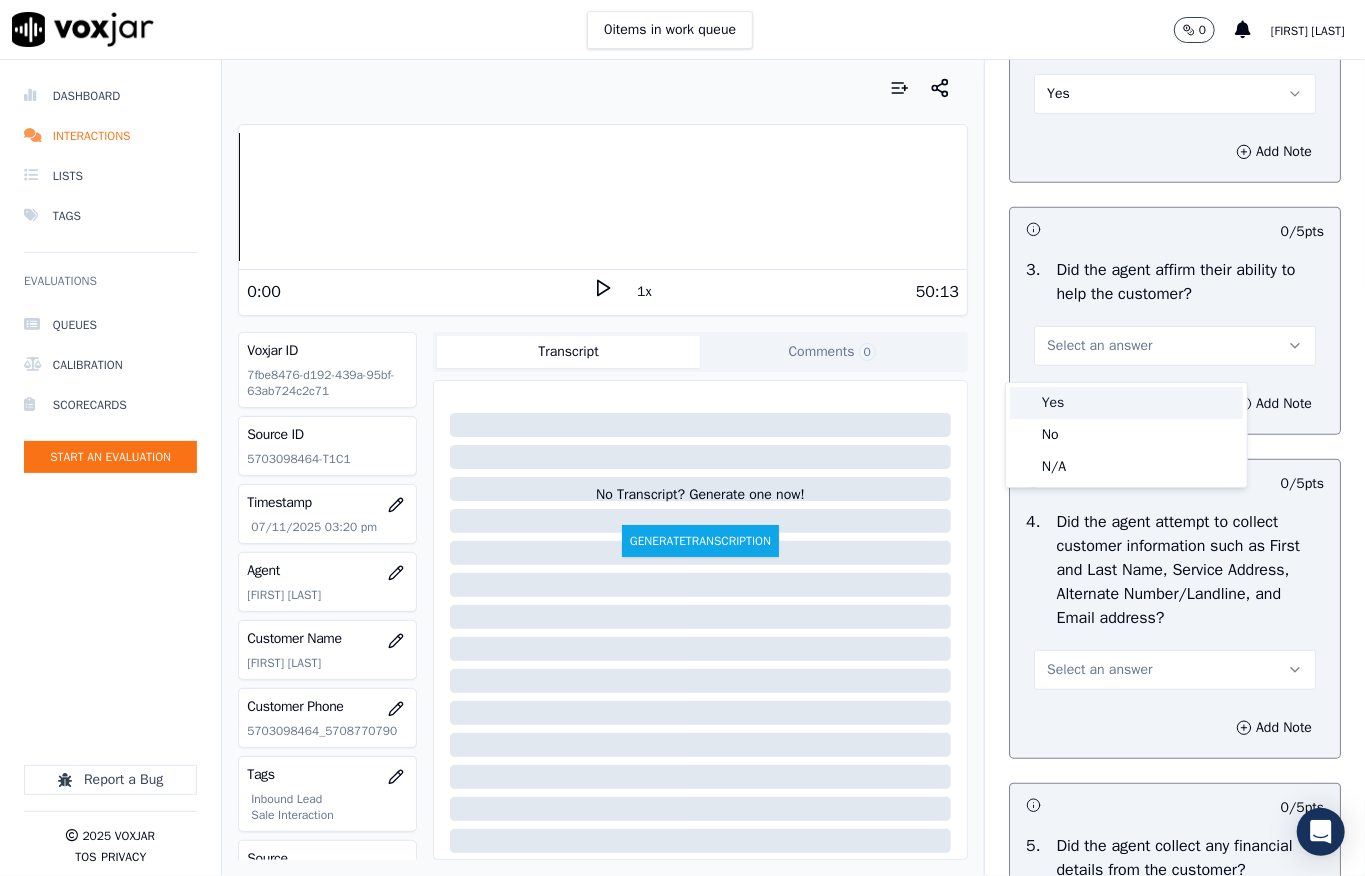 click on "Yes" at bounding box center [1126, 403] 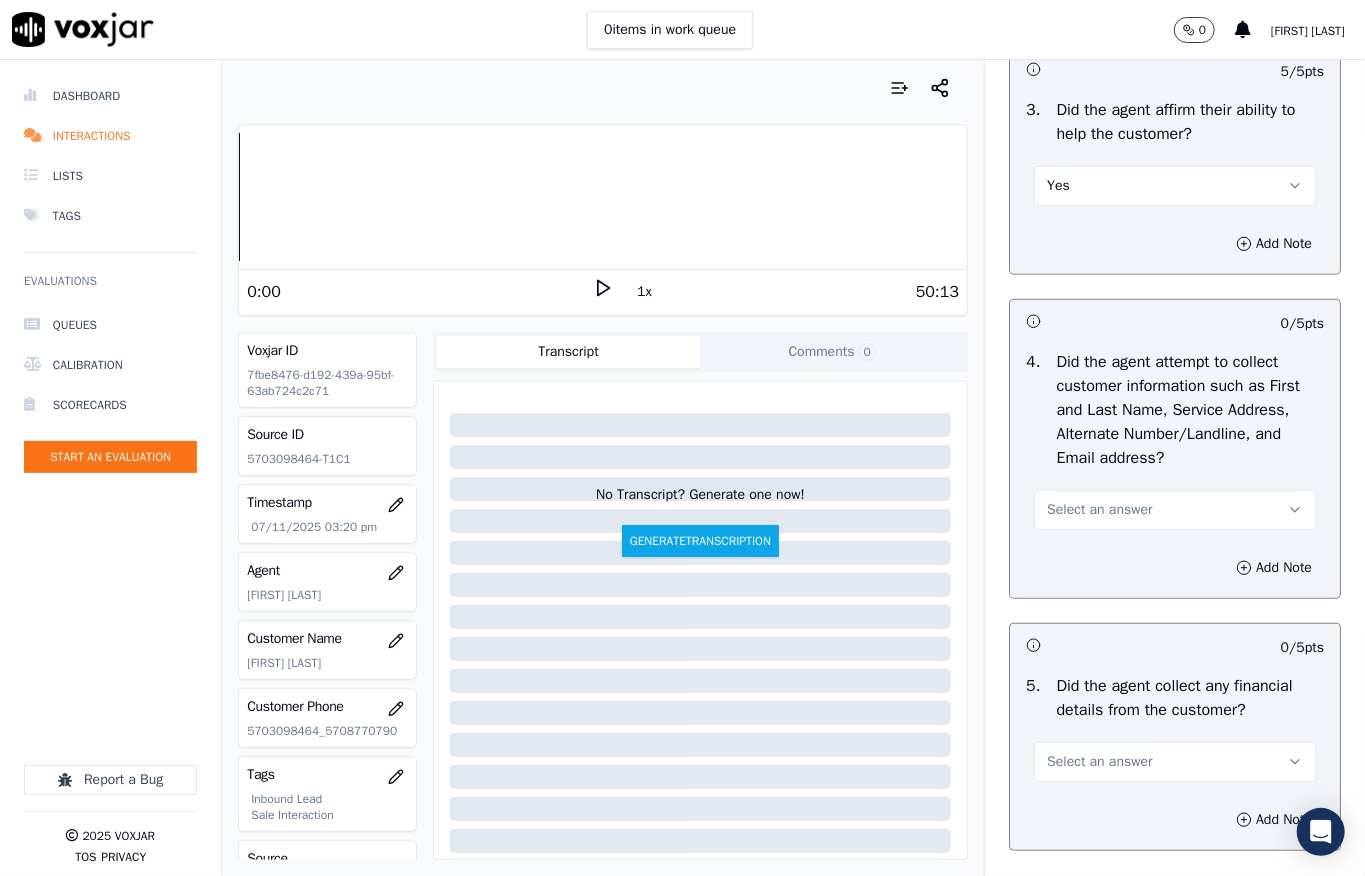scroll, scrollTop: 933, scrollLeft: 0, axis: vertical 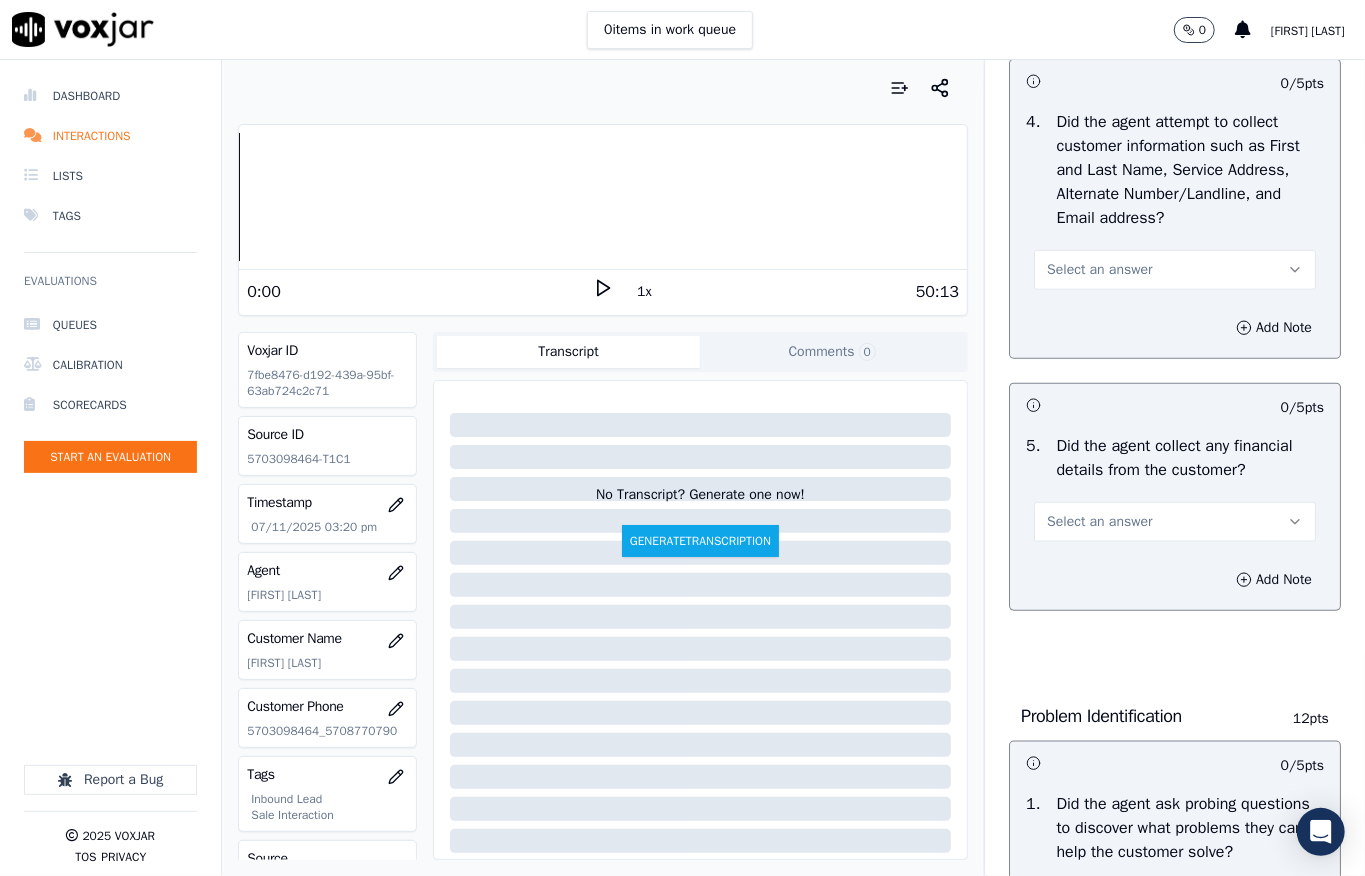 click on "Select an answer" at bounding box center (1099, 270) 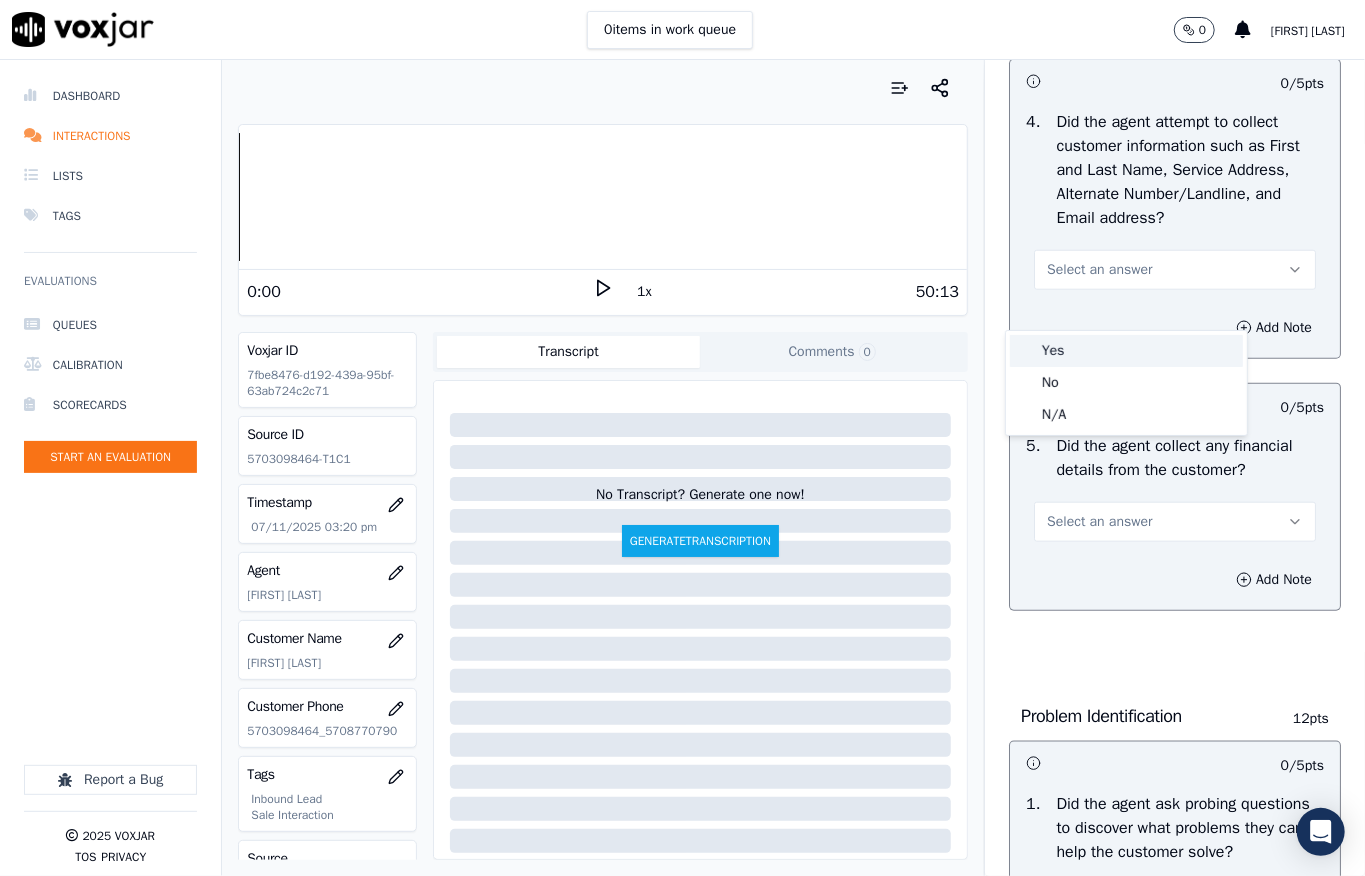 click on "Yes" at bounding box center [1126, 351] 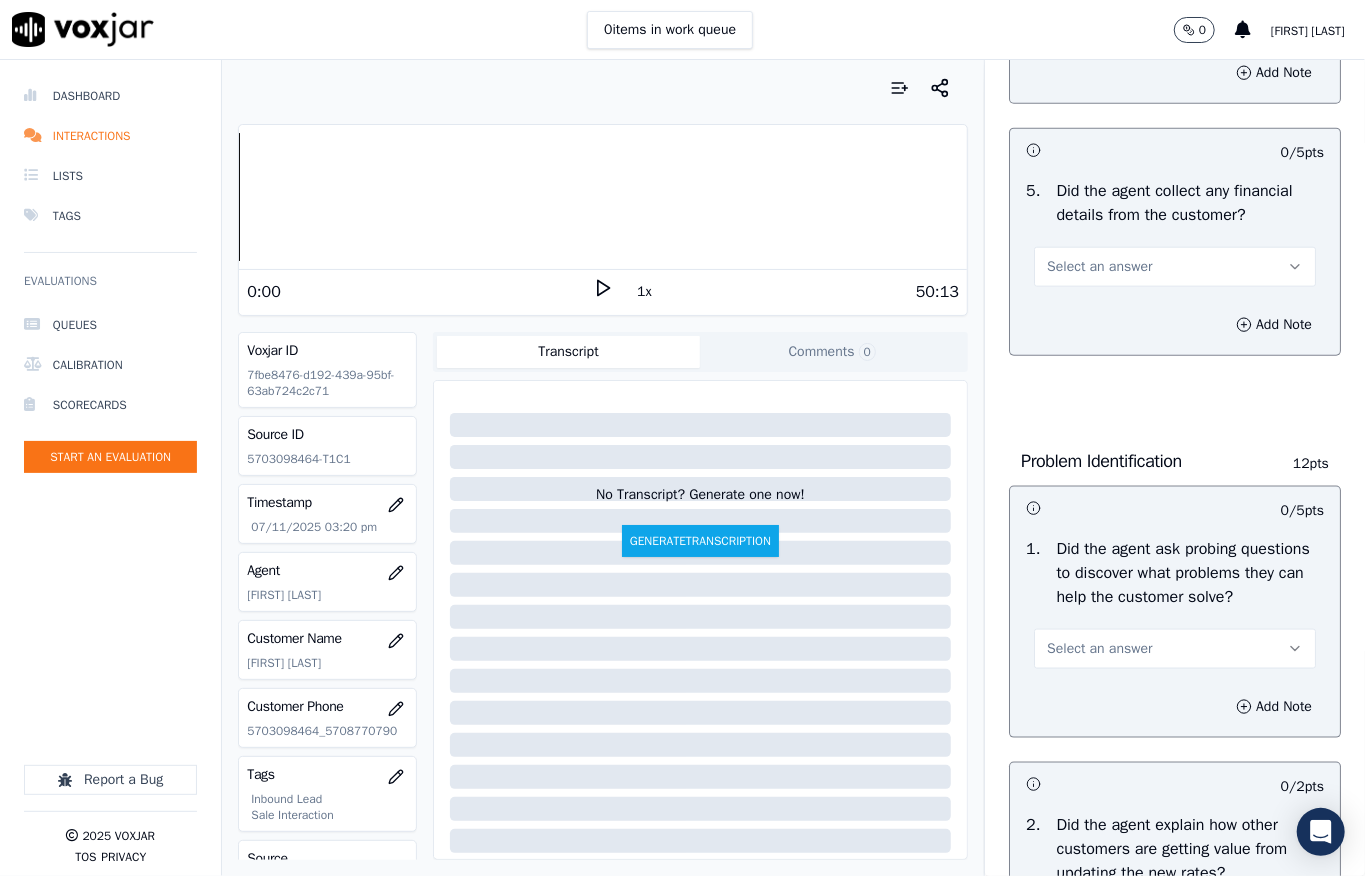 scroll, scrollTop: 1200, scrollLeft: 0, axis: vertical 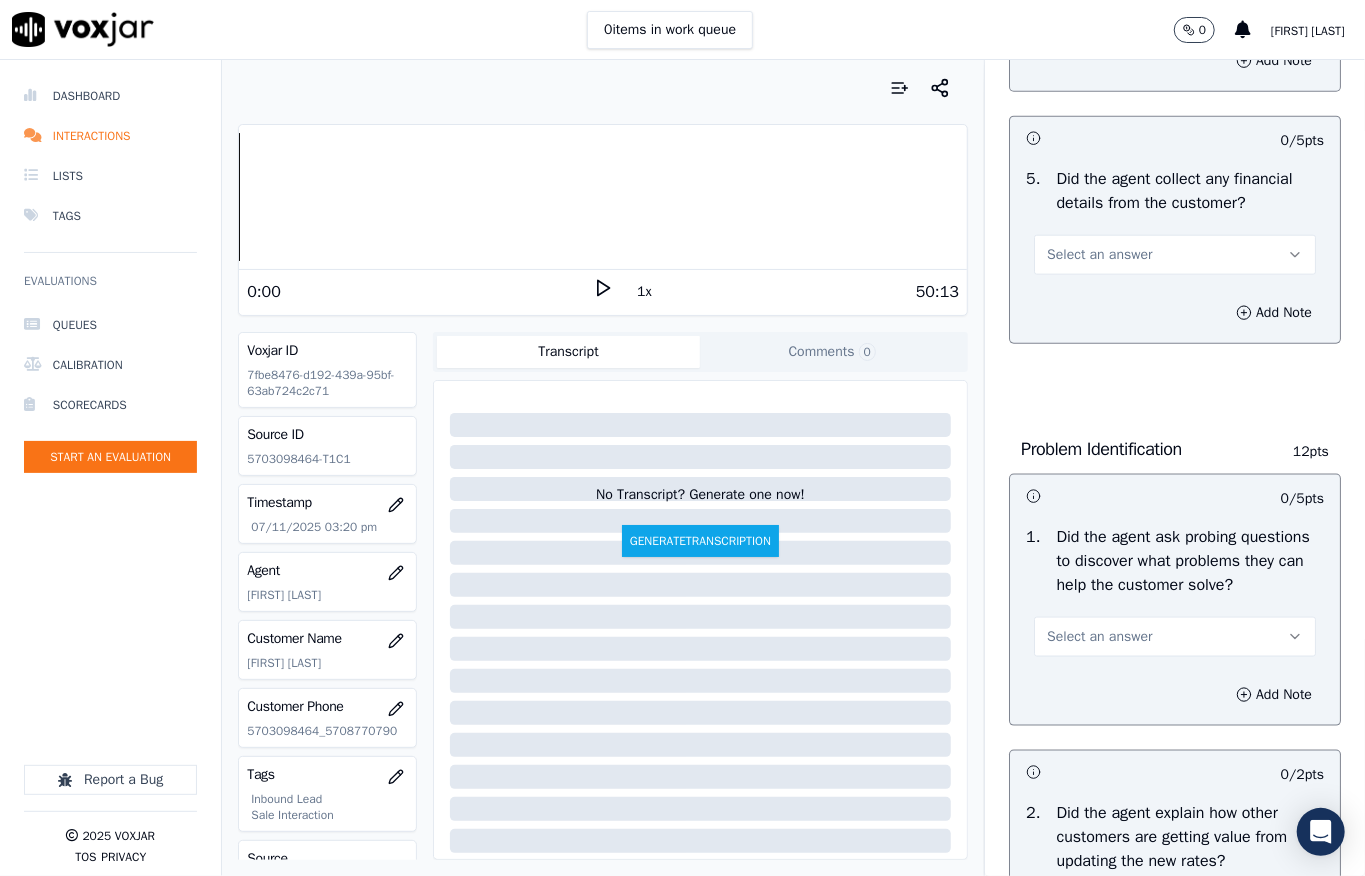 click on "Select an answer" at bounding box center [1099, 255] 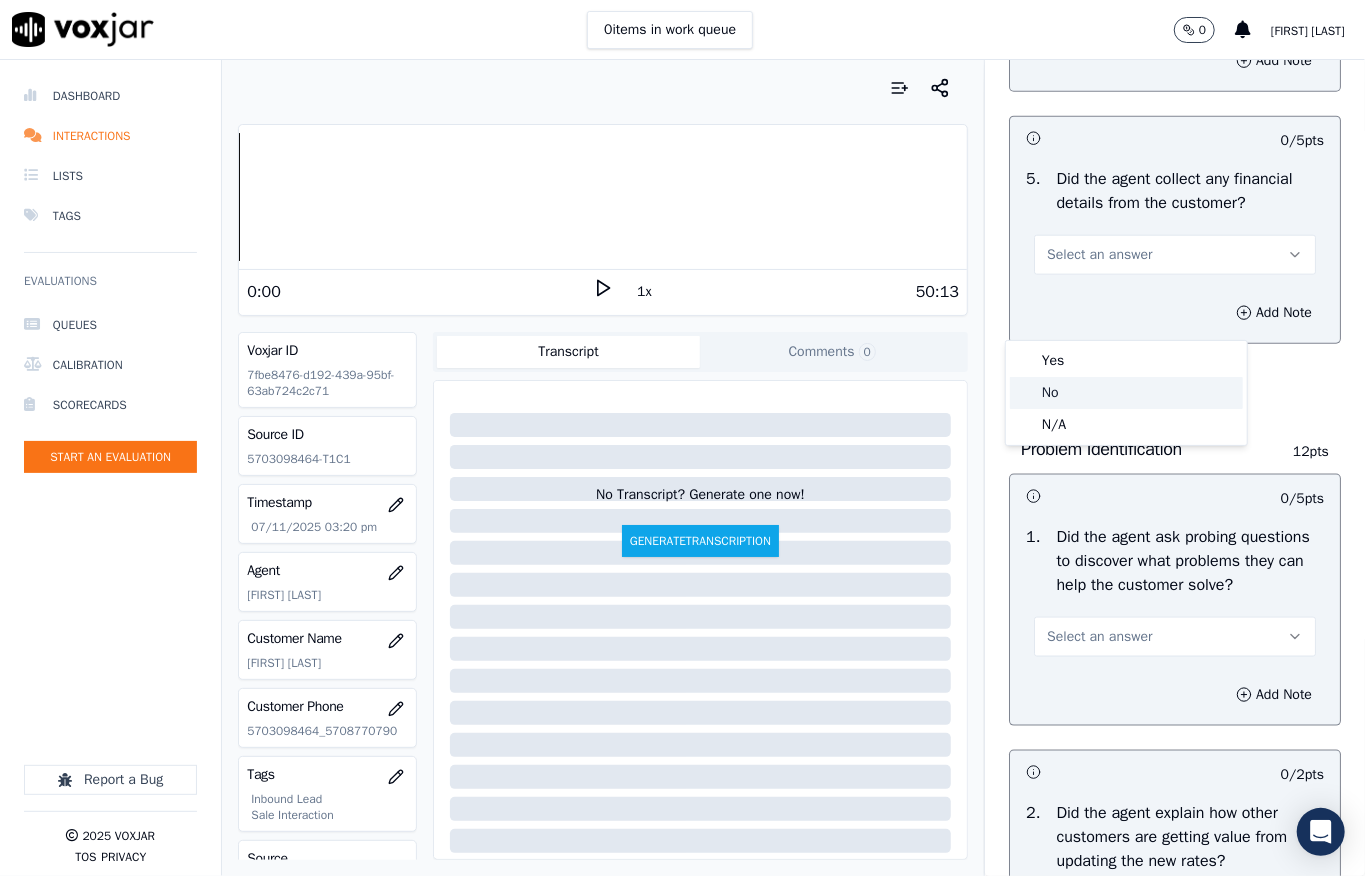 click on "No" 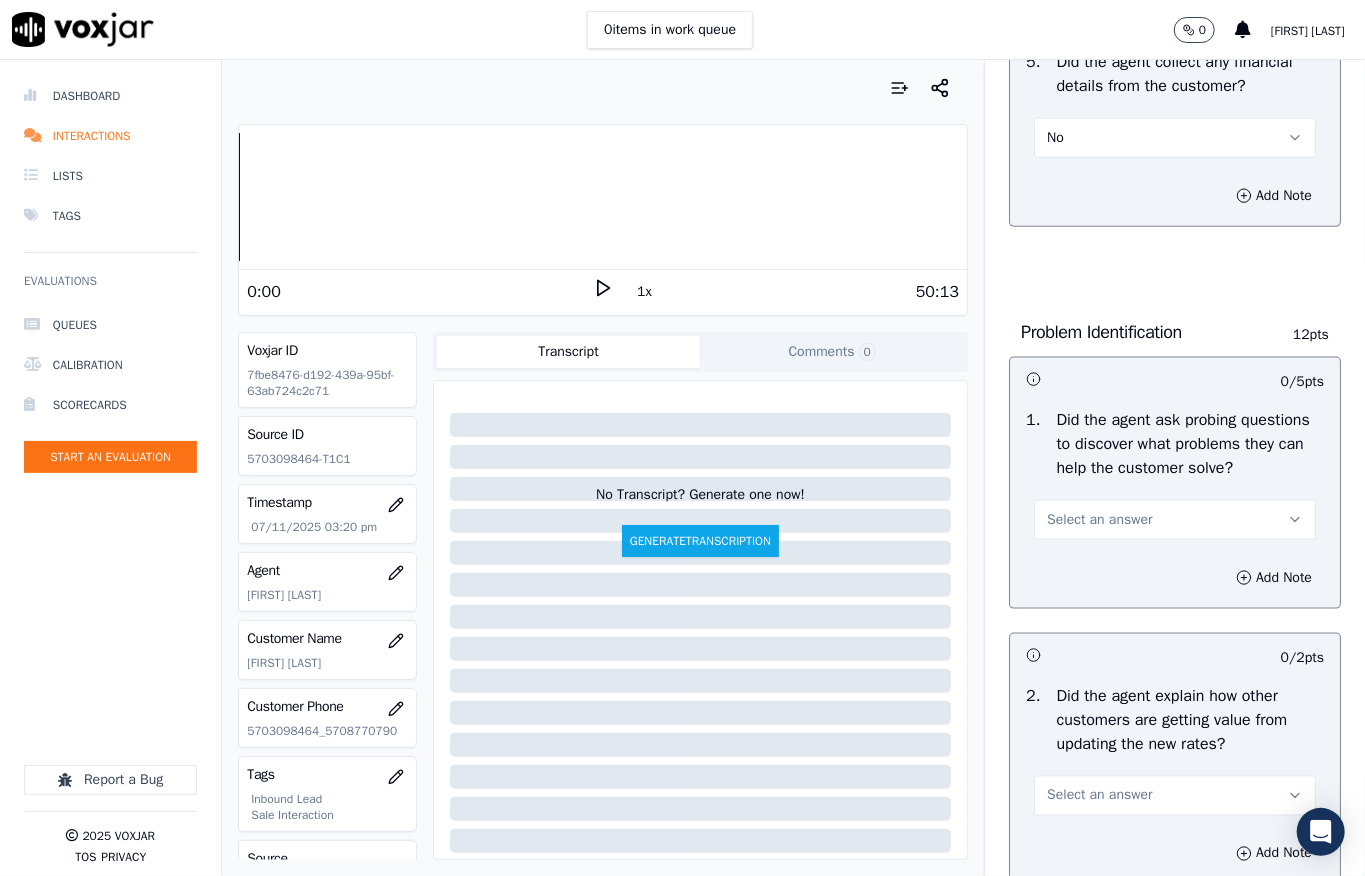 scroll, scrollTop: 1466, scrollLeft: 0, axis: vertical 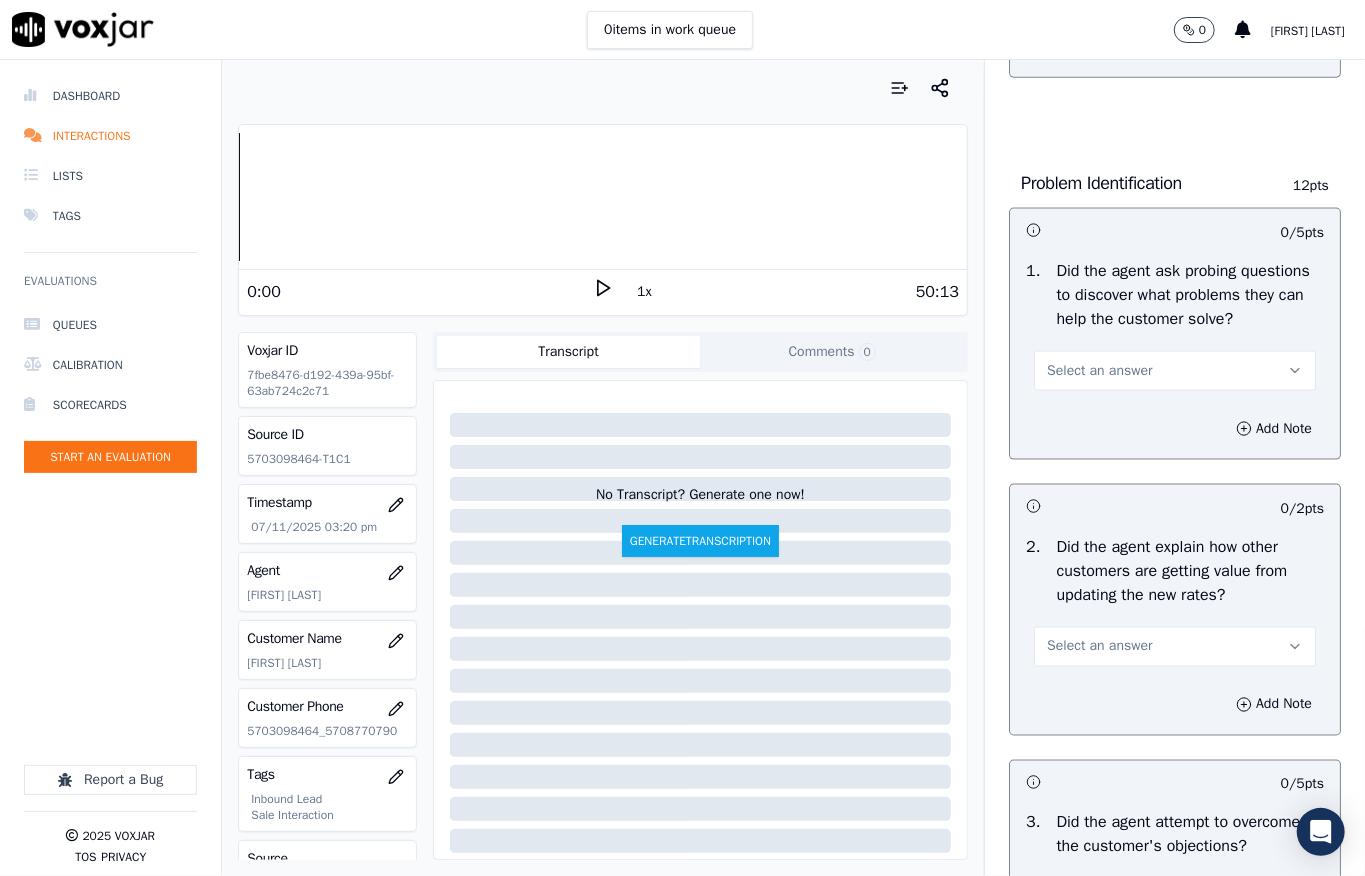 click on "Select an answer" at bounding box center (1099, 371) 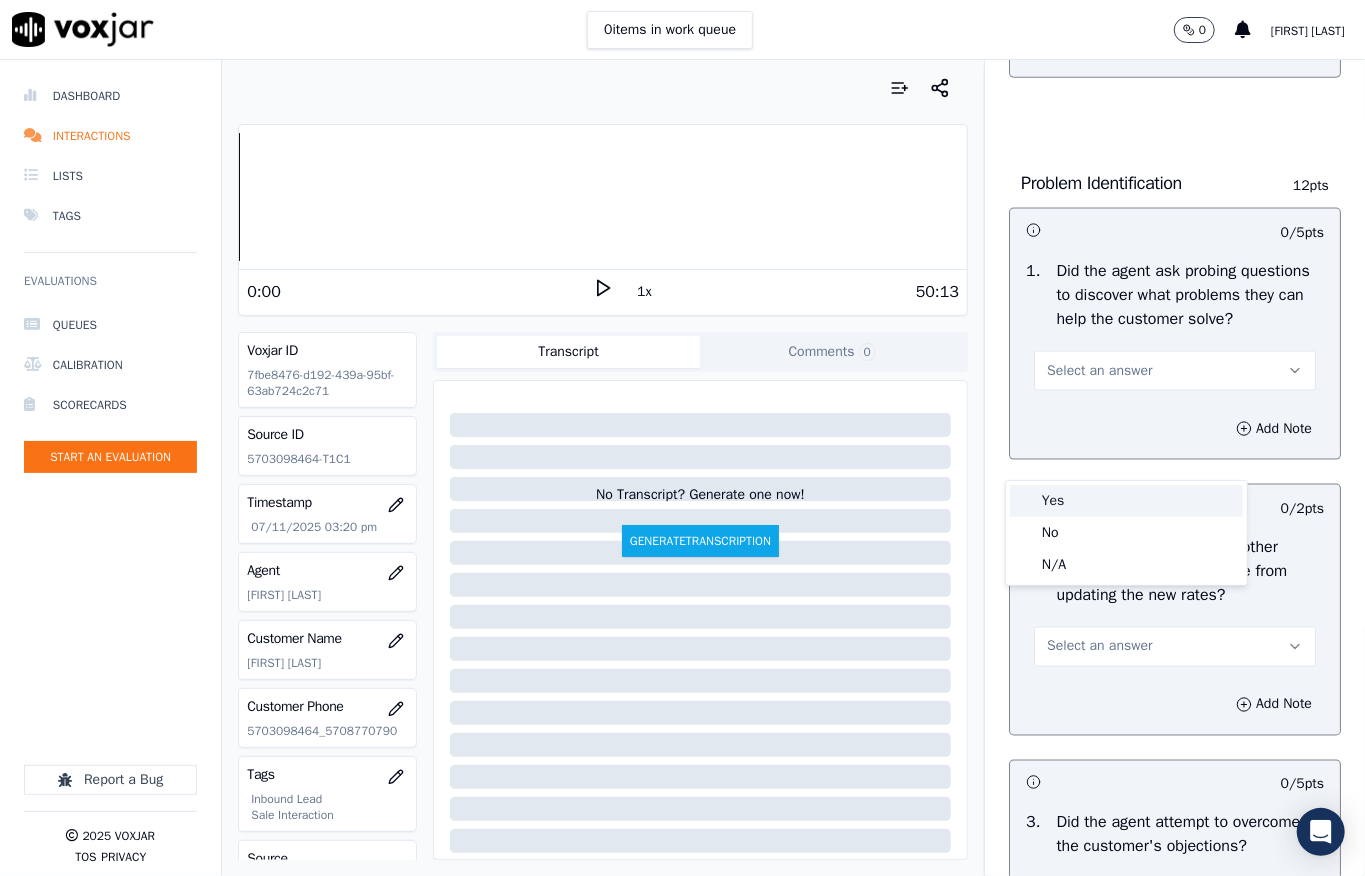 click on "Yes" at bounding box center [1126, 501] 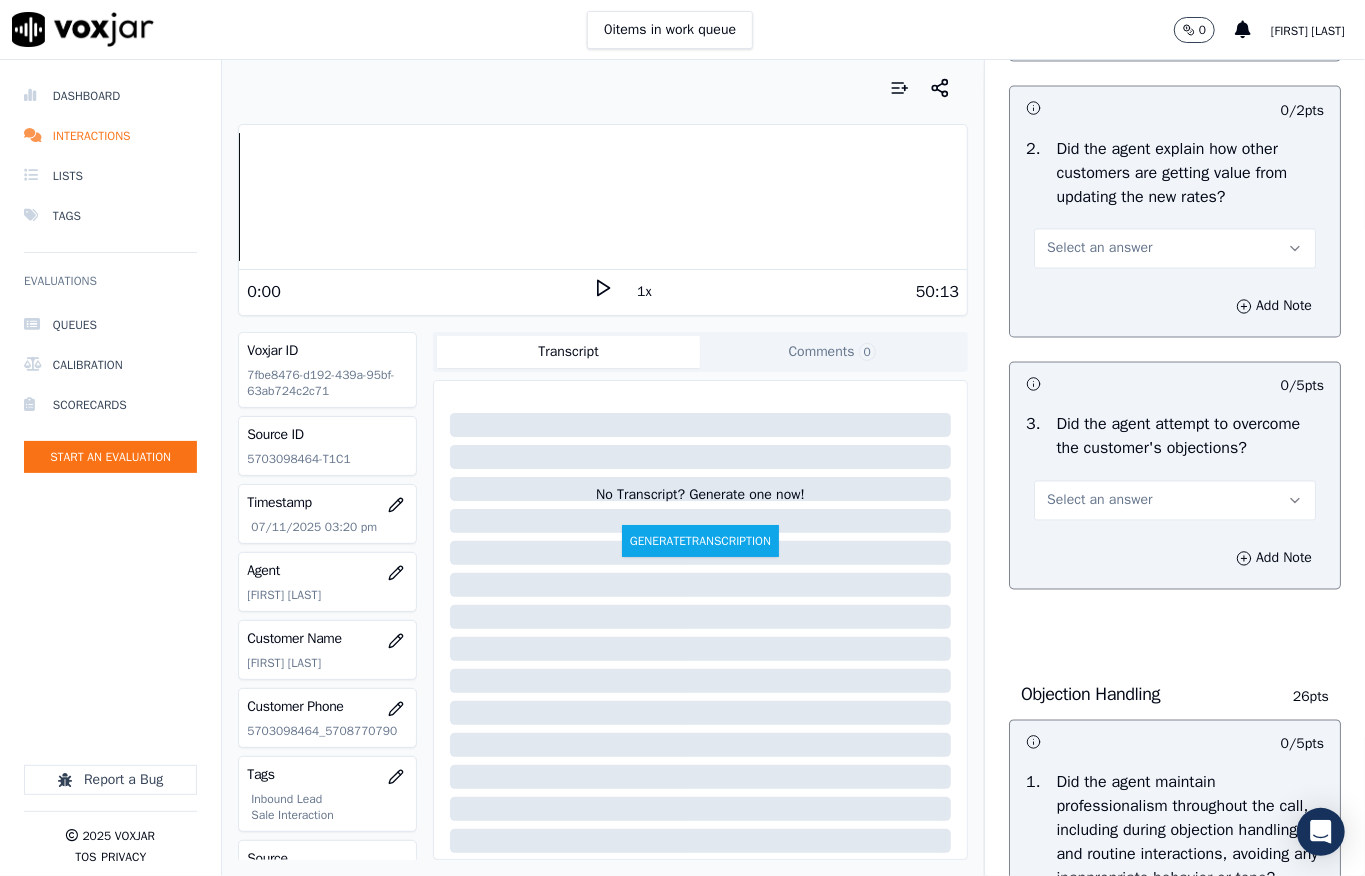 scroll, scrollTop: 1866, scrollLeft: 0, axis: vertical 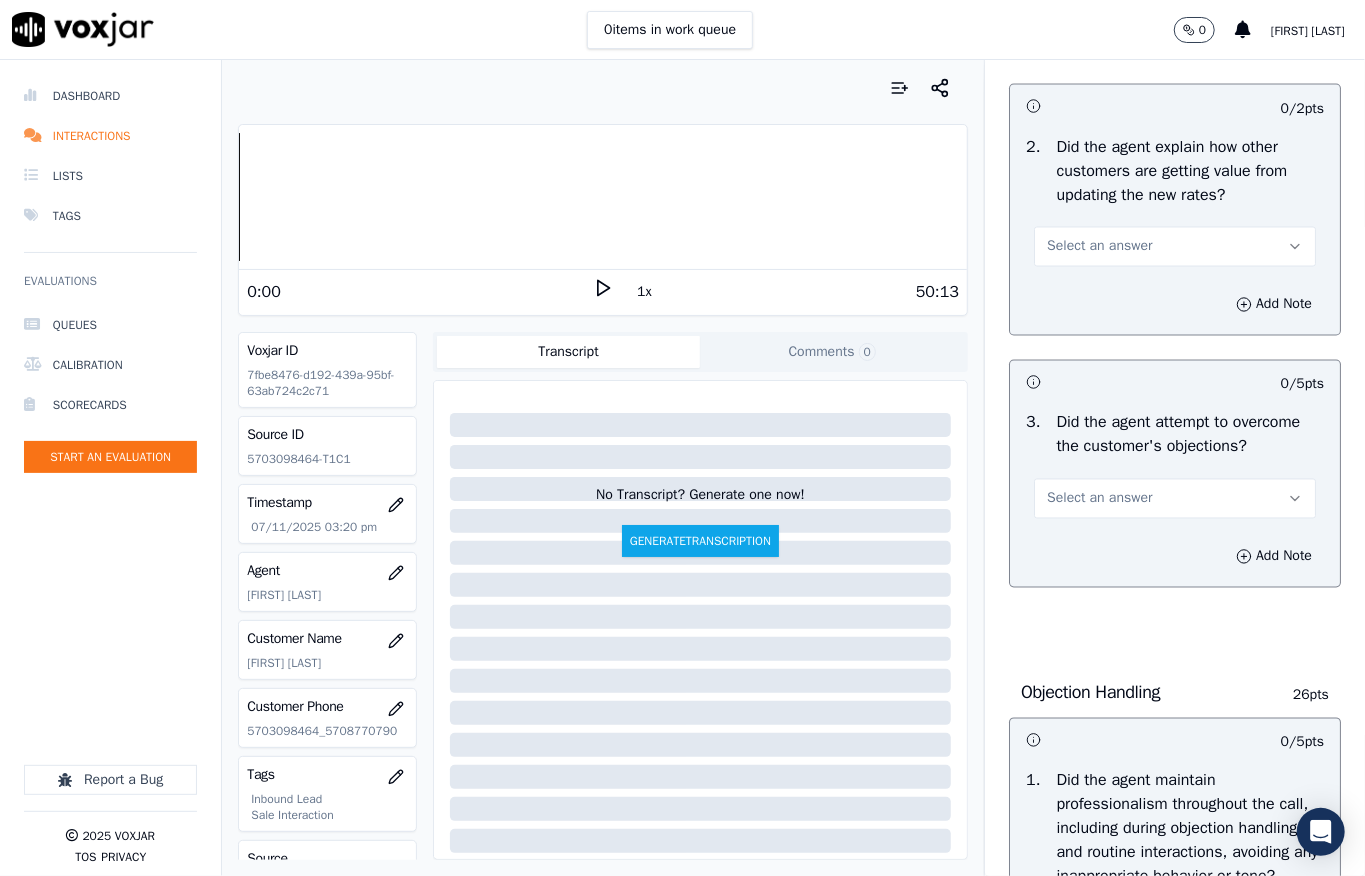 click on "Select an answer" at bounding box center [1099, 247] 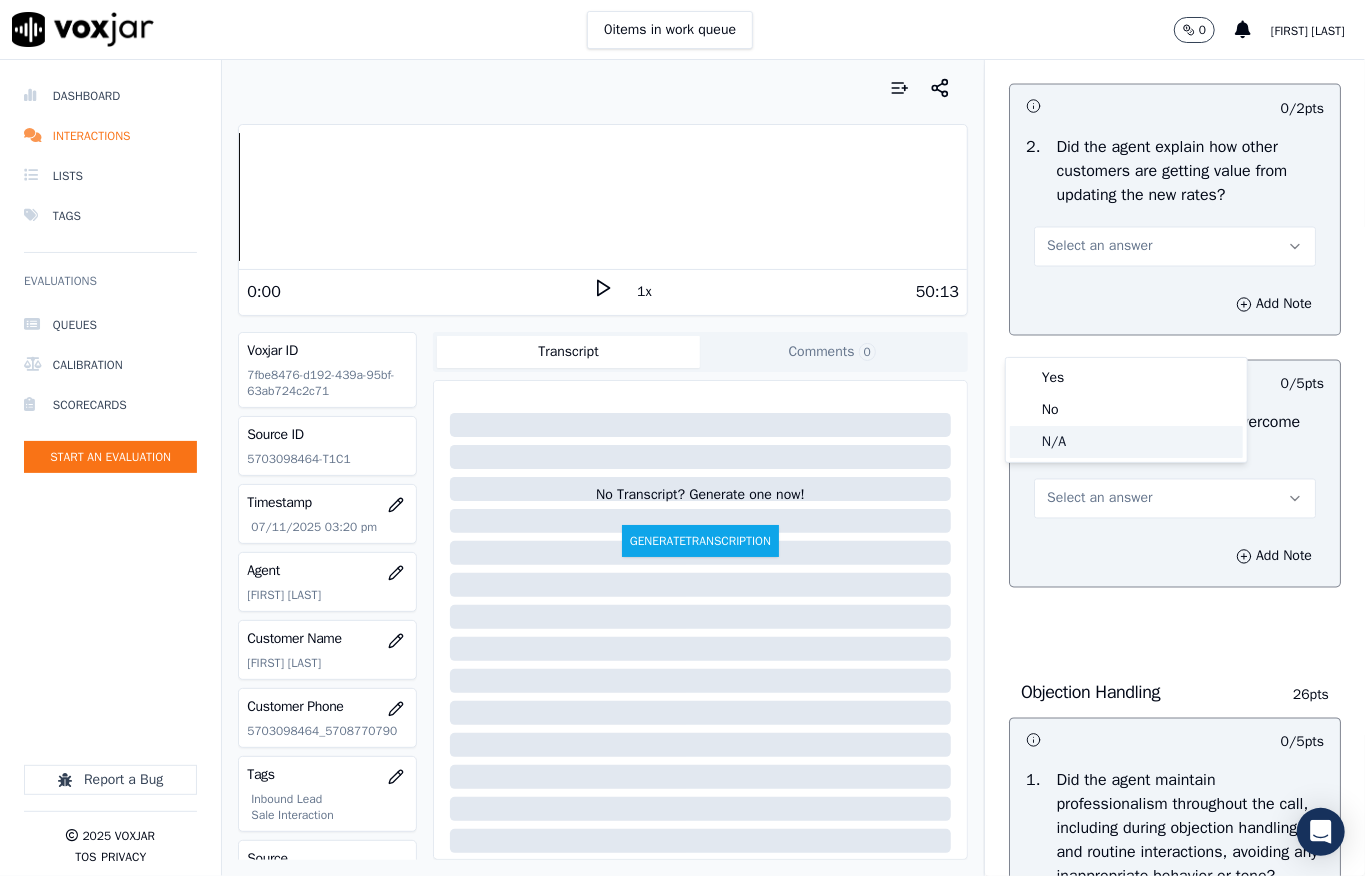 click on "N/A" 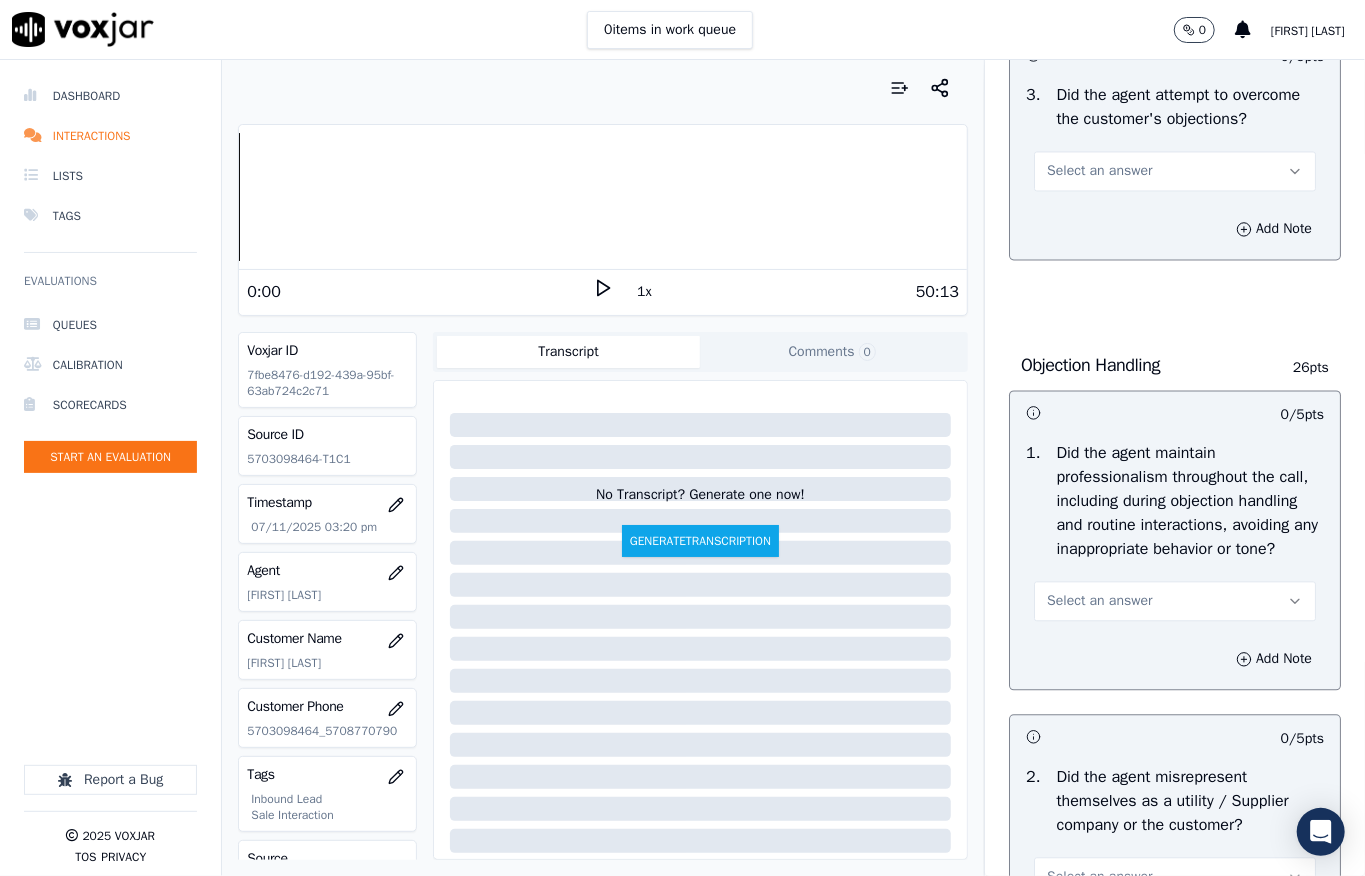 scroll, scrollTop: 2266, scrollLeft: 0, axis: vertical 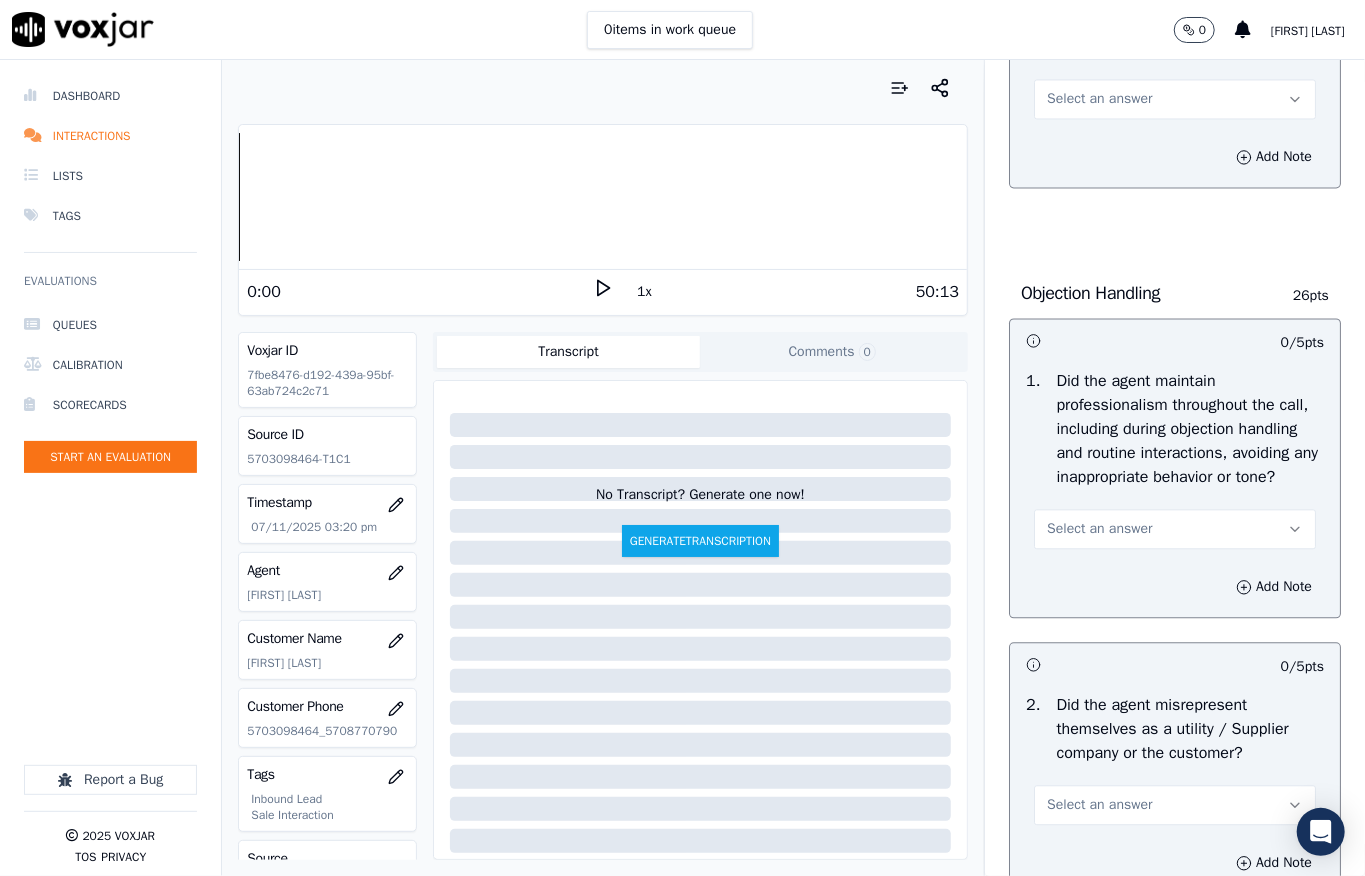 click on "Select an answer" at bounding box center [1099, 99] 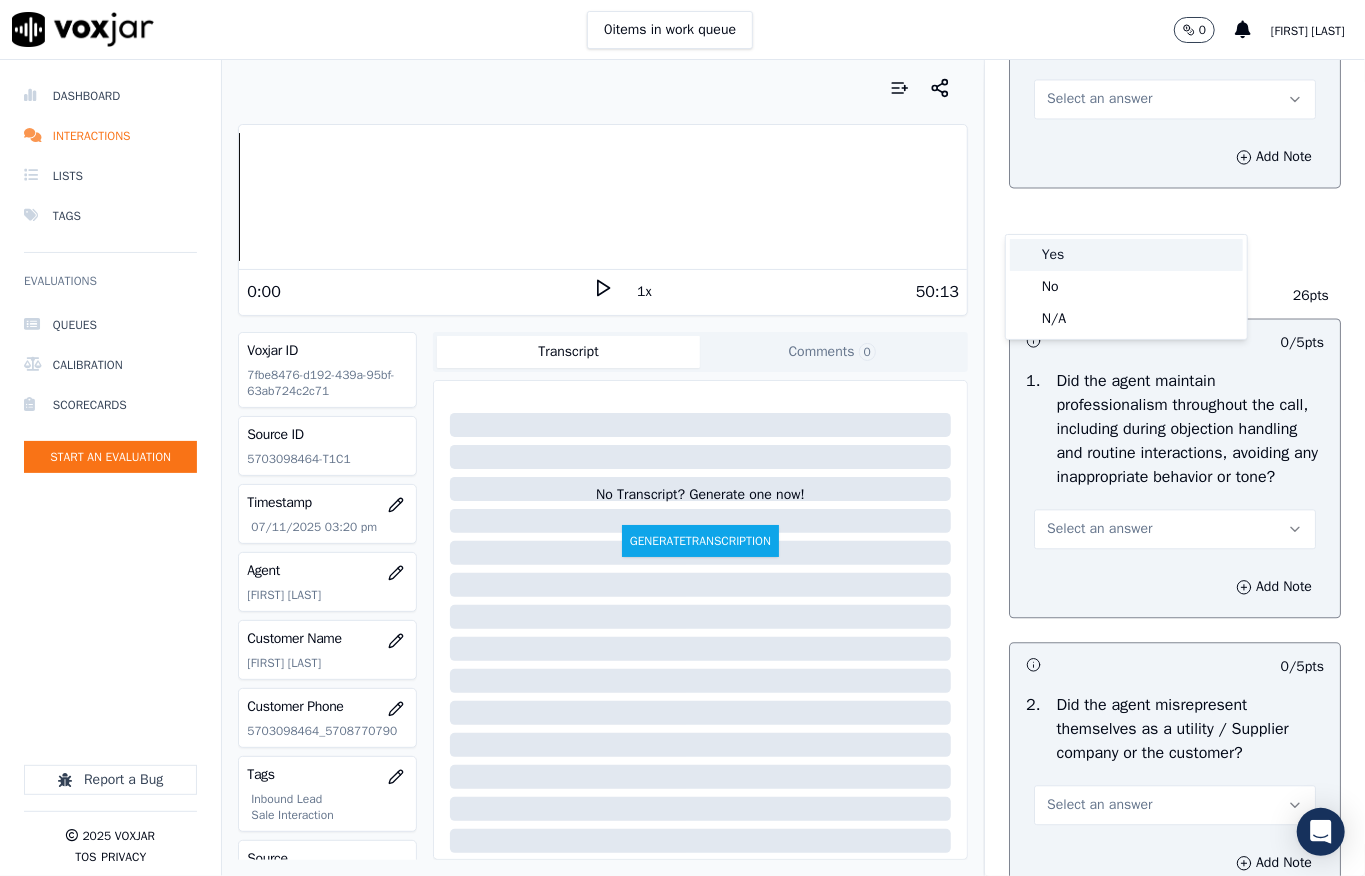 click on "Yes" at bounding box center [1126, 255] 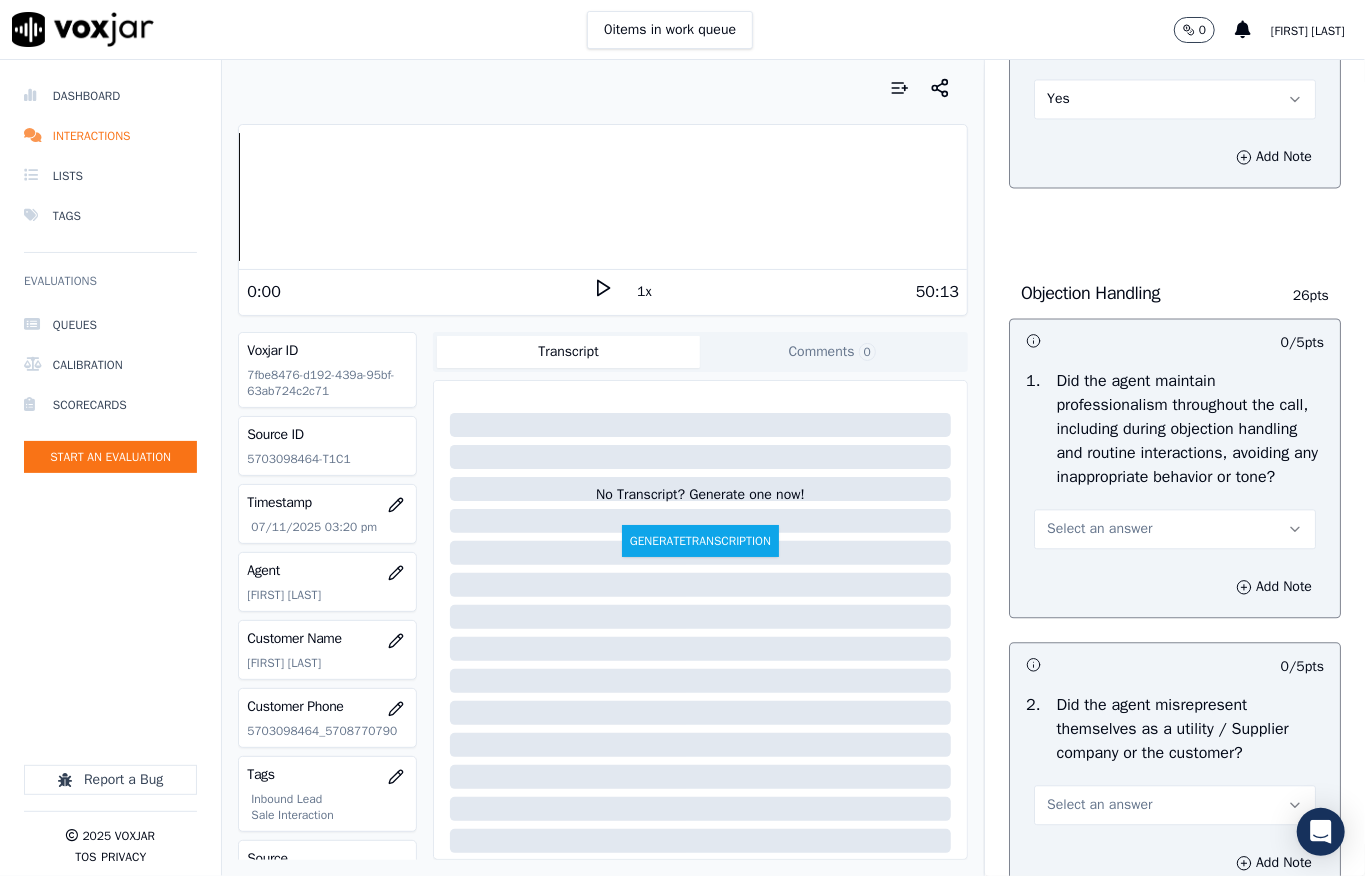 click on "Select an answer" at bounding box center (1099, 529) 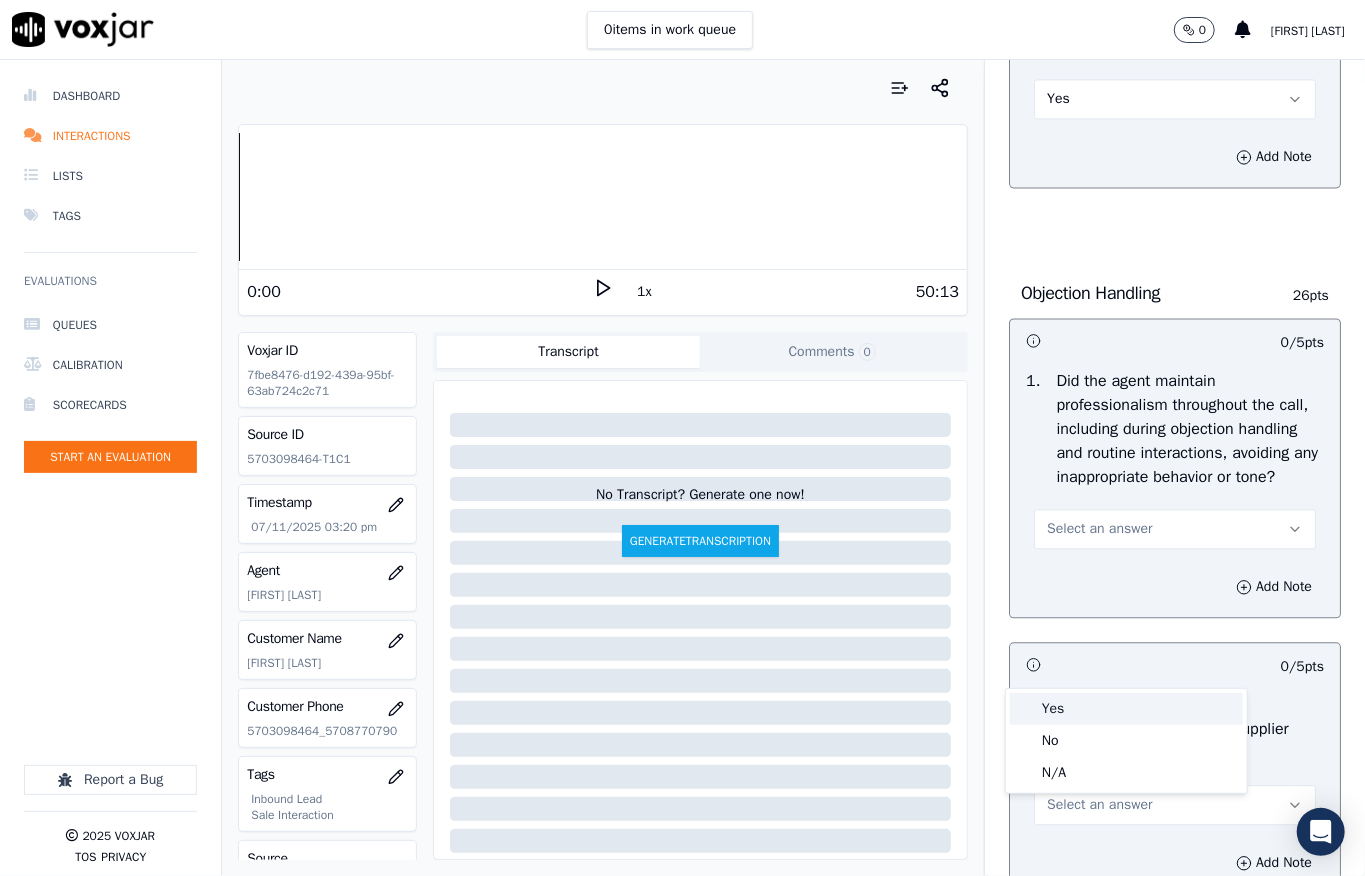 click on "Yes" at bounding box center [1126, 709] 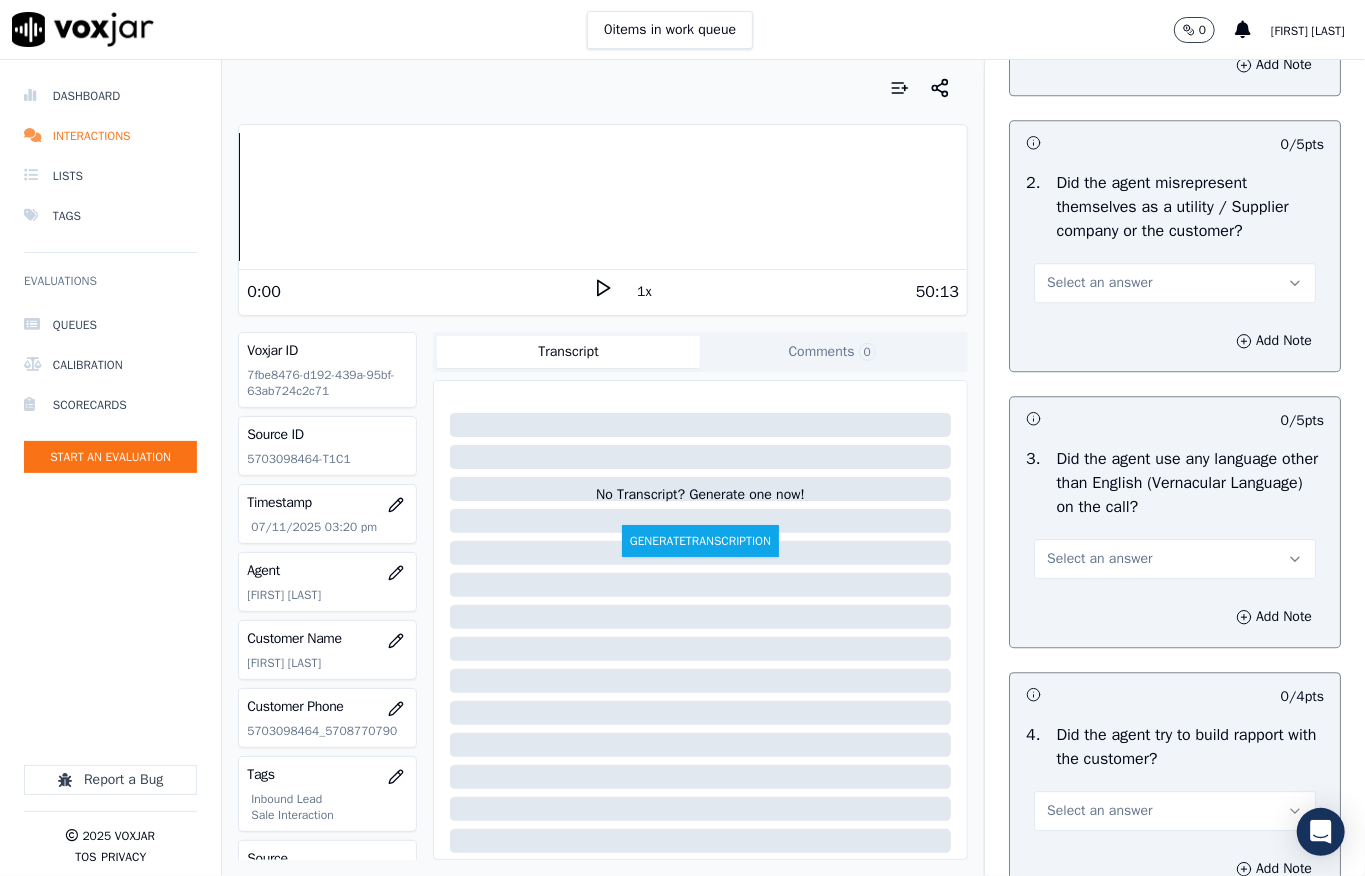 scroll, scrollTop: 2800, scrollLeft: 0, axis: vertical 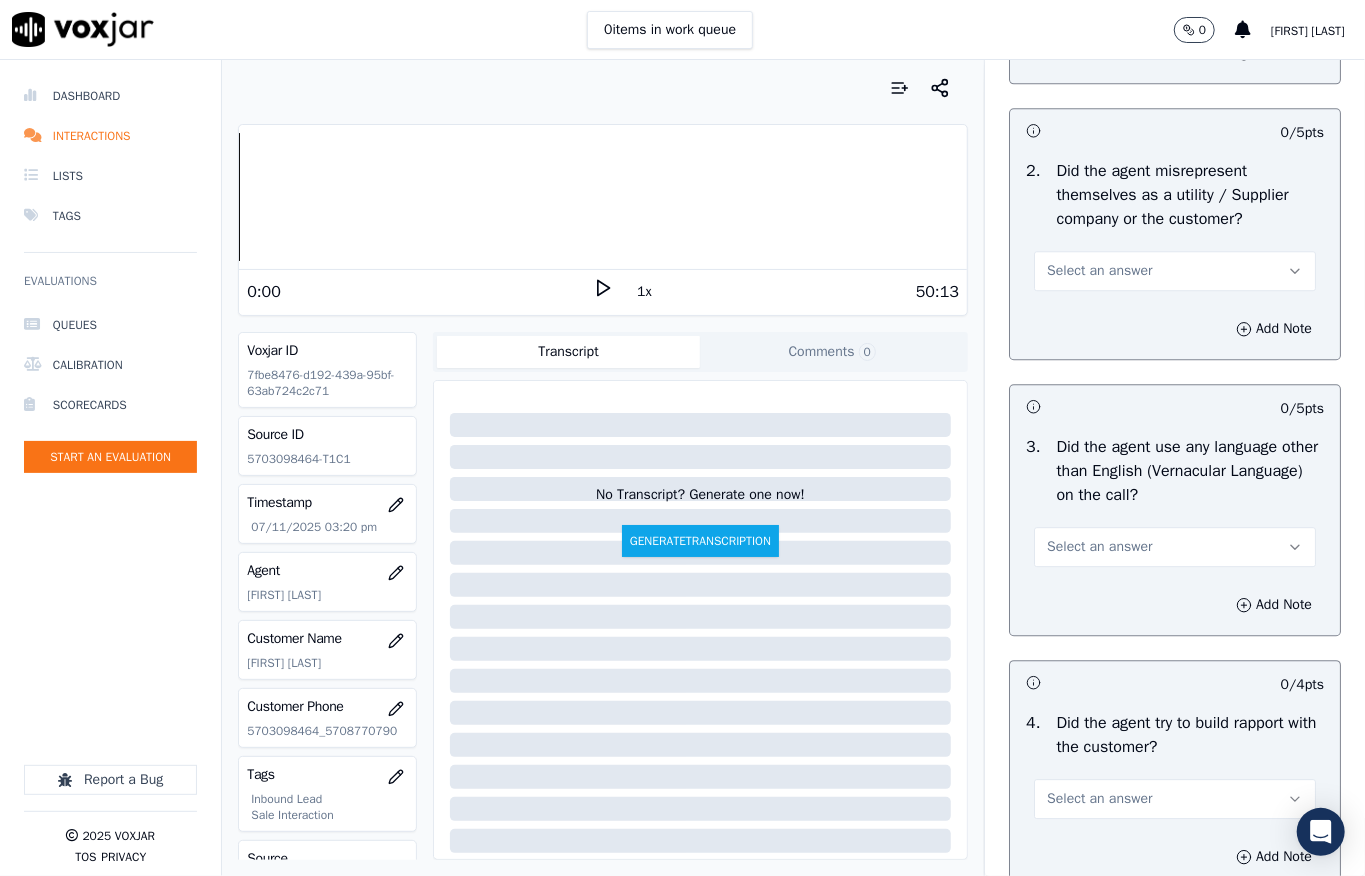 click on "Select an answer" at bounding box center [1099, 271] 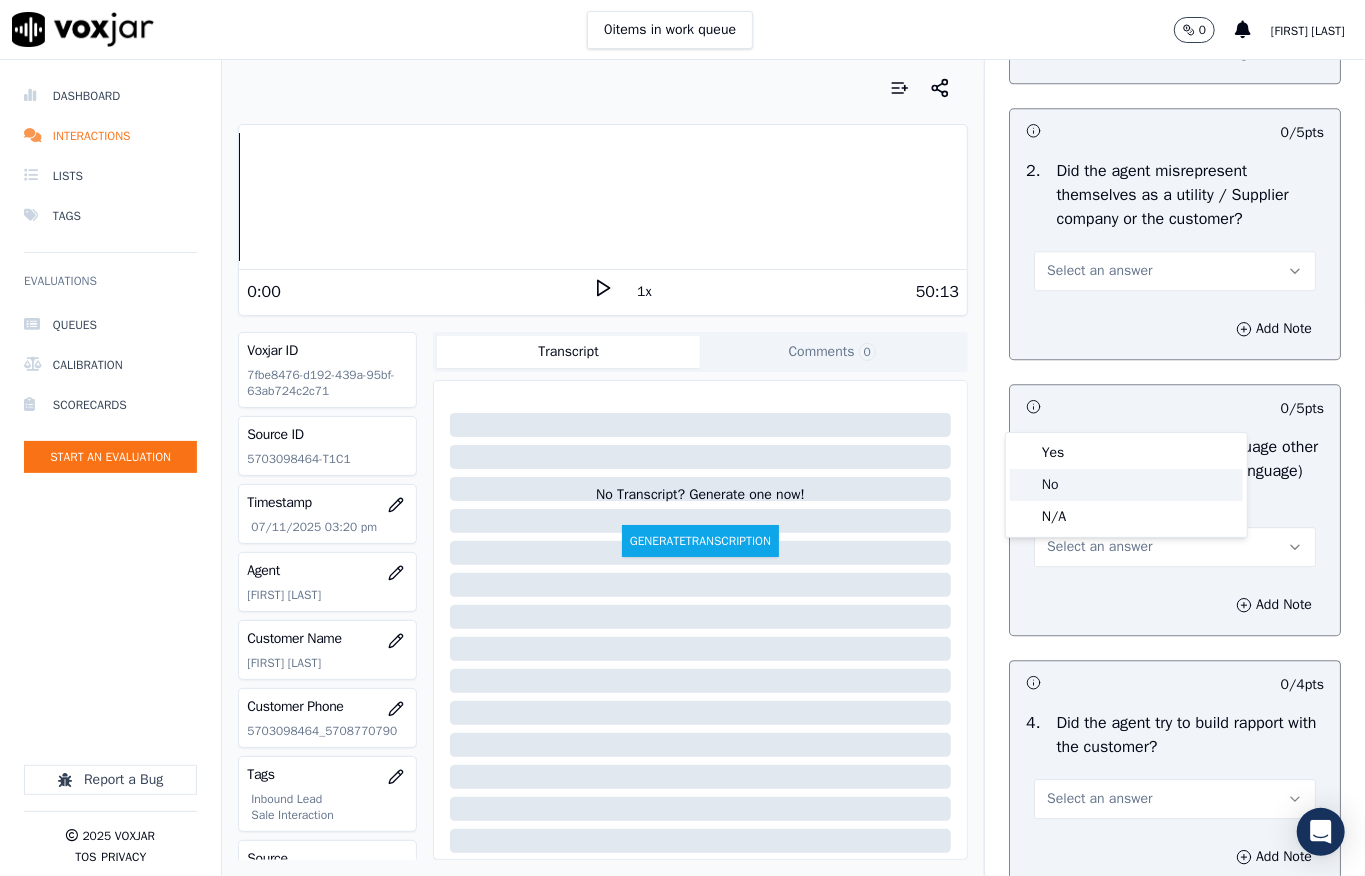 click on "No" 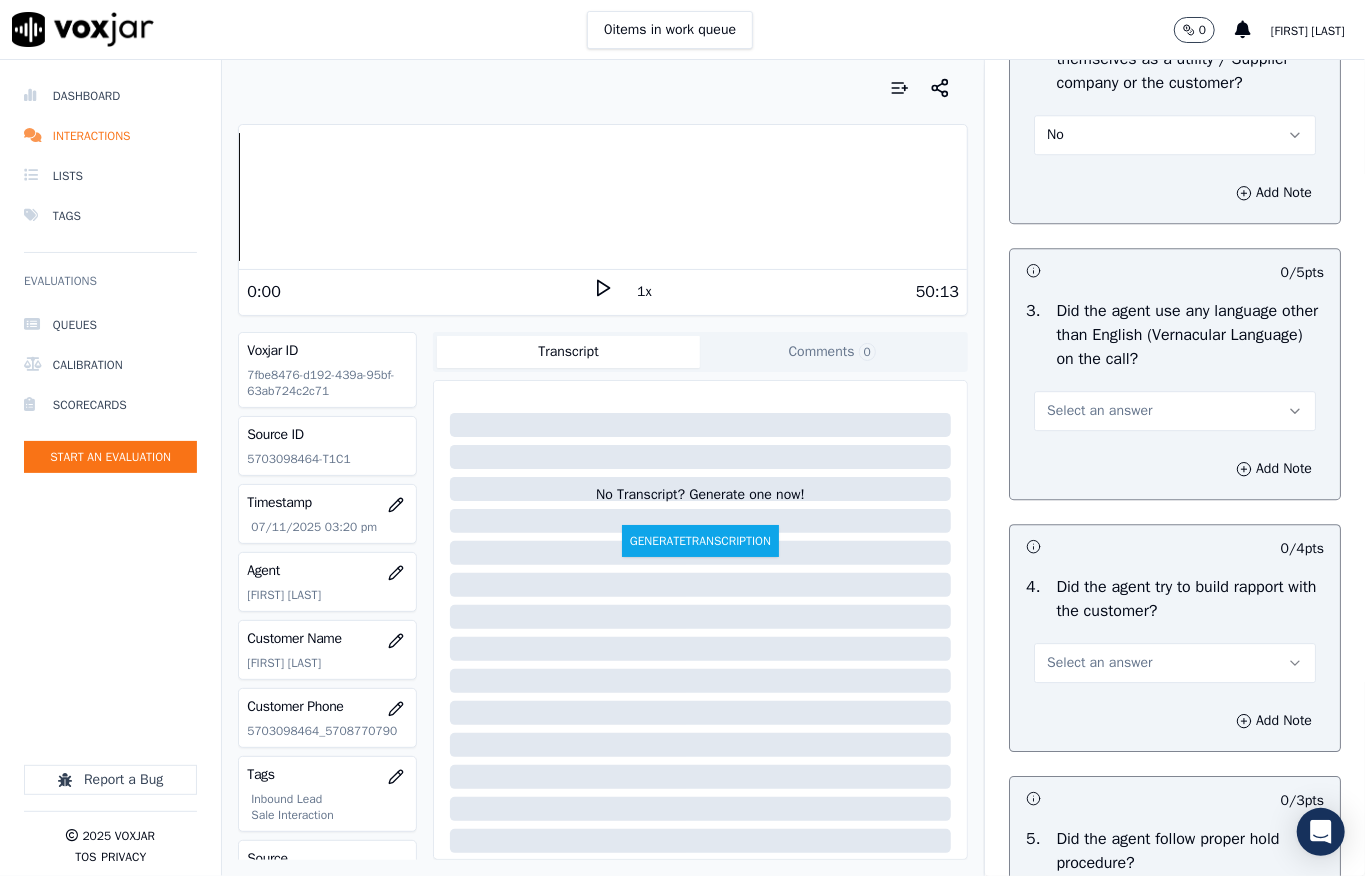 scroll, scrollTop: 3066, scrollLeft: 0, axis: vertical 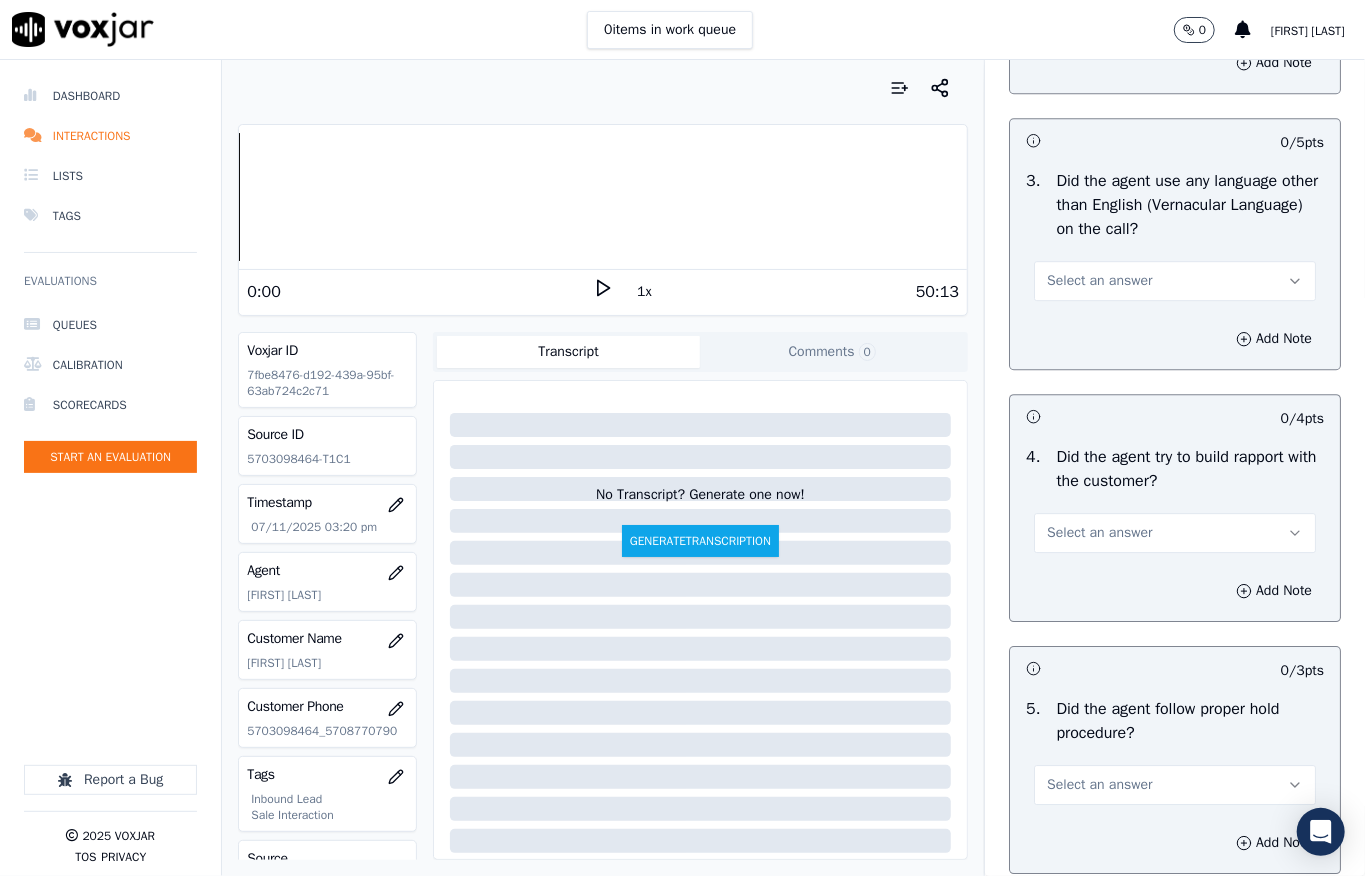 drag, startPoint x: 1074, startPoint y: 417, endPoint x: 1080, endPoint y: 437, distance: 20.880613 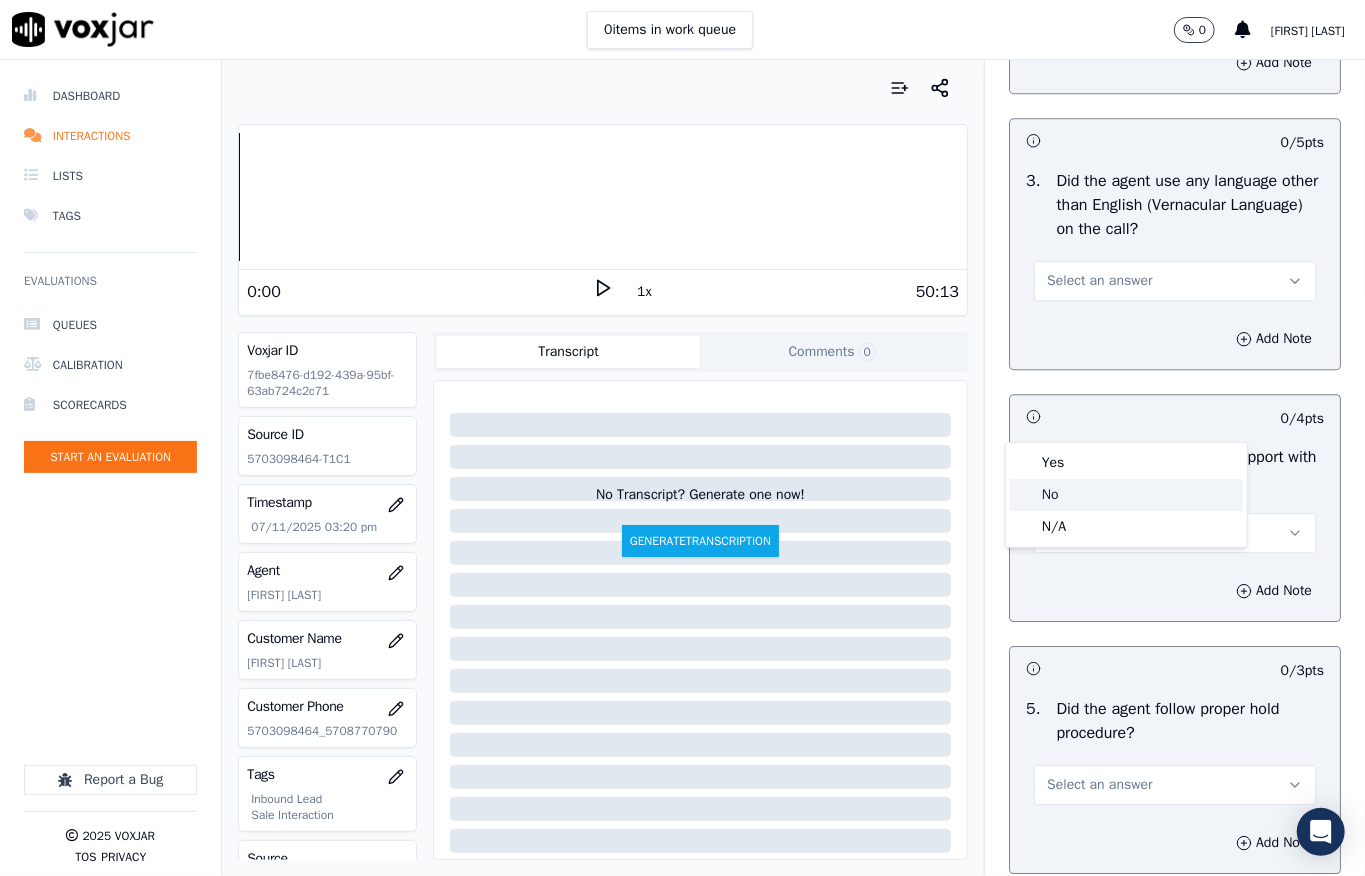 click on "No" 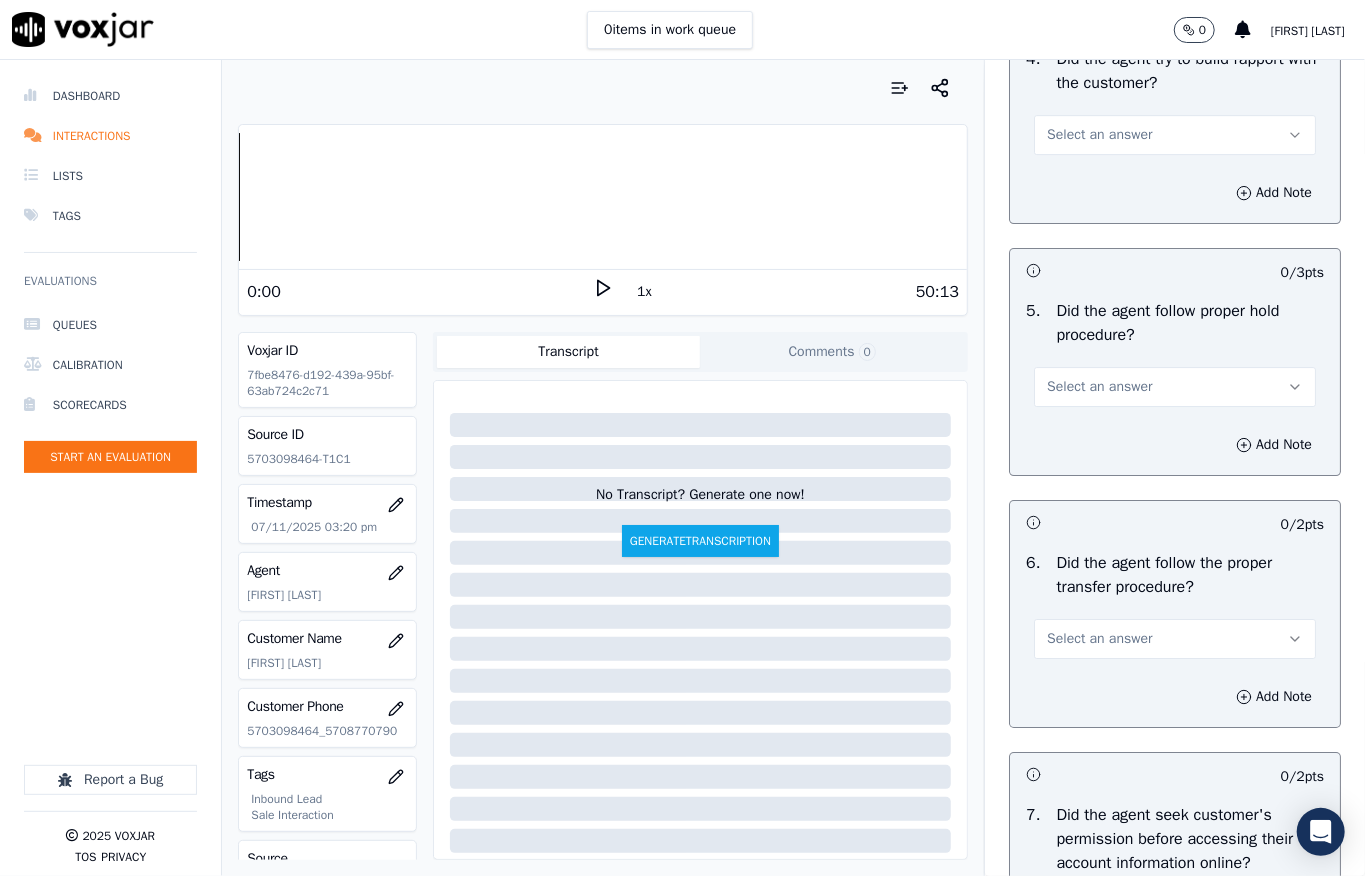scroll, scrollTop: 3466, scrollLeft: 0, axis: vertical 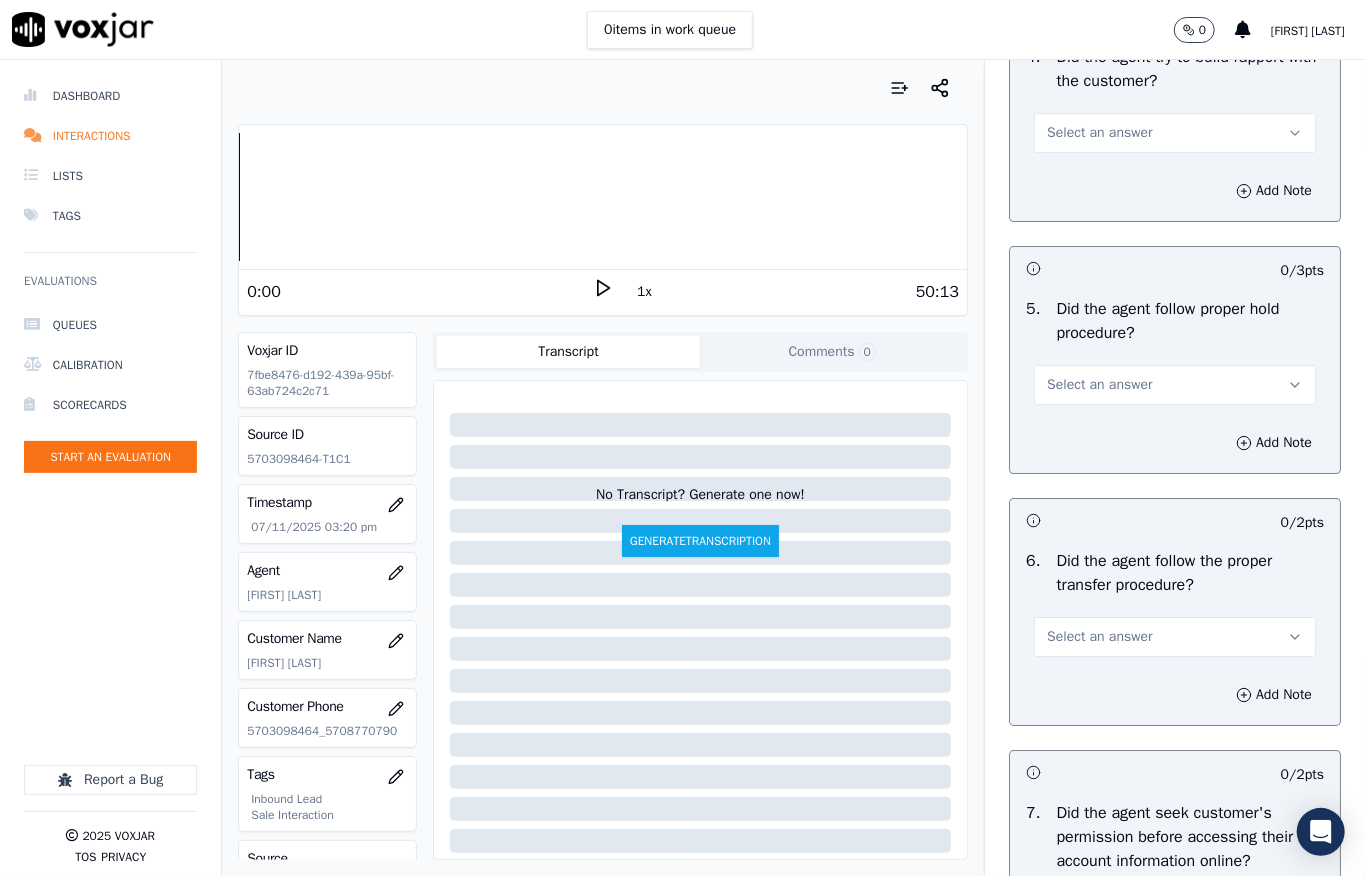 click on "Select an answer" at bounding box center [1099, 133] 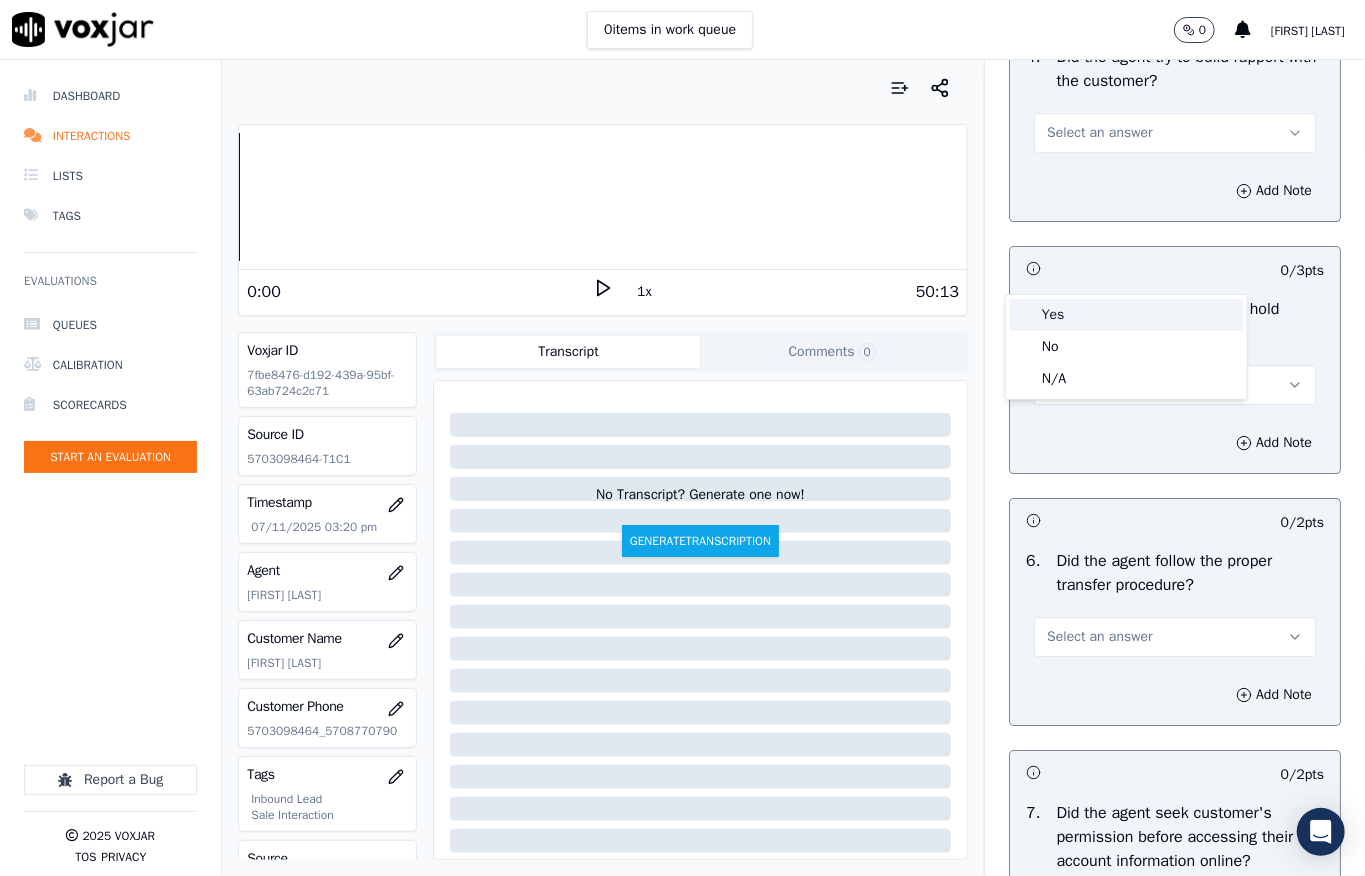 click on "Yes" at bounding box center (1126, 315) 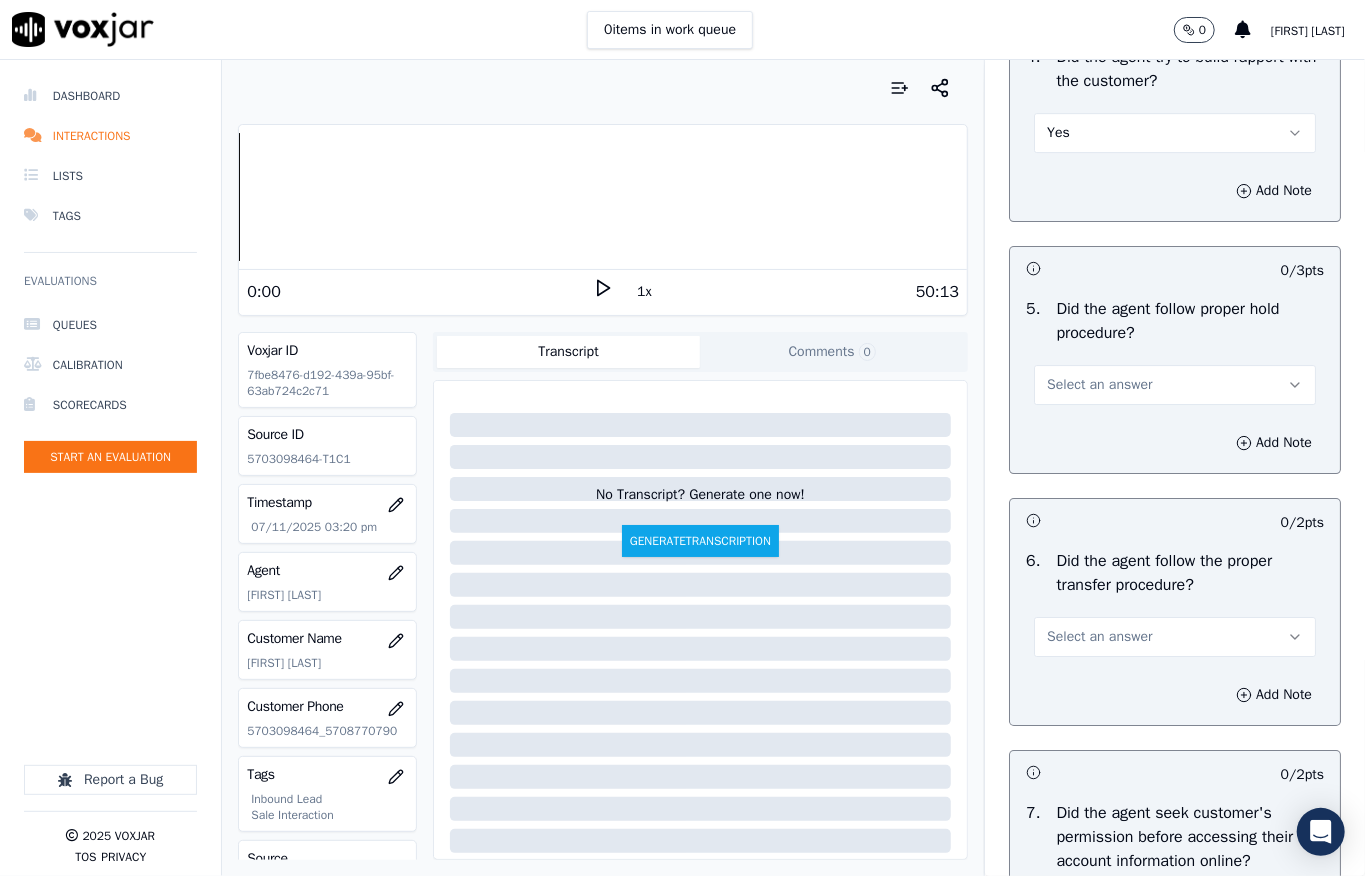 click on "Select an answer" at bounding box center [1099, 385] 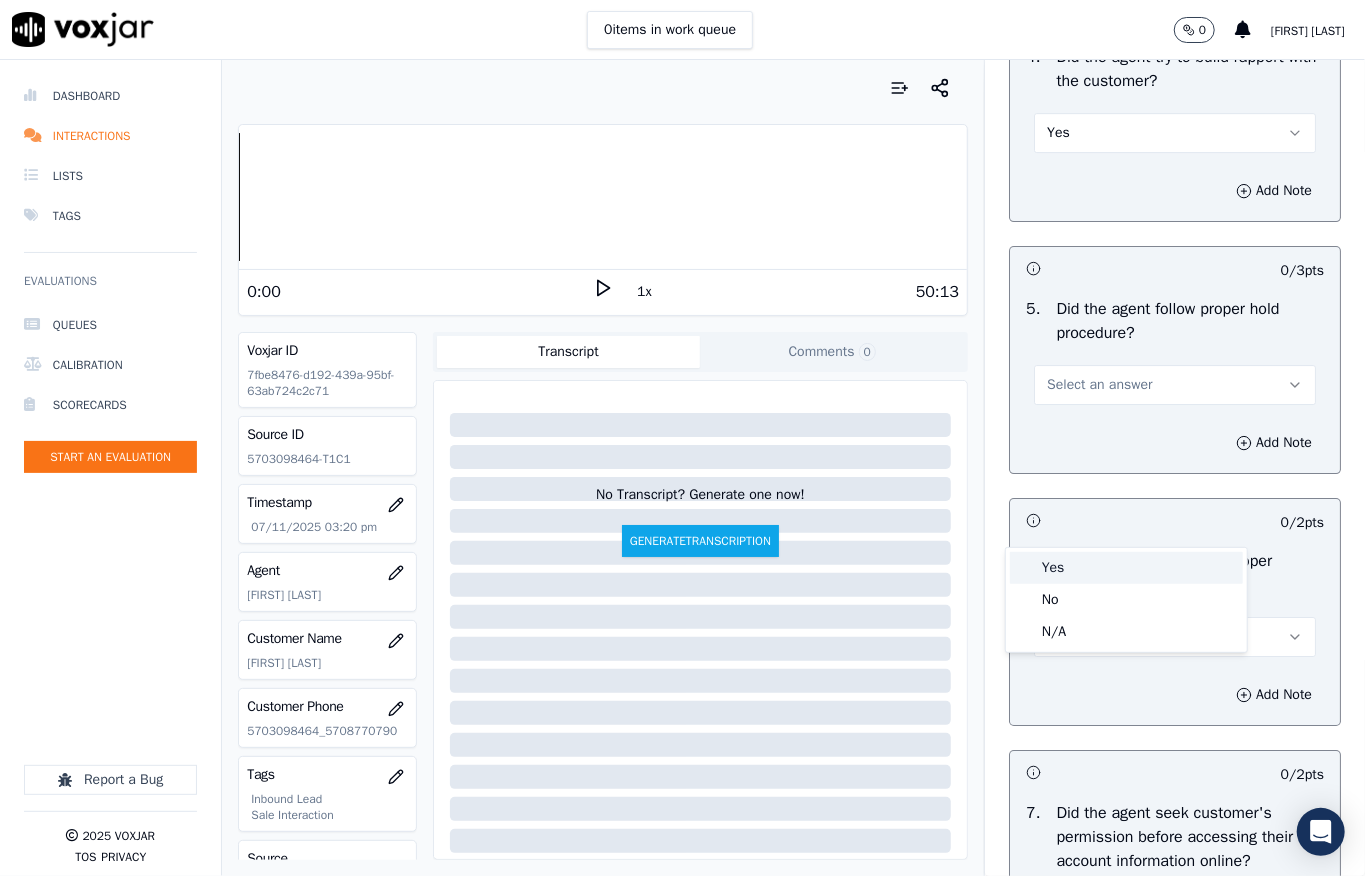 click on "No" 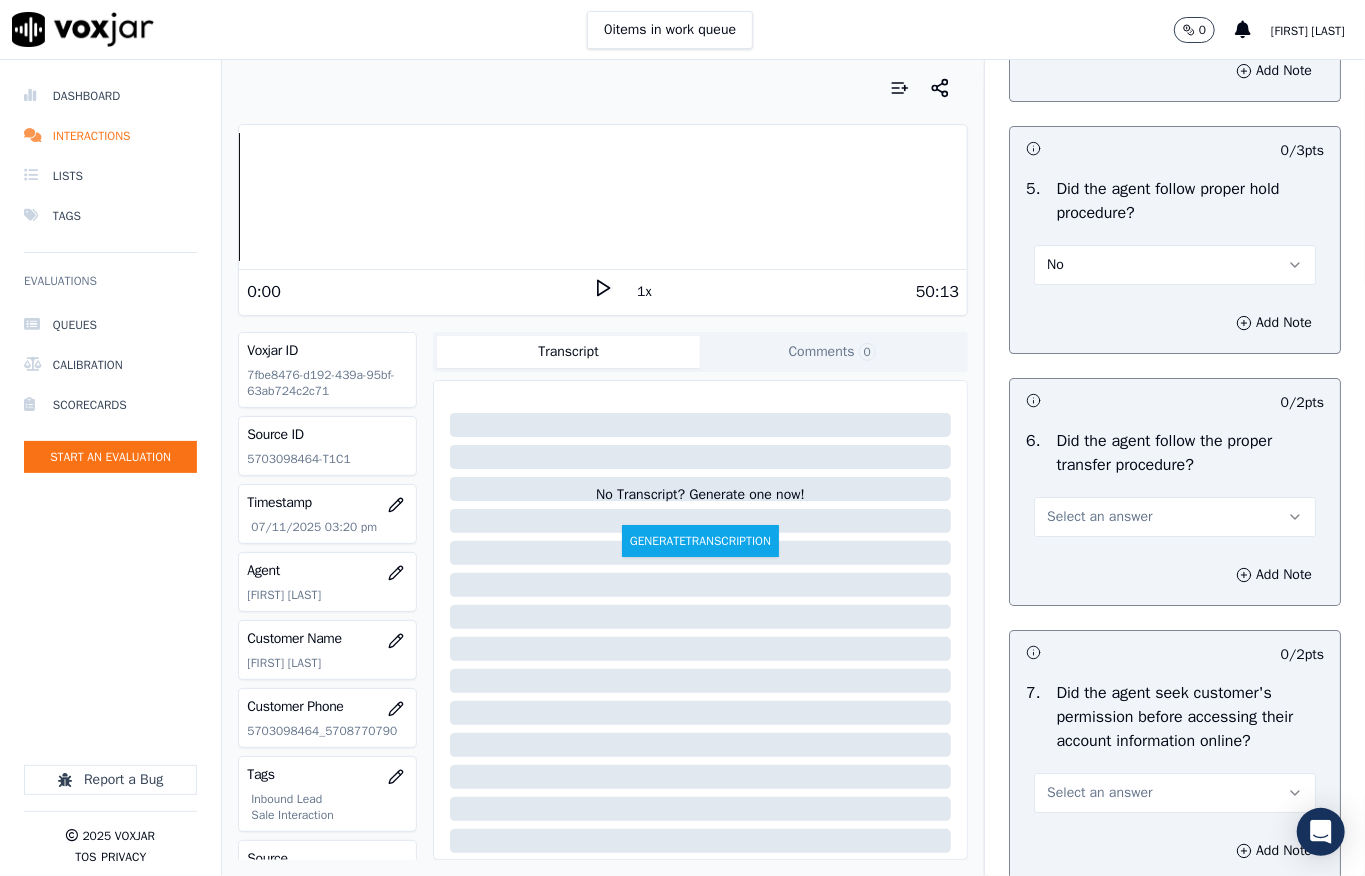scroll, scrollTop: 3733, scrollLeft: 0, axis: vertical 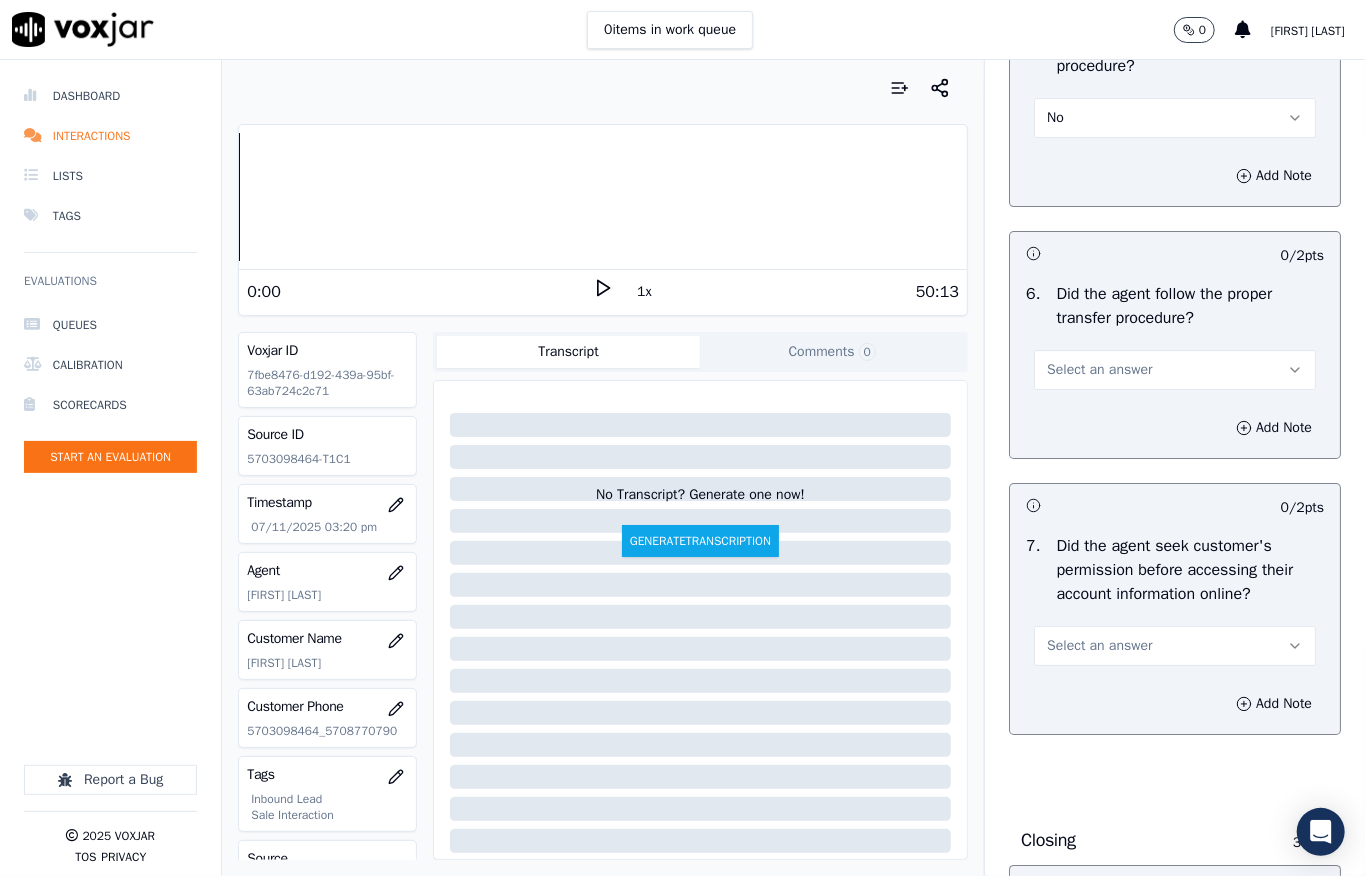 click on "No" at bounding box center [1175, 118] 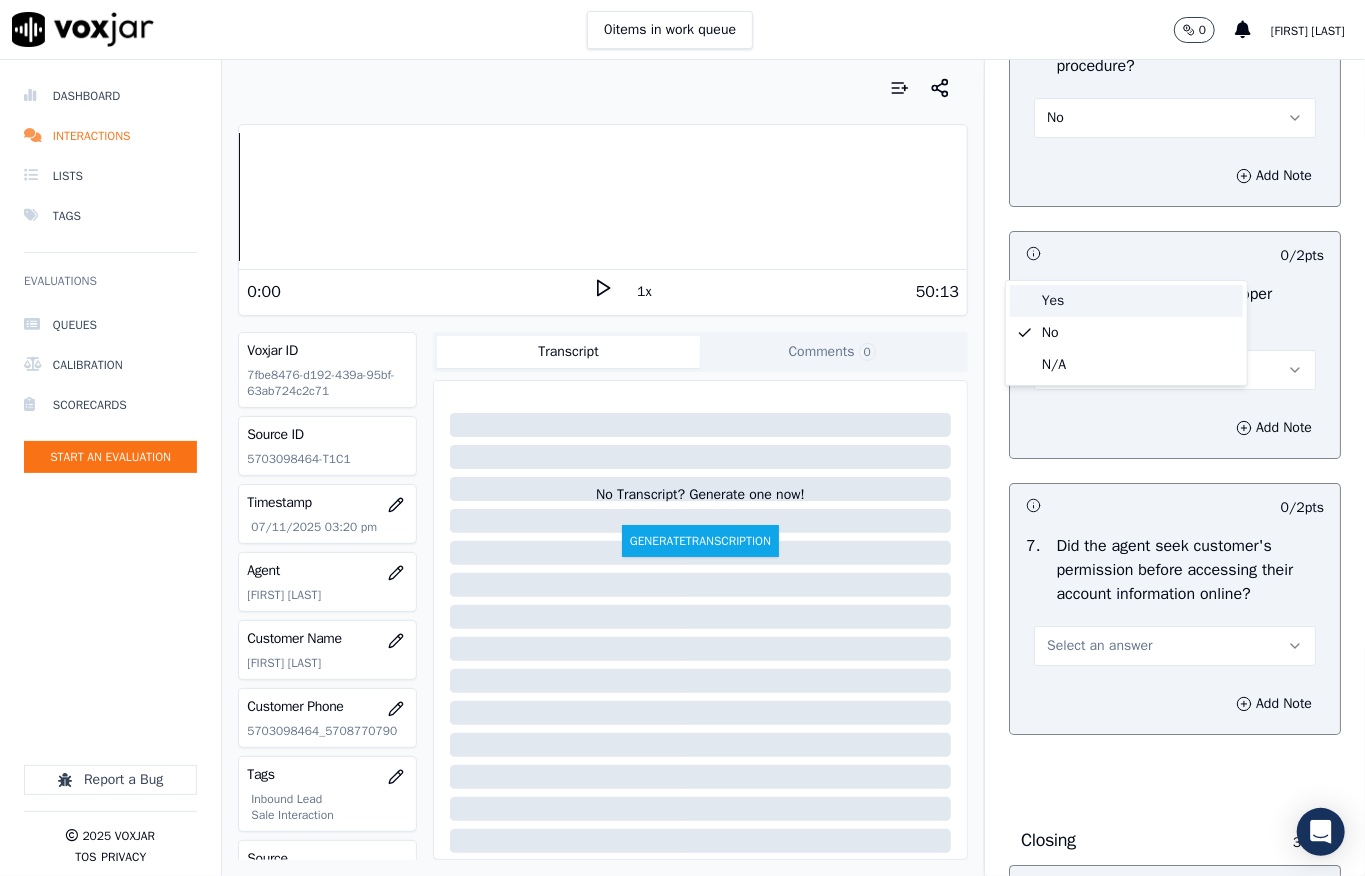 click on "Yes" at bounding box center (1126, 301) 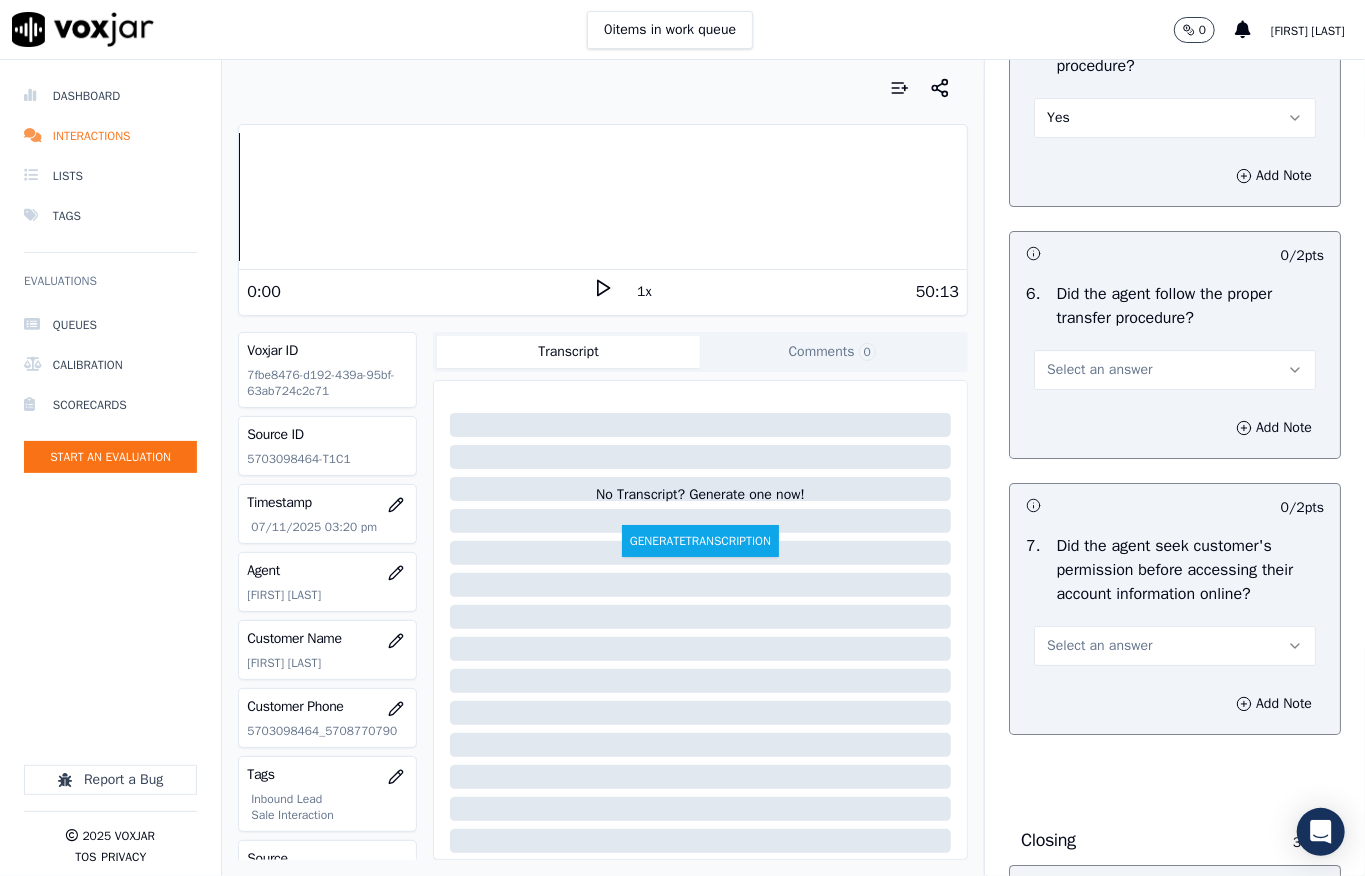 click on "Select an answer" at bounding box center (1175, 370) 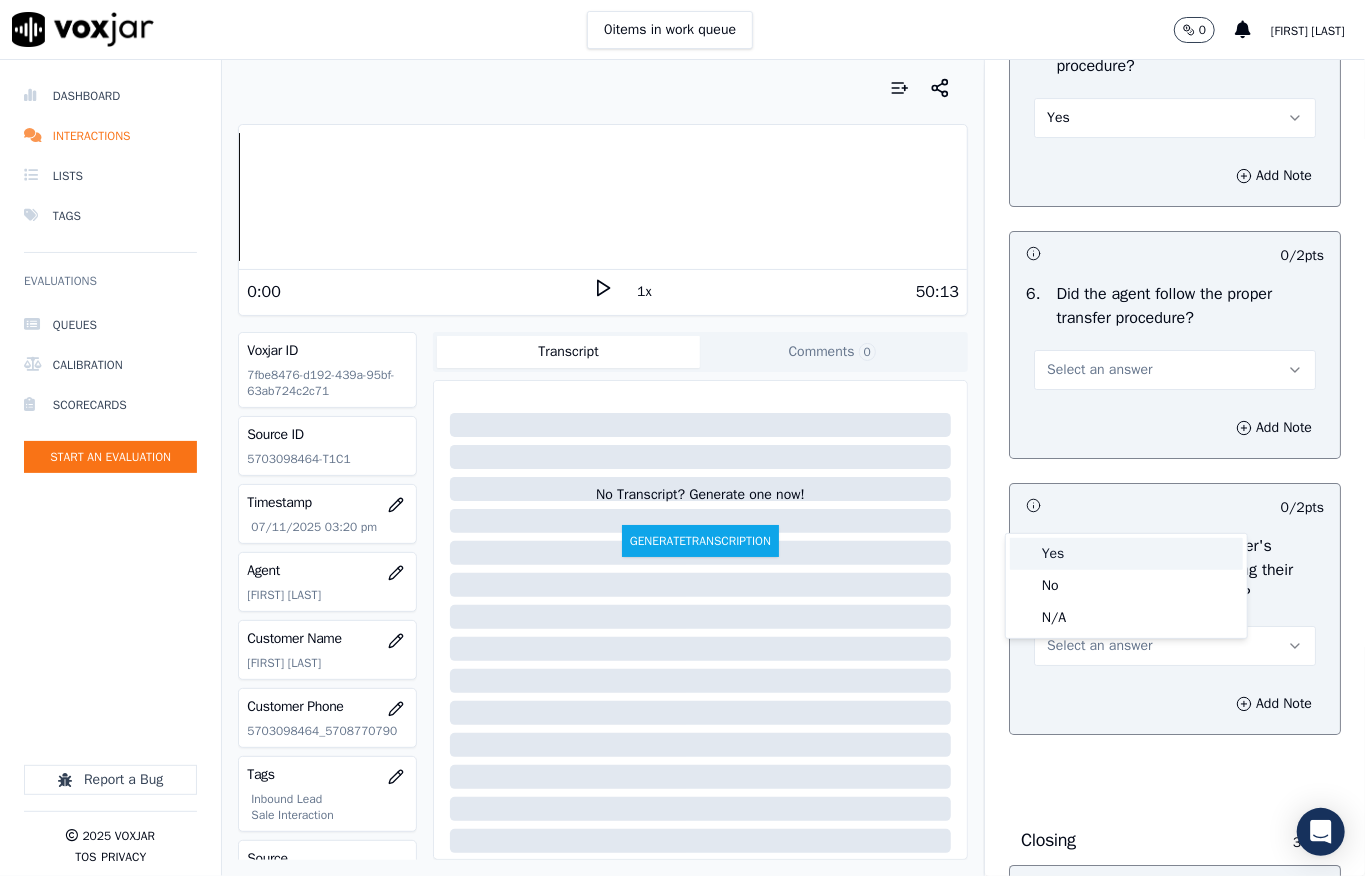 click on "Yes" at bounding box center [1126, 554] 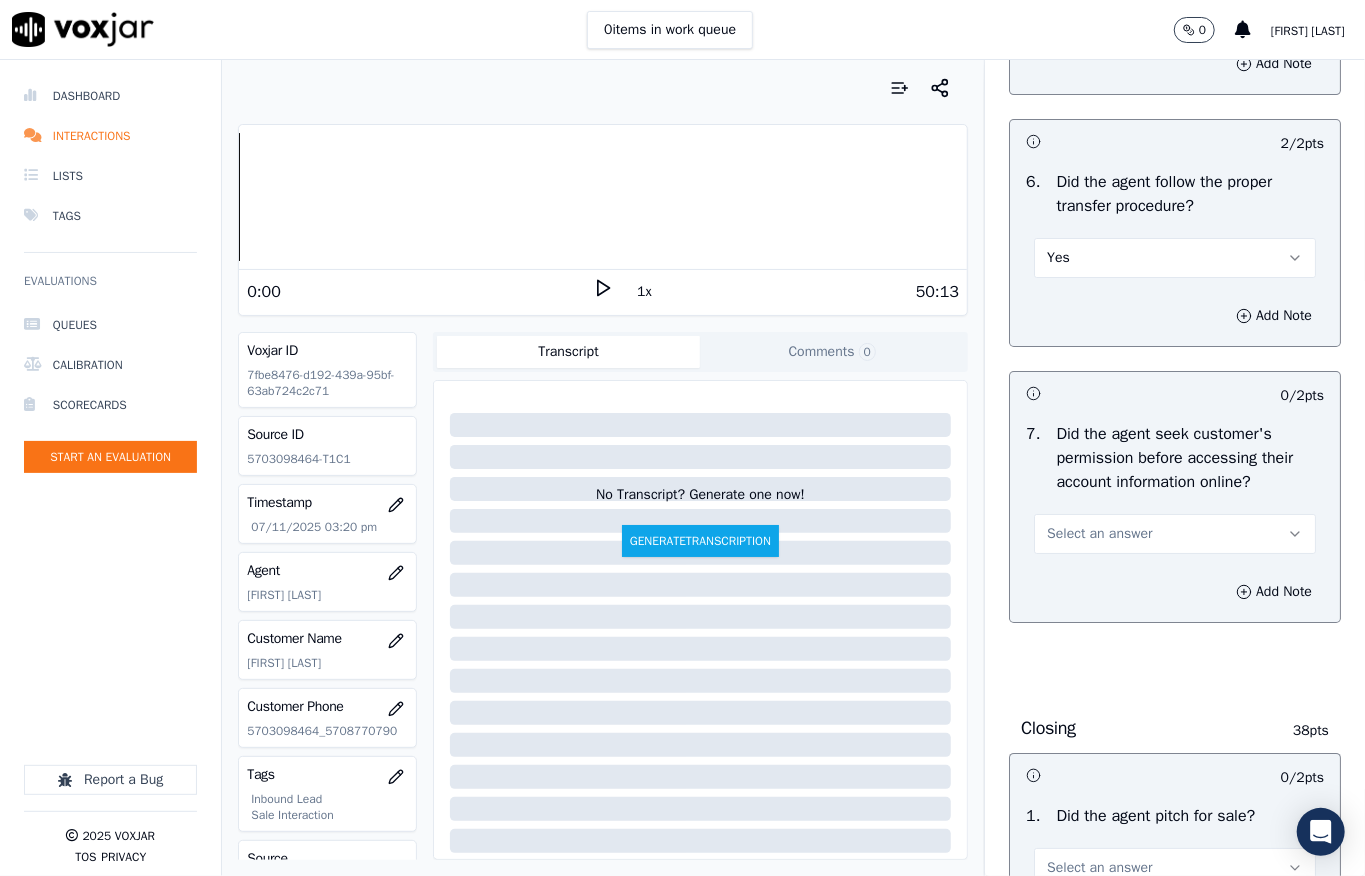 scroll, scrollTop: 4133, scrollLeft: 0, axis: vertical 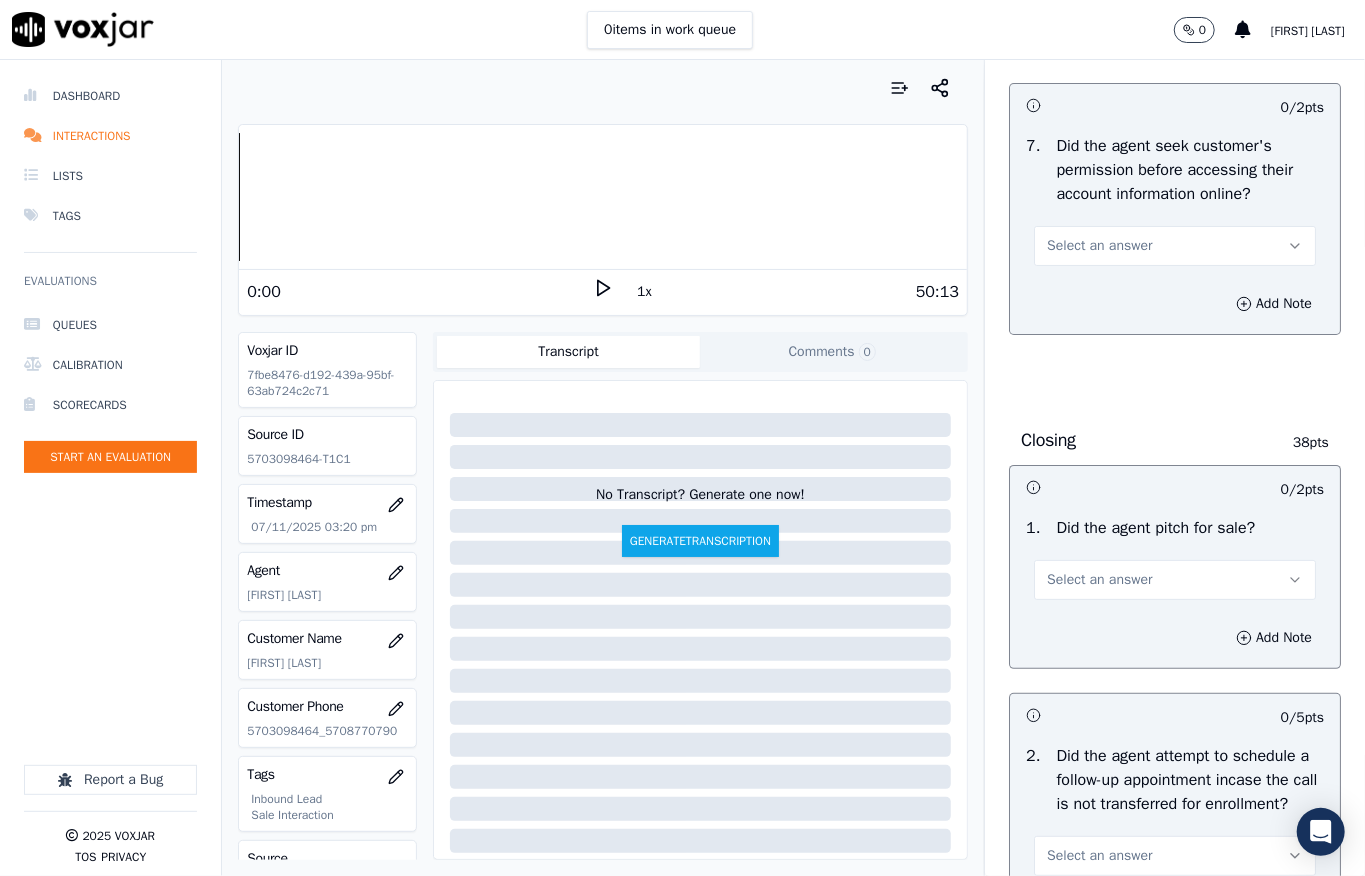 click on "Select an answer" at bounding box center [1099, 246] 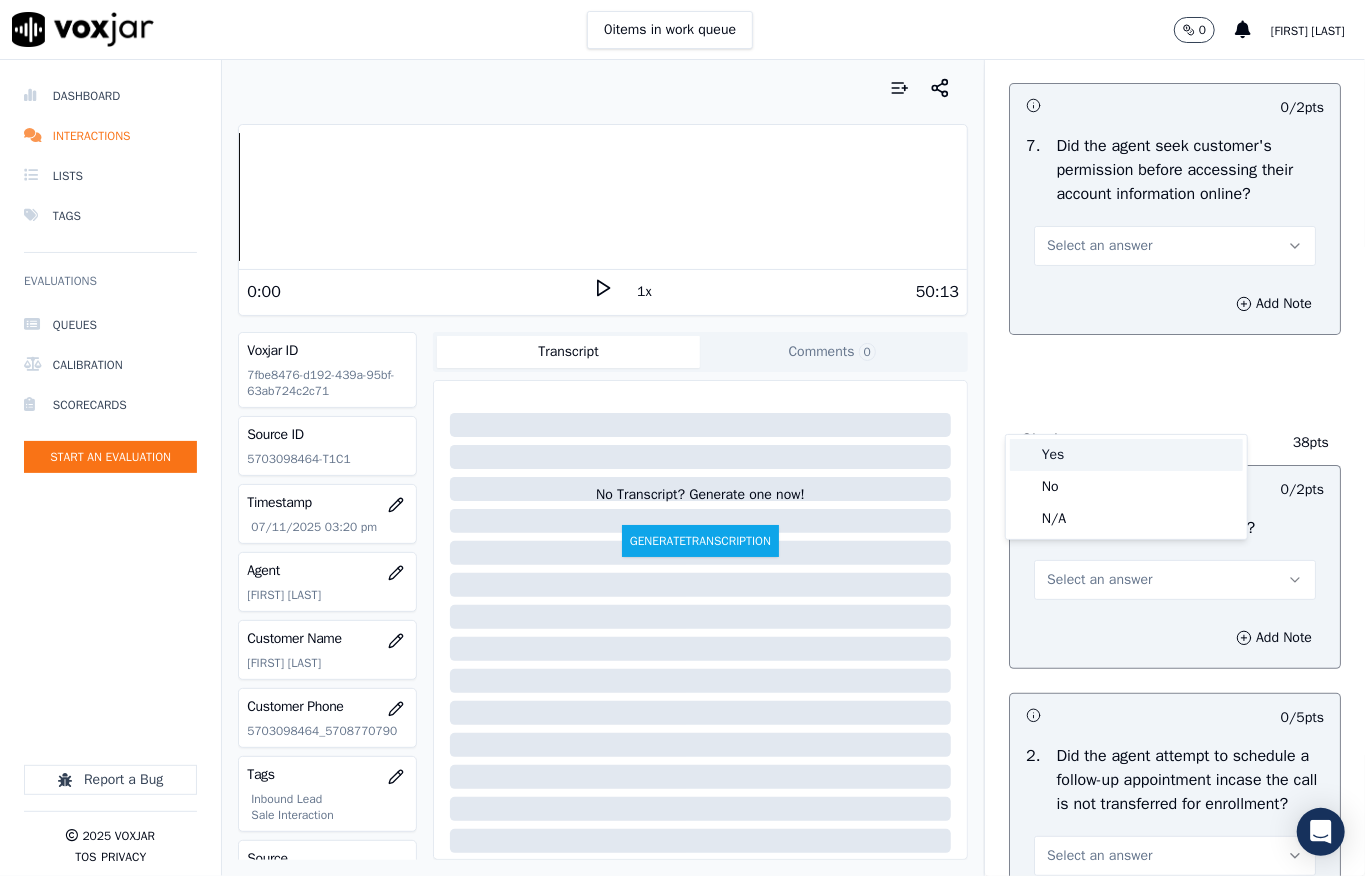 click on "Yes" at bounding box center (1126, 455) 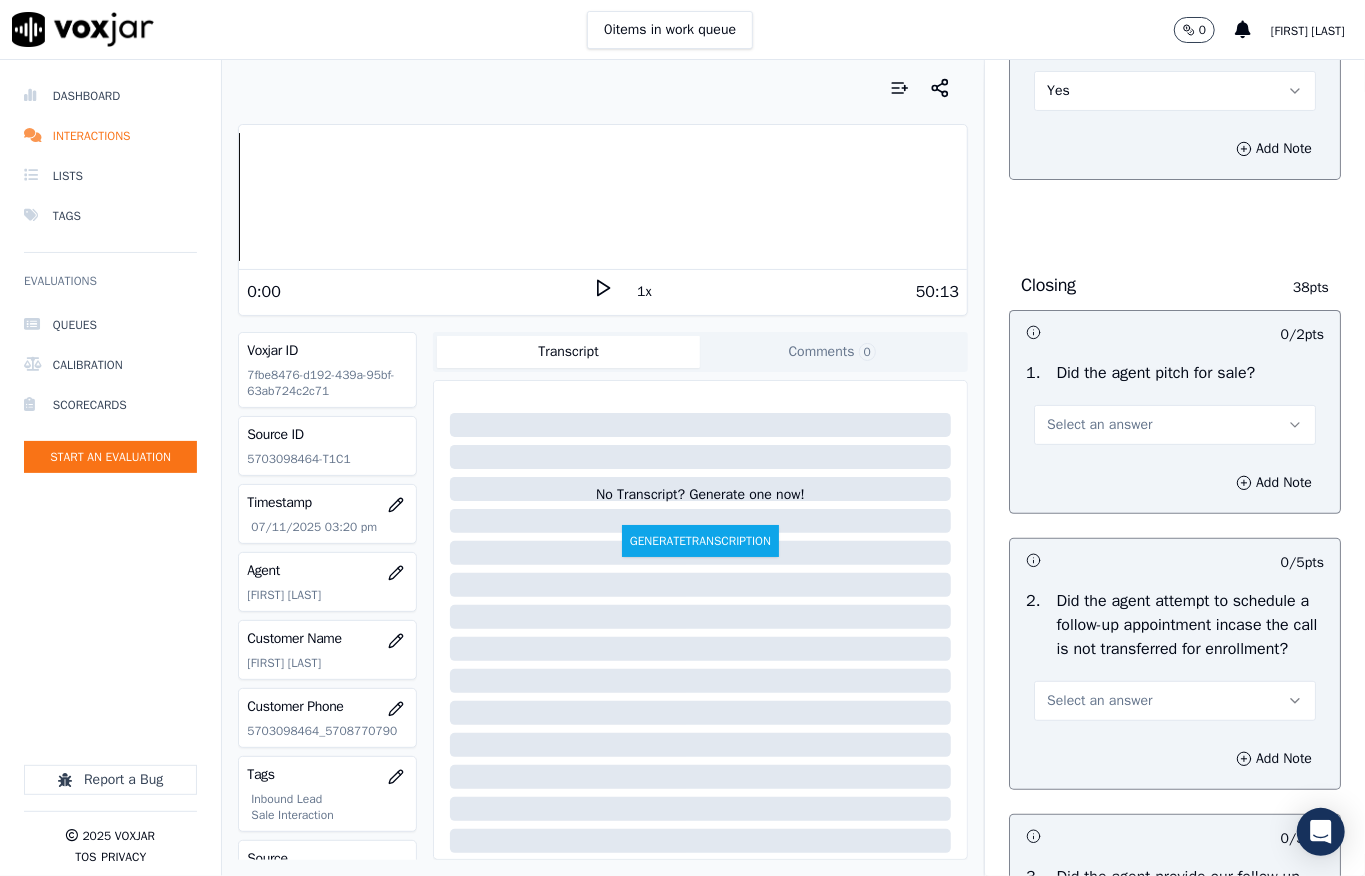 scroll, scrollTop: 4533, scrollLeft: 0, axis: vertical 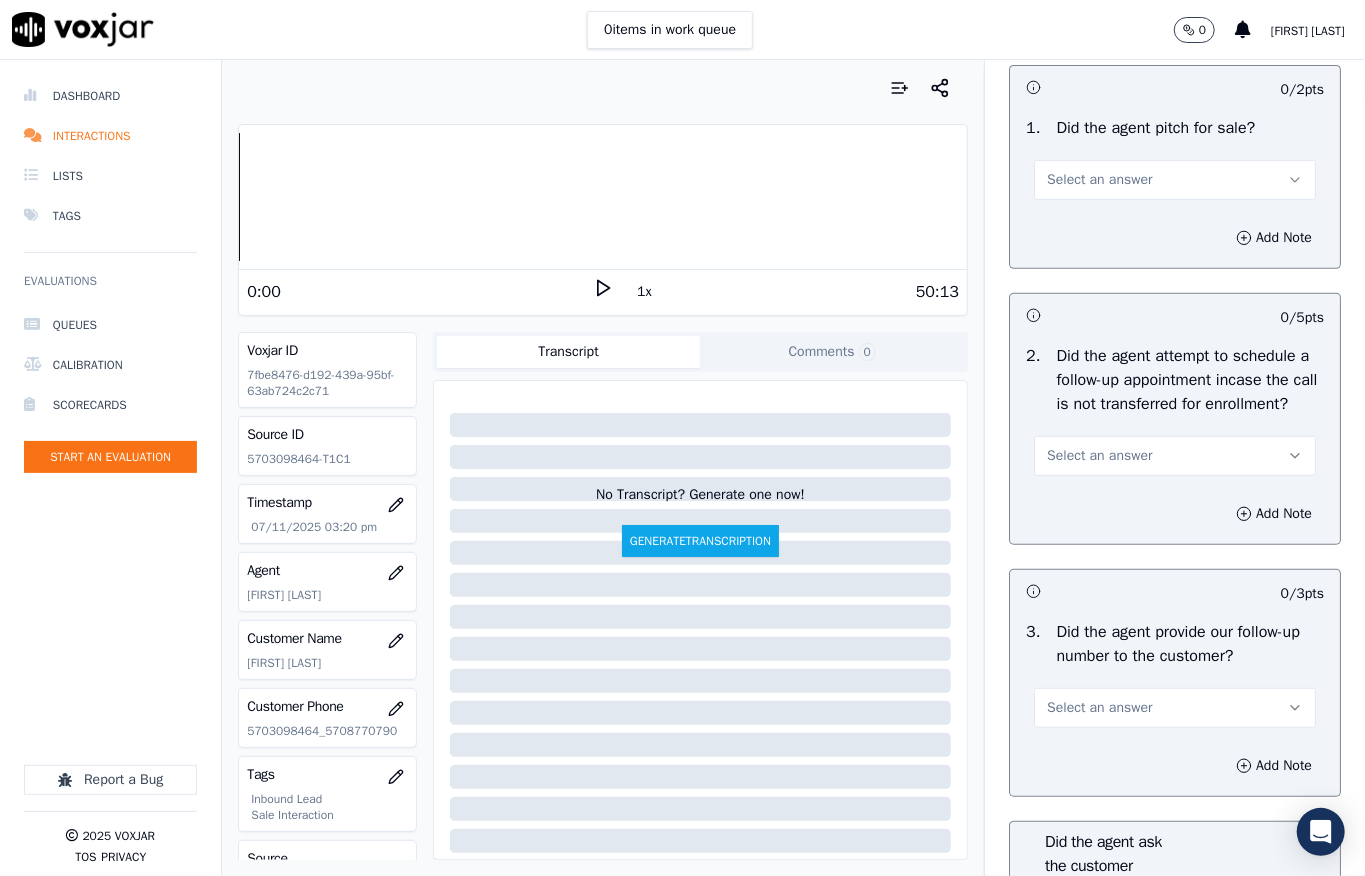 click on "Select an answer" at bounding box center [1099, 180] 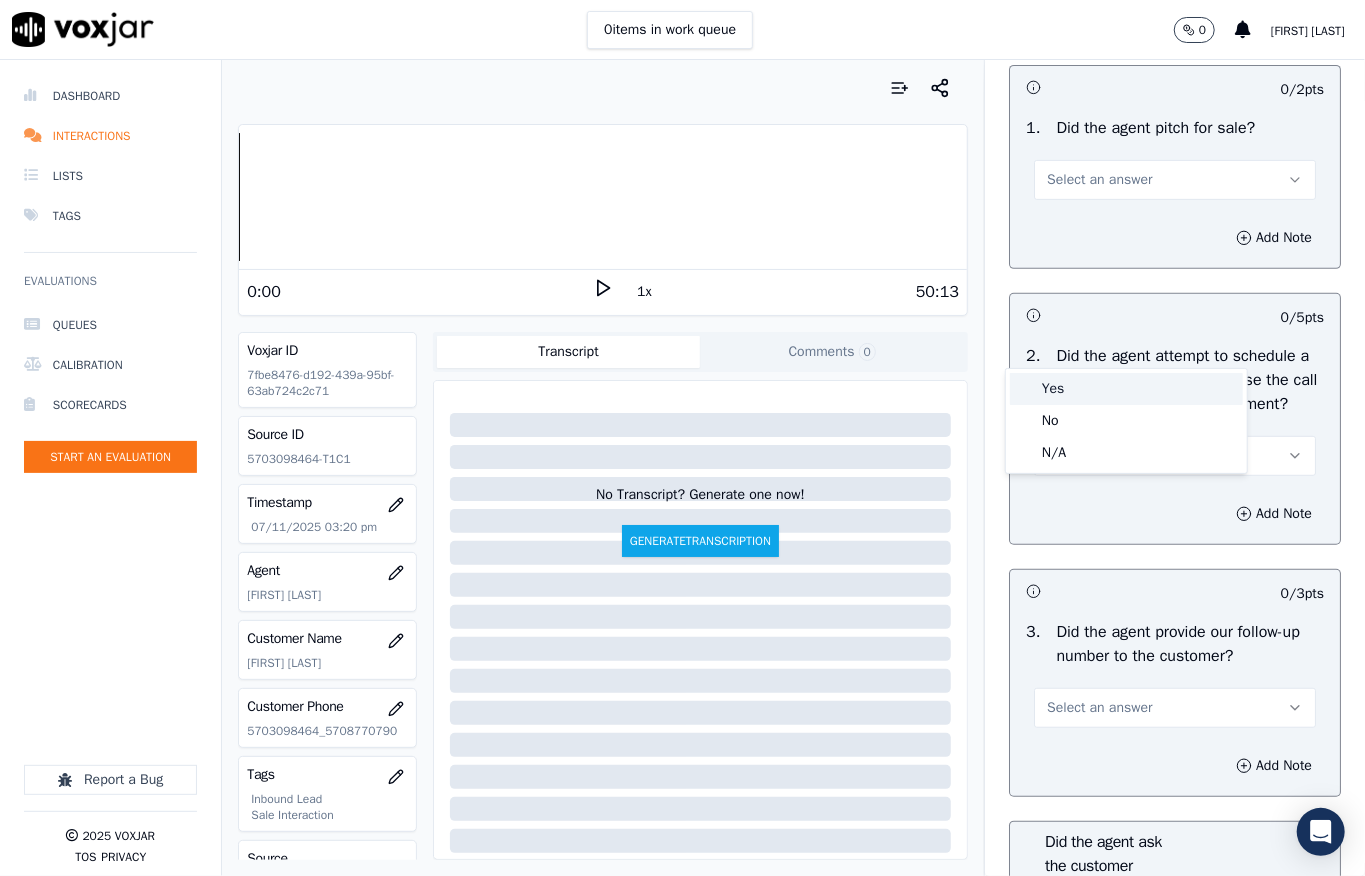 click on "Yes" at bounding box center [1126, 389] 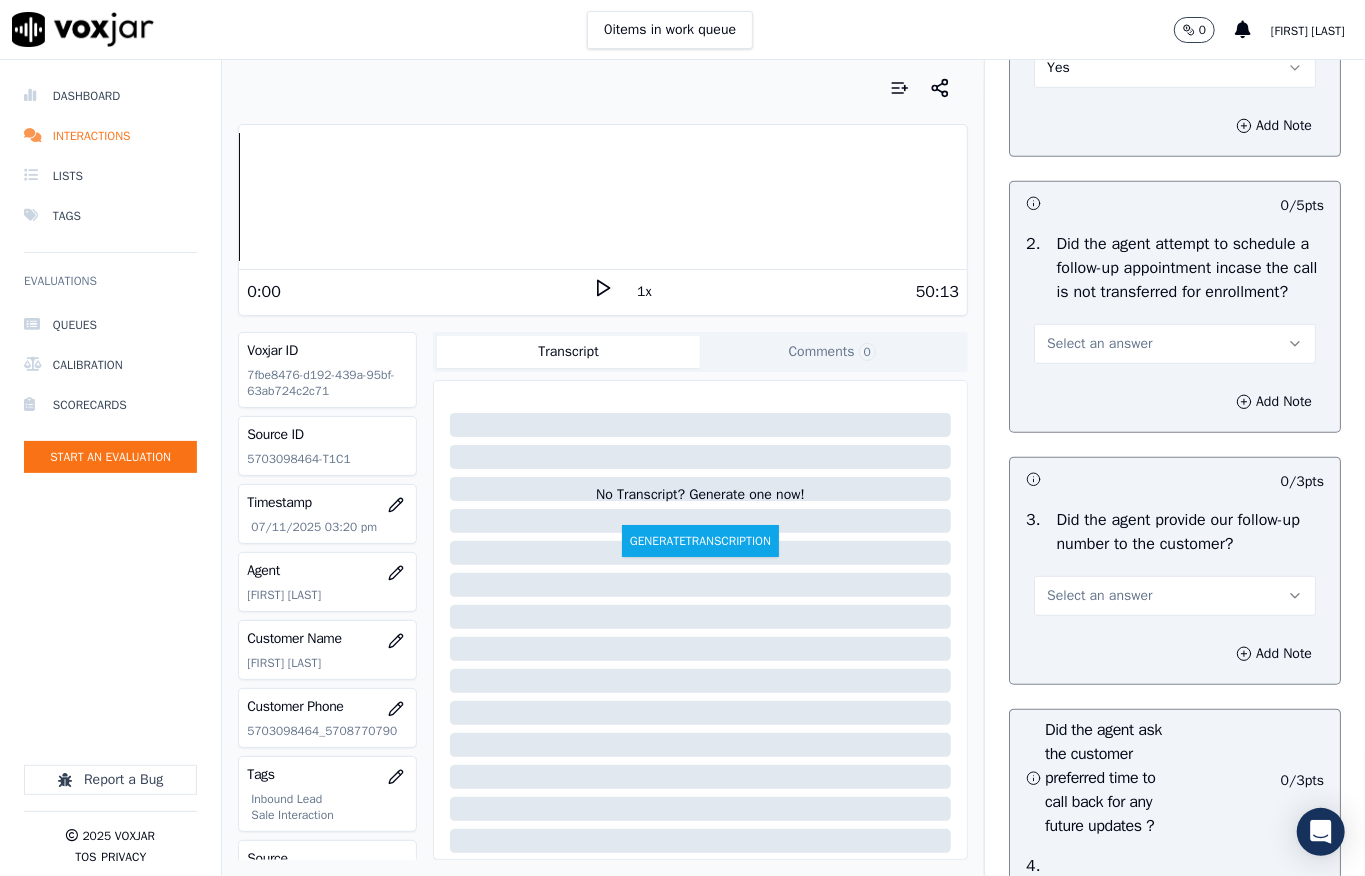 scroll, scrollTop: 4800, scrollLeft: 0, axis: vertical 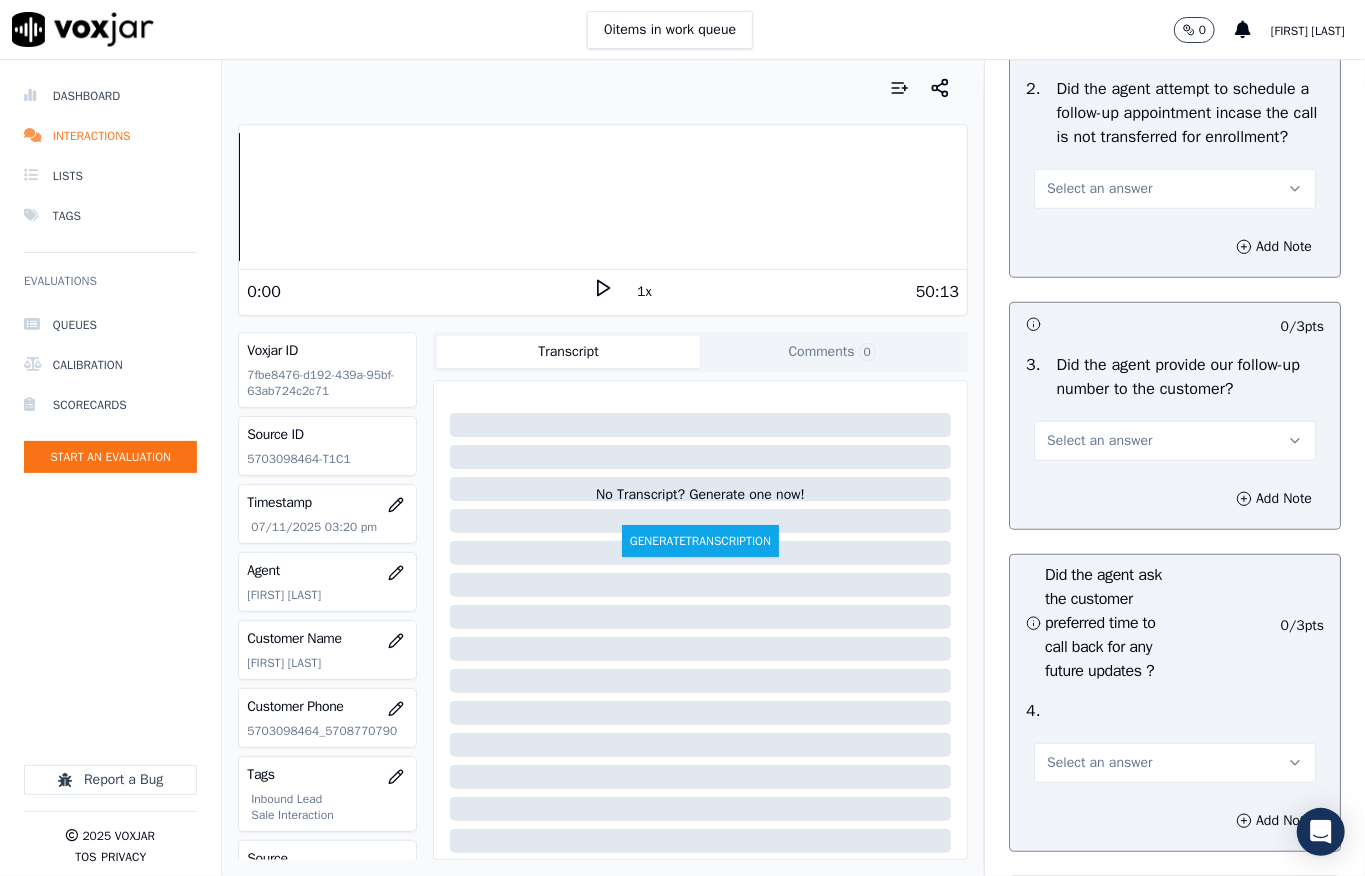 click on "Select an answer" at bounding box center (1099, 189) 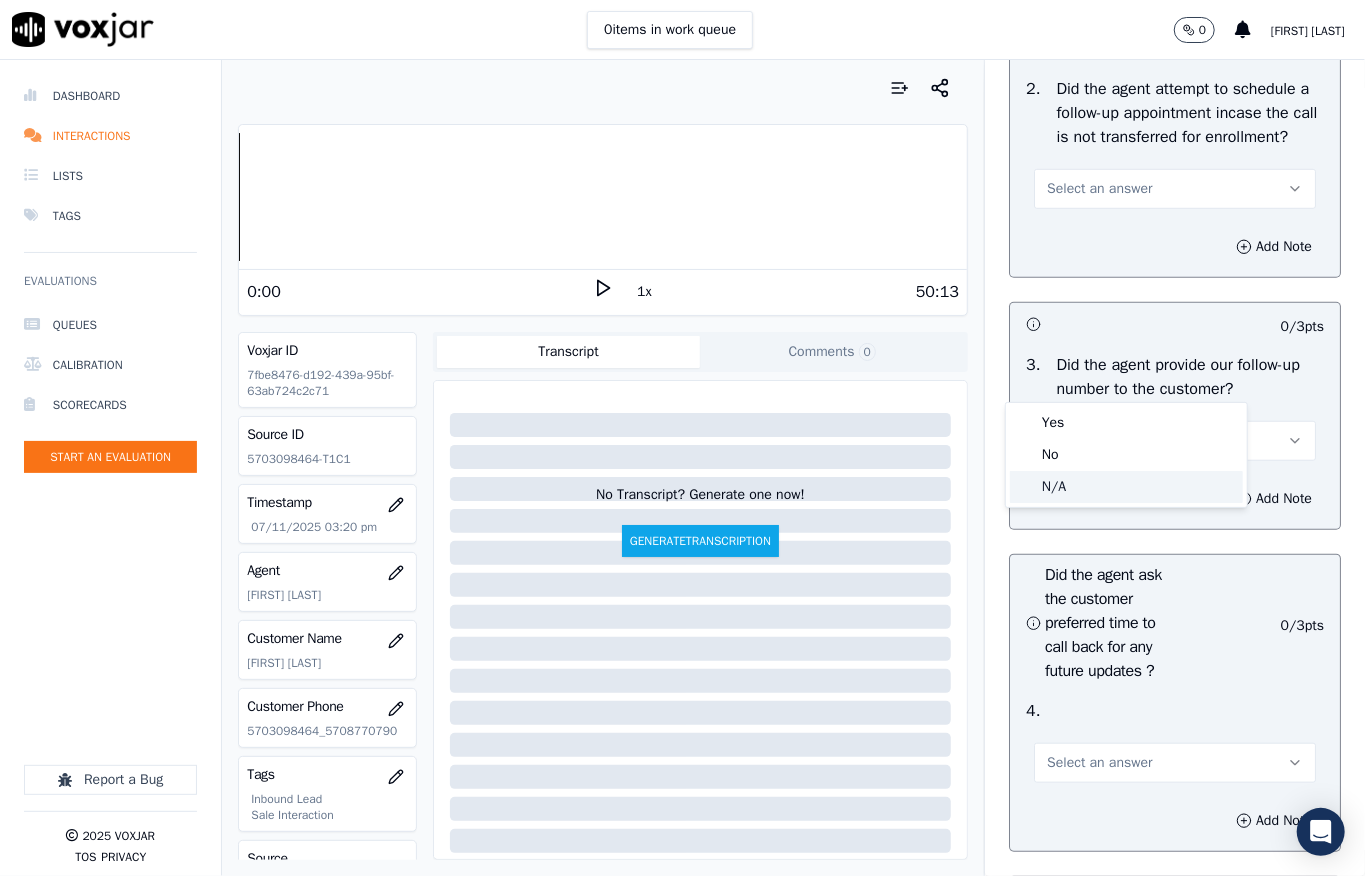 click on "N/A" 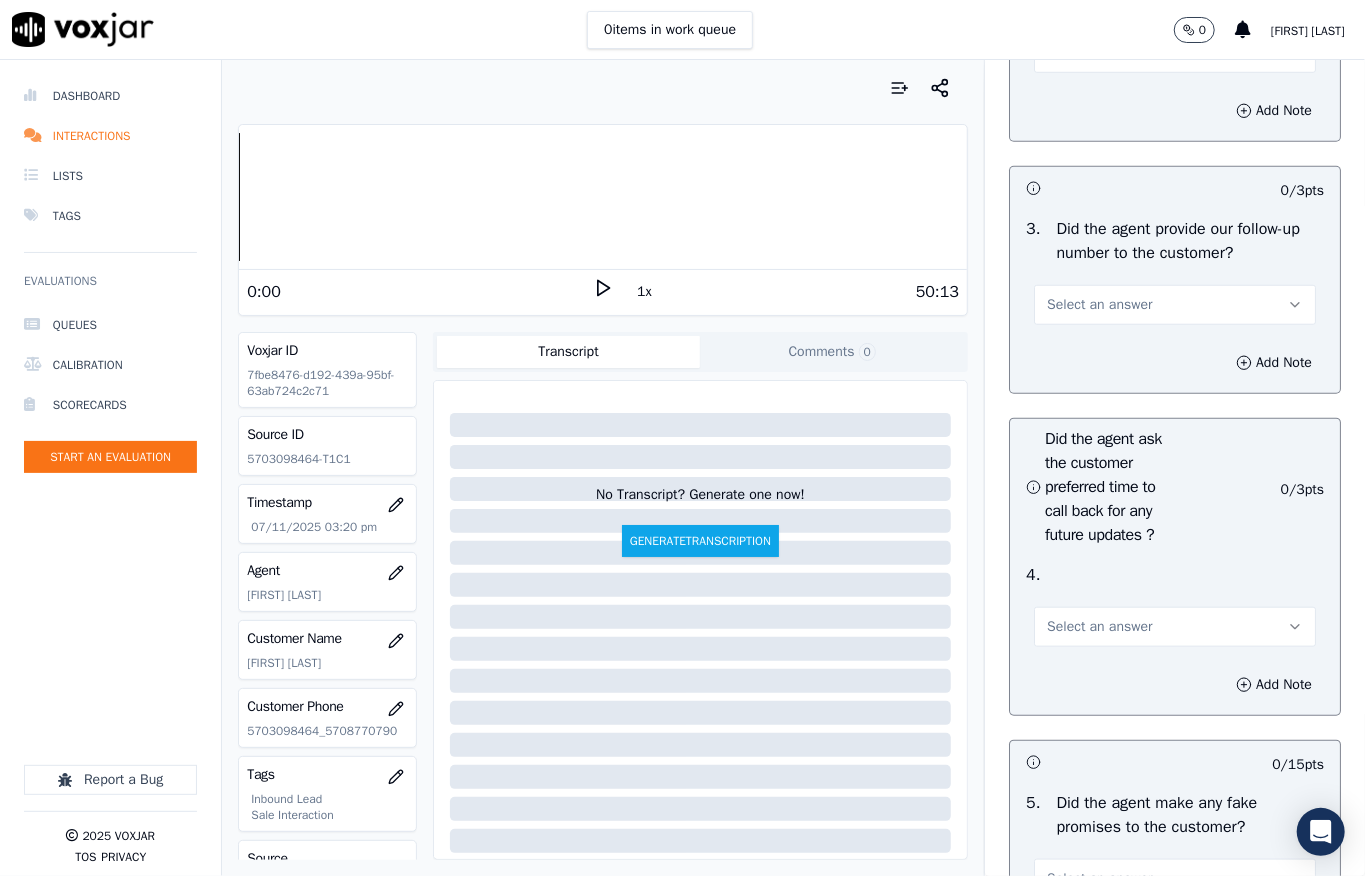 scroll, scrollTop: 5066, scrollLeft: 0, axis: vertical 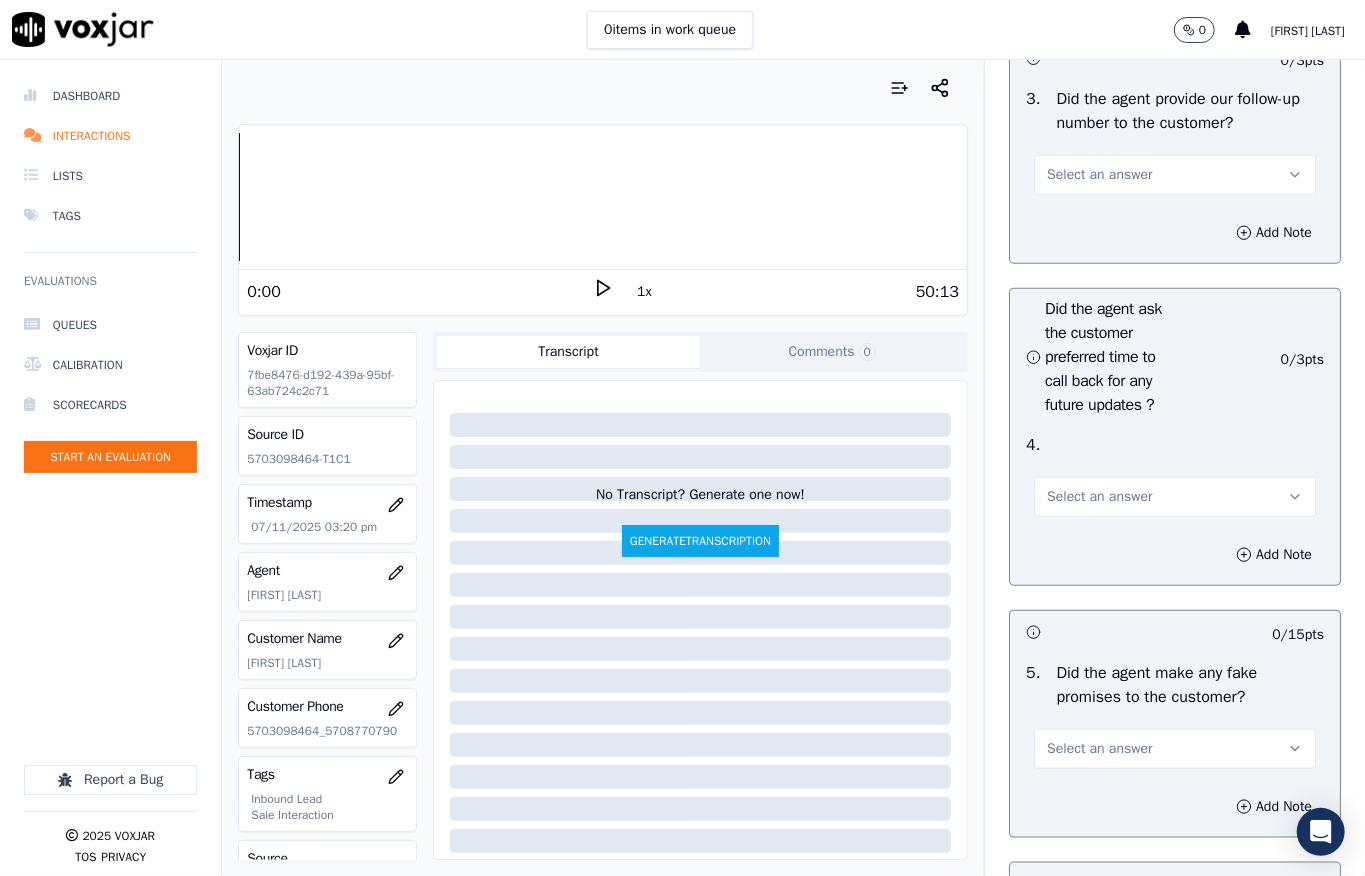 click on "Select an answer" at bounding box center (1175, 175) 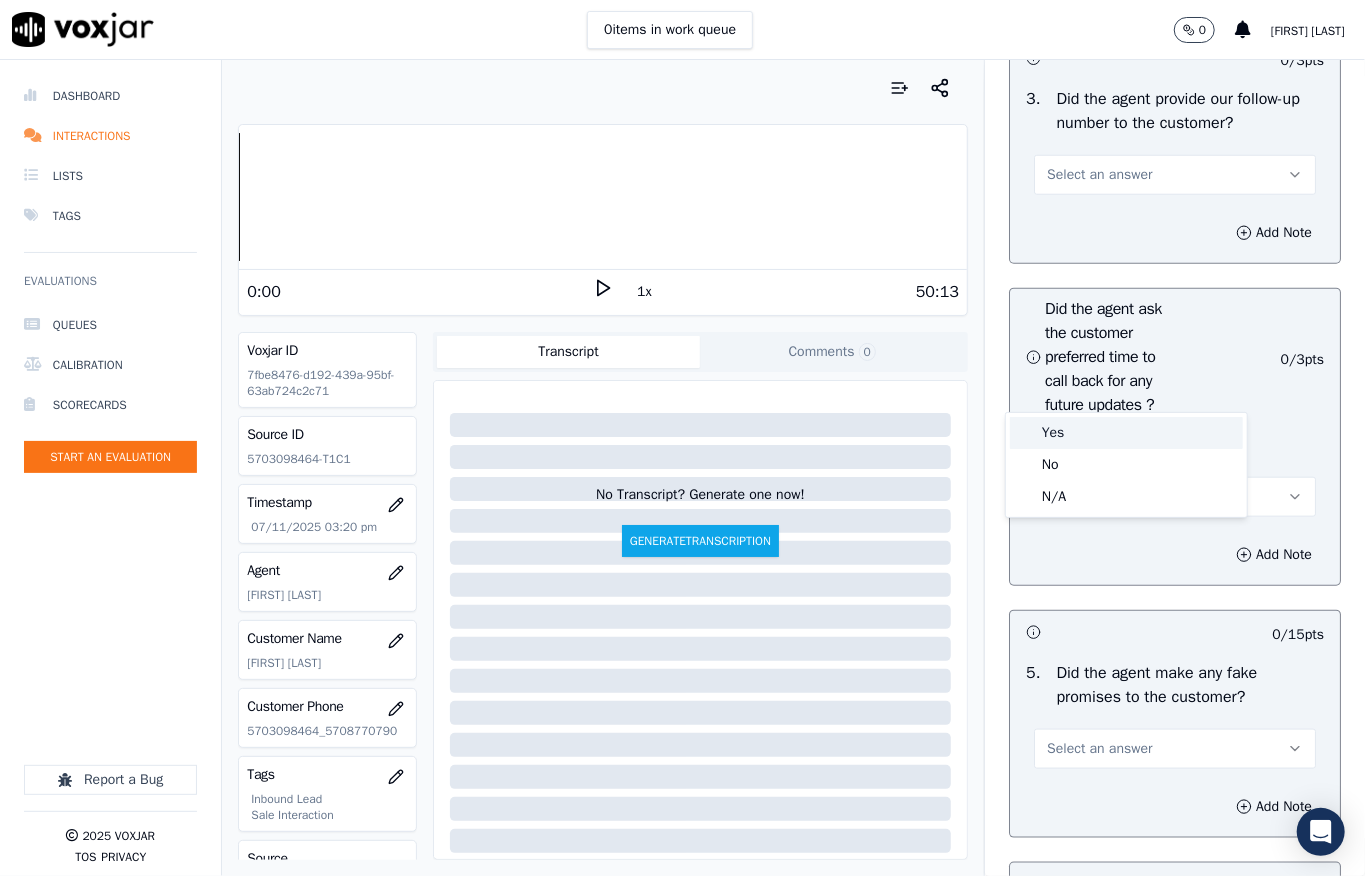 click on "Yes" at bounding box center [1126, 433] 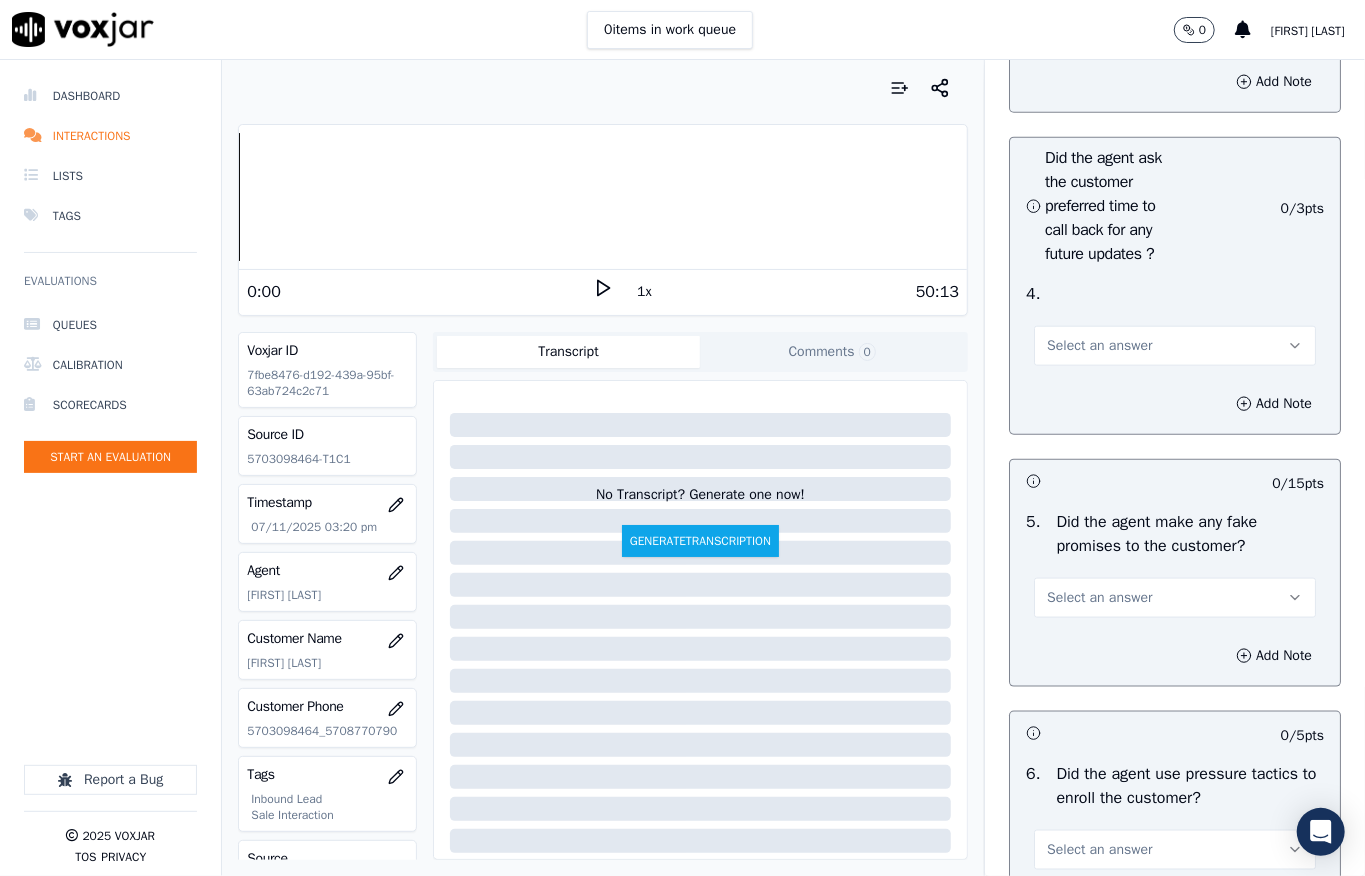 scroll, scrollTop: 5466, scrollLeft: 0, axis: vertical 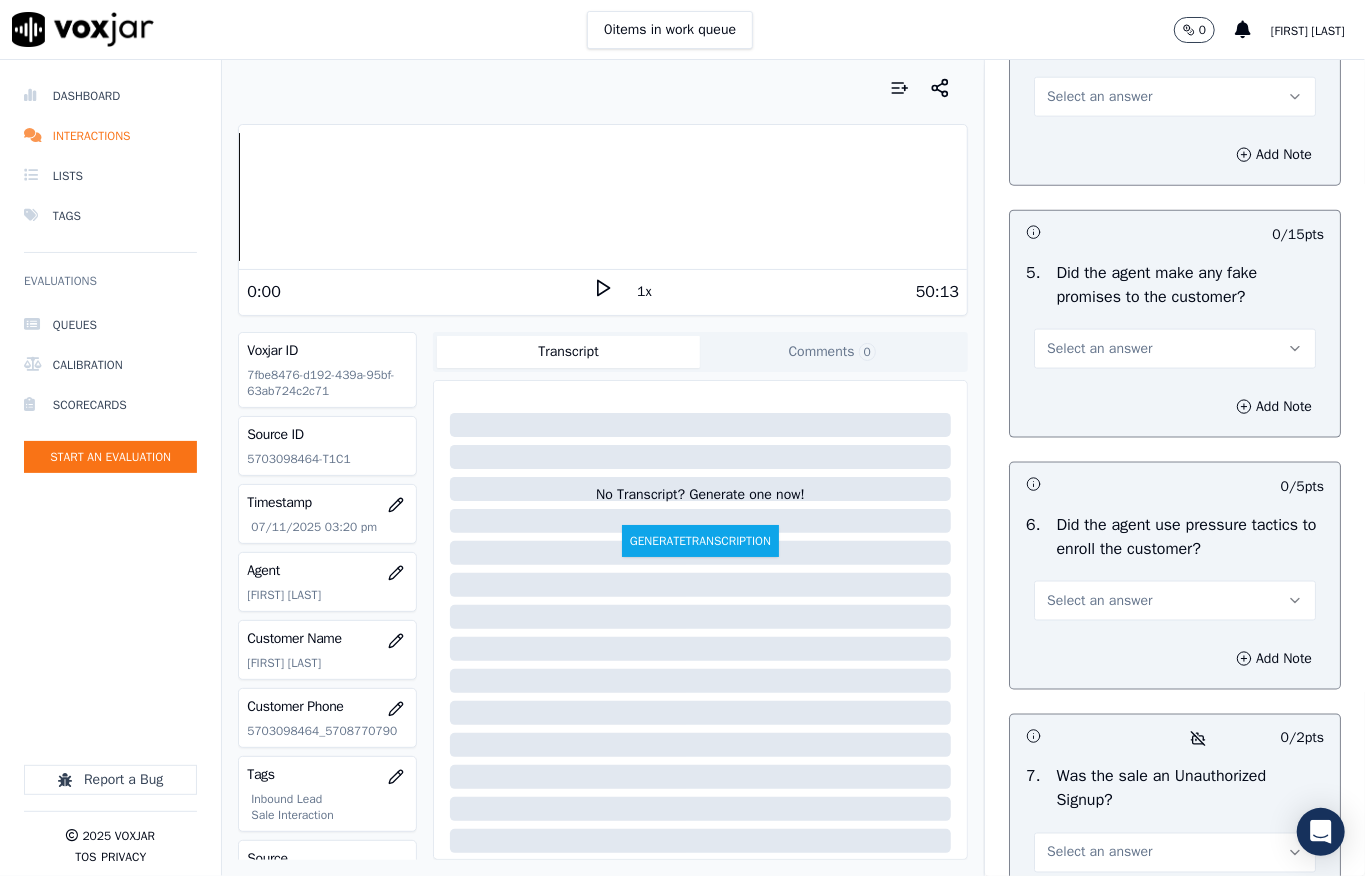 click on "Select an answer" at bounding box center (1099, 97) 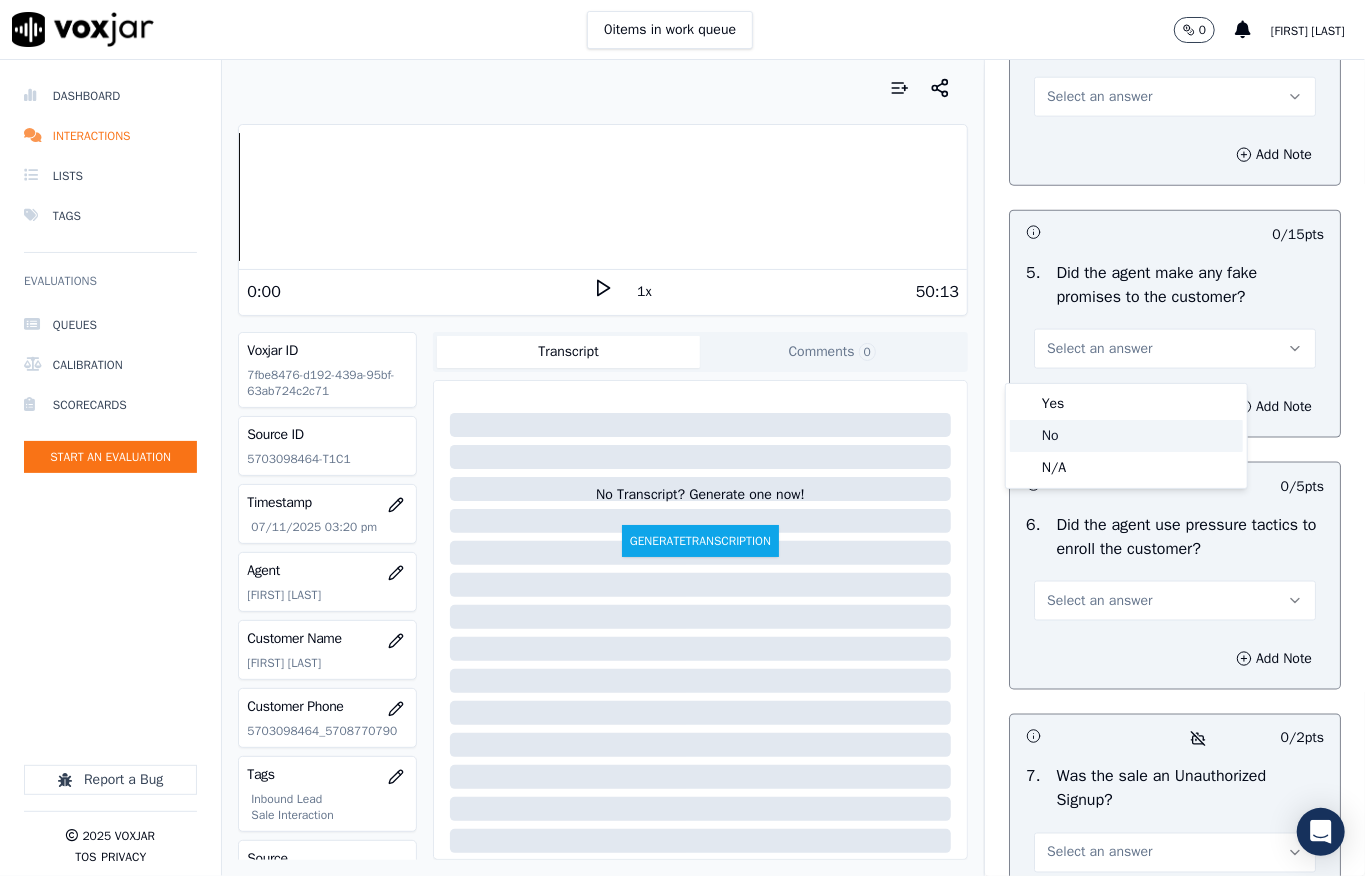 click on "No" 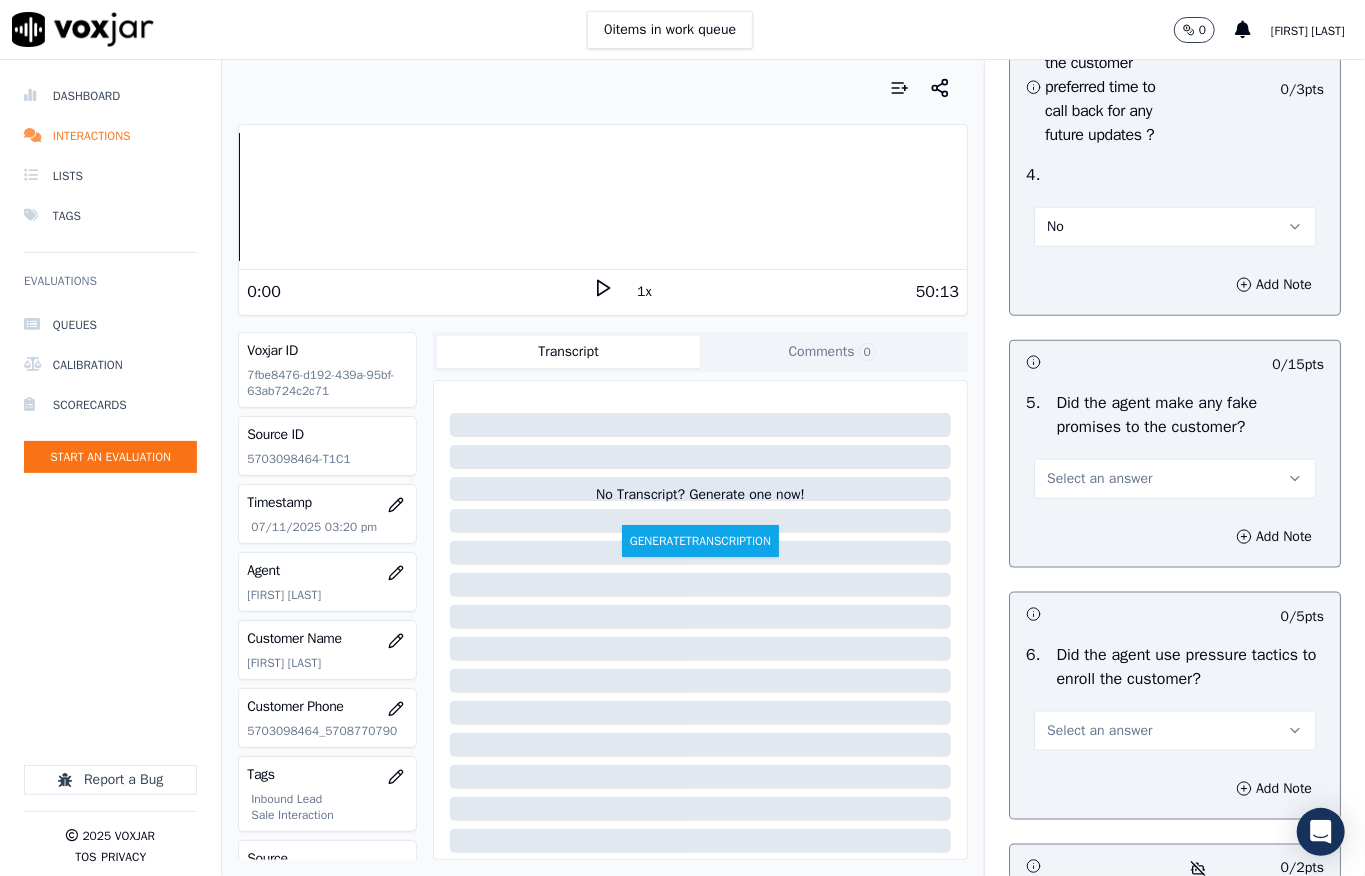 scroll, scrollTop: 5466, scrollLeft: 0, axis: vertical 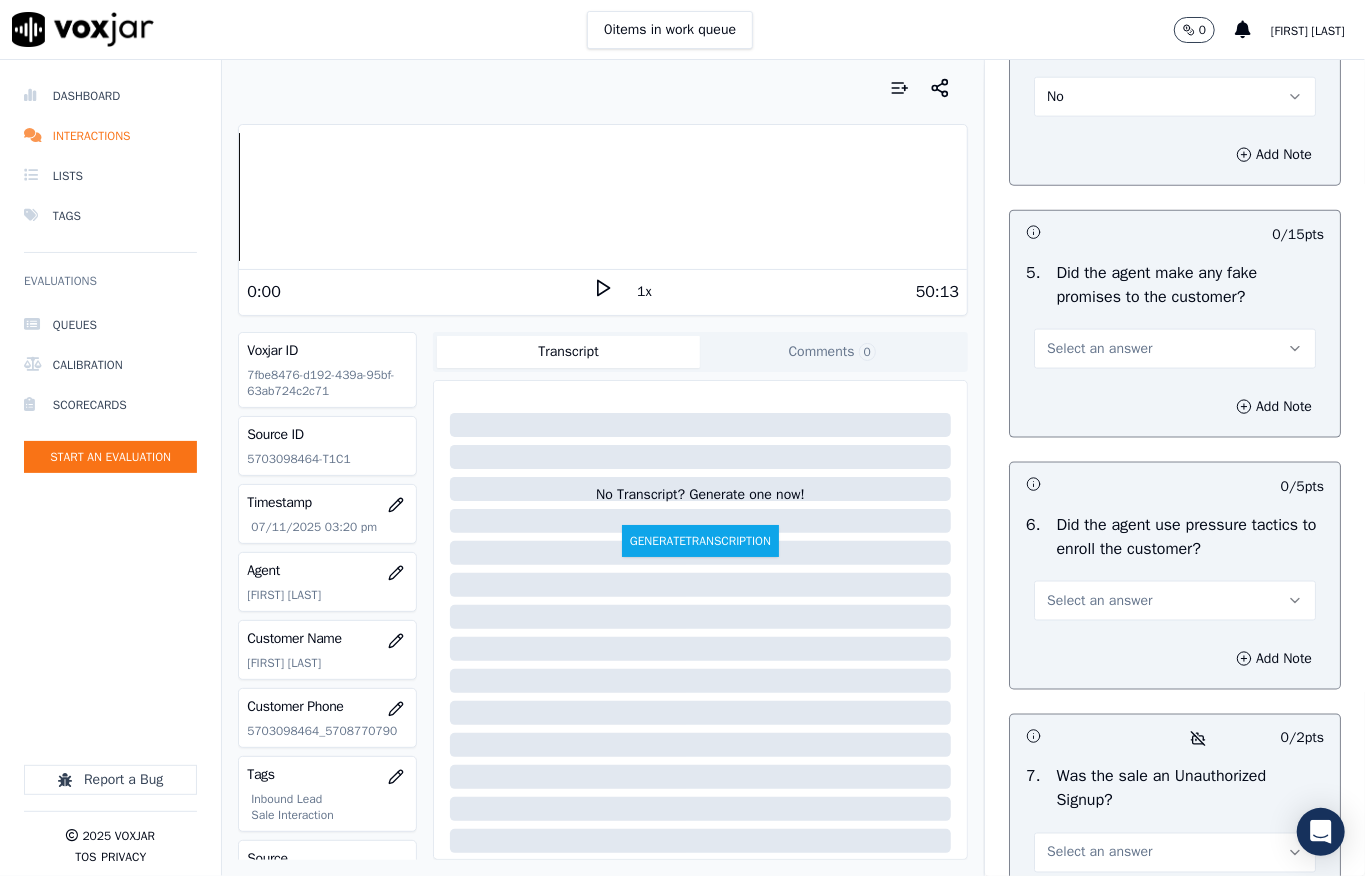 click on "Select an answer" at bounding box center [1099, 349] 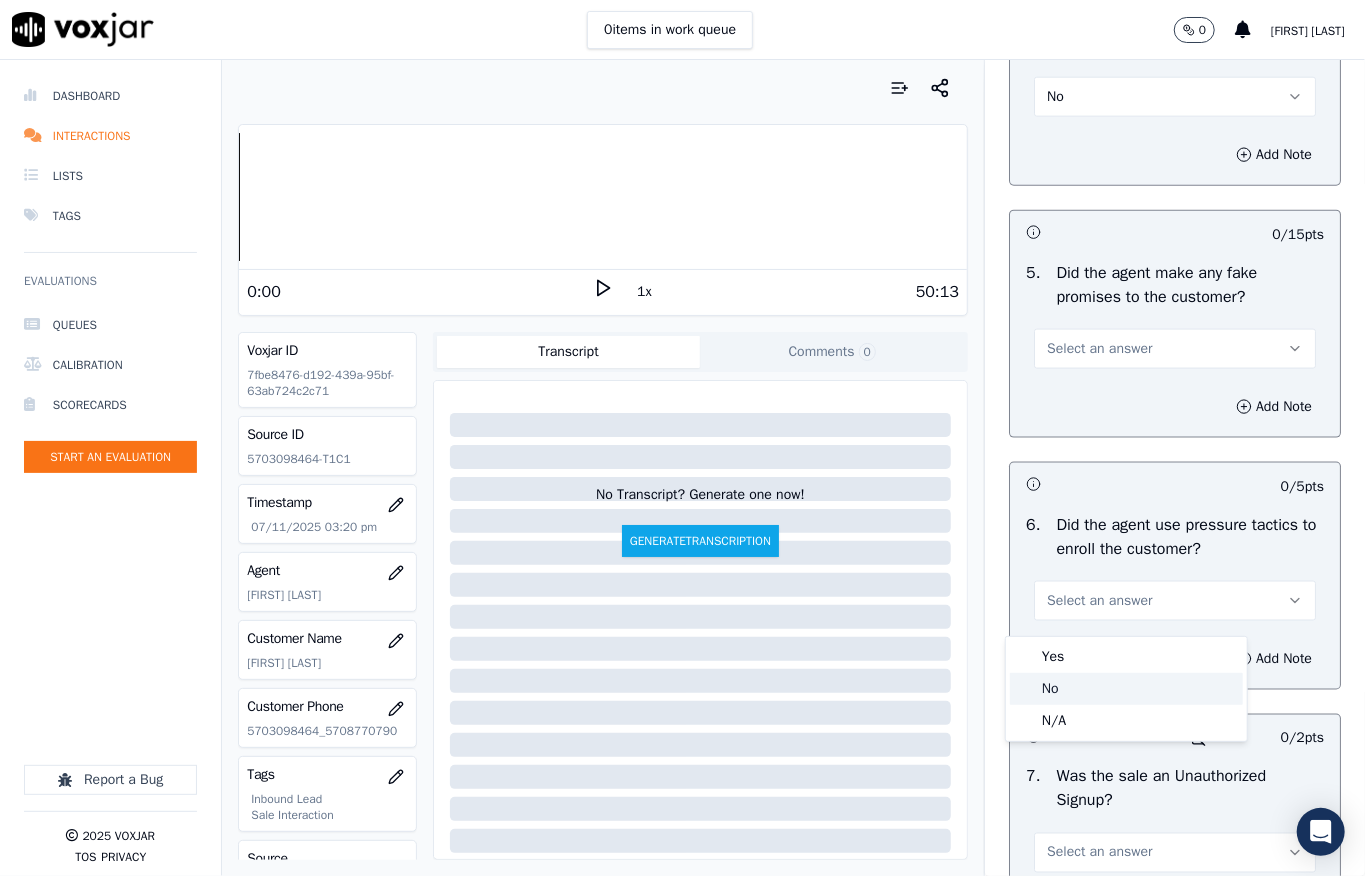 drag, startPoint x: 1052, startPoint y: 684, endPoint x: 1060, endPoint y: 673, distance: 13.601471 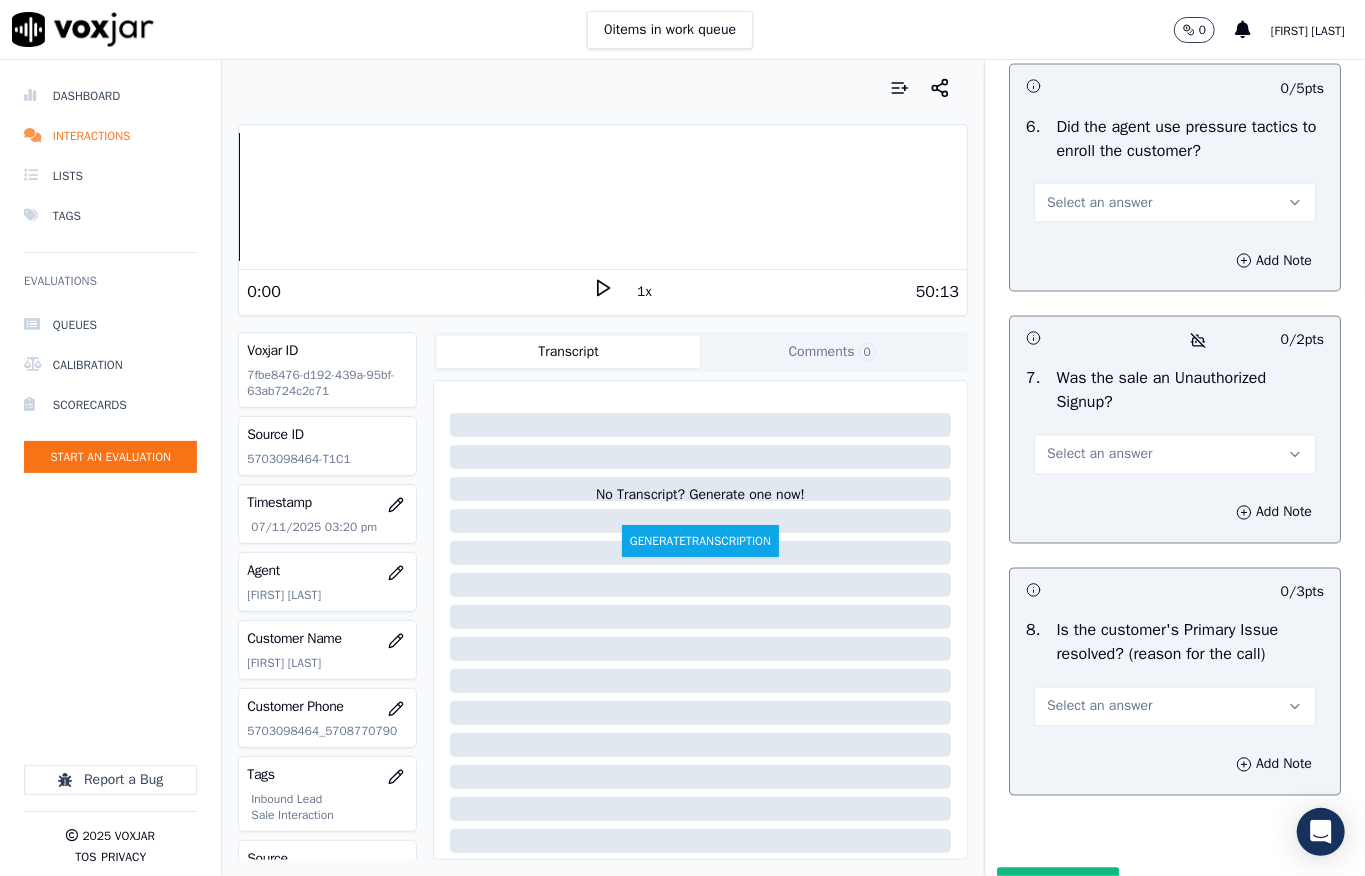 scroll, scrollTop: 5866, scrollLeft: 0, axis: vertical 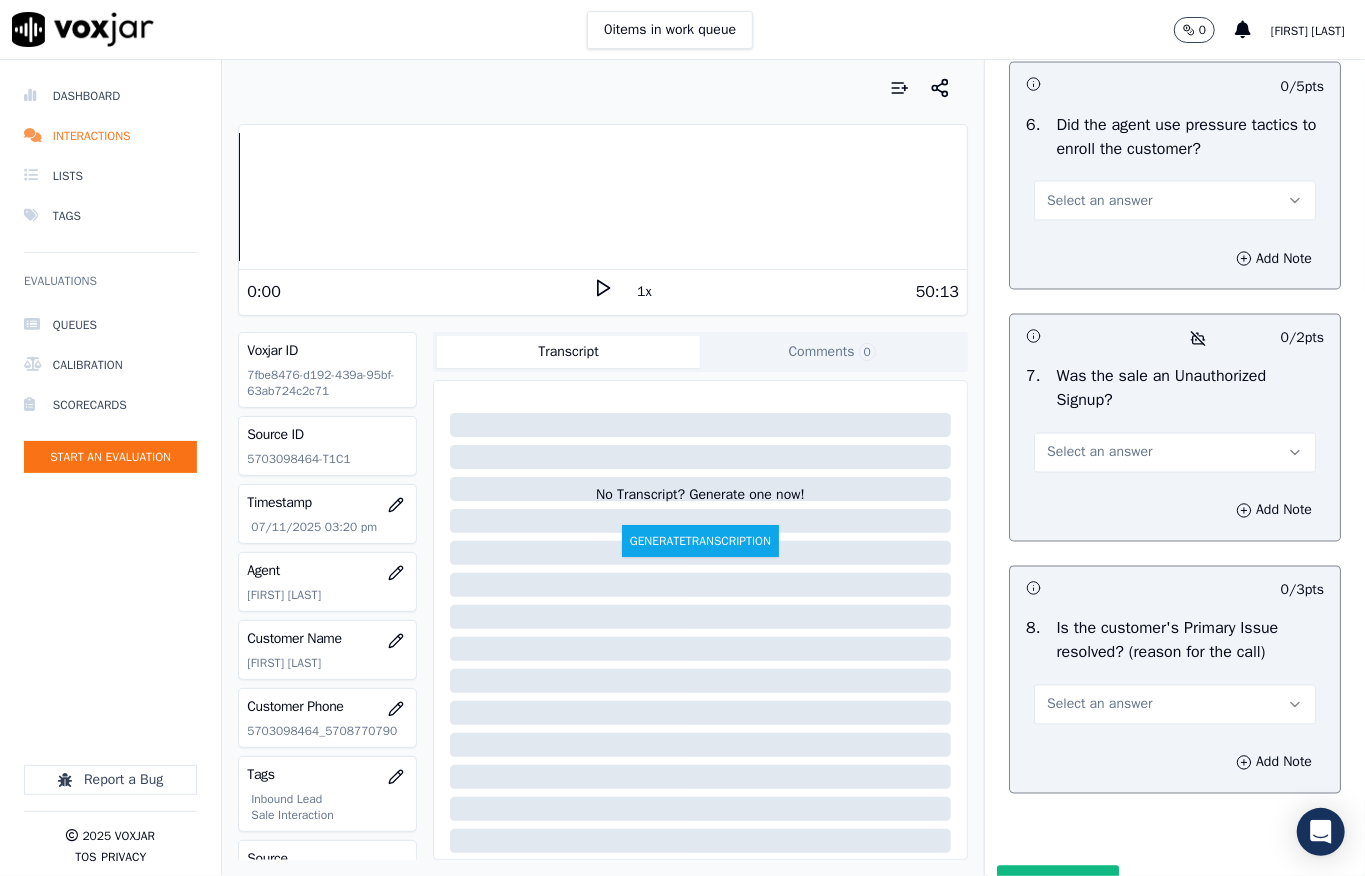 click on "Select an answer" at bounding box center [1175, 201] 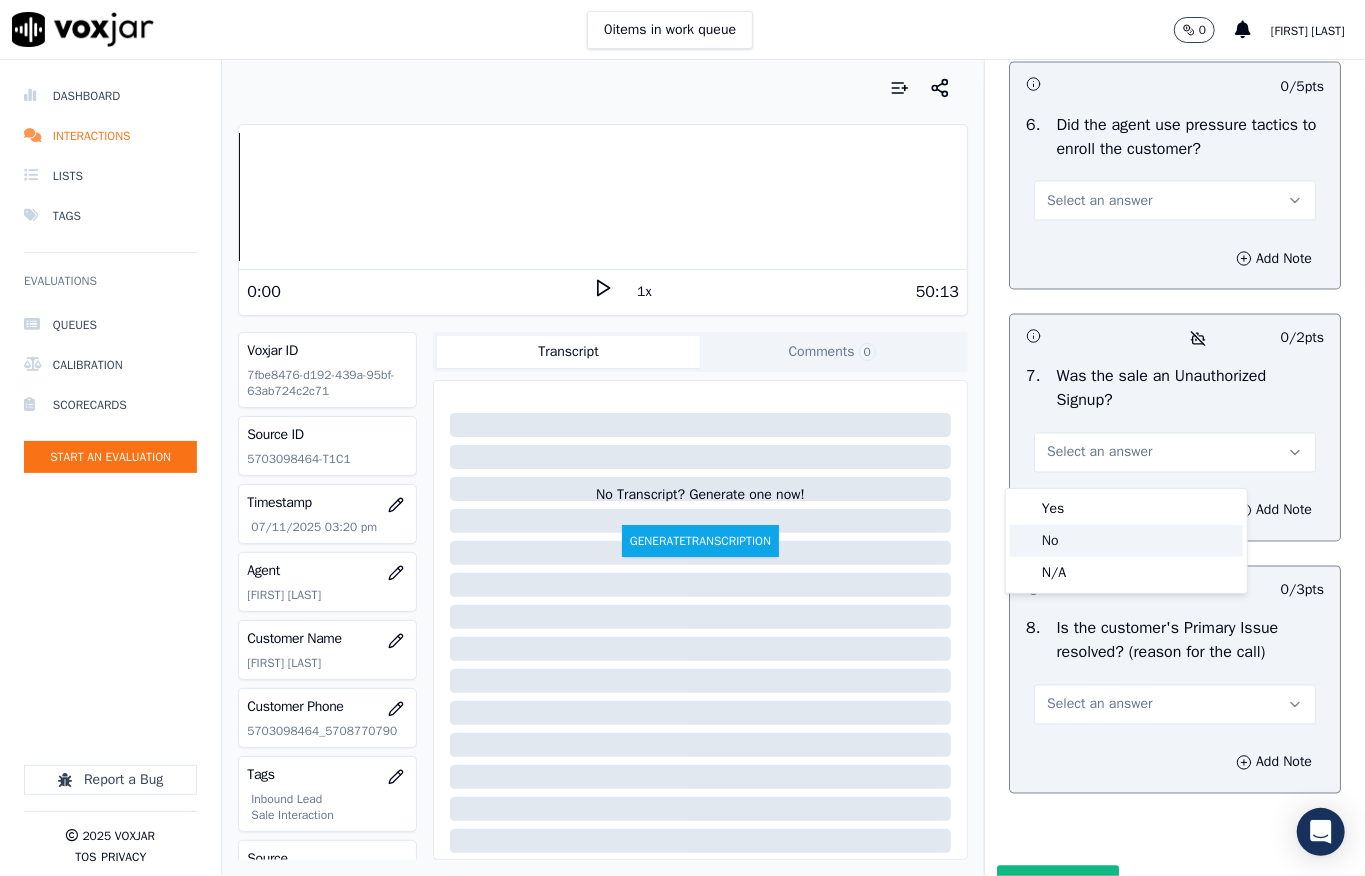click on "No" 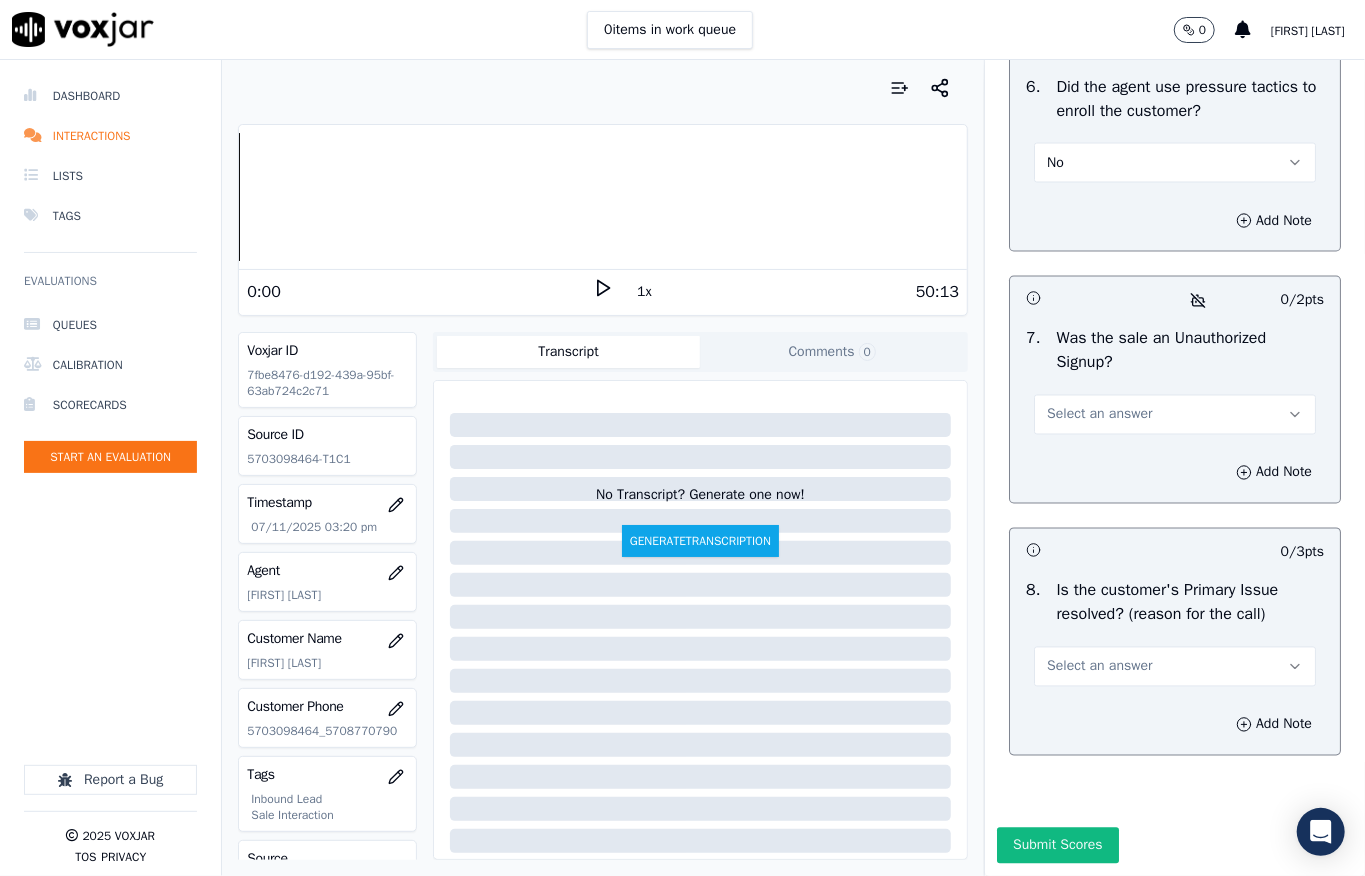 scroll, scrollTop: 6133, scrollLeft: 0, axis: vertical 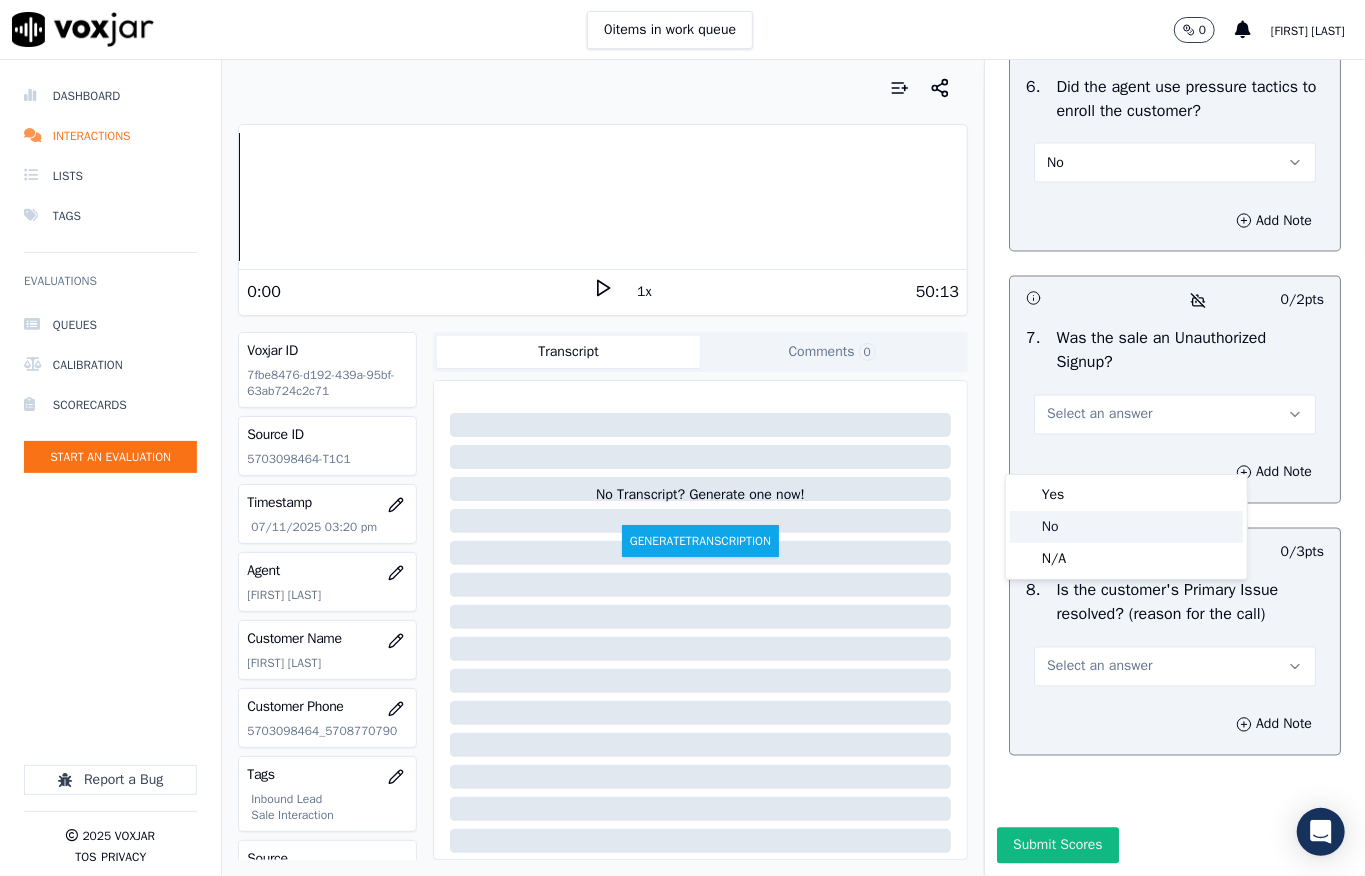 click on "No" 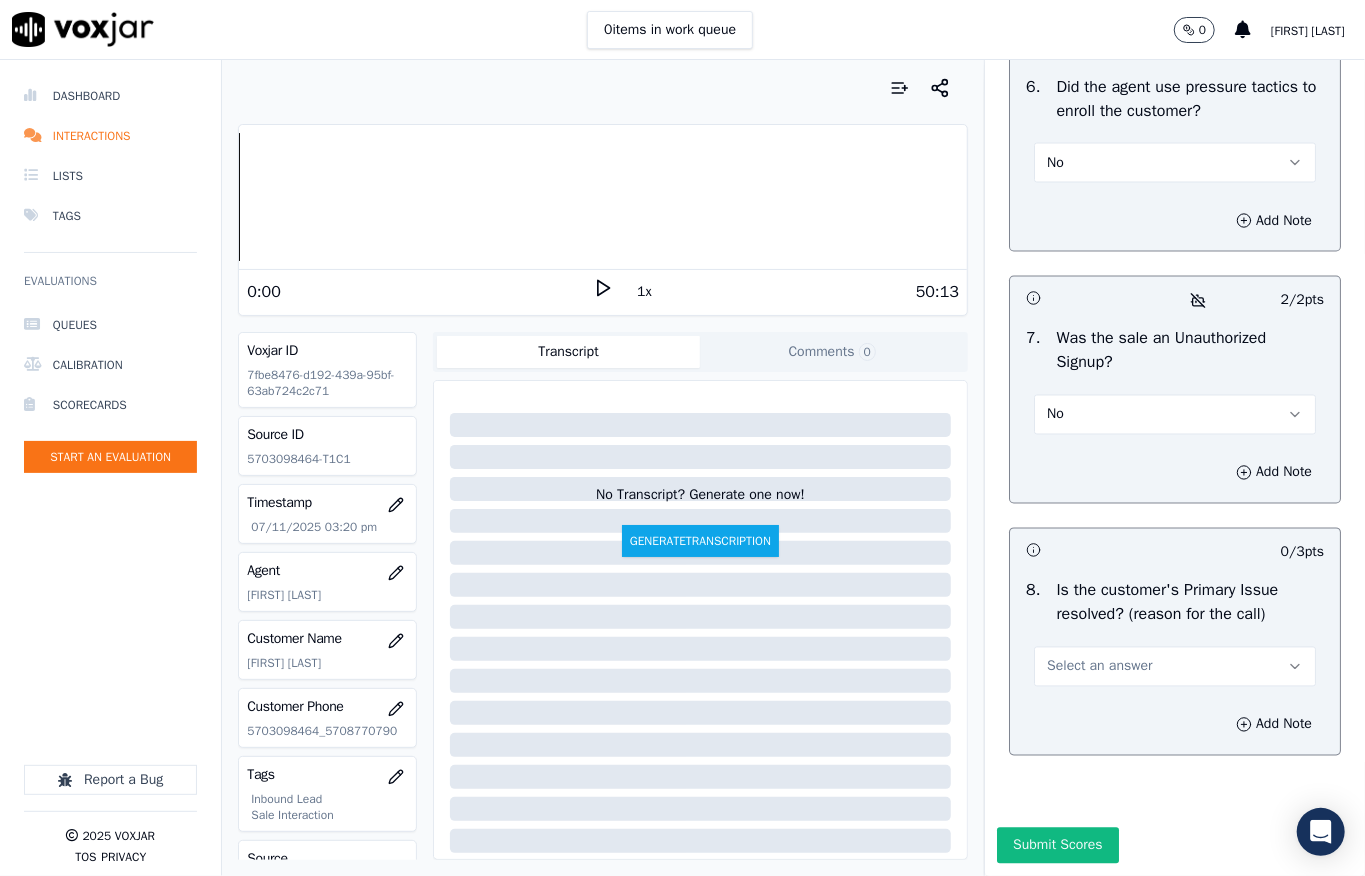 scroll, scrollTop: 6237, scrollLeft: 0, axis: vertical 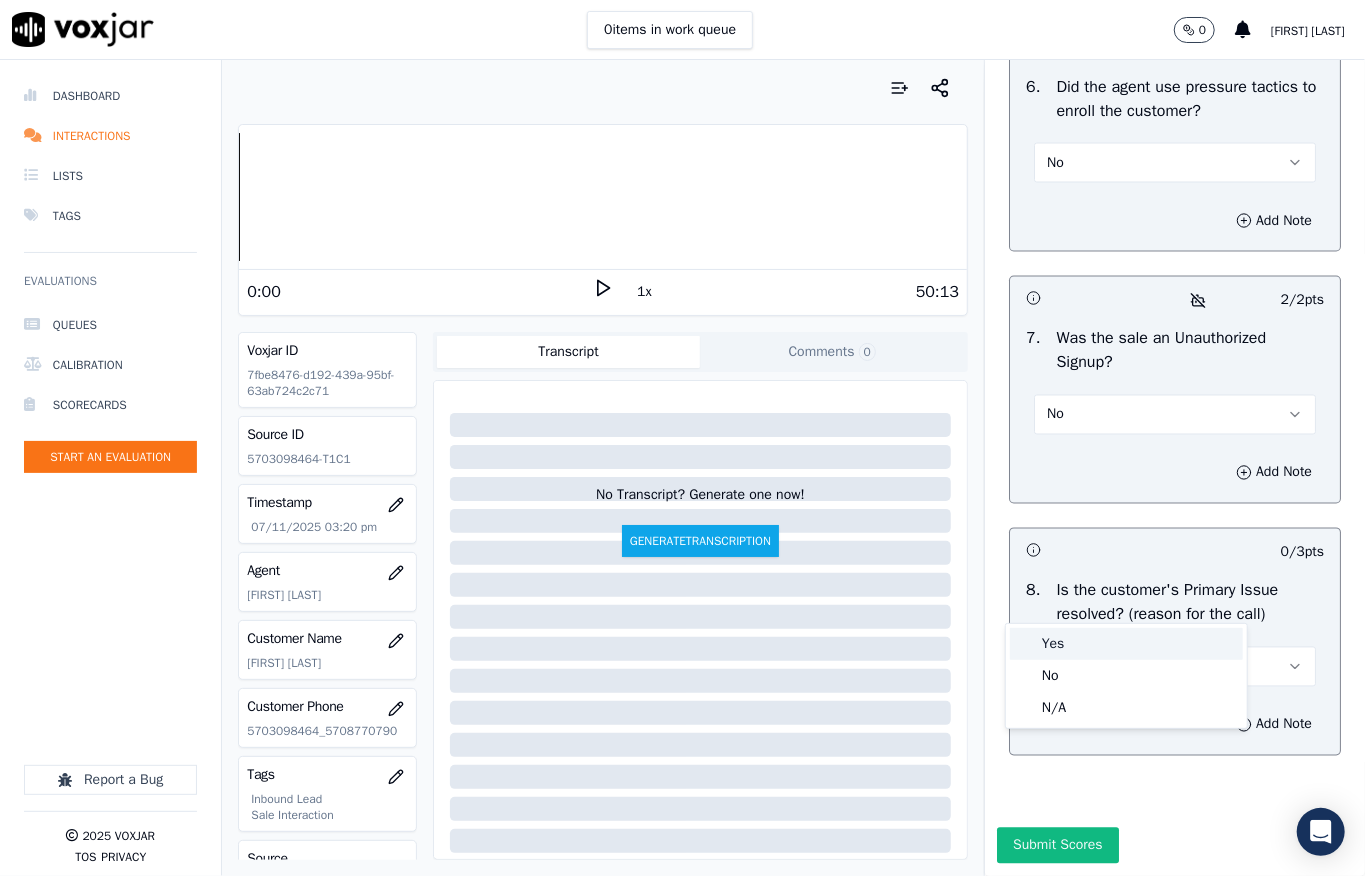 click on "Yes" at bounding box center (1126, 644) 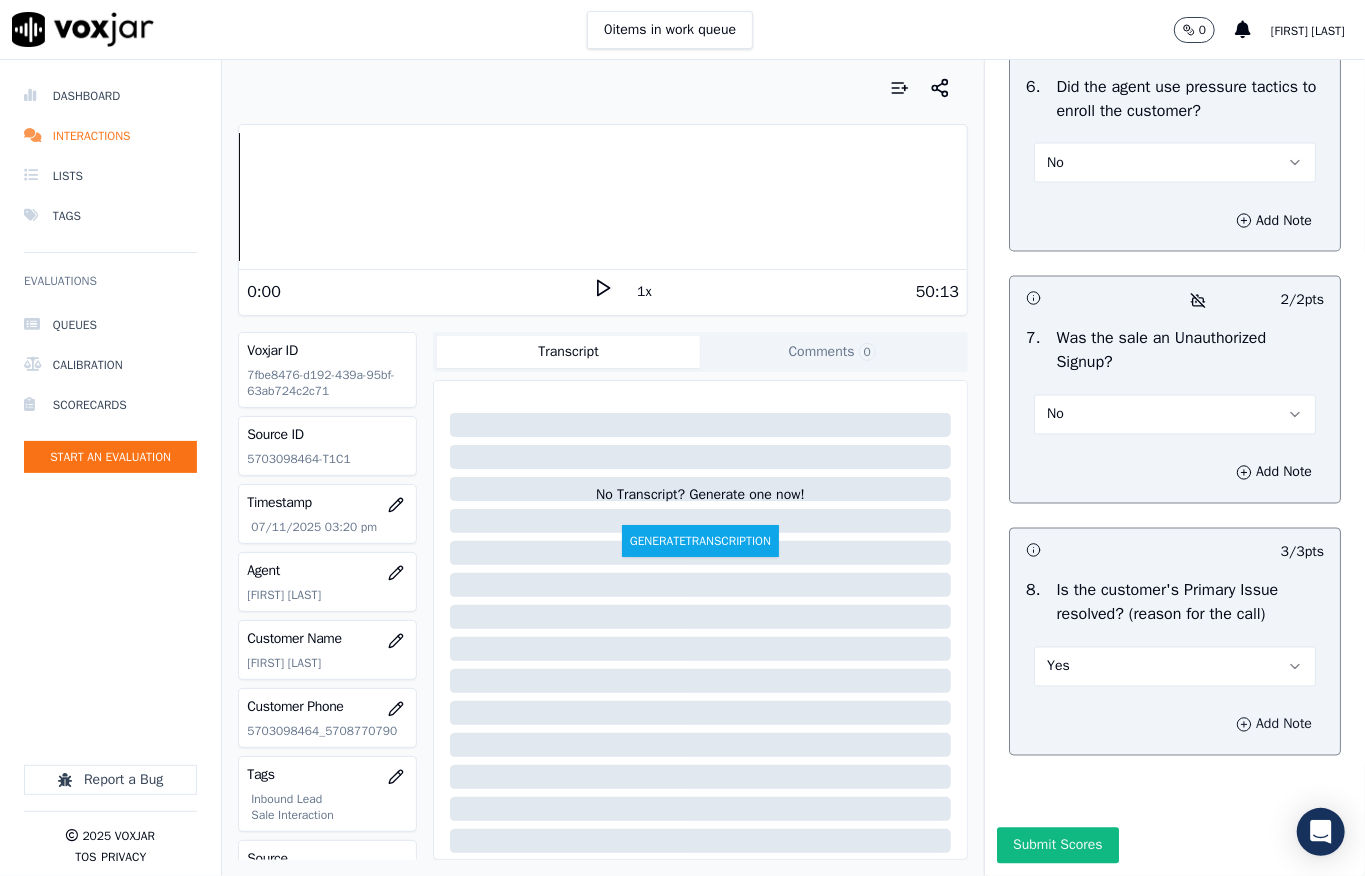 click on "Add Note" at bounding box center (1274, 725) 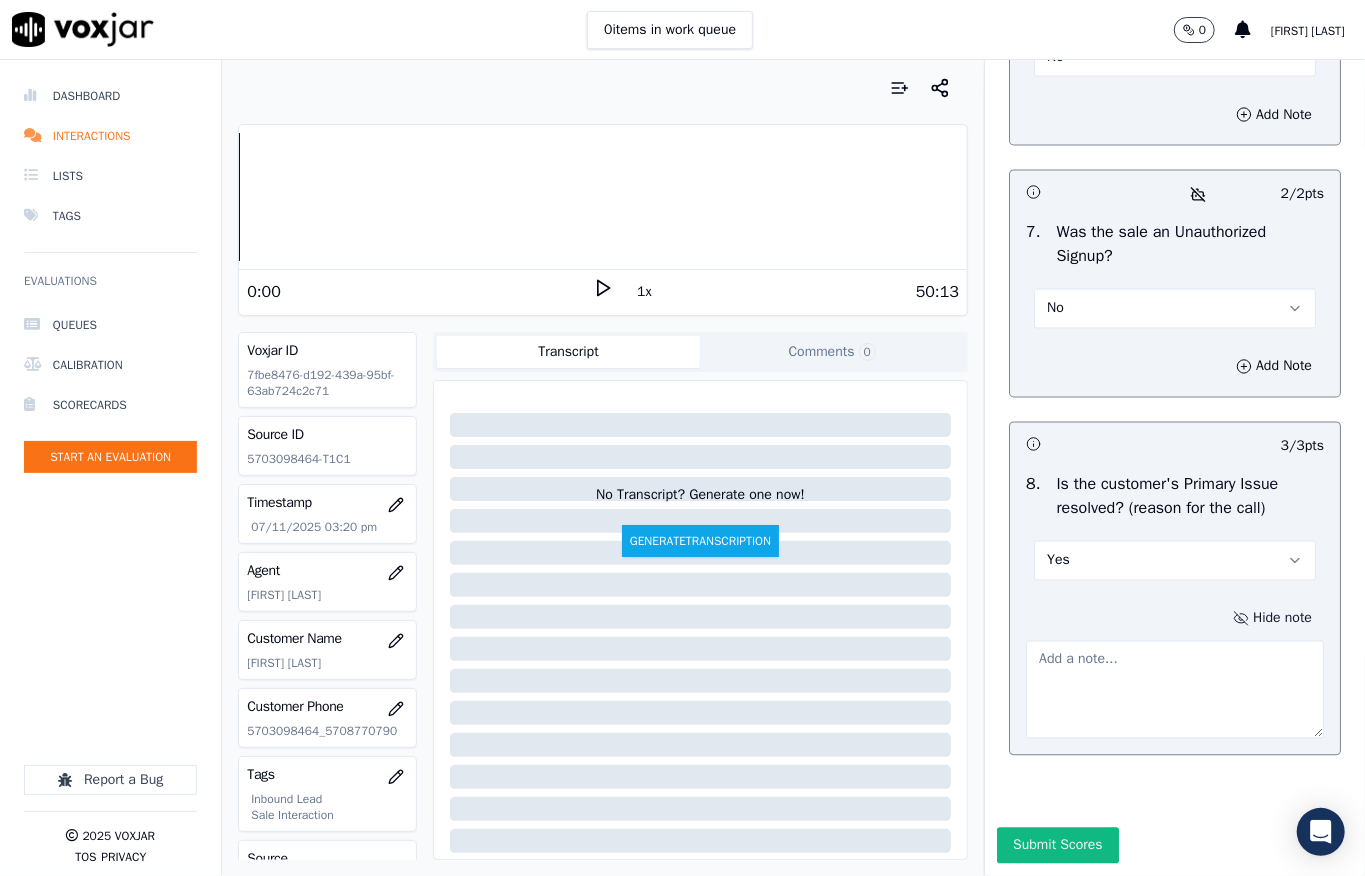 click on "Hide note" at bounding box center [1272, 619] 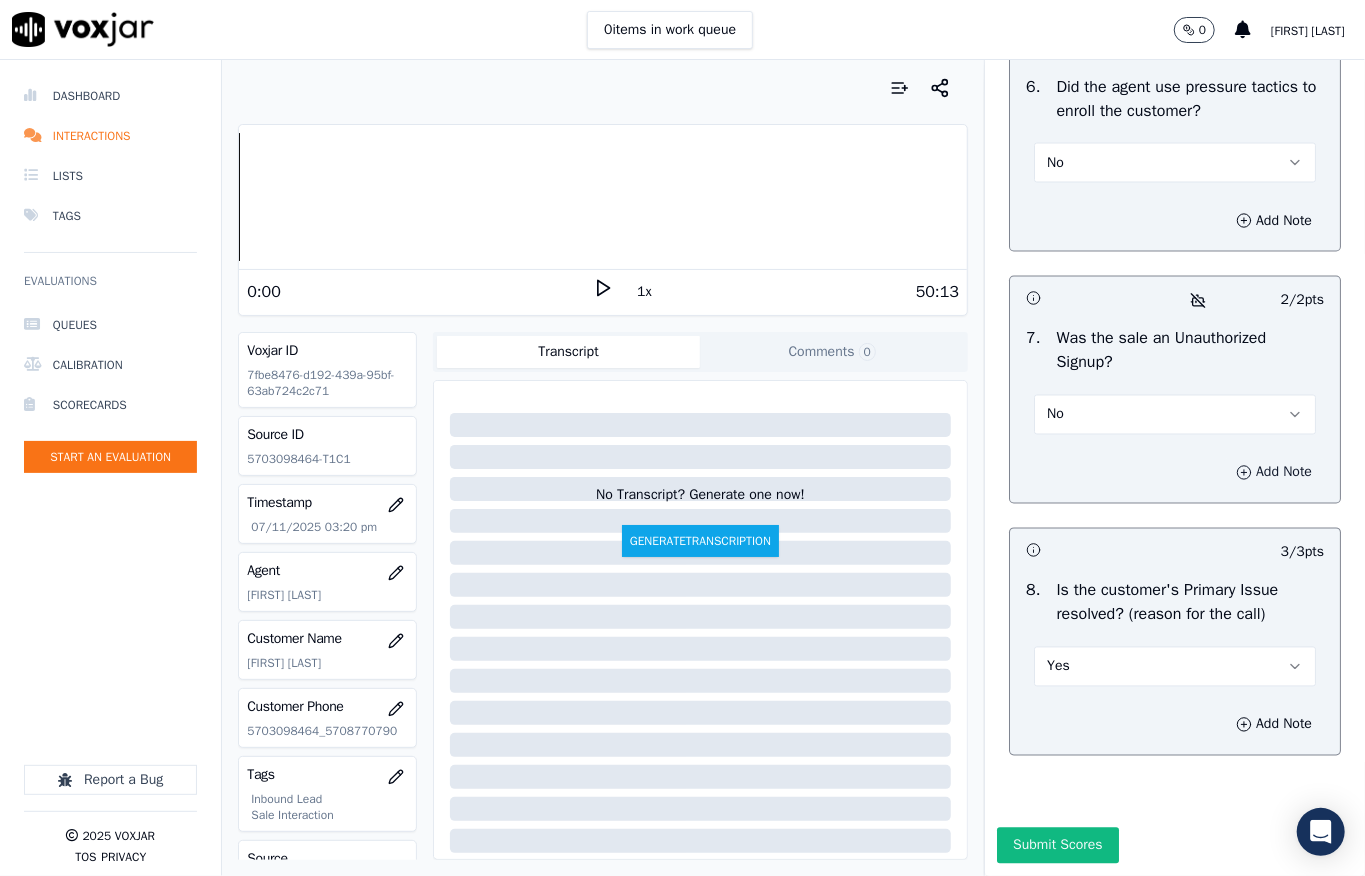 click on "Add Note" at bounding box center [1274, 473] 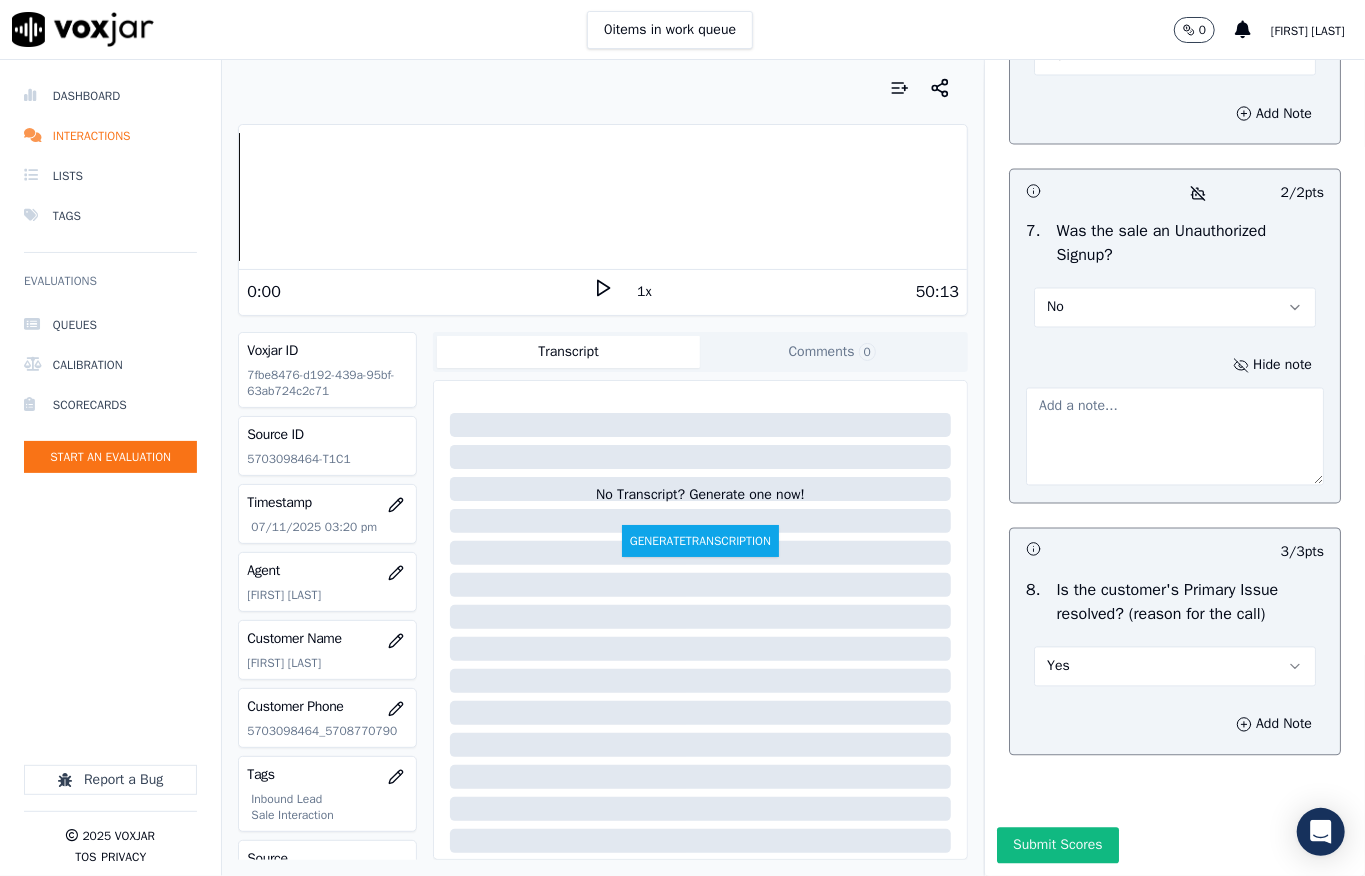 click at bounding box center (1175, 437) 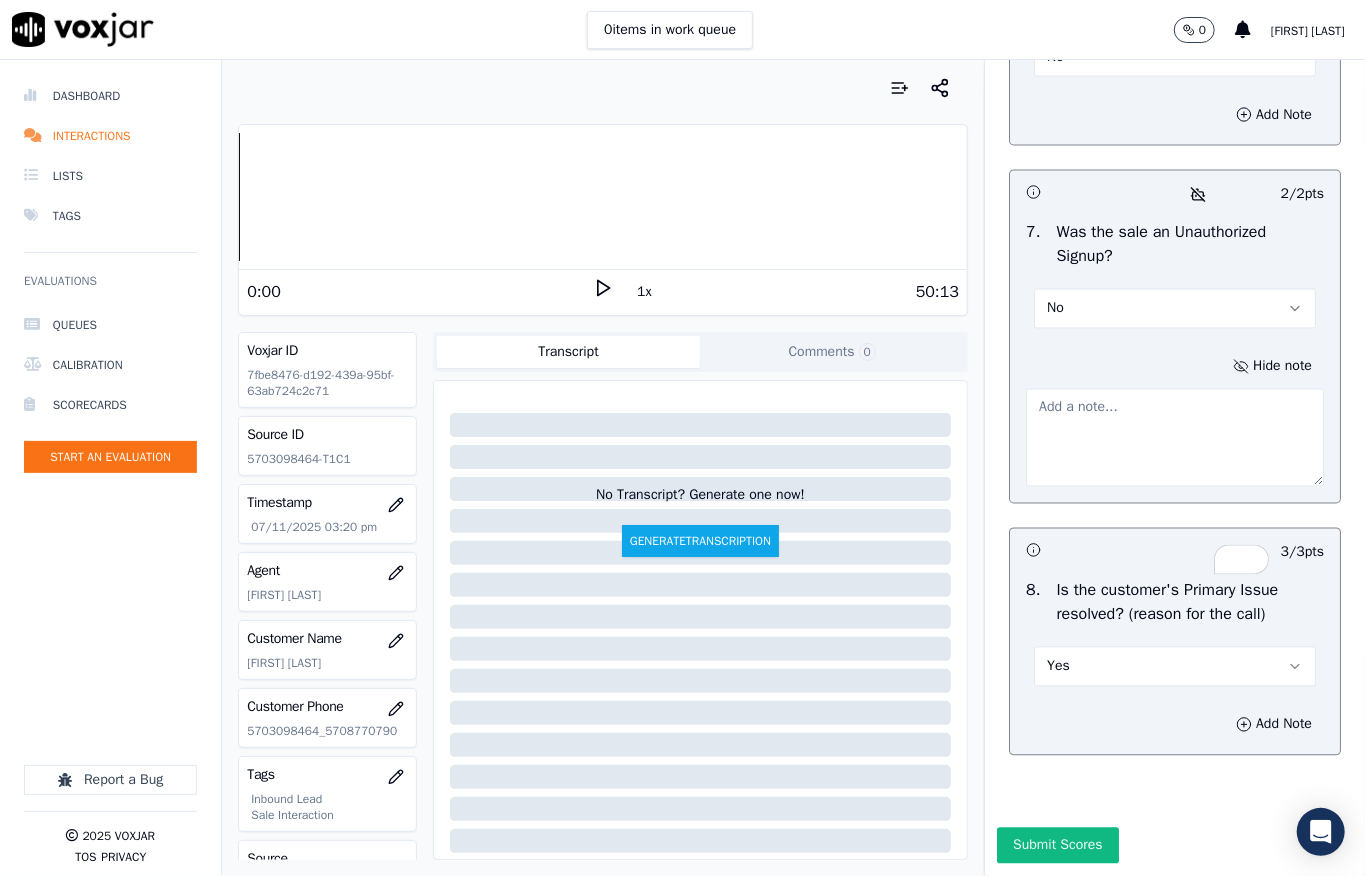paste on "Customer call connected with agent Martin, where the customer informed wanting to pay the gas bill. The agent confirmed customer details, informed about the due amount and payment plan, and also pitched for sale" 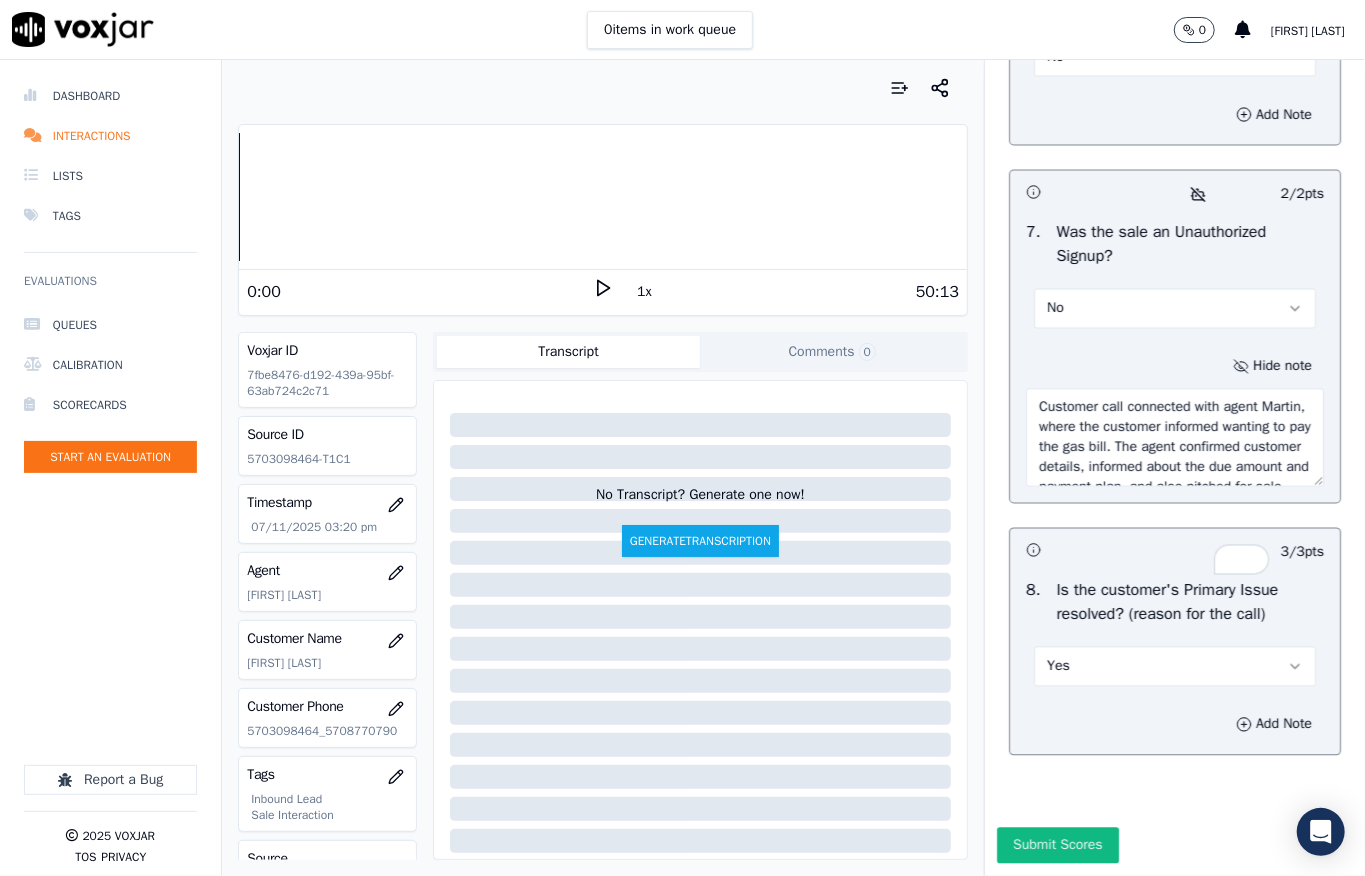 scroll, scrollTop: 50, scrollLeft: 0, axis: vertical 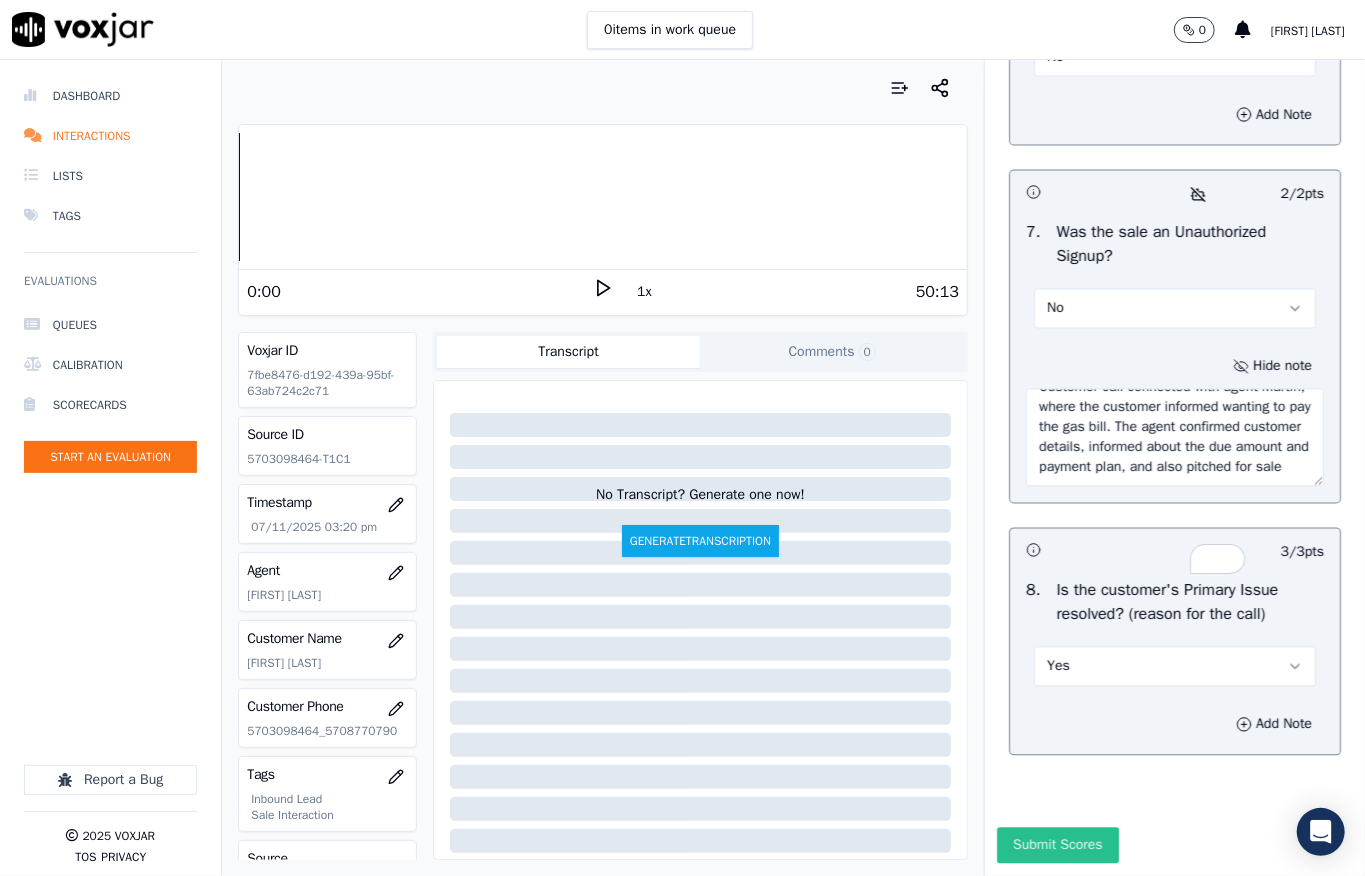 type on "Customer call connected with agent Martin, where the customer informed wanting to pay the gas bill. The agent confirmed customer details, informed about the due amount and payment plan, and also pitched for sale" 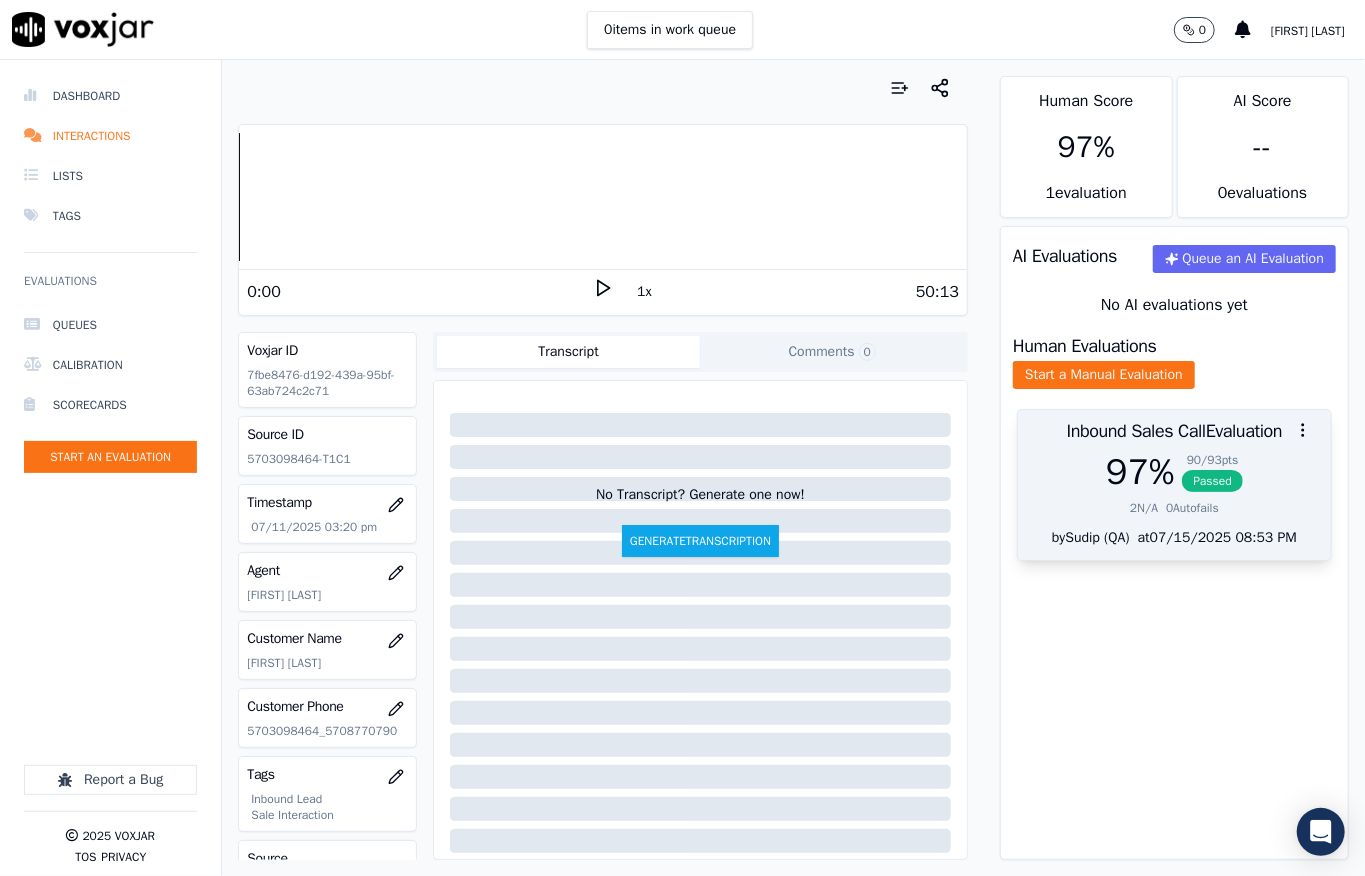 click on "Passed" at bounding box center (1212, 481) 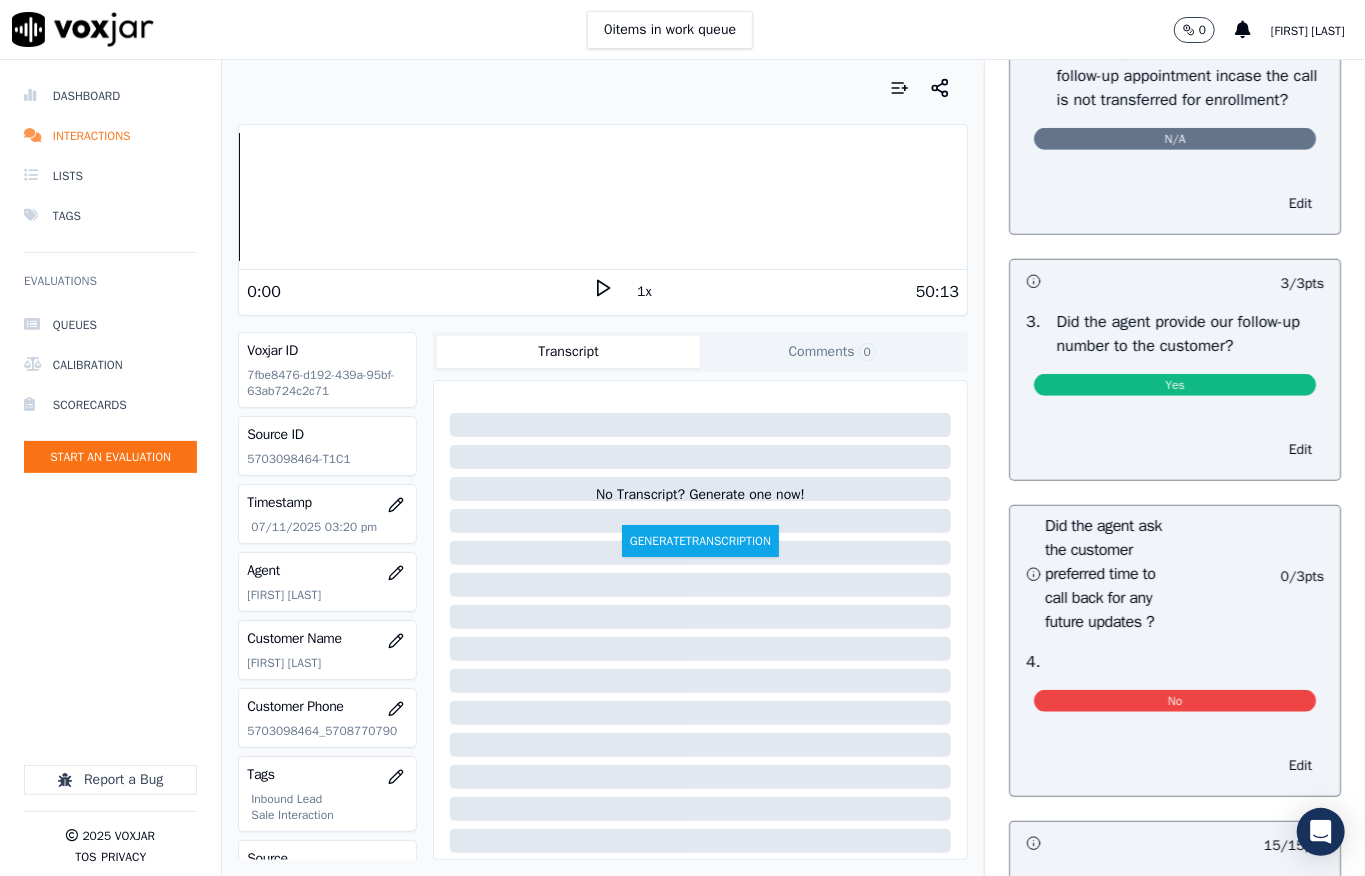 scroll, scrollTop: 5280, scrollLeft: 0, axis: vertical 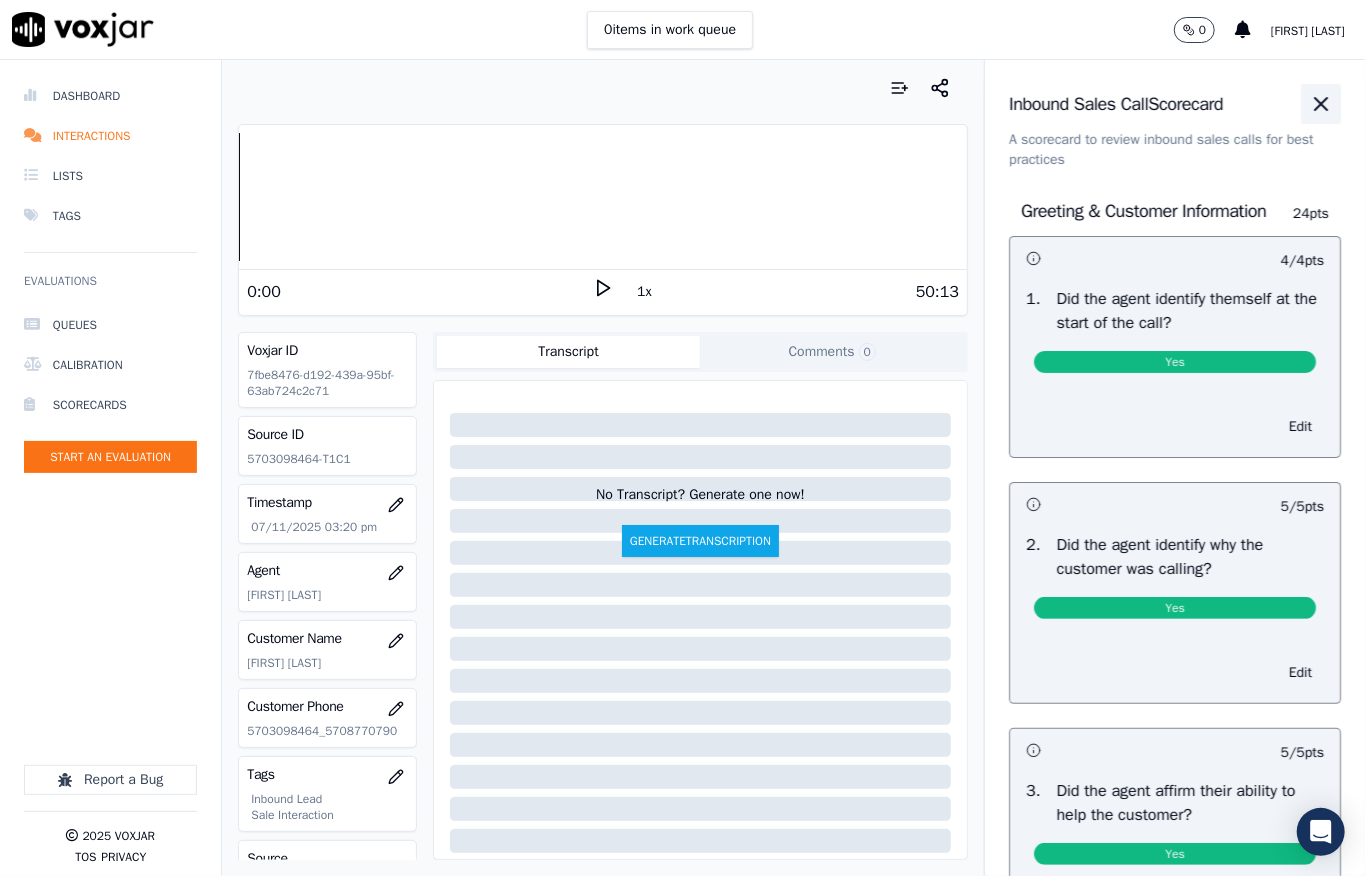click 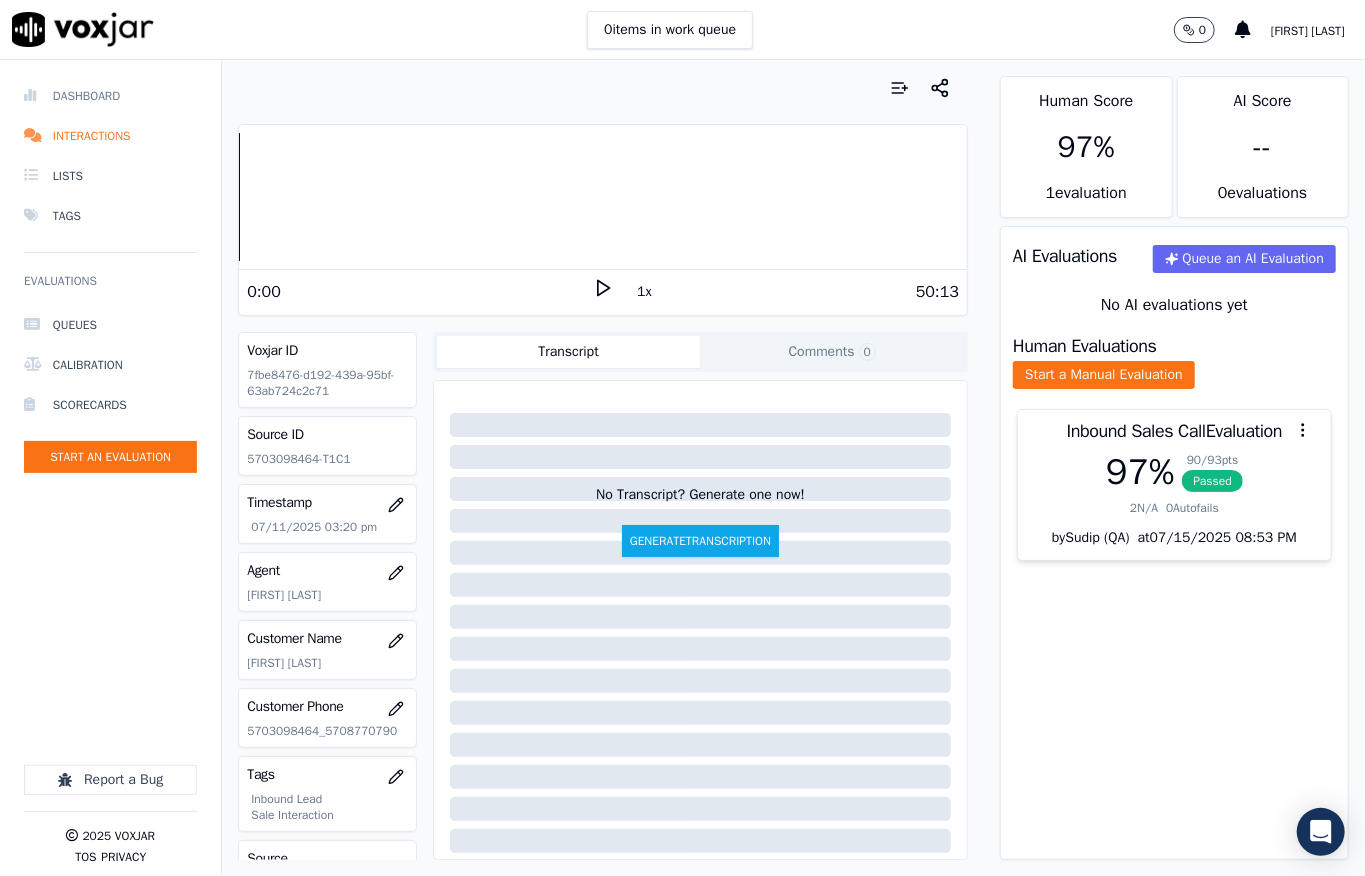 click on "Dashboard" at bounding box center (110, 96) 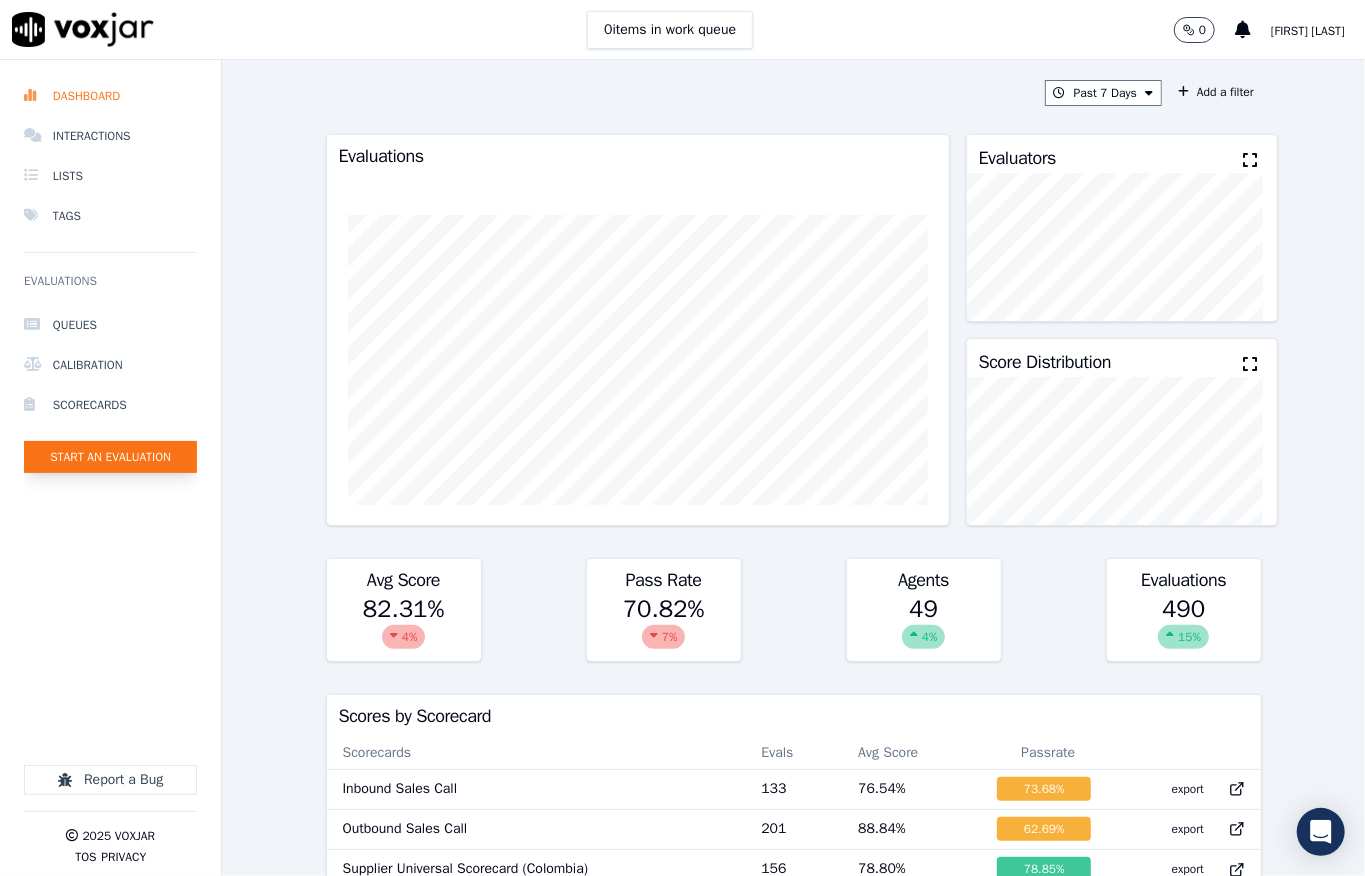 click on "Start an Evaluation" 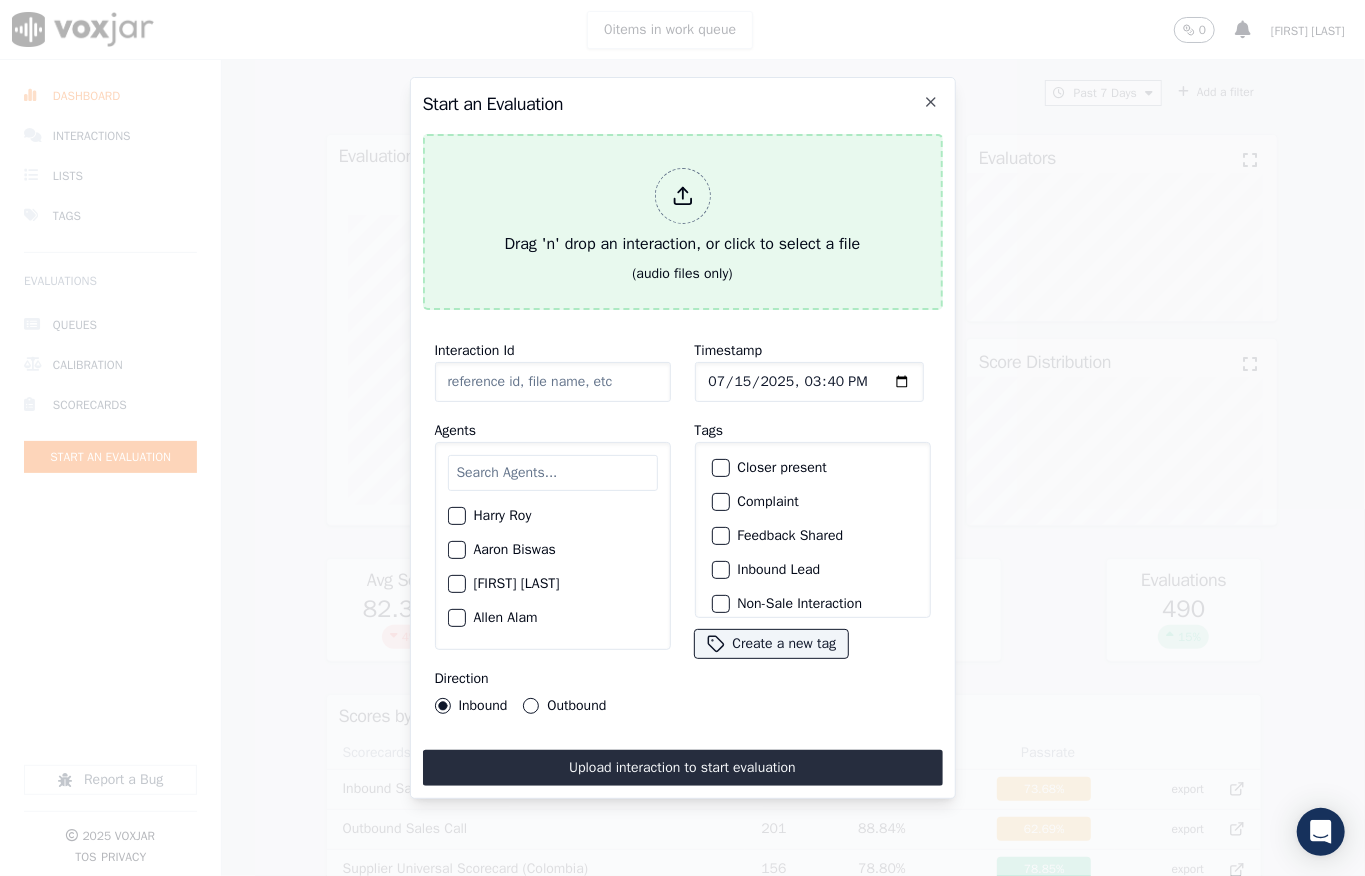 click at bounding box center (683, 196) 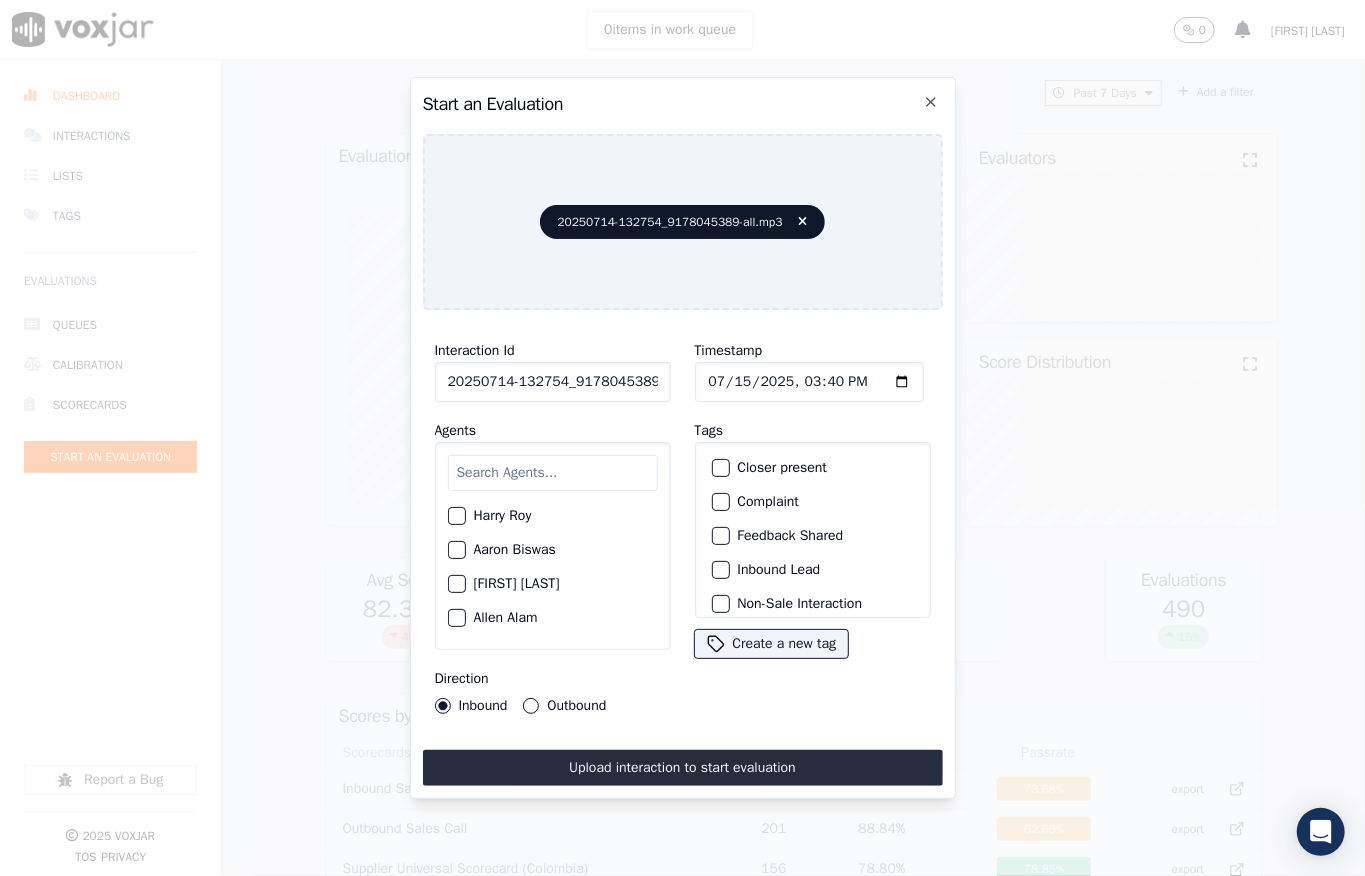 drag, startPoint x: 644, startPoint y: 368, endPoint x: 722, endPoint y: 368, distance: 78 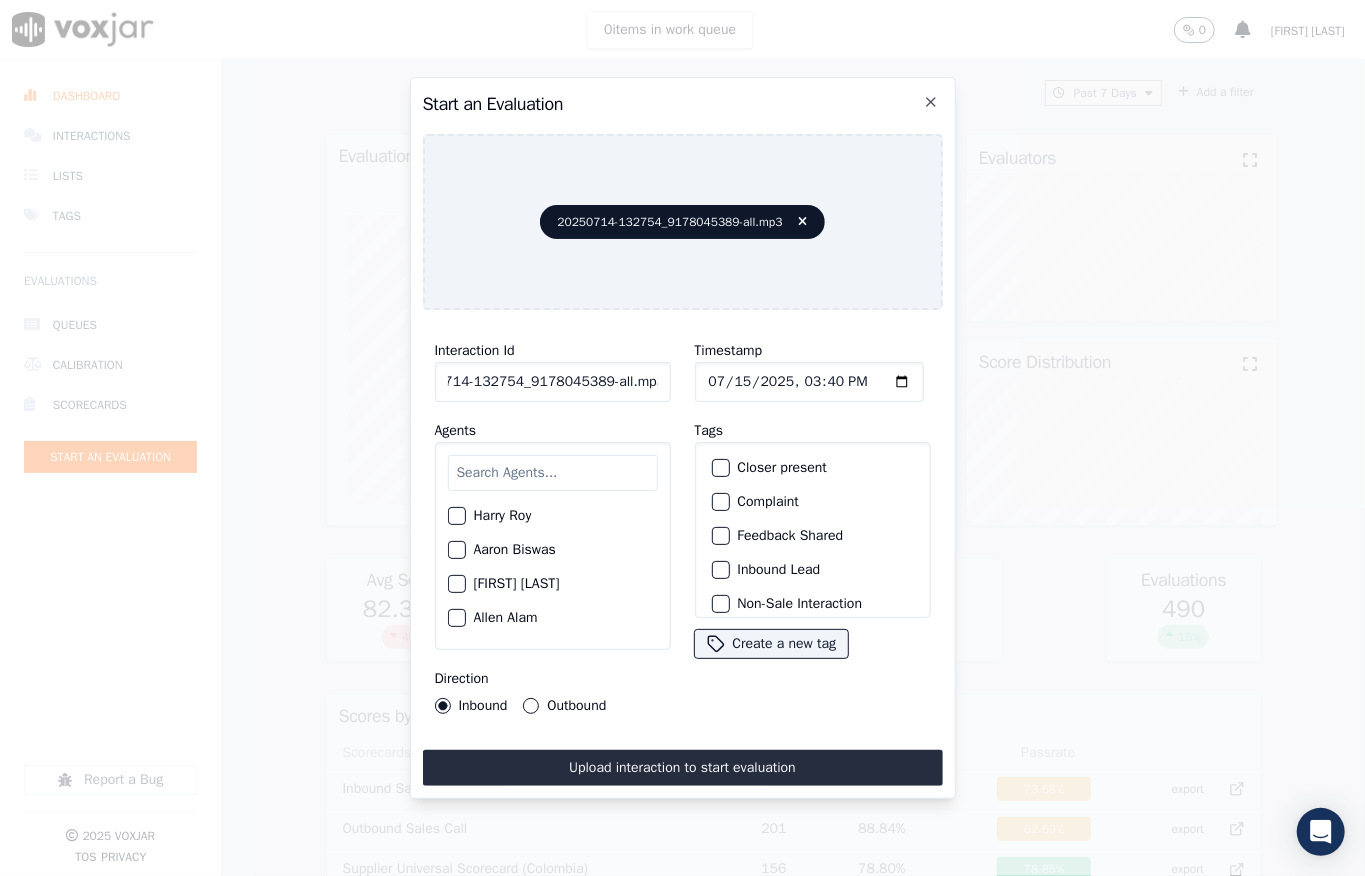 drag, startPoint x: 644, startPoint y: 368, endPoint x: 660, endPoint y: 368, distance: 16 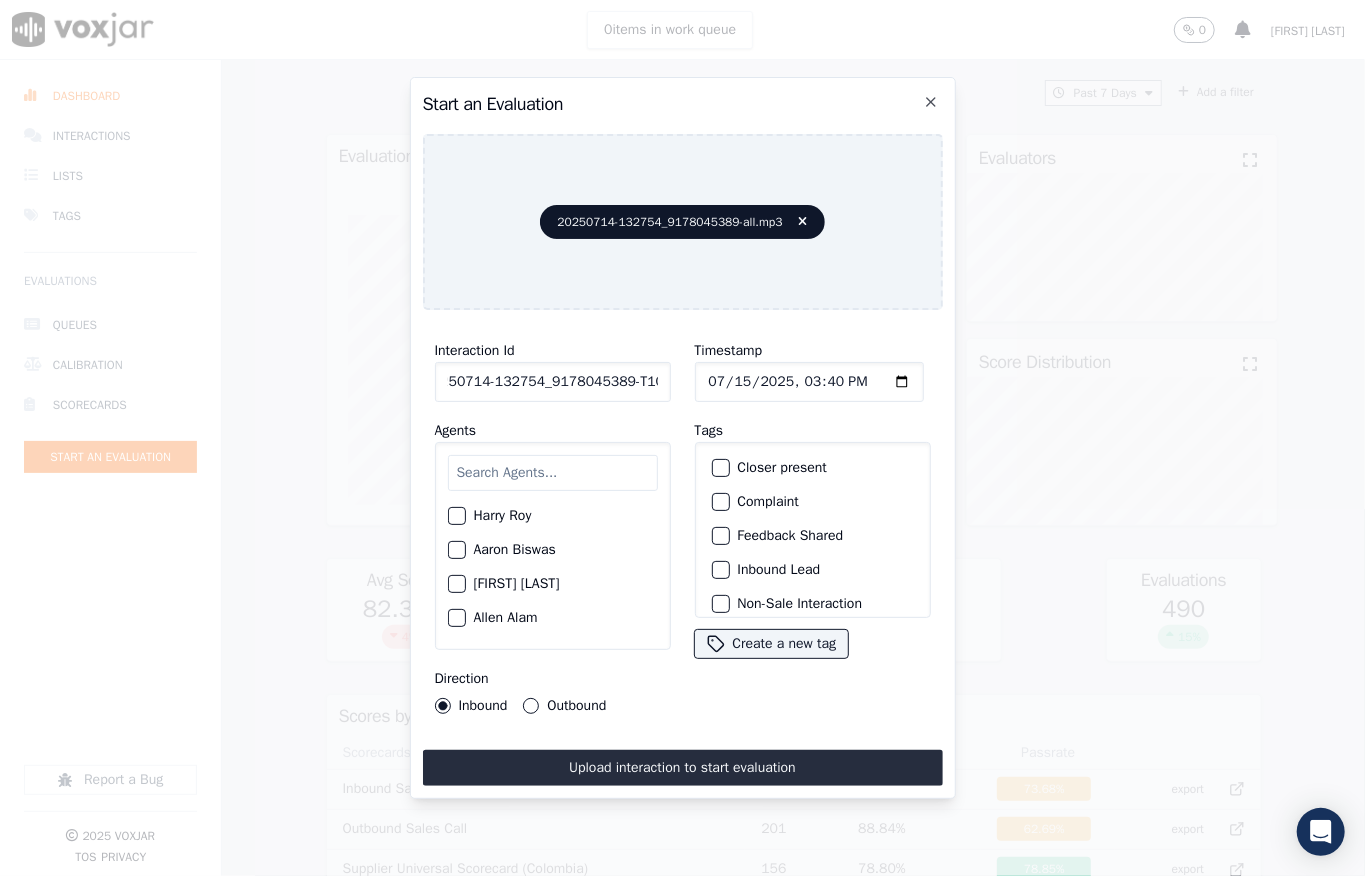 scroll, scrollTop: 0, scrollLeft: 32, axis: horizontal 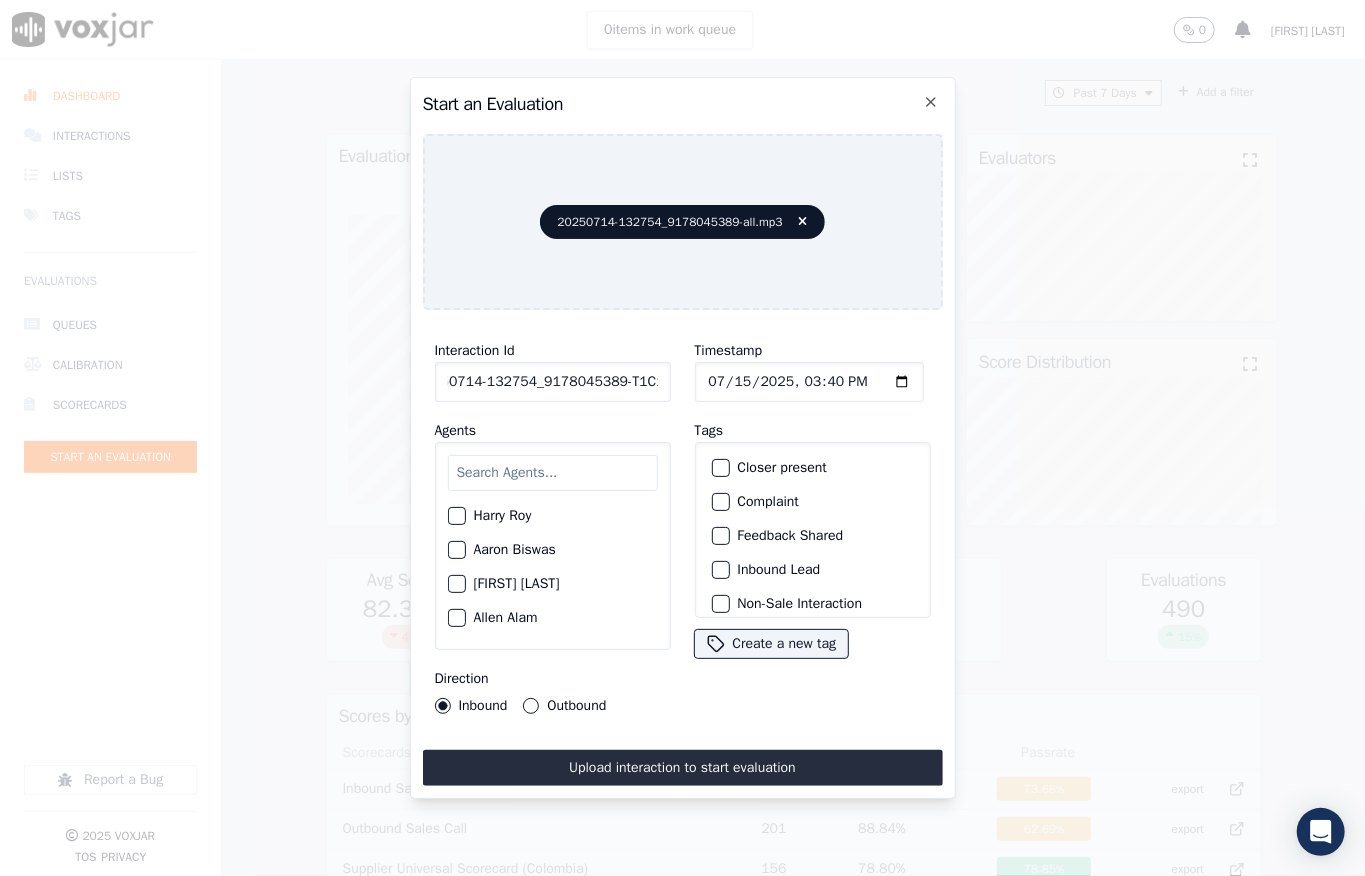 type on "20250714-132754_9178045389-T1C1" 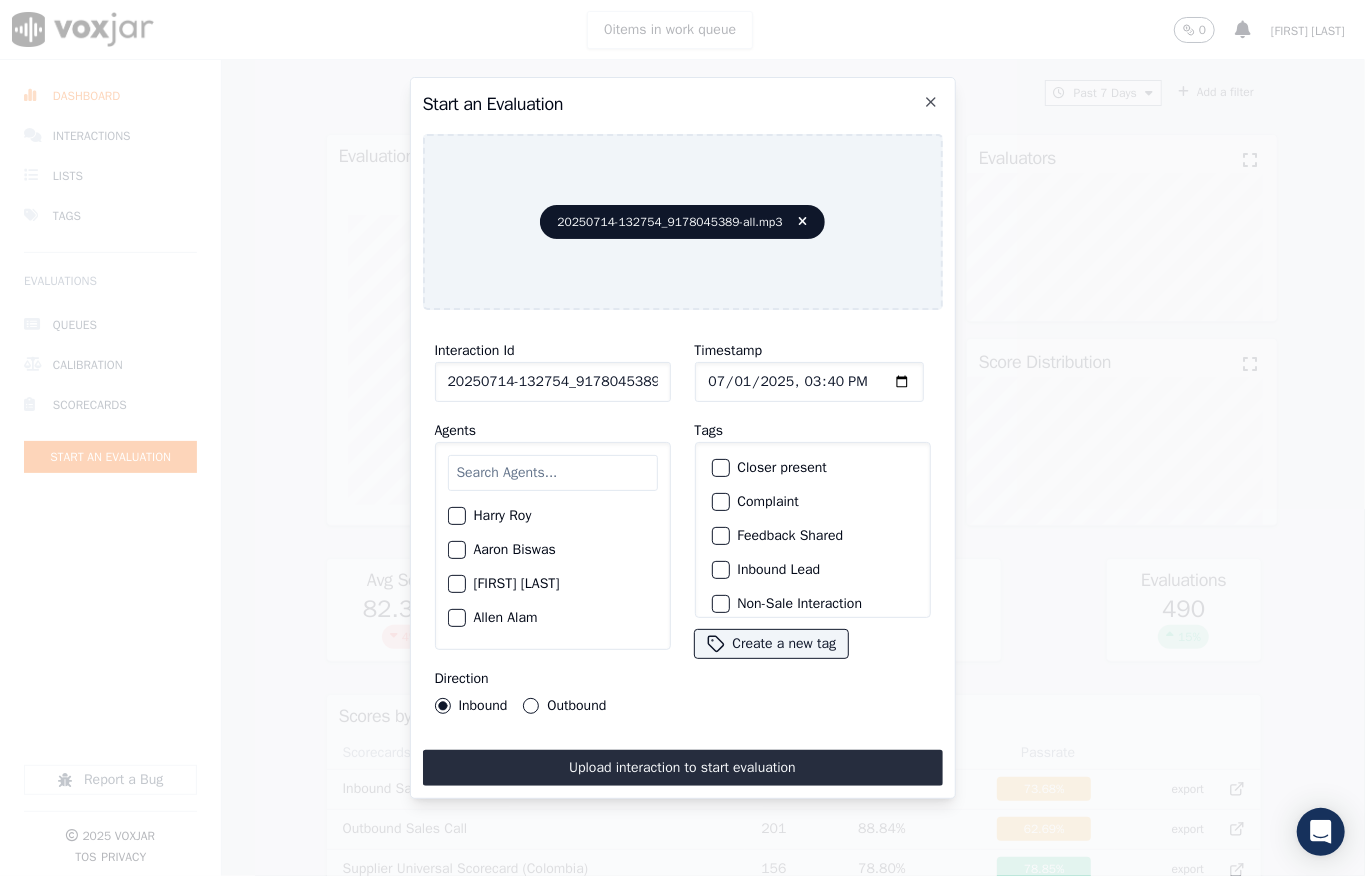 type on "2025-07-14T15:40" 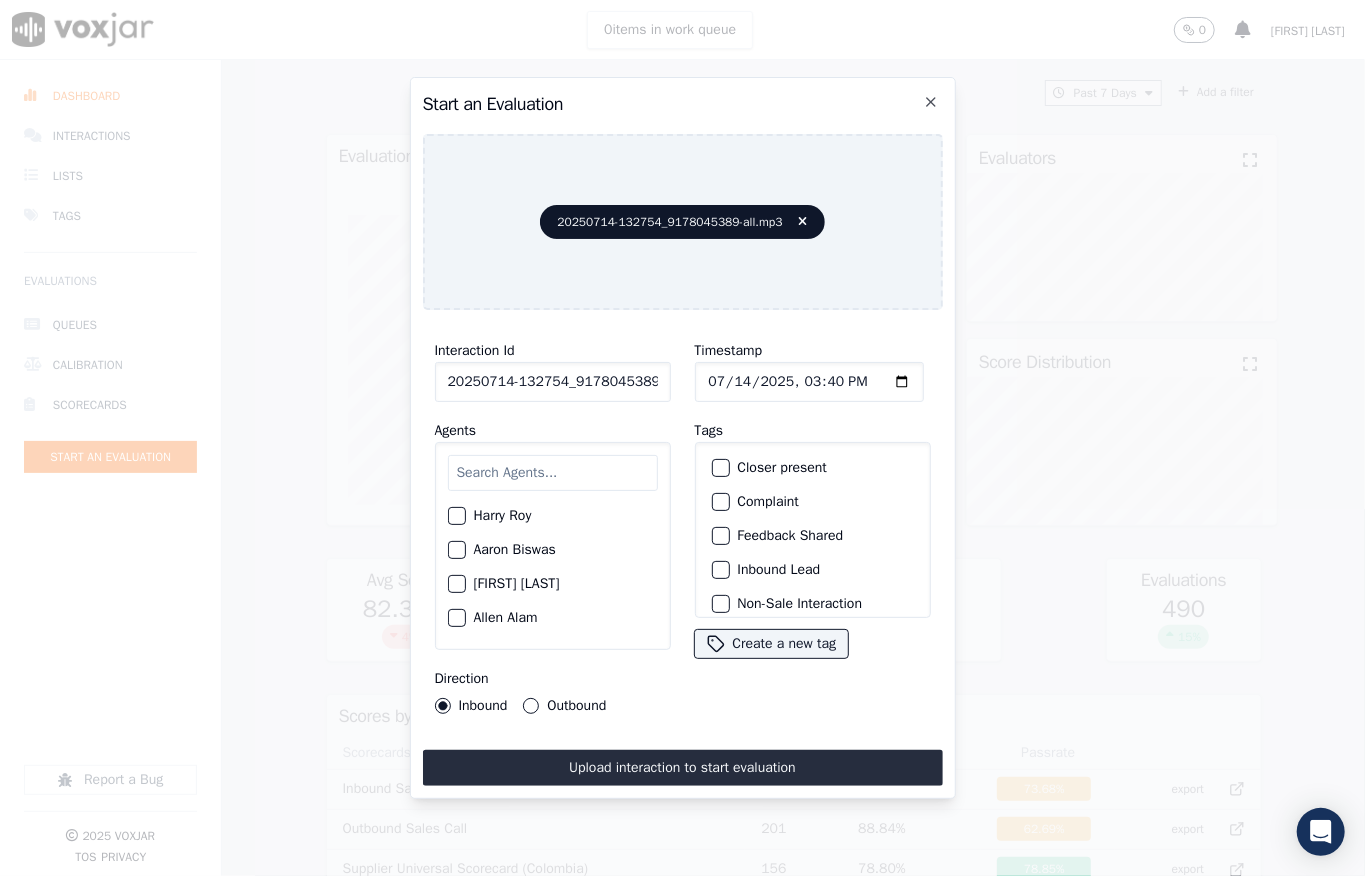 click at bounding box center [720, 570] 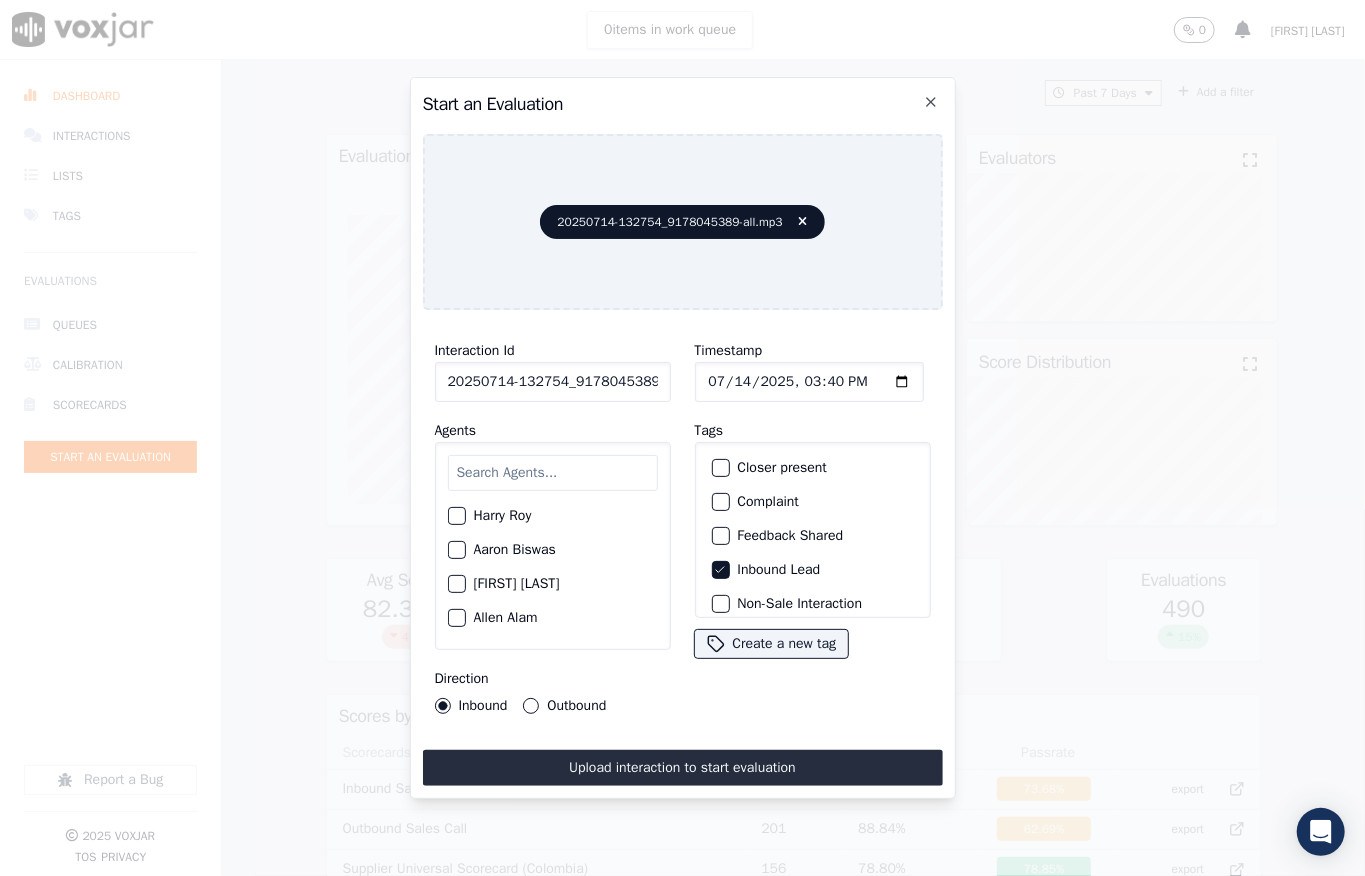 scroll, scrollTop: 200, scrollLeft: 0, axis: vertical 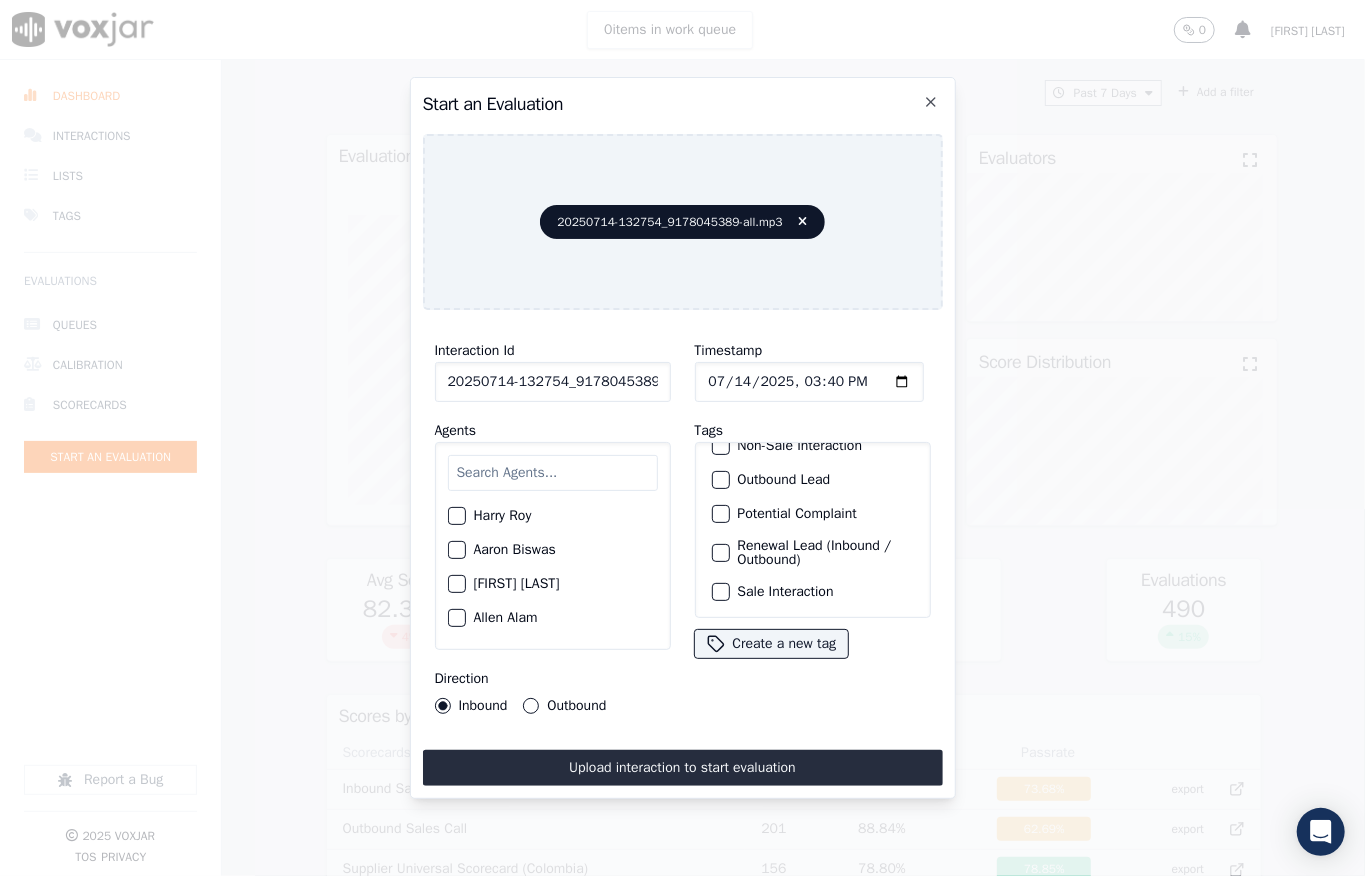 click at bounding box center [720, 592] 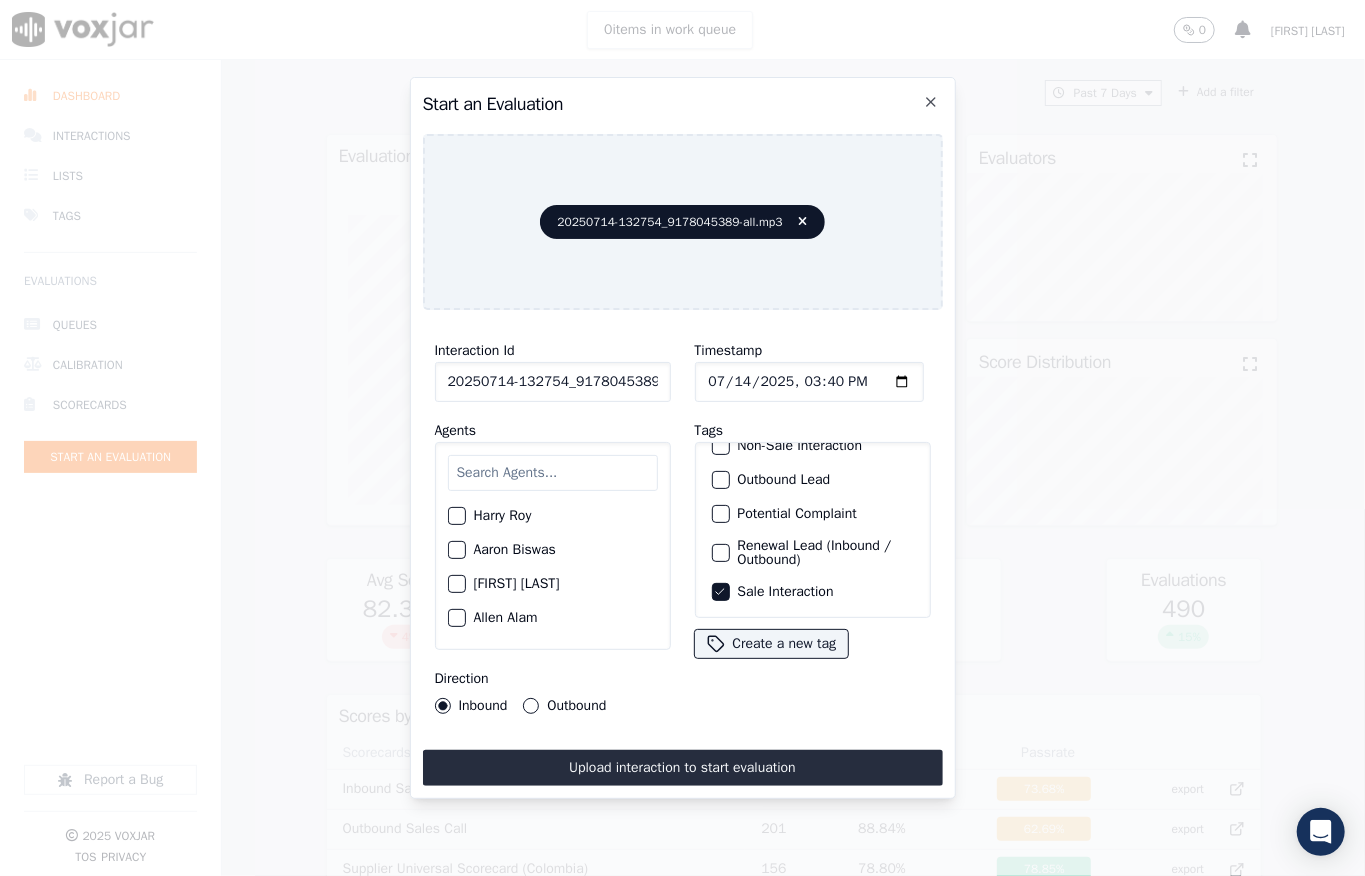 click at bounding box center [553, 473] 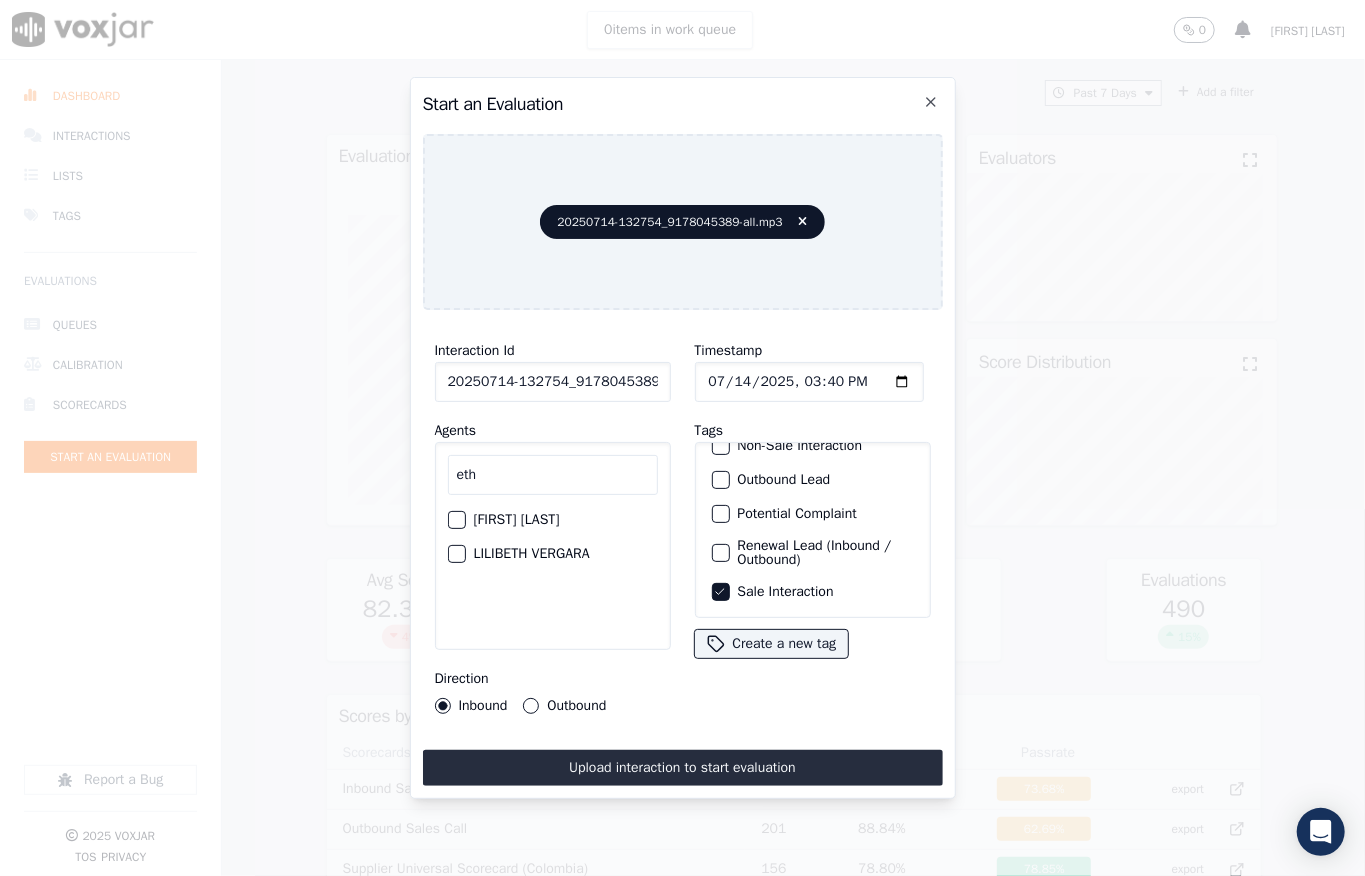 type on "eth" 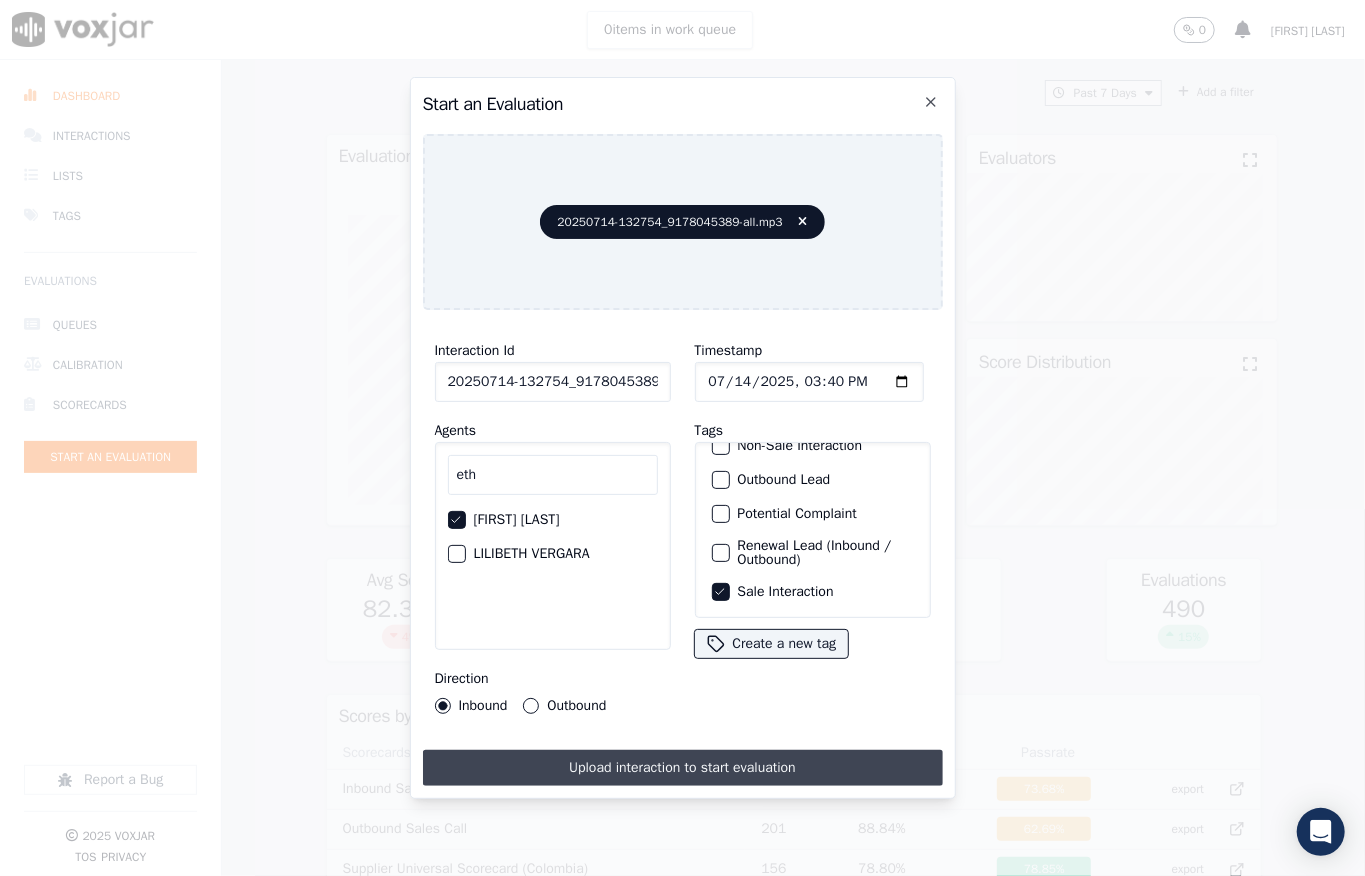 click on "Upload interaction to start evaluation" at bounding box center [683, 768] 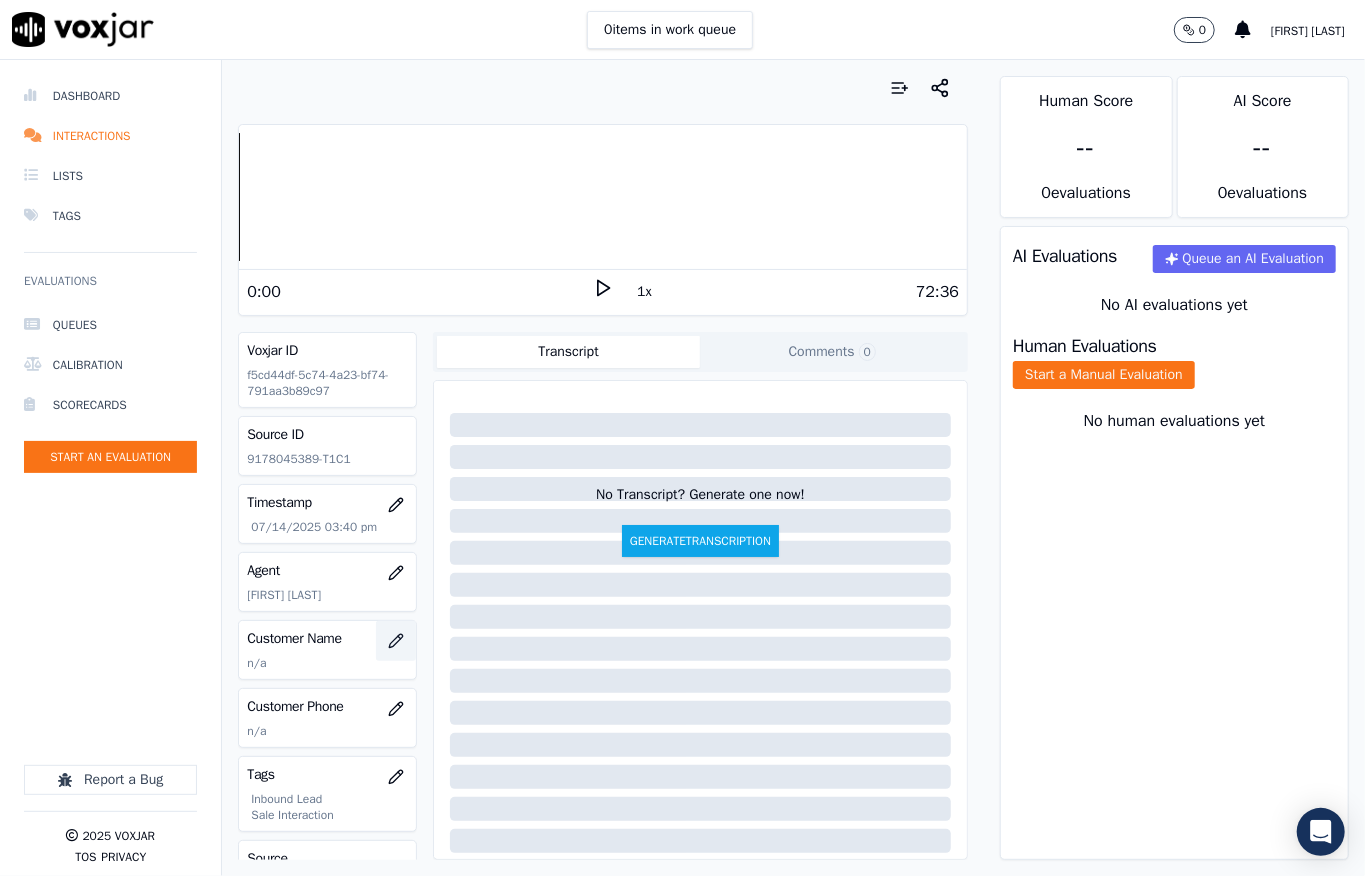 click at bounding box center [396, 641] 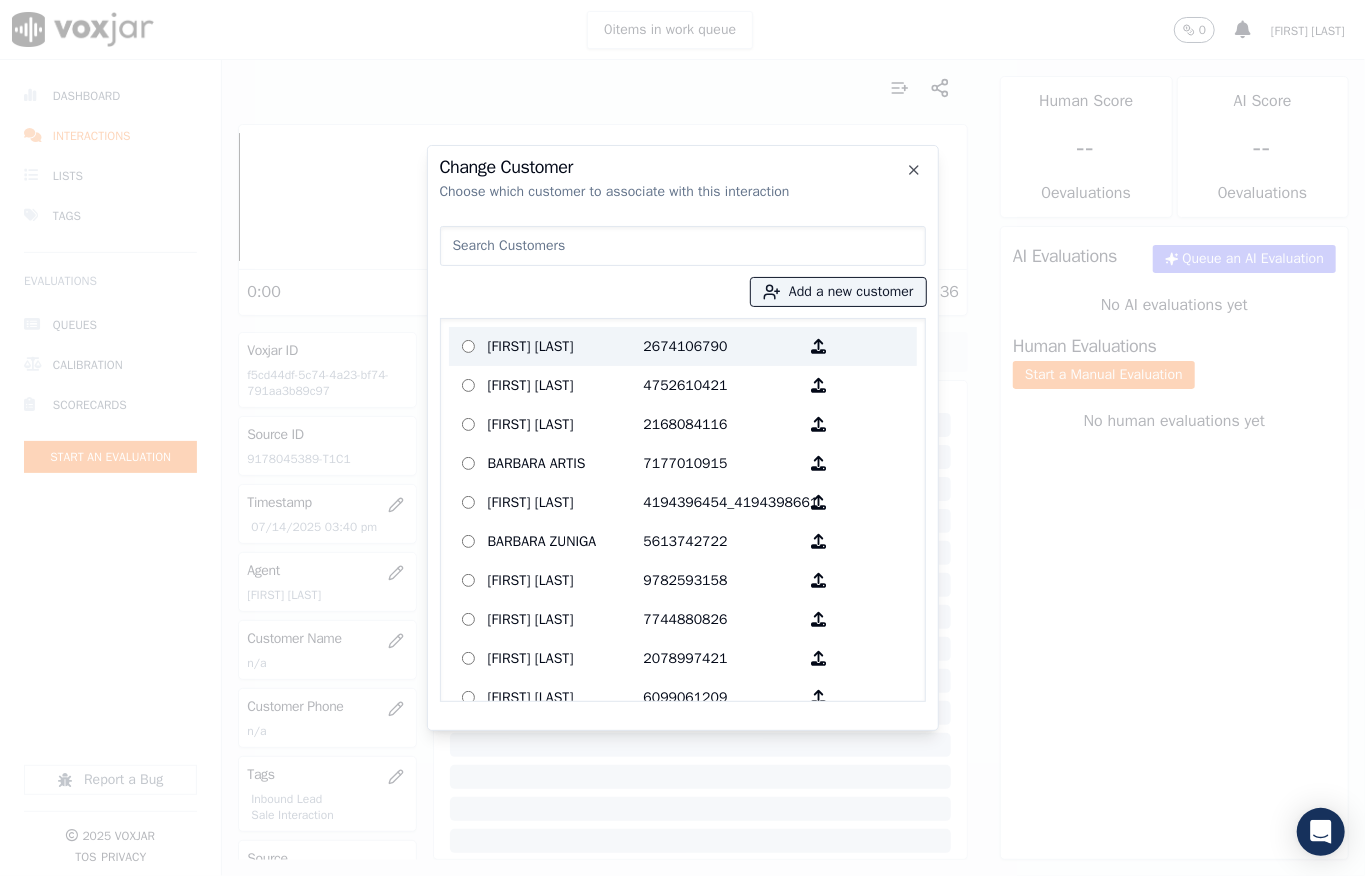 type on "[FIRST] [LAST]" 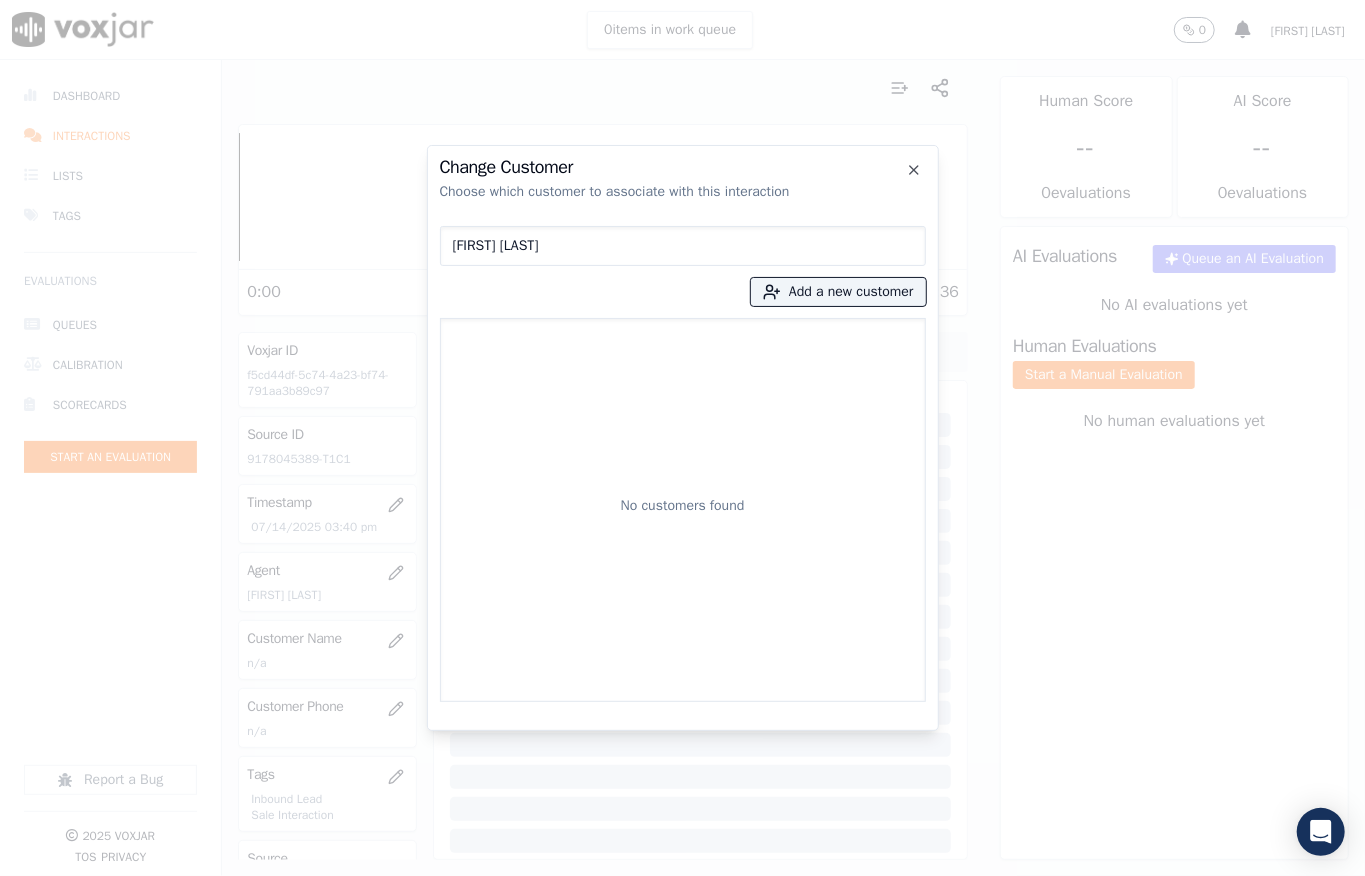 drag, startPoint x: 570, startPoint y: 248, endPoint x: 353, endPoint y: 241, distance: 217.11287 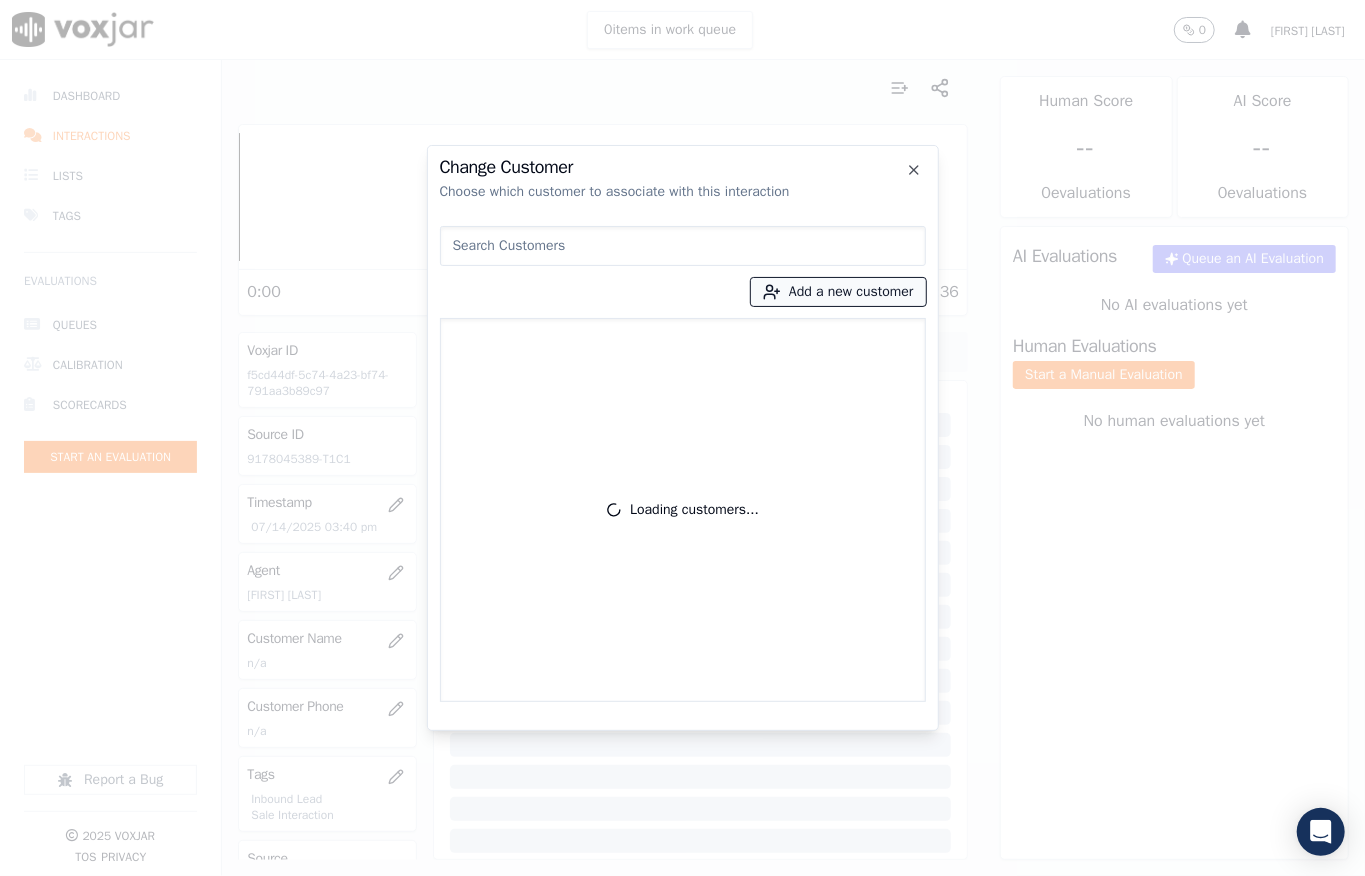 click on "Add a new customer" at bounding box center (838, 292) 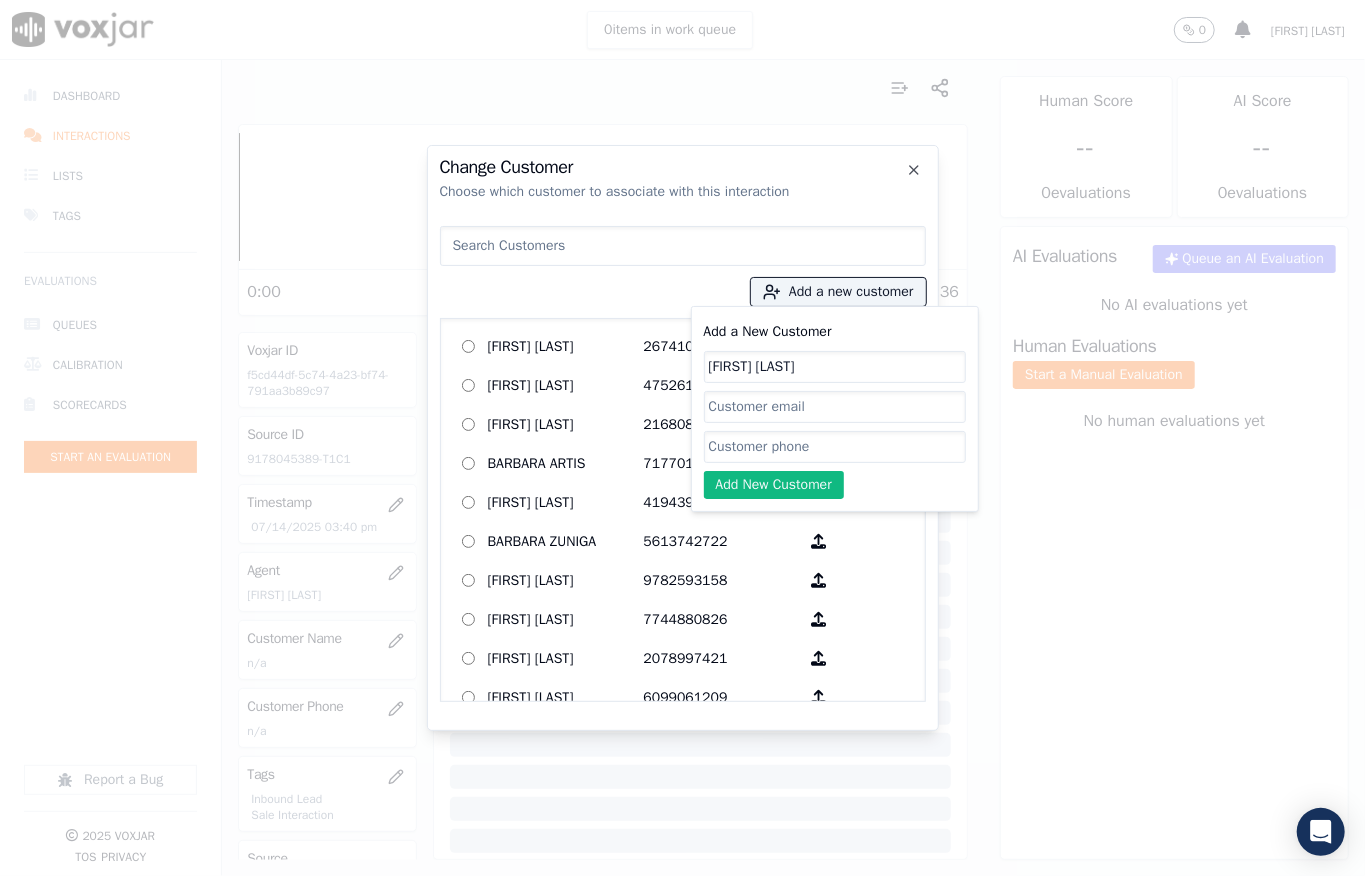 type on "[FIRST] [LAST]" 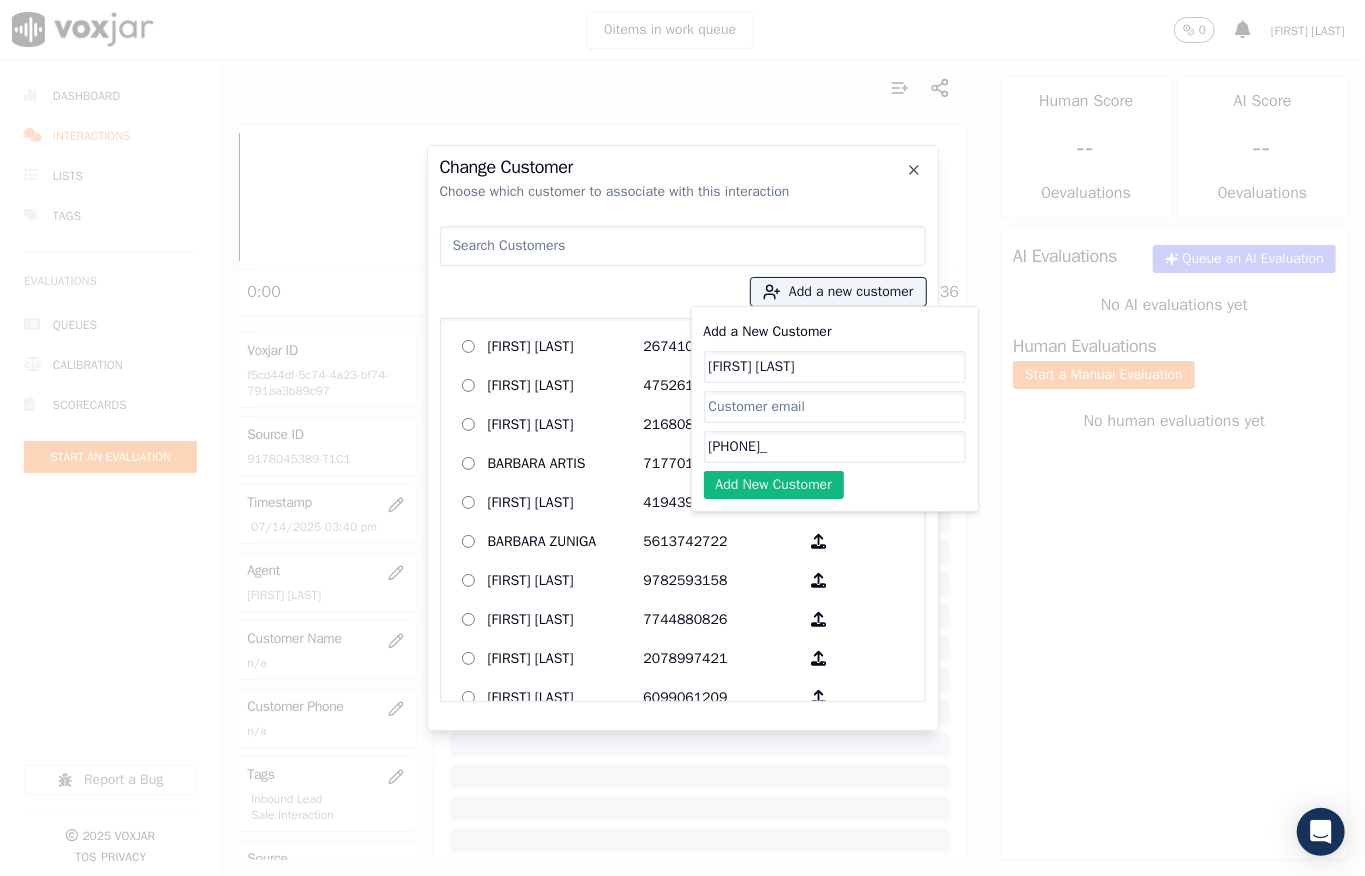paste on "[PHONE]" 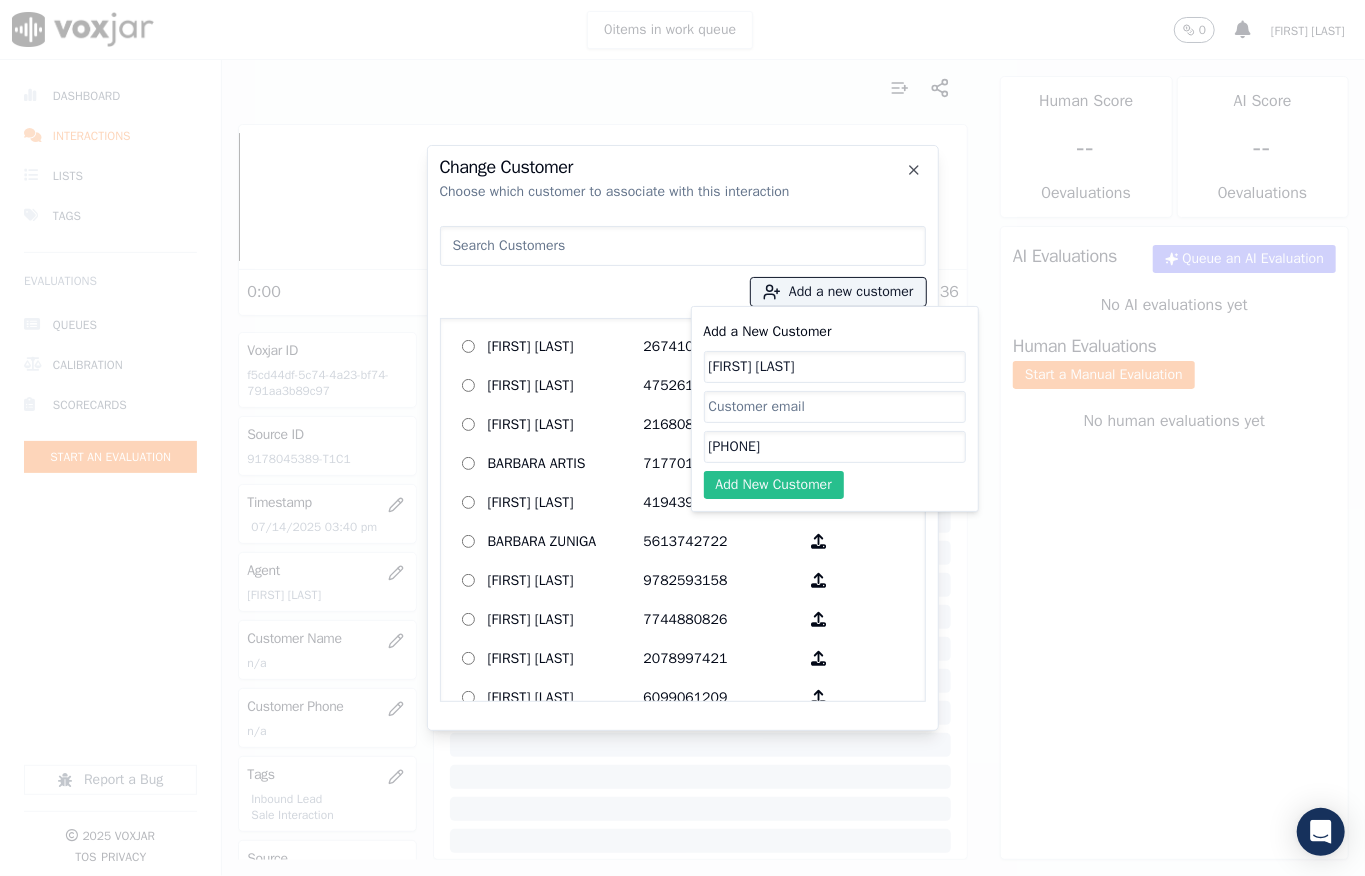 type on "[PHONE]" 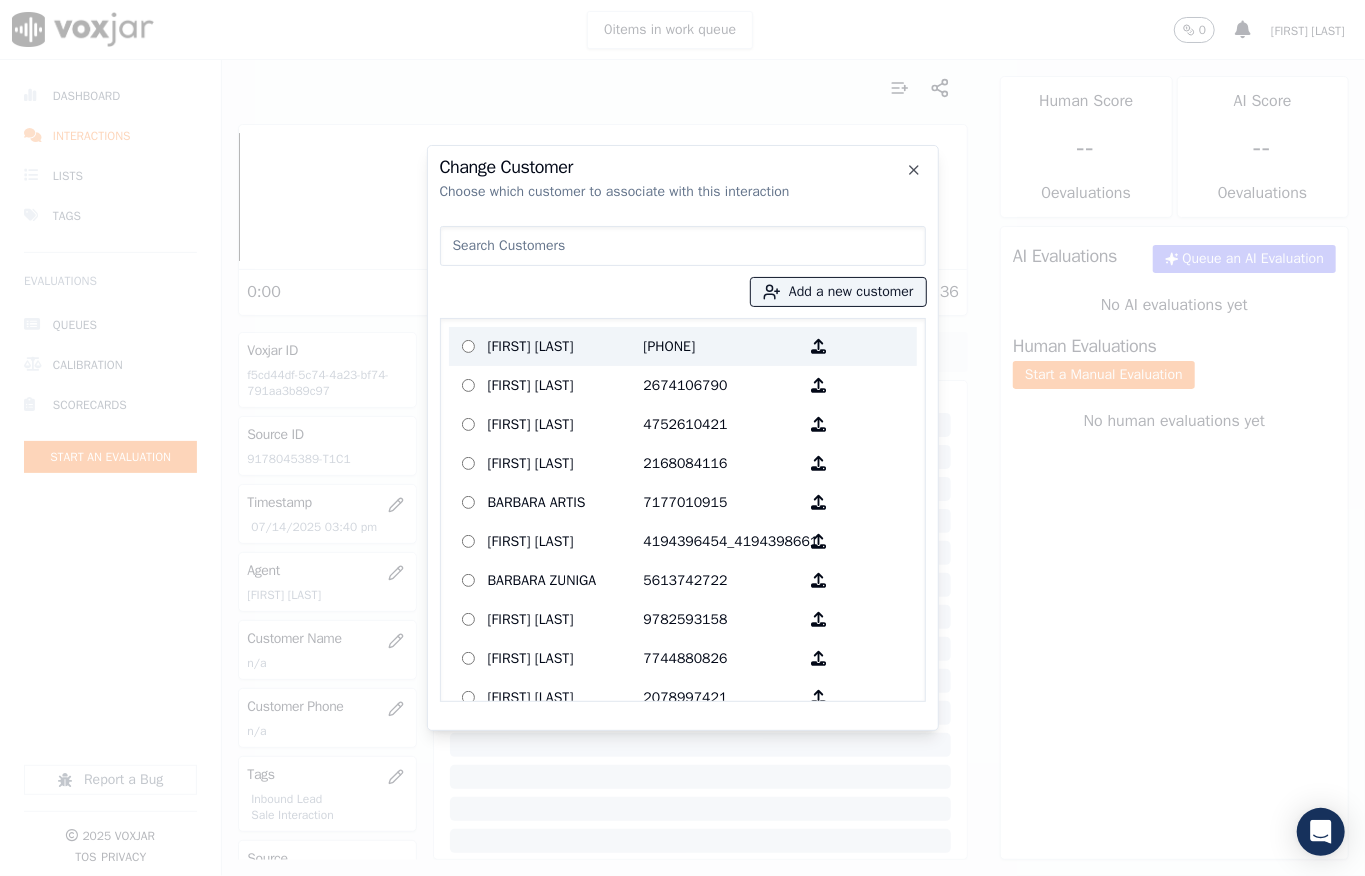 click on "[FIRST] [LAST]" at bounding box center [566, 346] 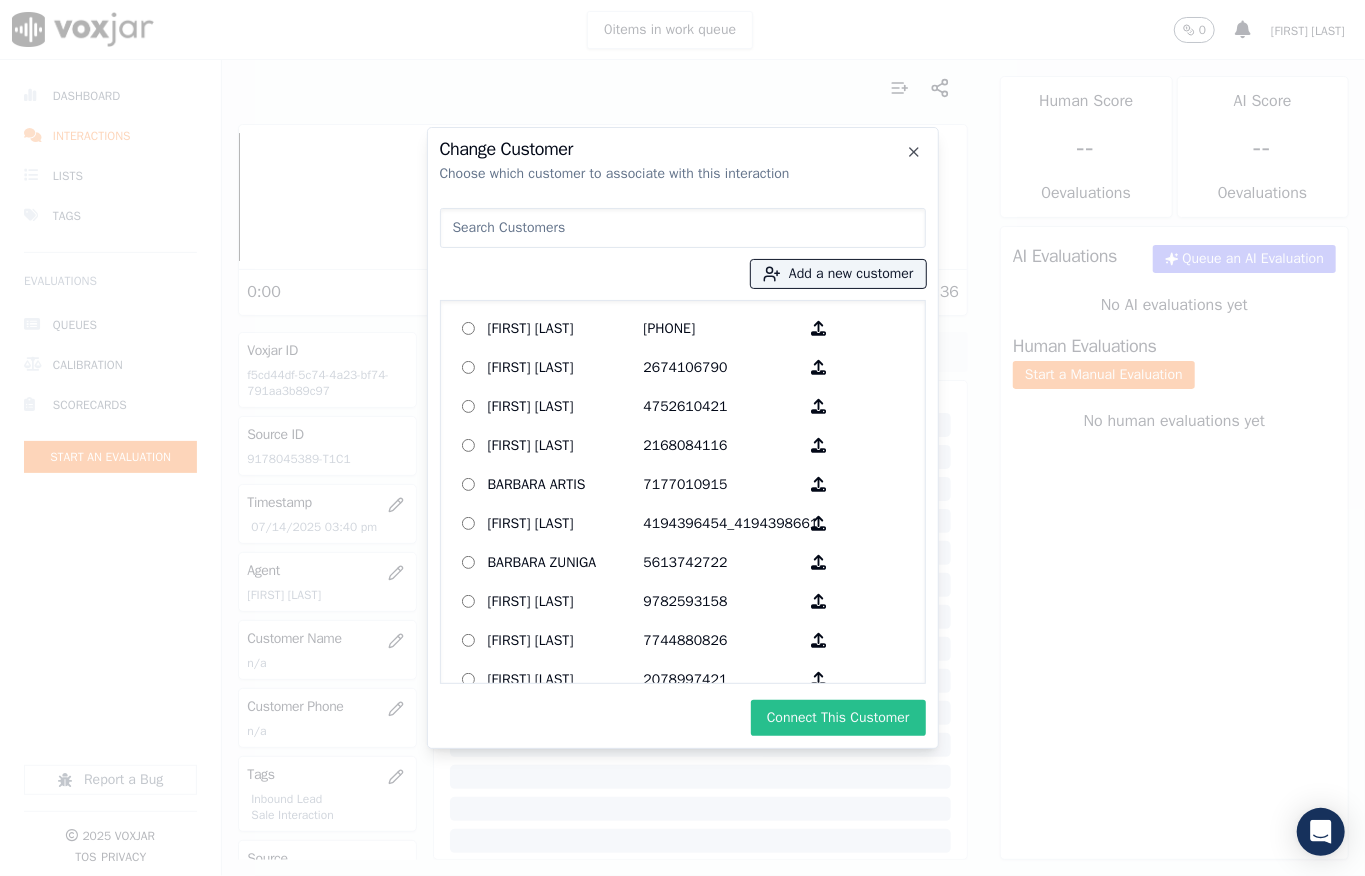 click on "Connect This Customer" at bounding box center (838, 718) 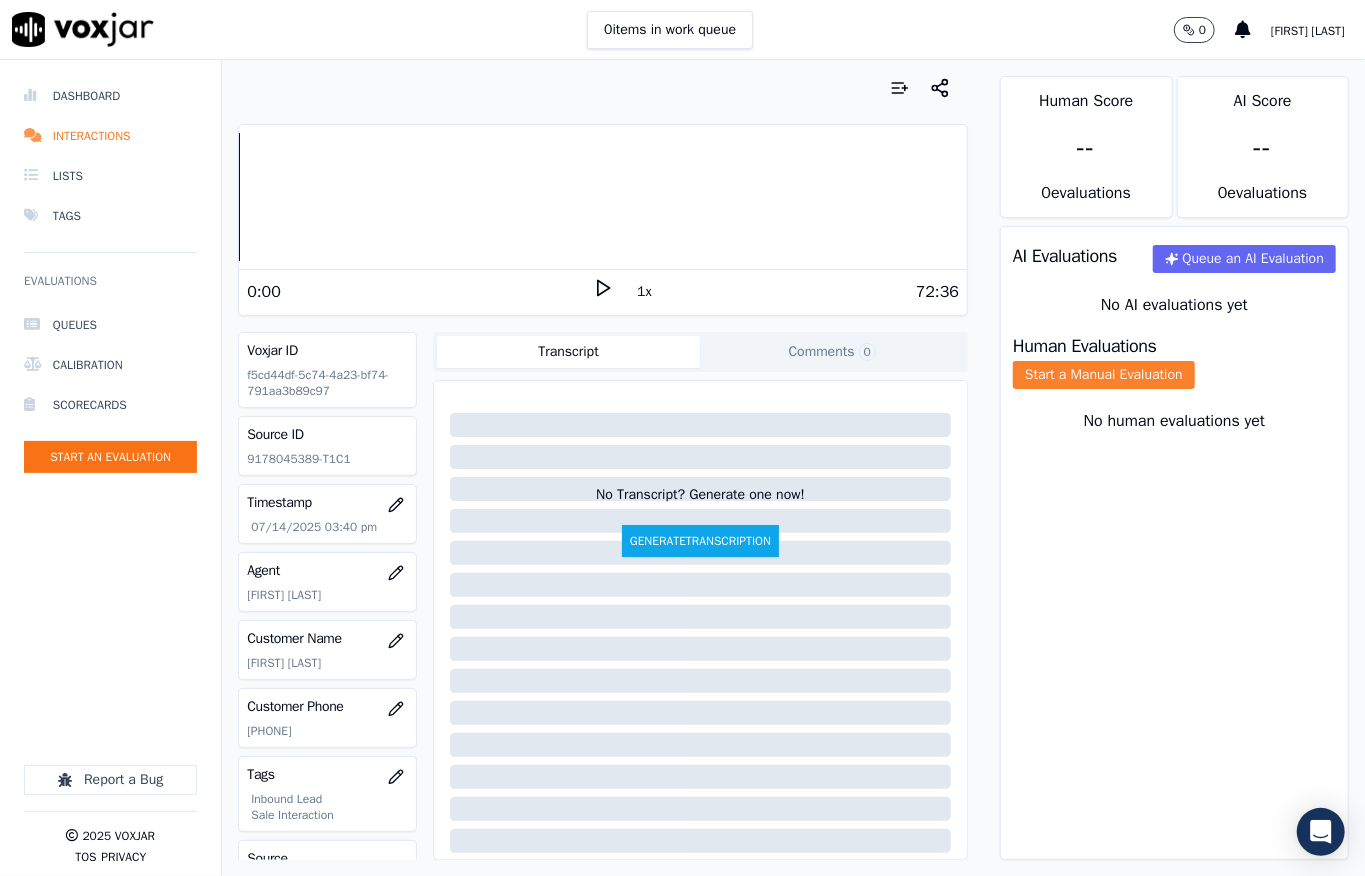 click on "Start a Manual Evaluation" 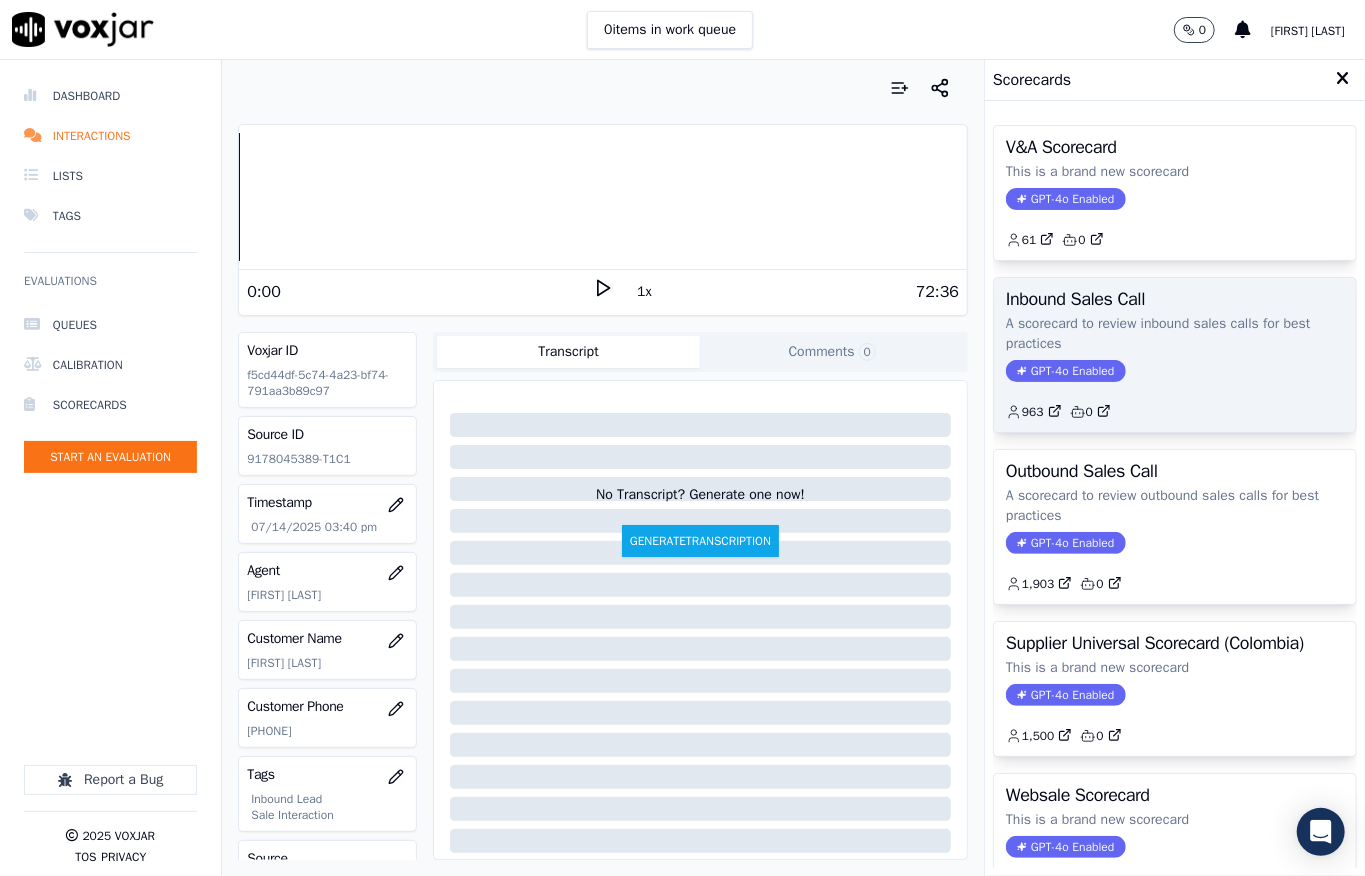 click on "GPT-4o Enabled" at bounding box center (1065, 371) 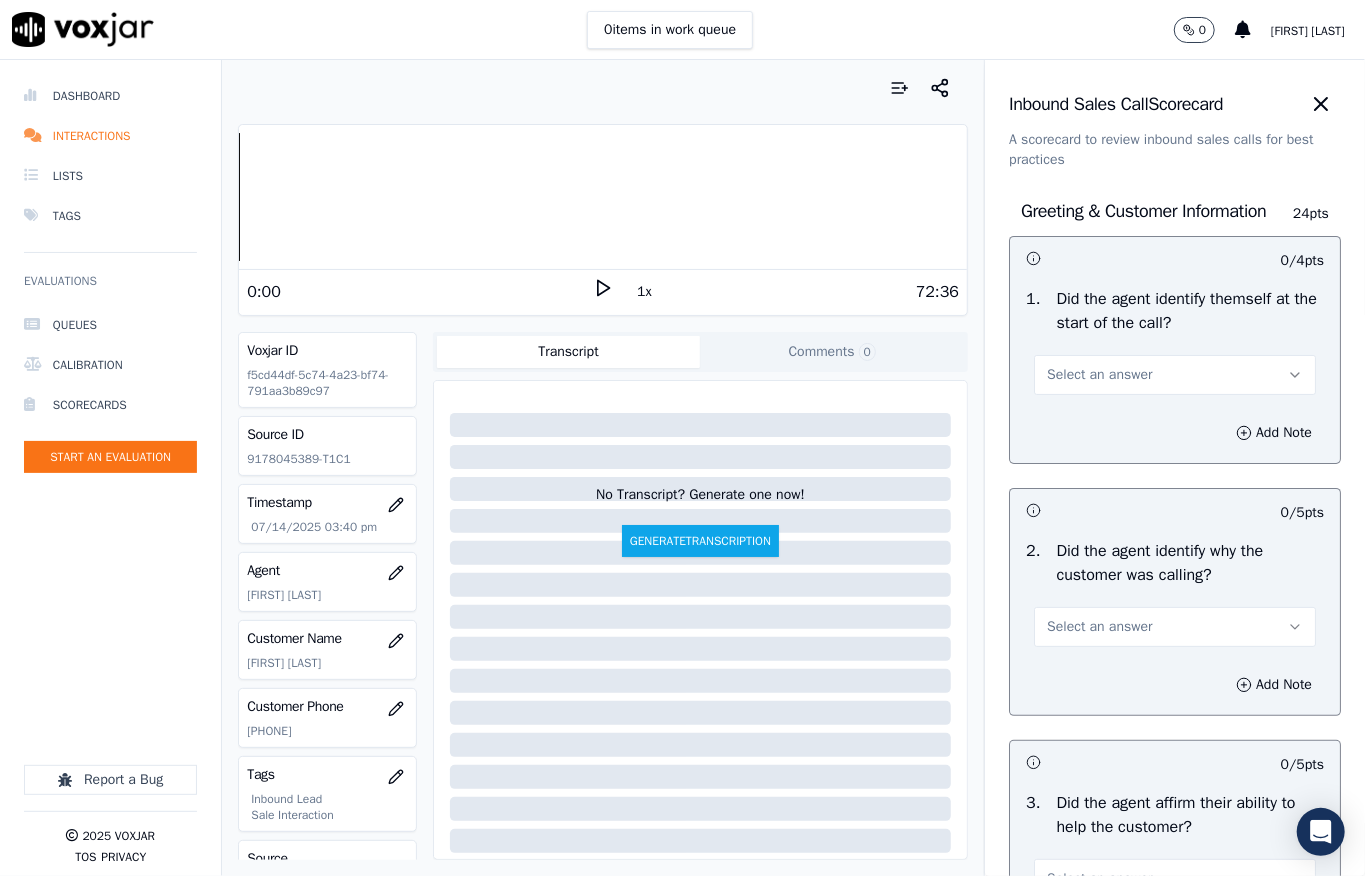 drag, startPoint x: 1101, startPoint y: 373, endPoint x: 1094, endPoint y: 396, distance: 24.04163 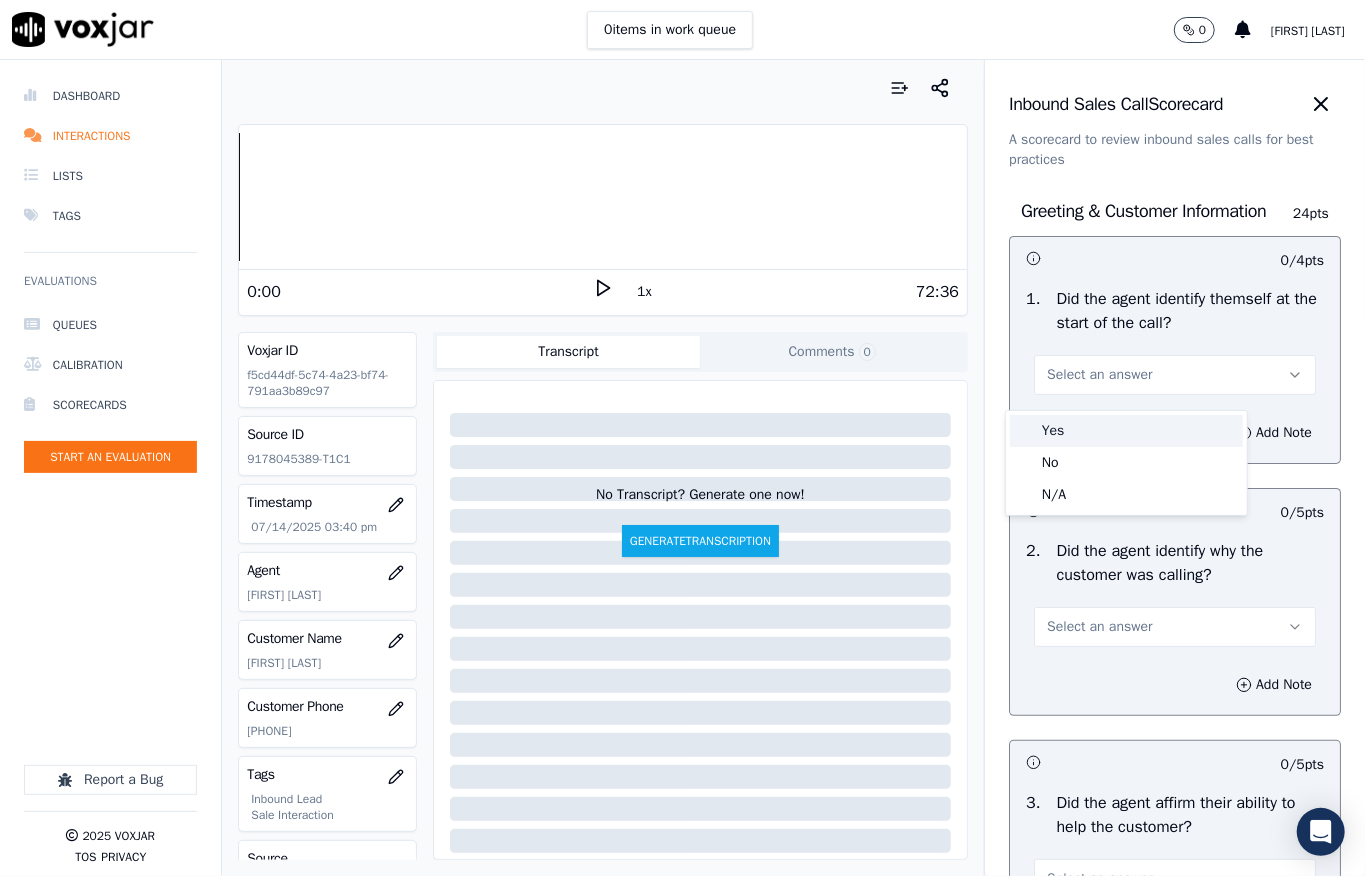 click on "Yes   No     N/A" at bounding box center (1126, 463) 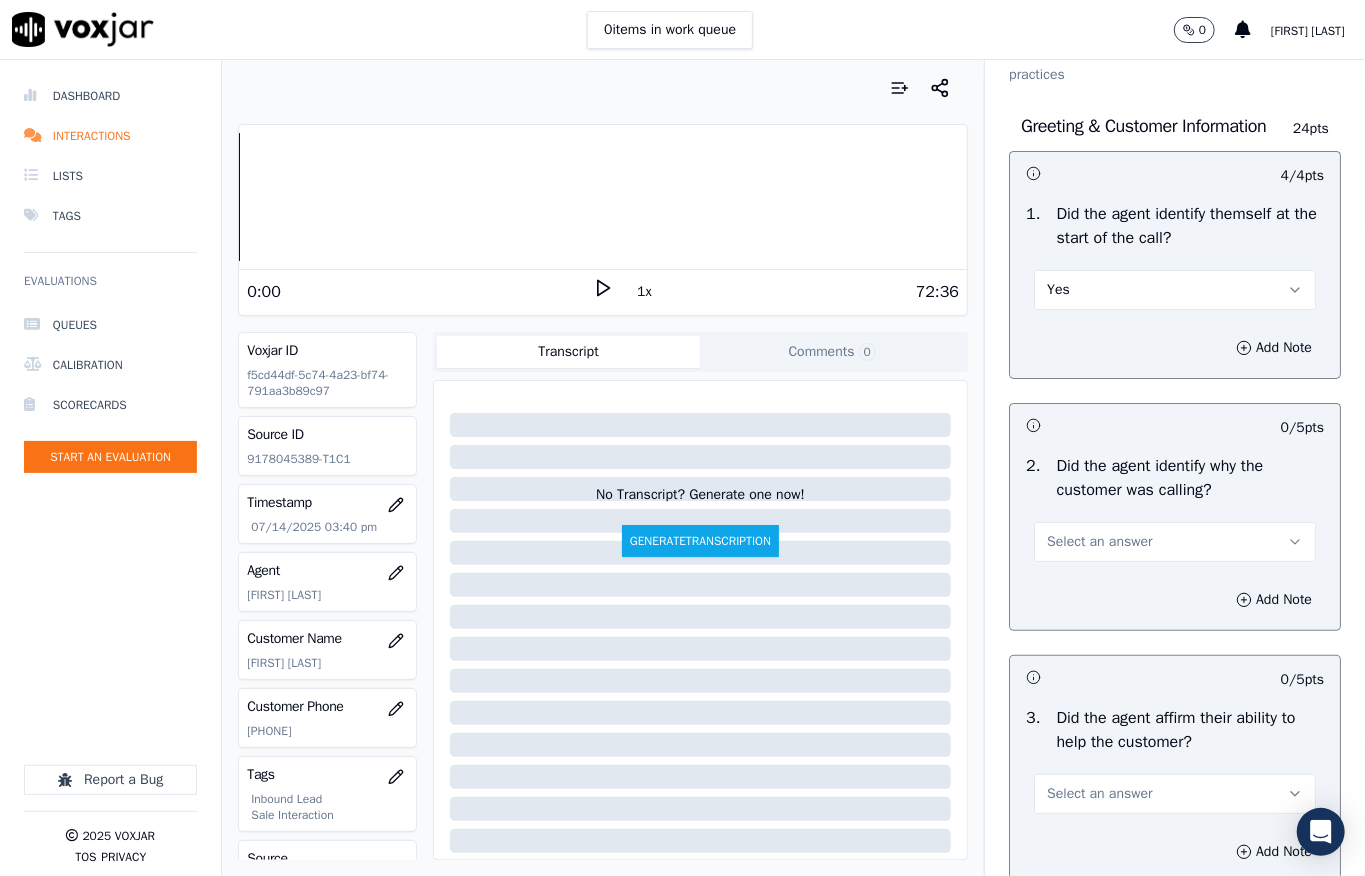 scroll, scrollTop: 133, scrollLeft: 0, axis: vertical 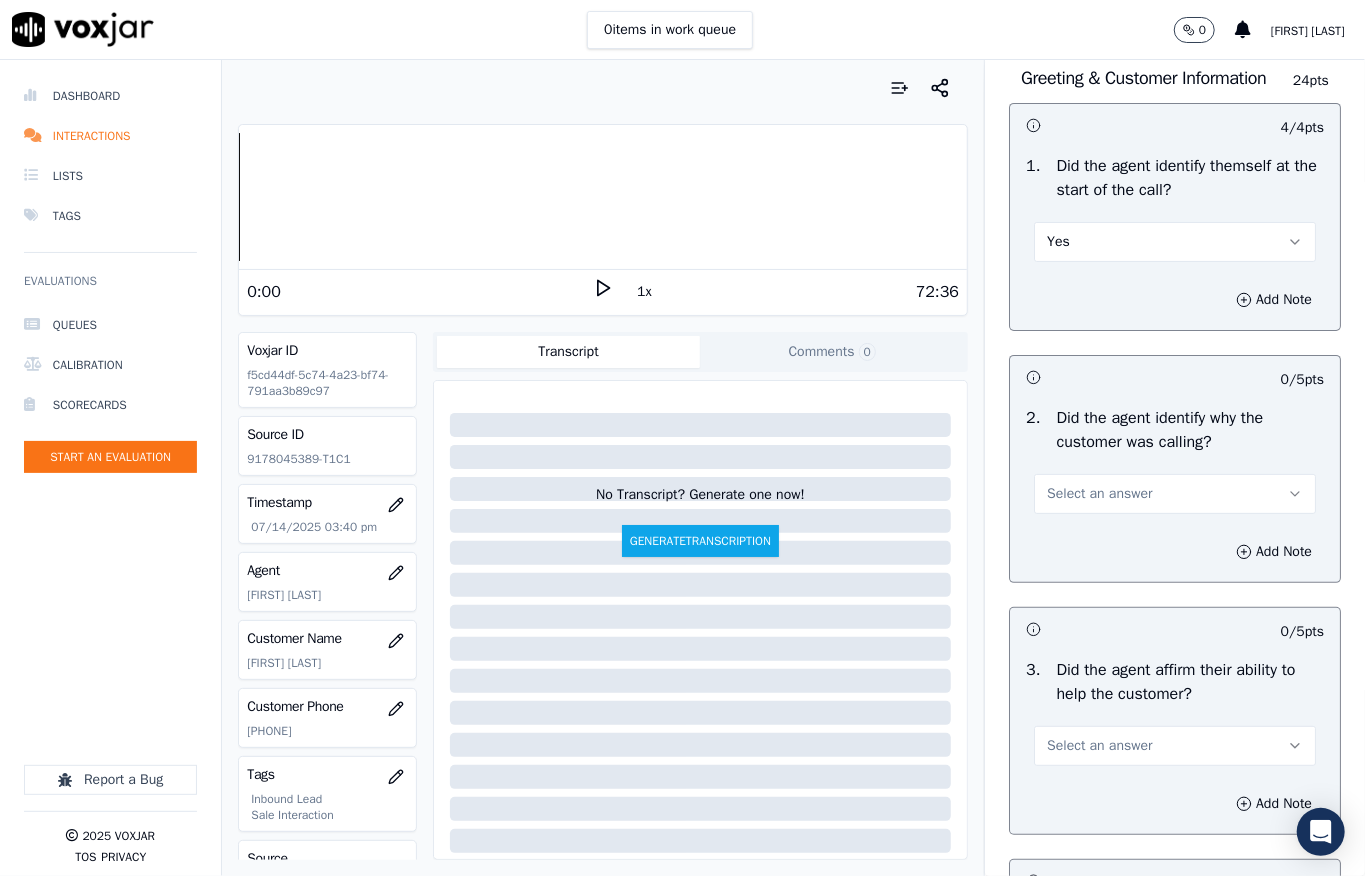 click on "Select an answer" at bounding box center [1099, 494] 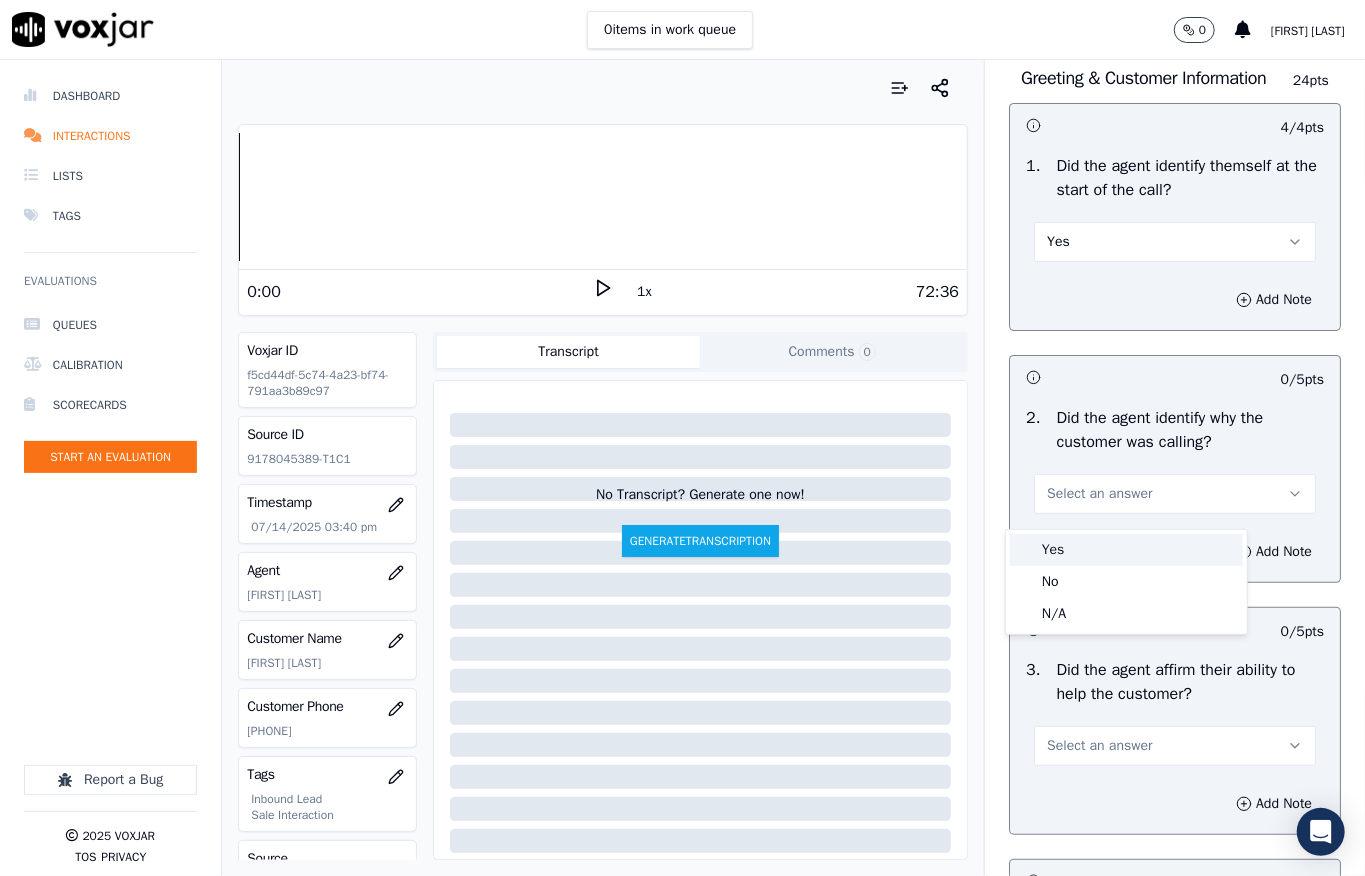 drag, startPoint x: 1062, startPoint y: 549, endPoint x: 1065, endPoint y: 490, distance: 59.07622 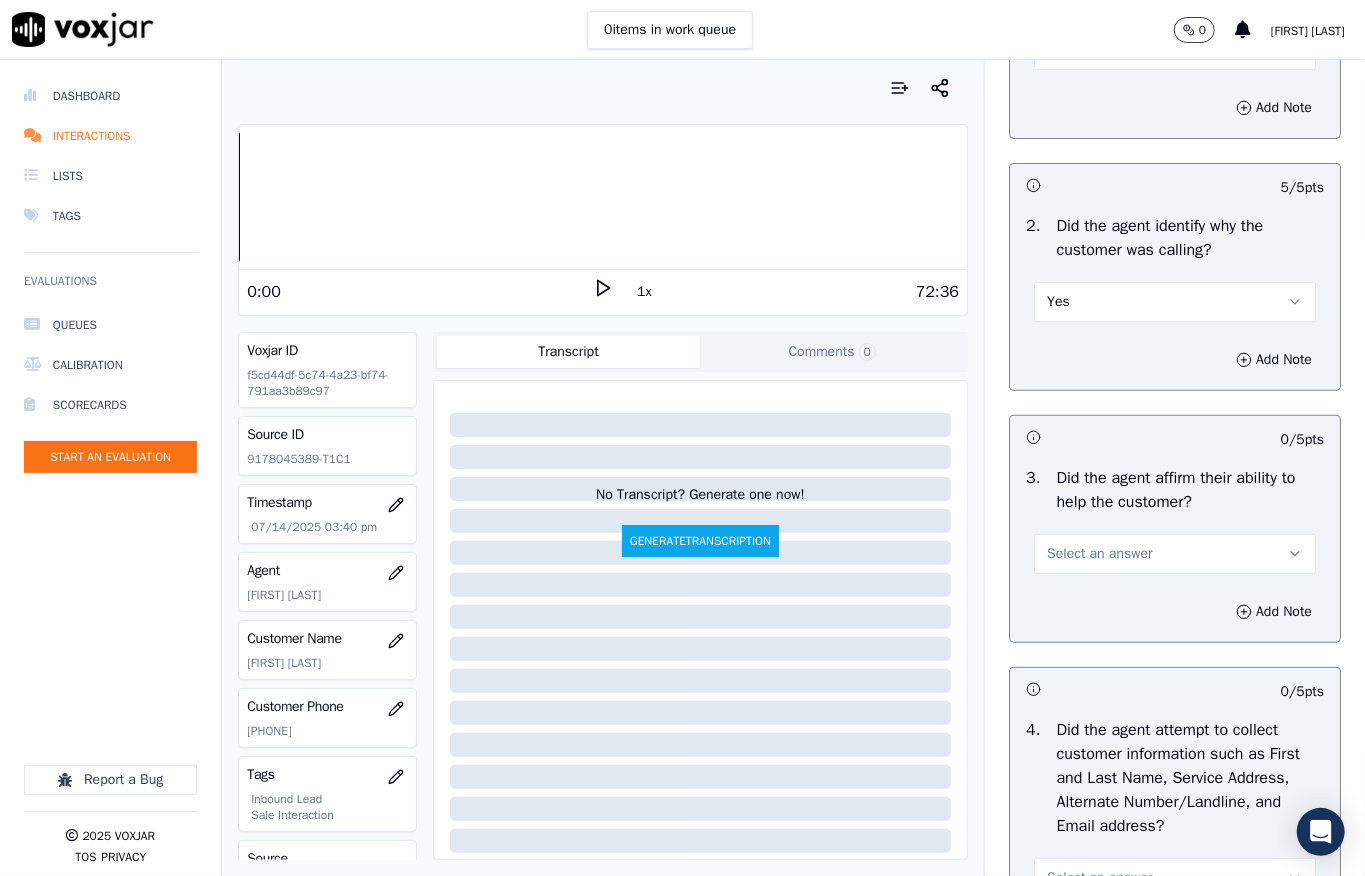 scroll, scrollTop: 533, scrollLeft: 0, axis: vertical 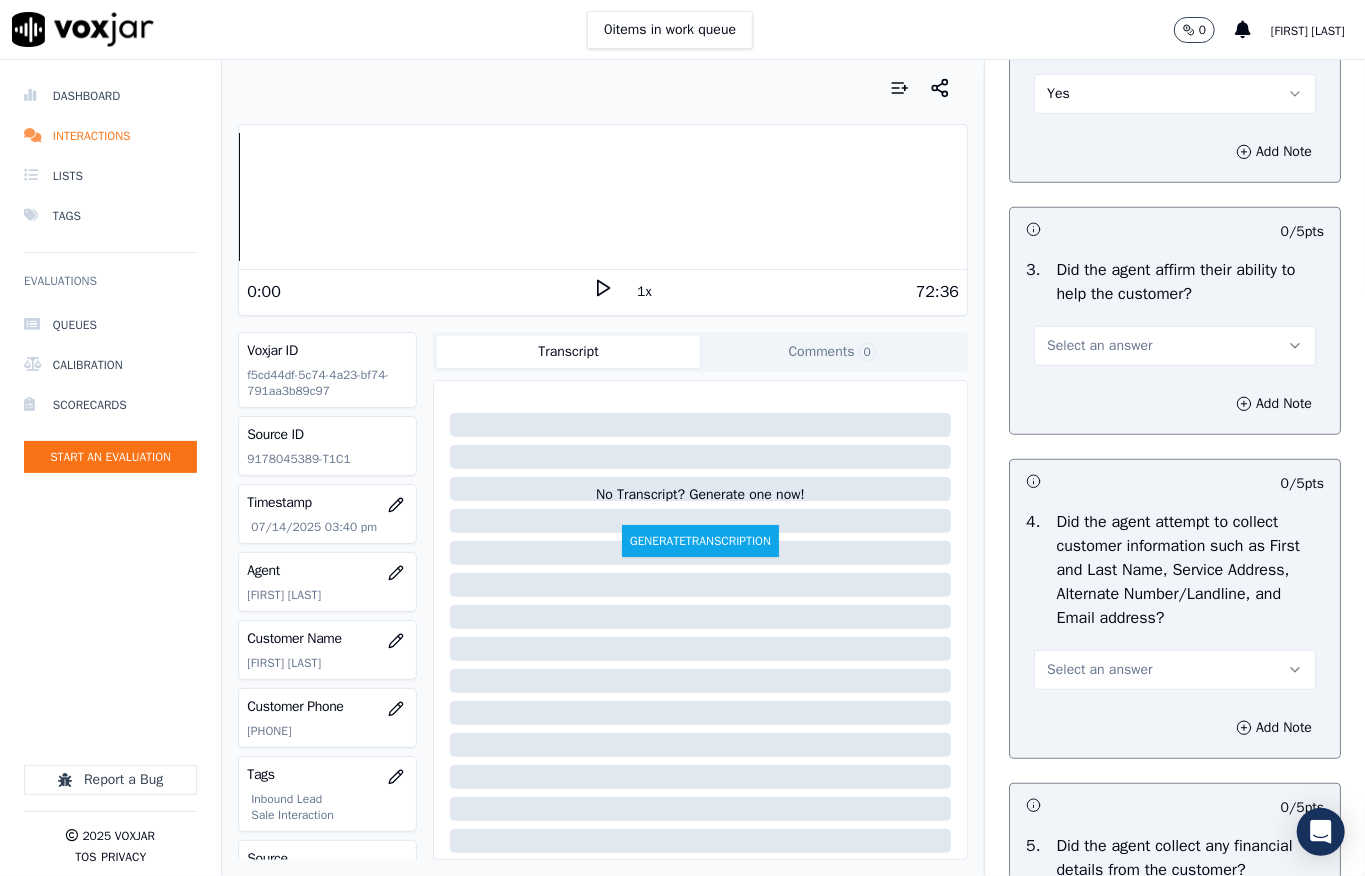 click on "Select an answer" at bounding box center [1099, 346] 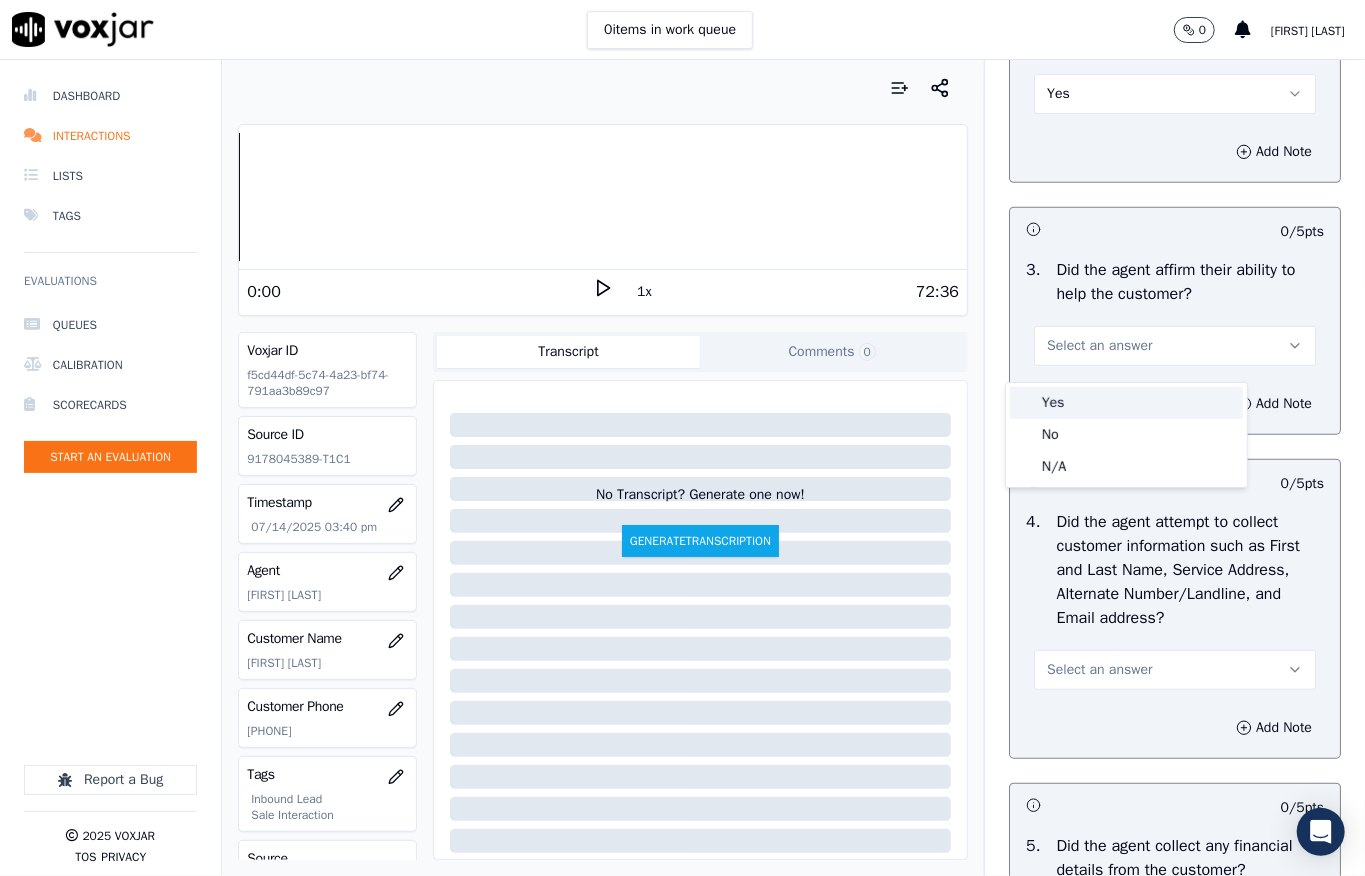 click on "Yes" at bounding box center (1126, 403) 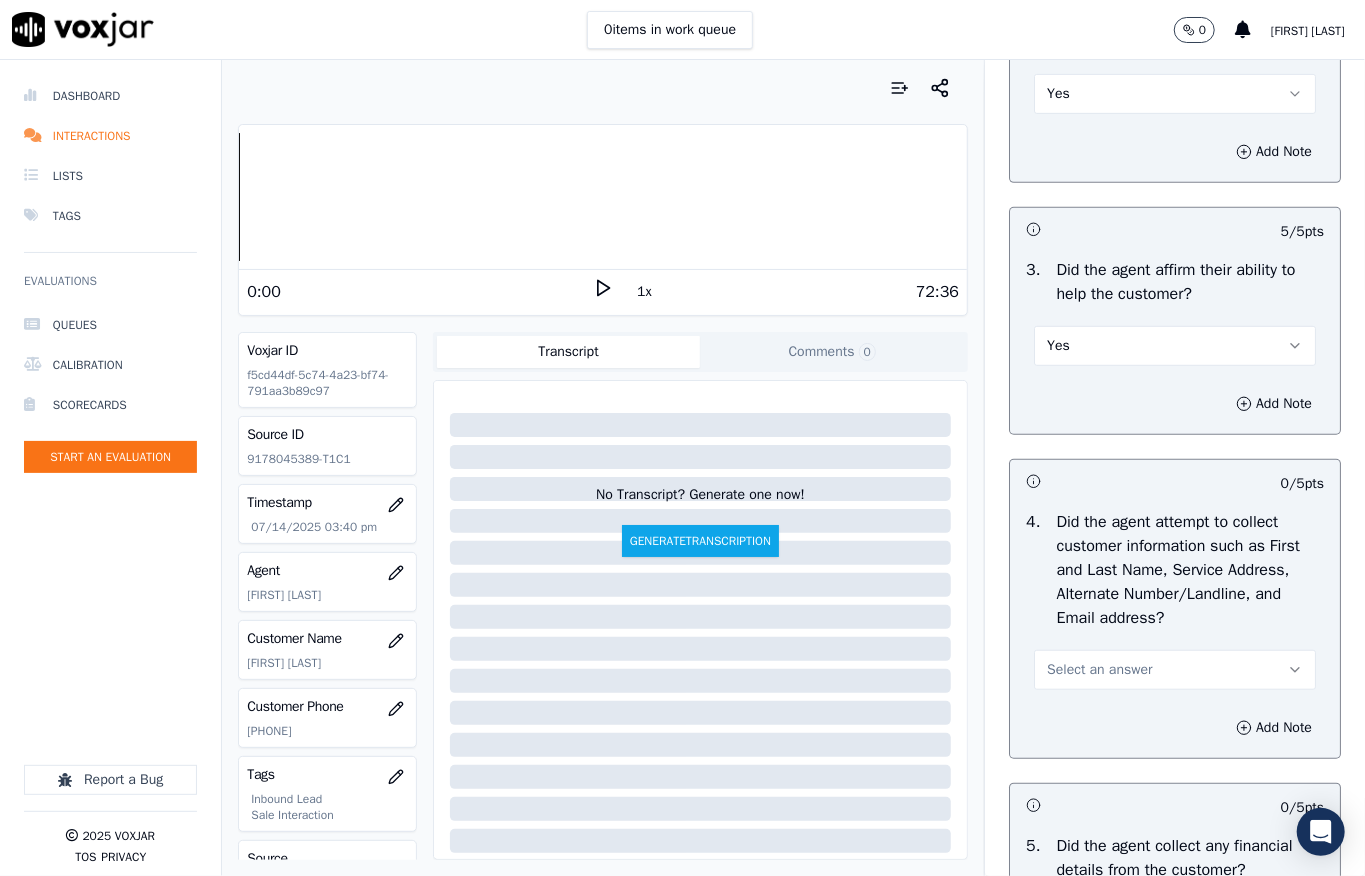scroll, scrollTop: 800, scrollLeft: 0, axis: vertical 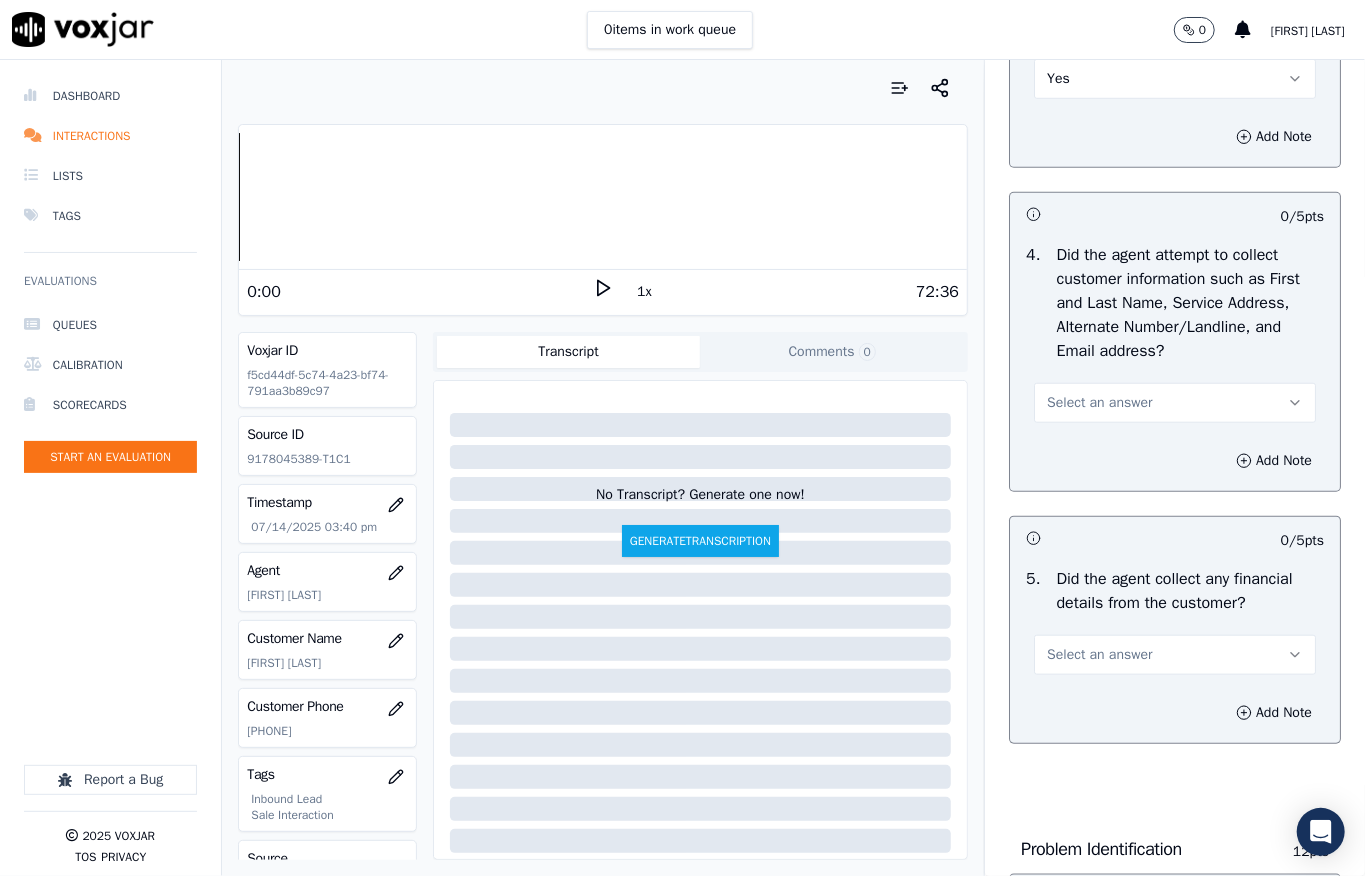 drag, startPoint x: 1073, startPoint y: 441, endPoint x: 1073, endPoint y: 456, distance: 15 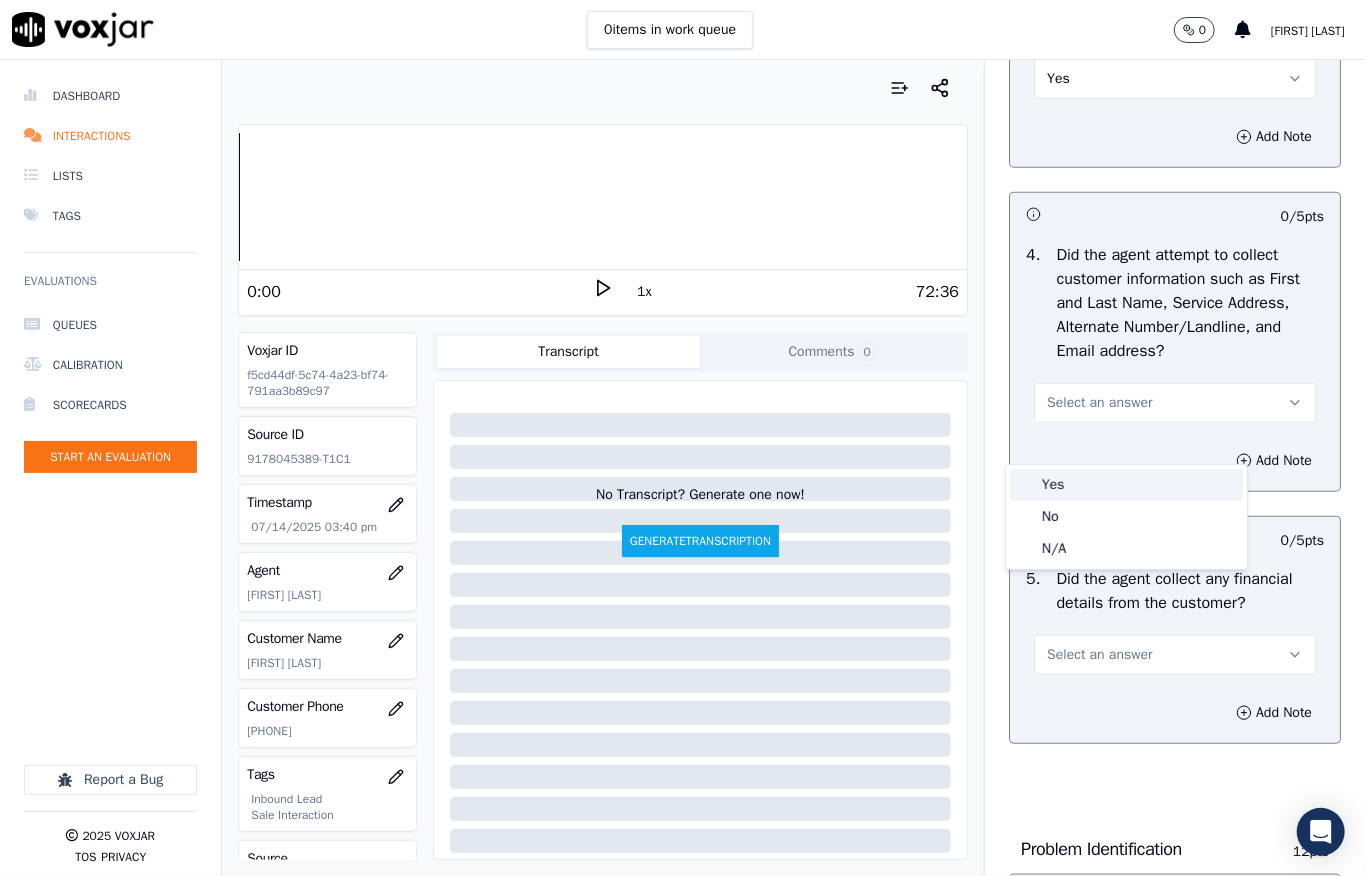 click on "Yes" at bounding box center (1126, 485) 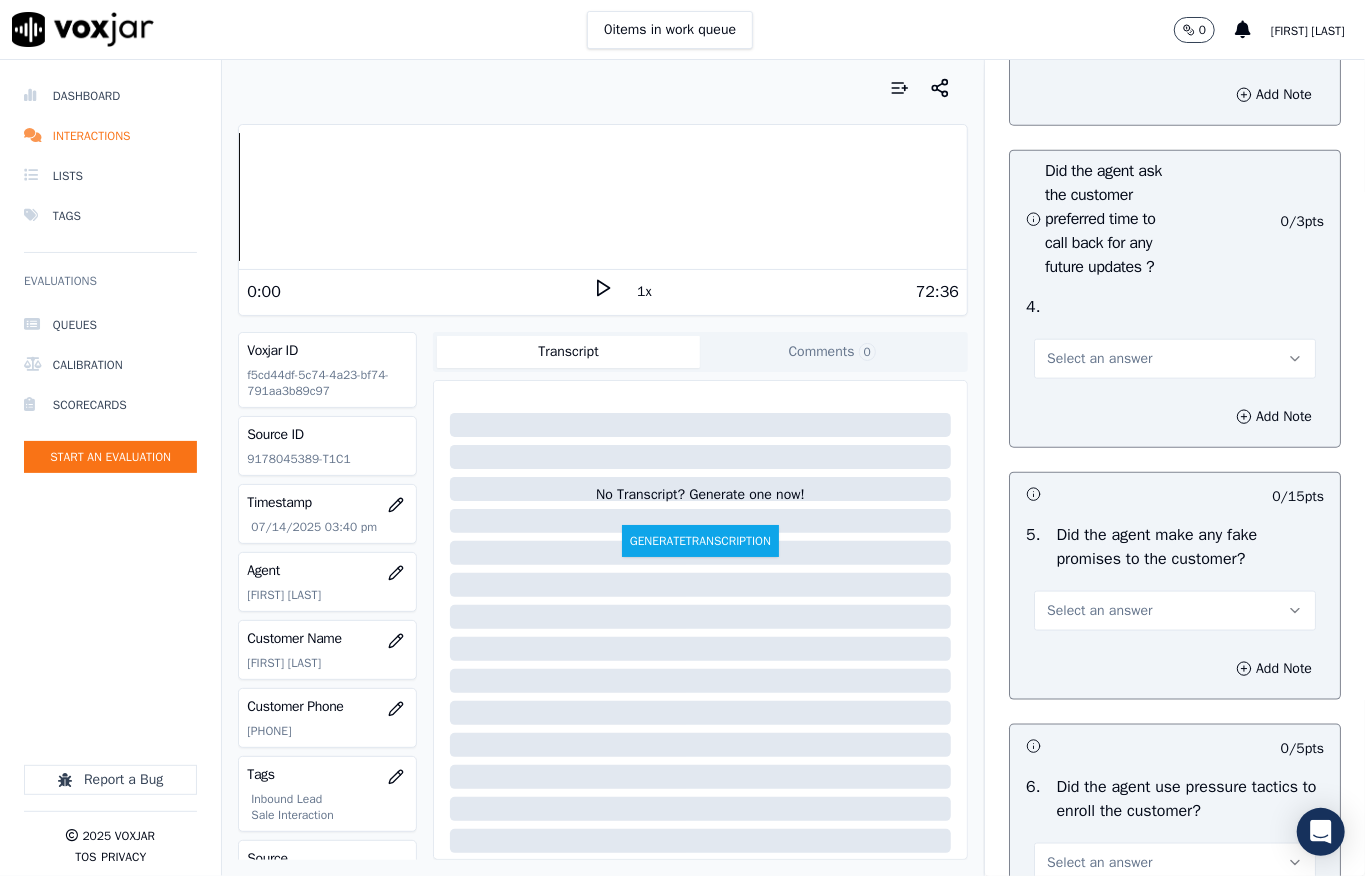 scroll, scrollTop: 5170, scrollLeft: 0, axis: vertical 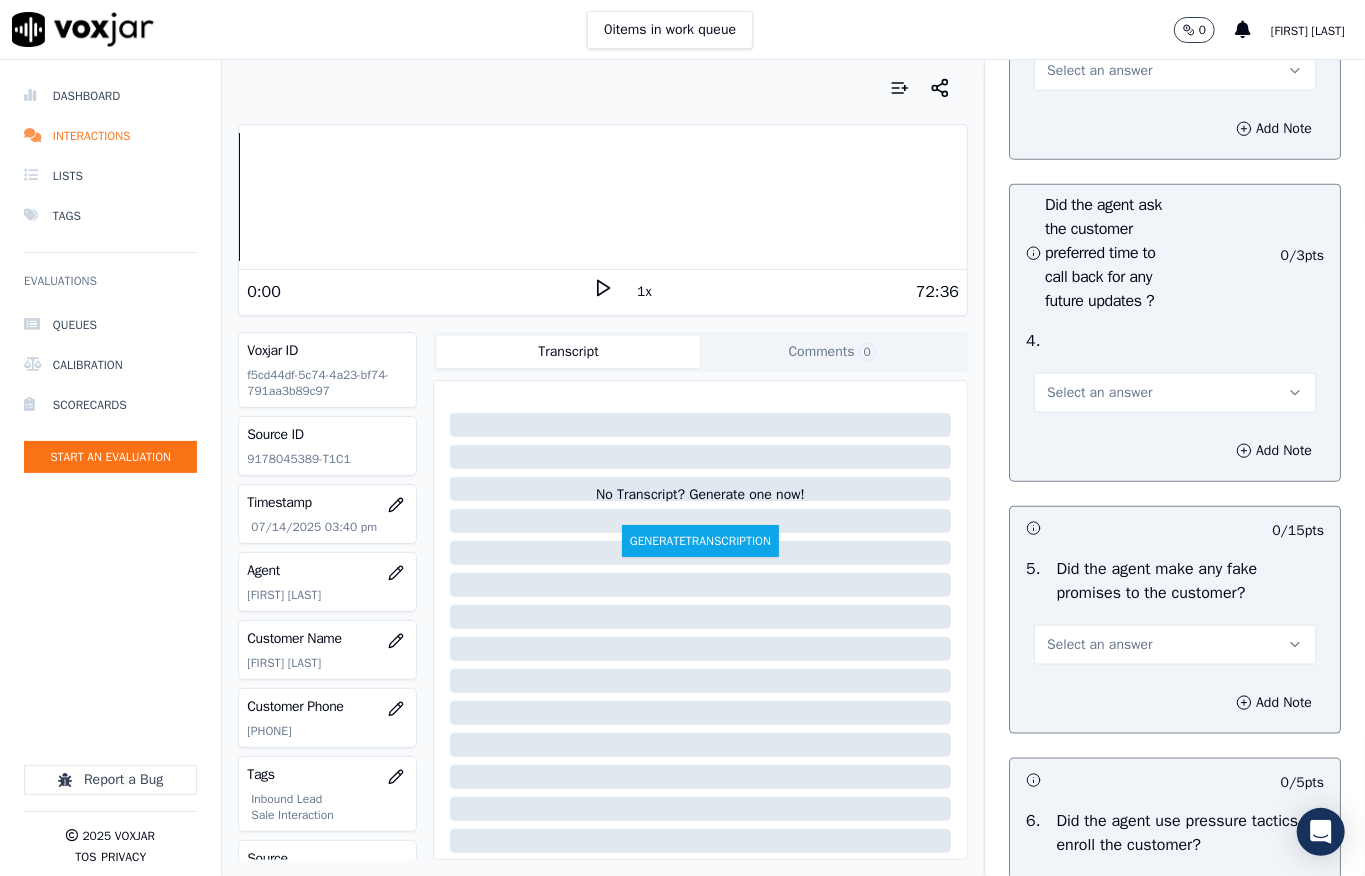 click on "Select an answer" at bounding box center [1099, 71] 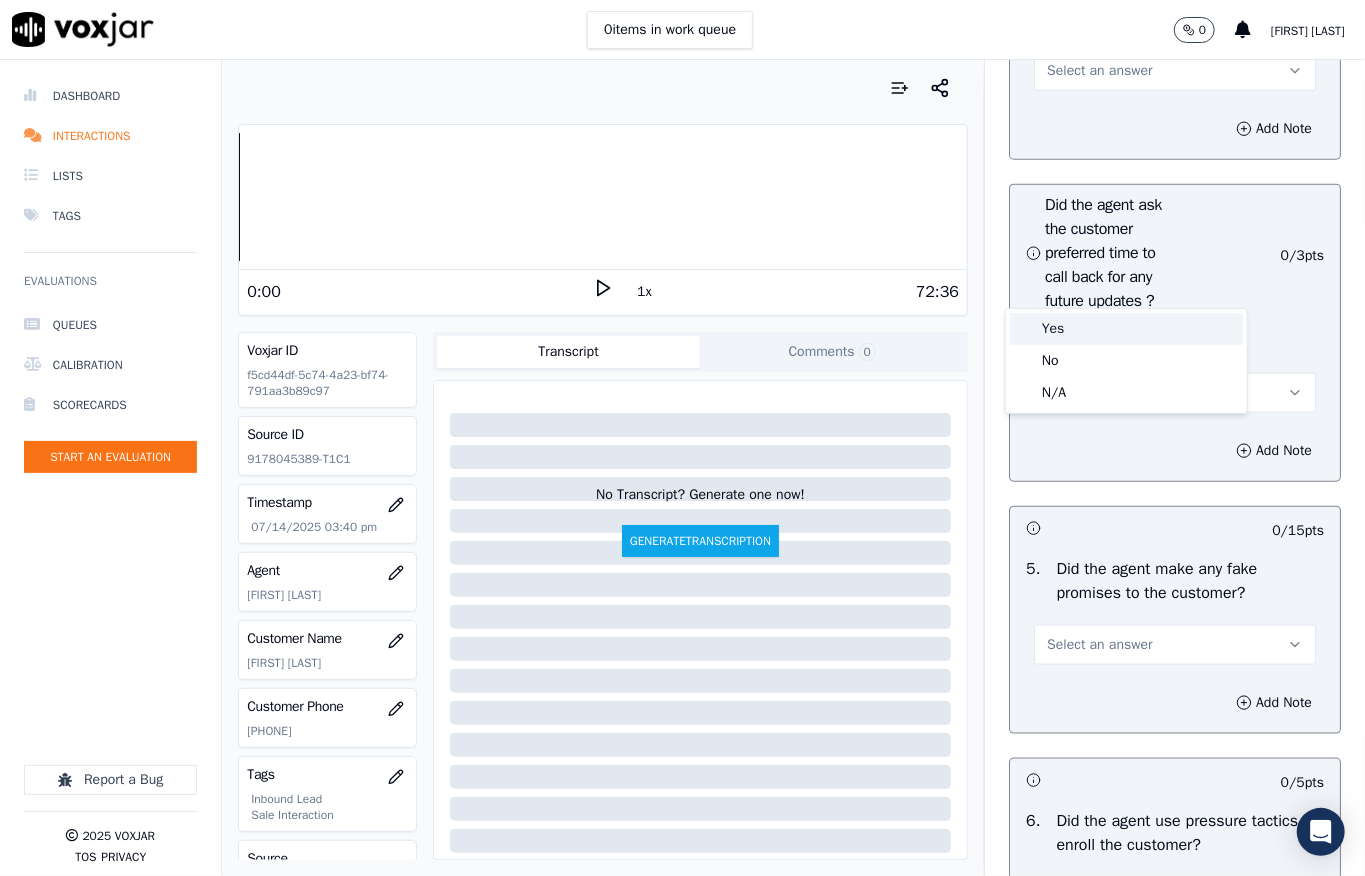 click on "Yes" at bounding box center (1126, 329) 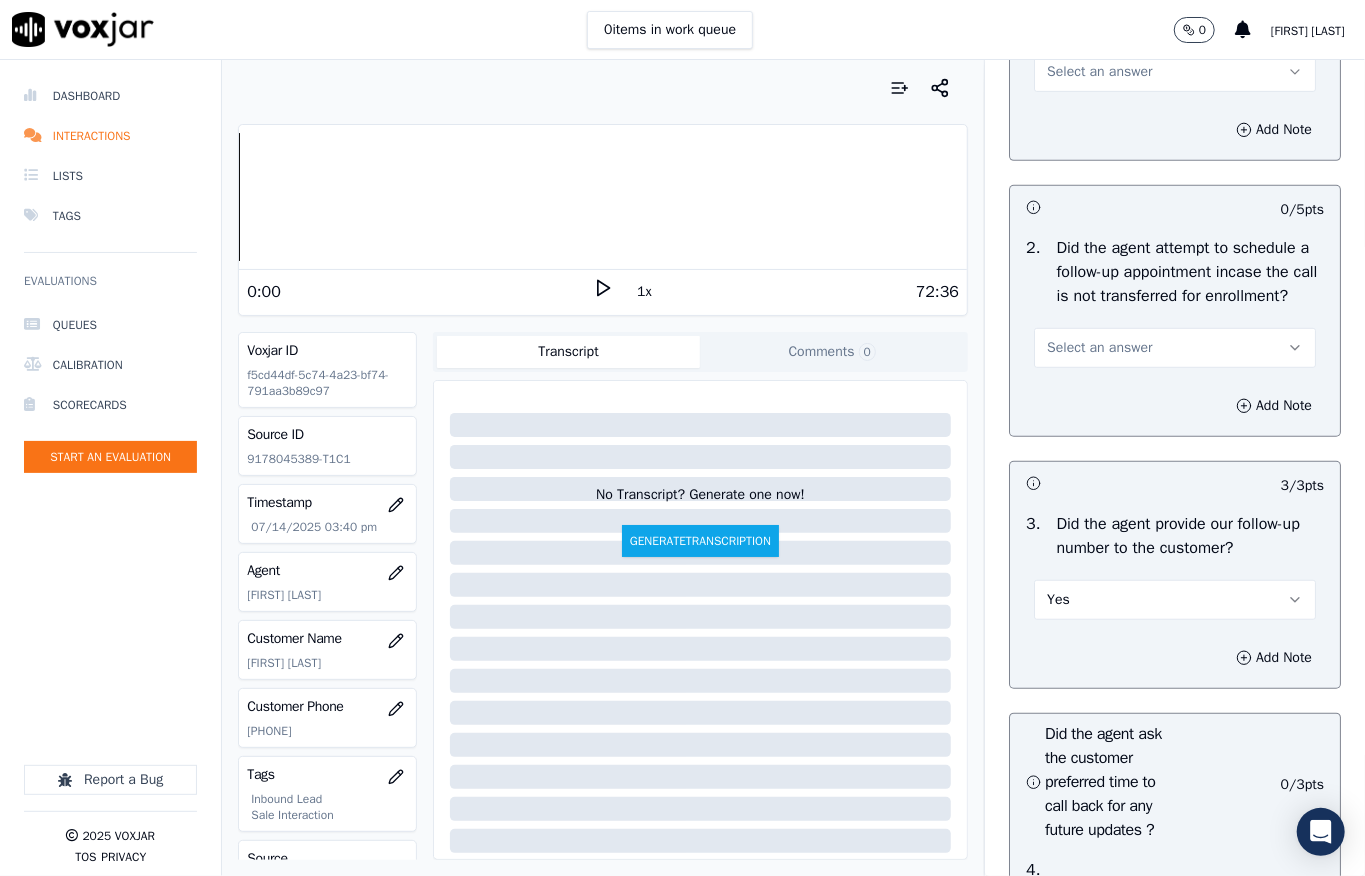 scroll, scrollTop: 0, scrollLeft: 0, axis: both 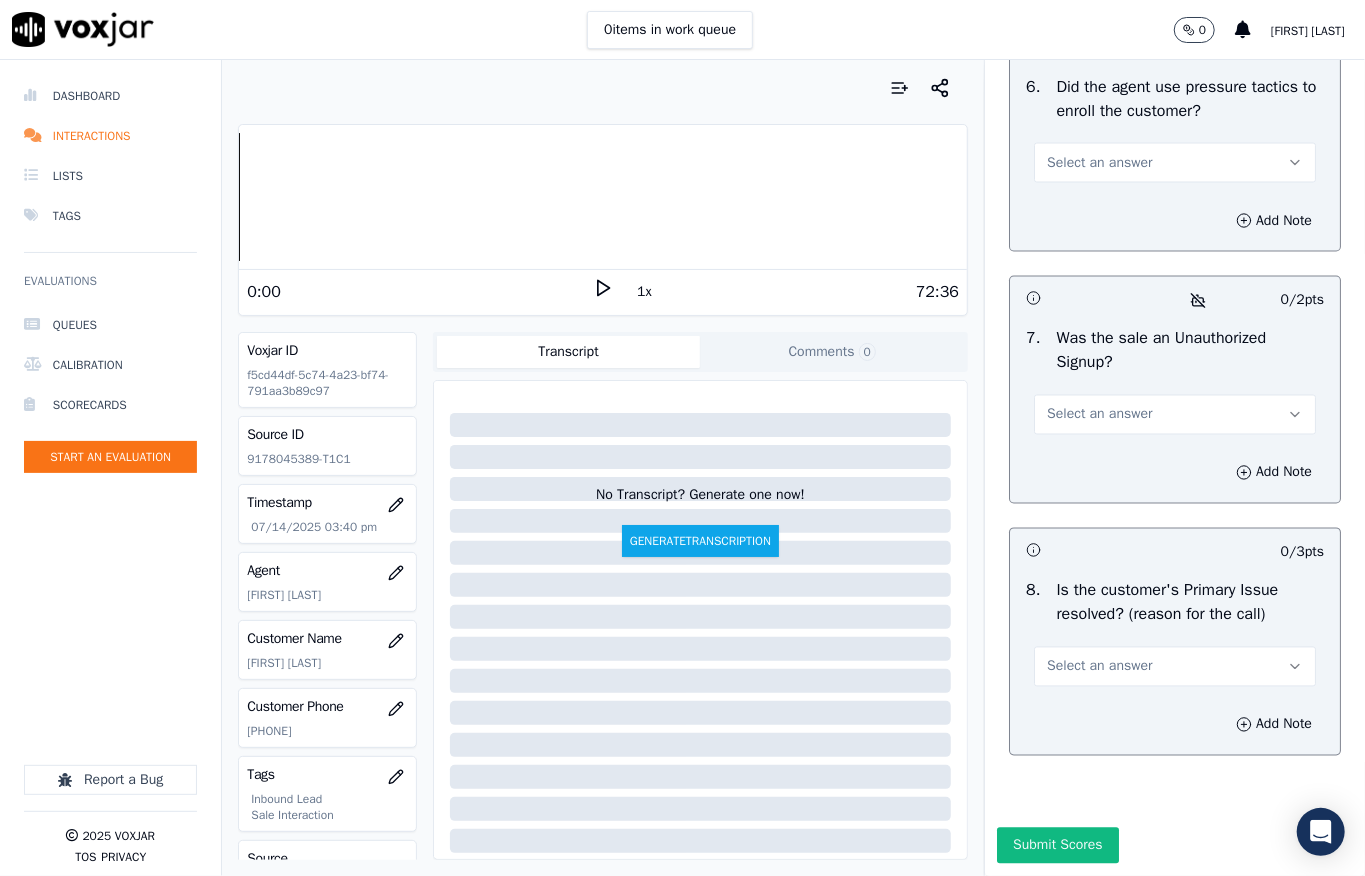 drag, startPoint x: 1100, startPoint y: 666, endPoint x: 1100, endPoint y: 684, distance: 18 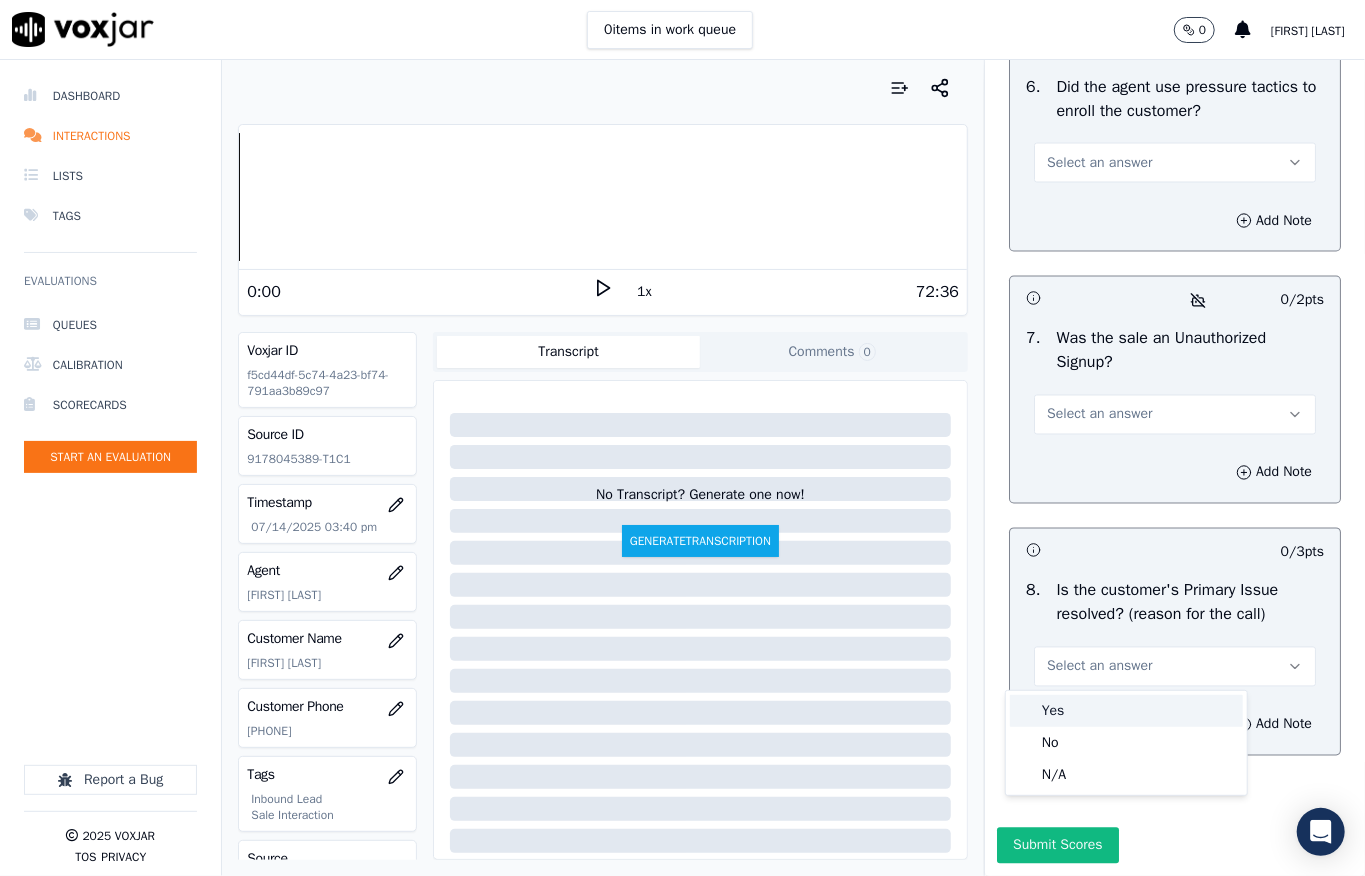 click on "Yes" at bounding box center (1126, 711) 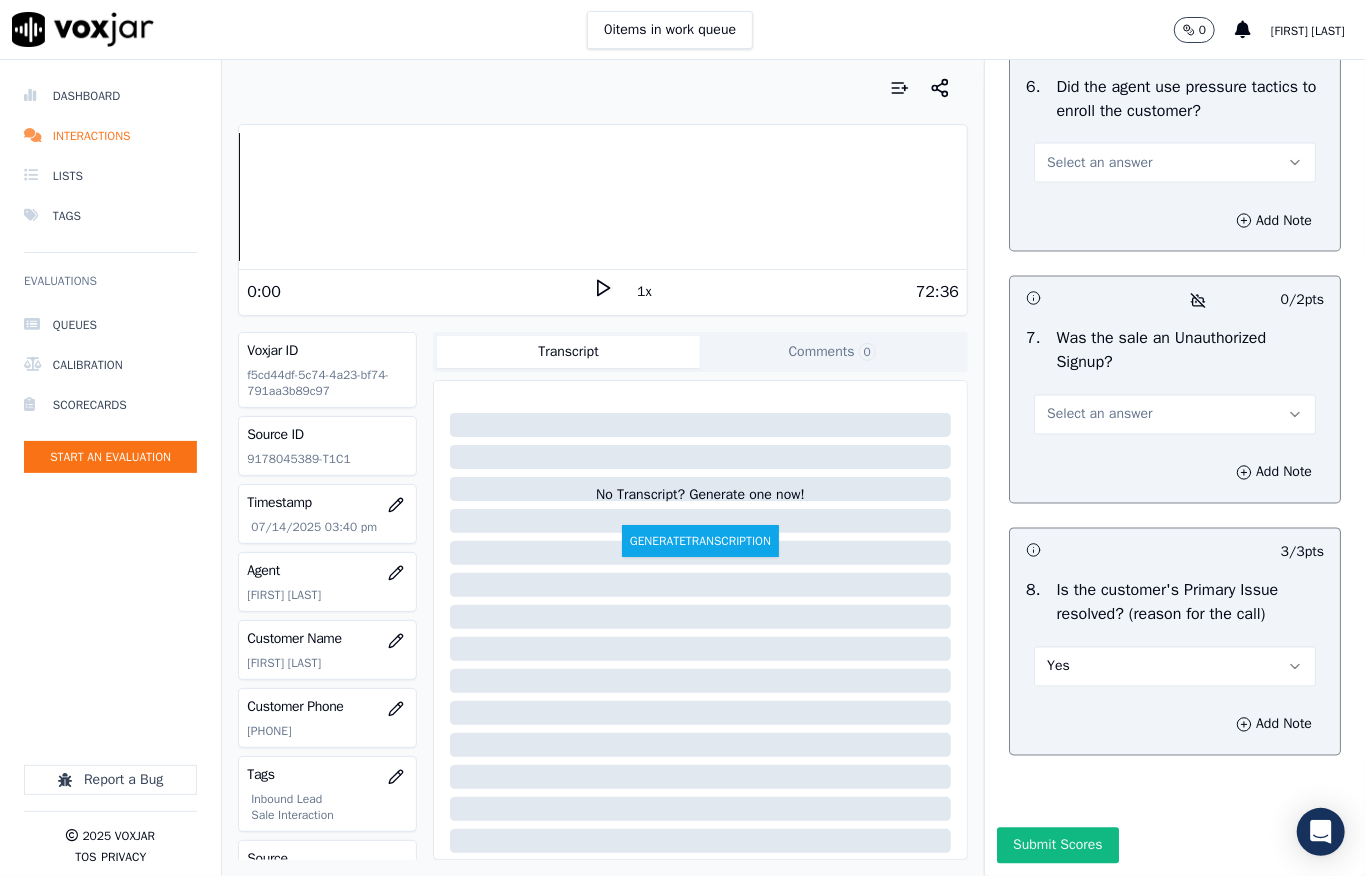 click on "Select an answer" at bounding box center (1175, 415) 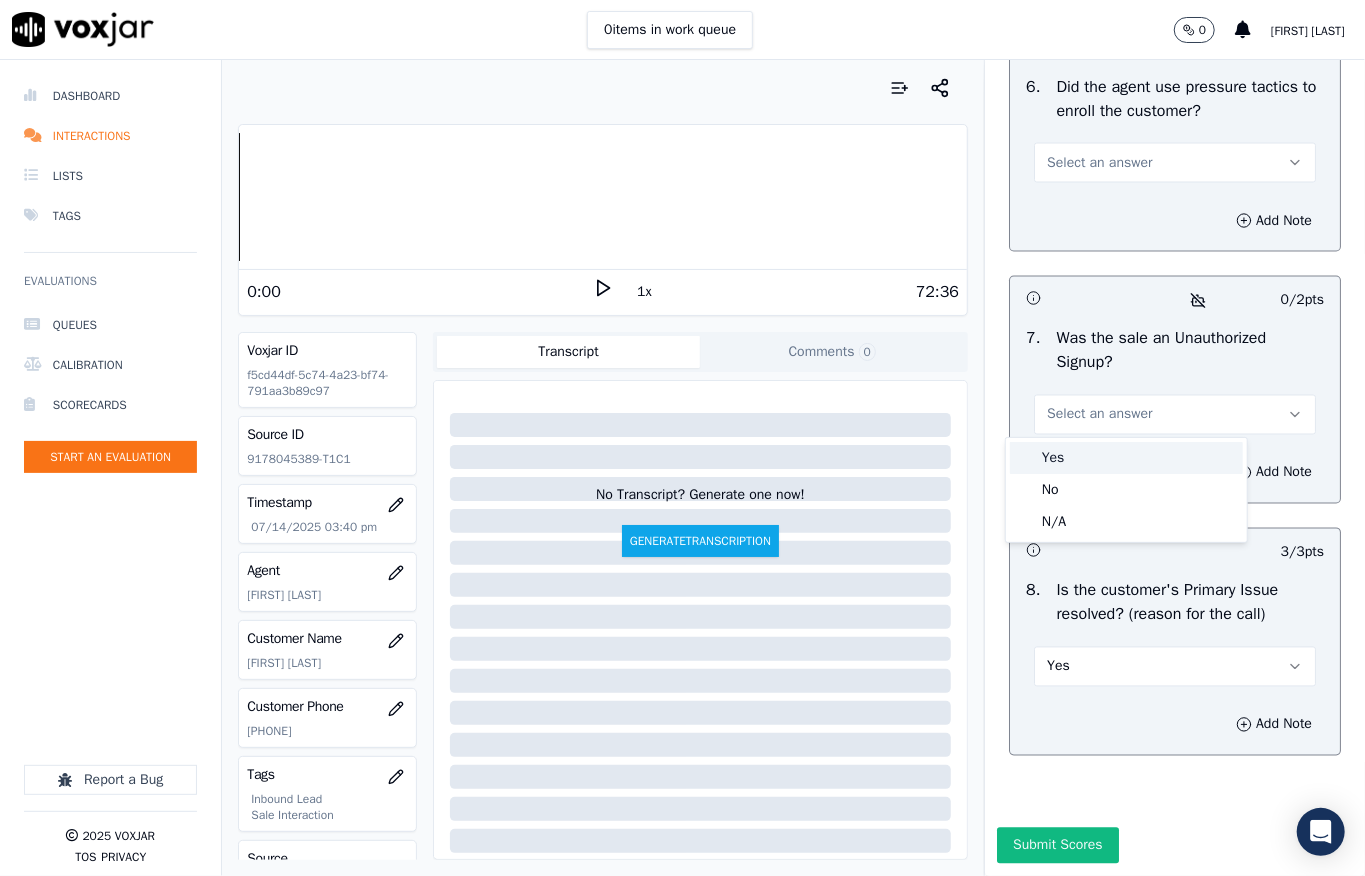 click on "No" 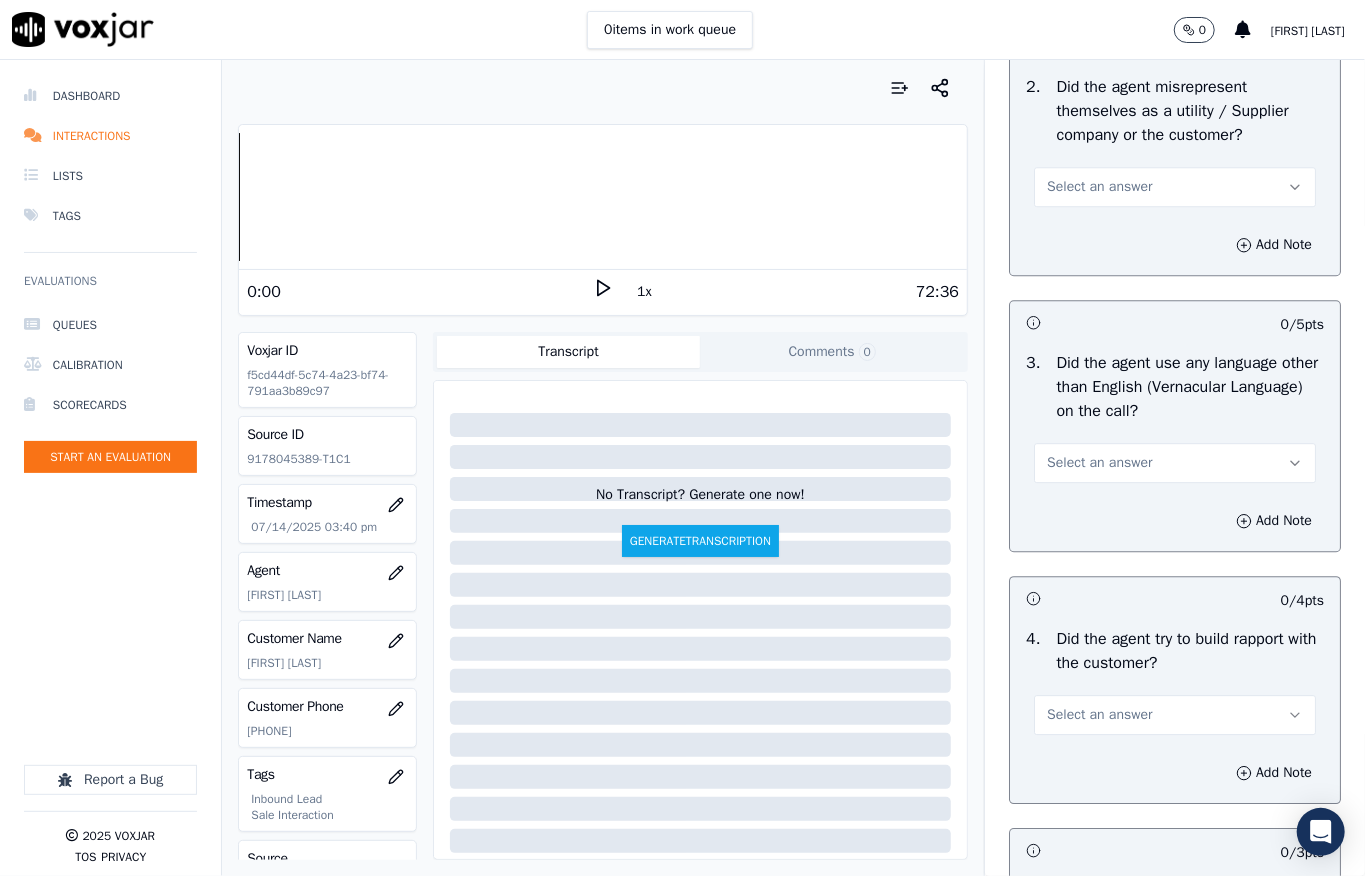scroll, scrollTop: 2837, scrollLeft: 0, axis: vertical 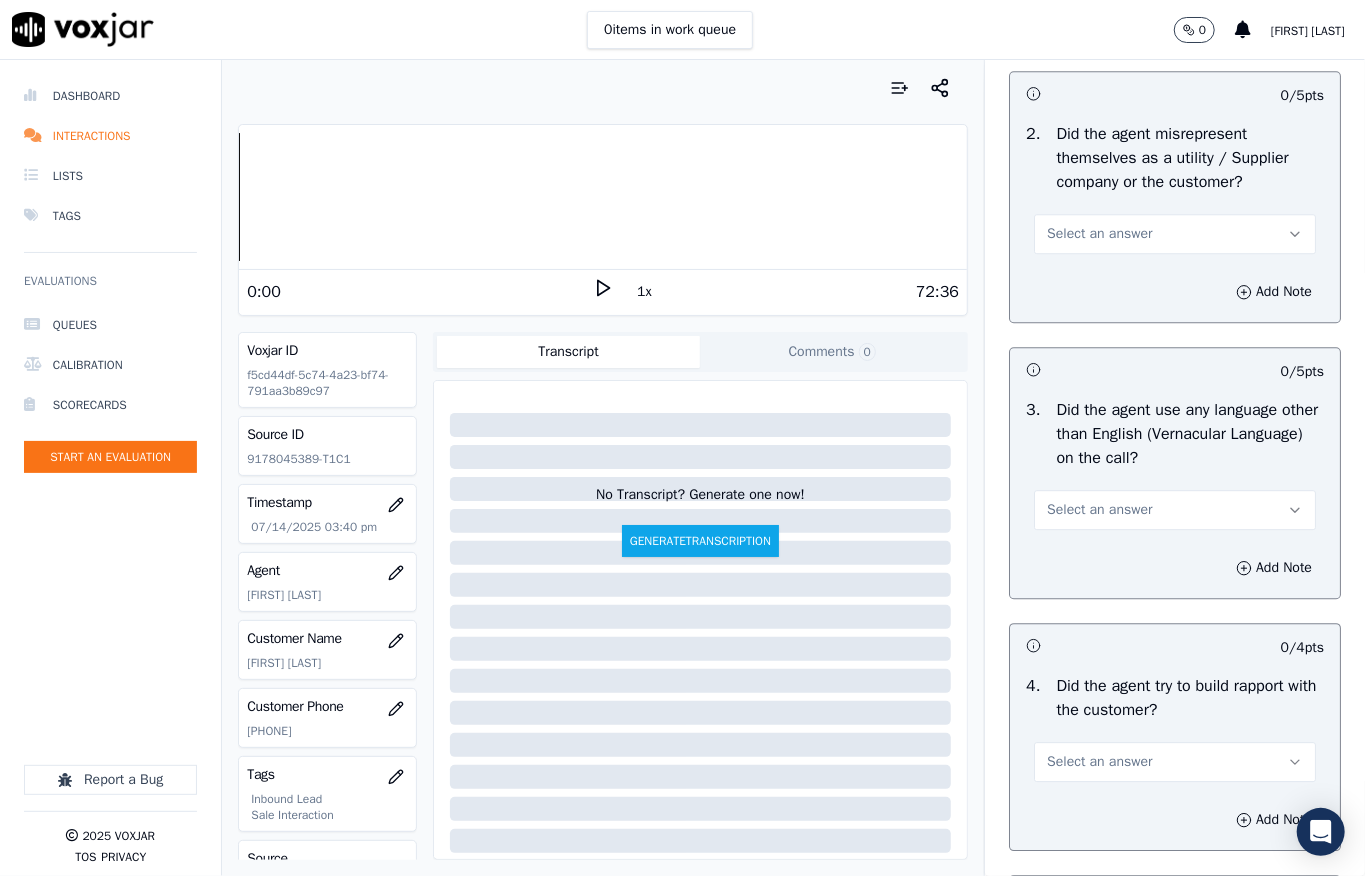 click on "Select an answer" at bounding box center [1099, 234] 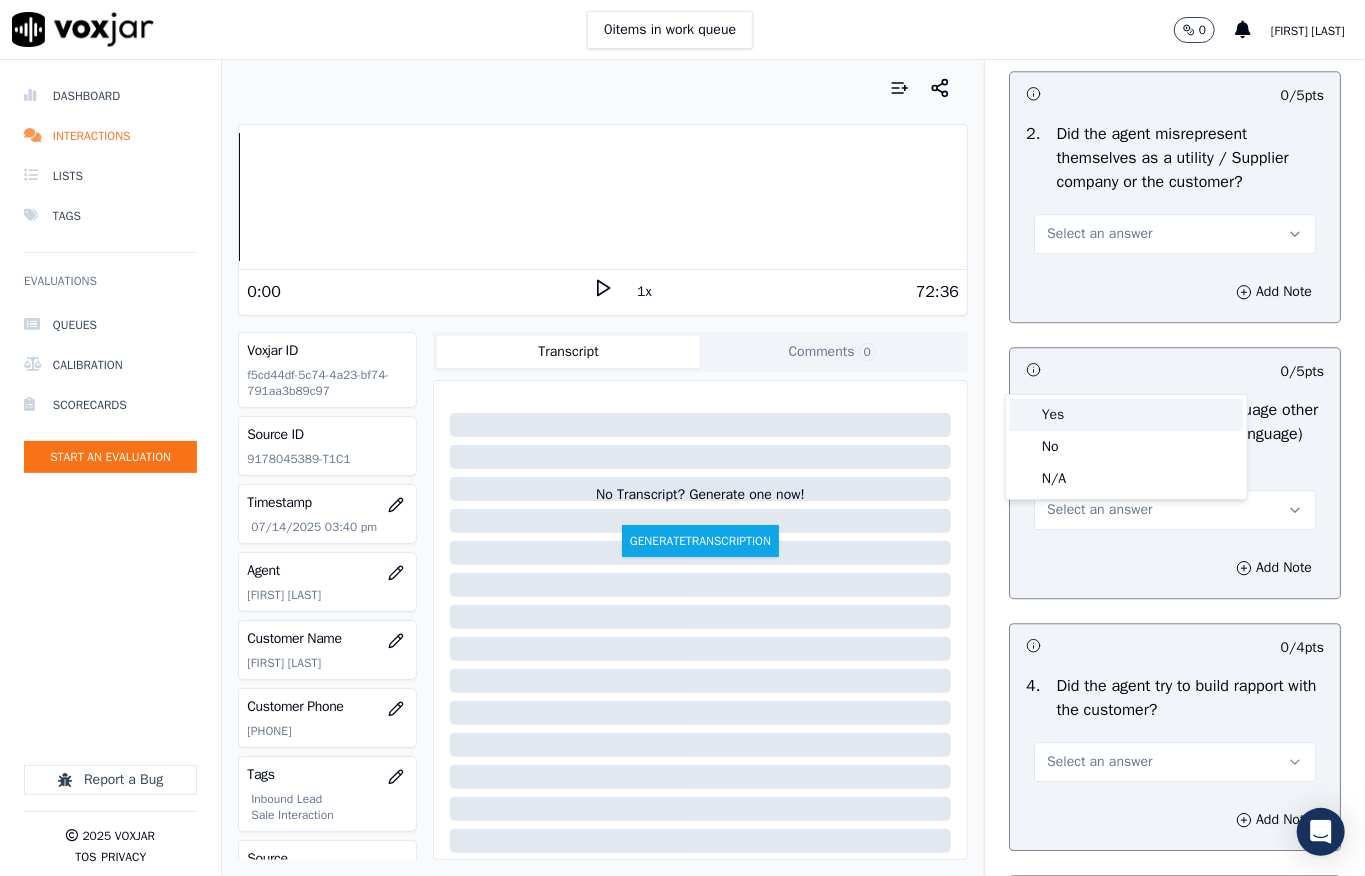 click on "Yes" at bounding box center (1126, 415) 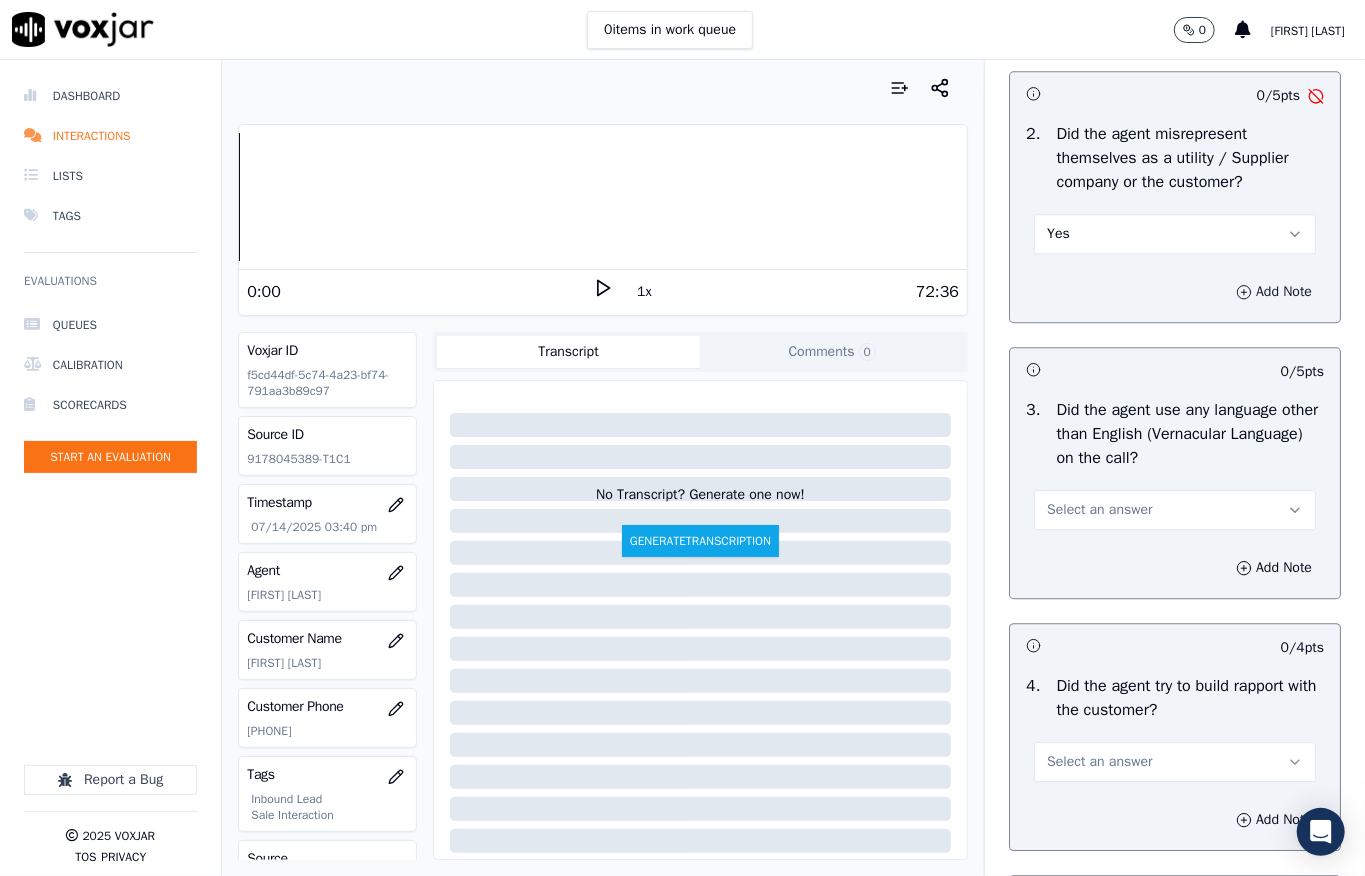 click on "Add Note" at bounding box center [1274, 292] 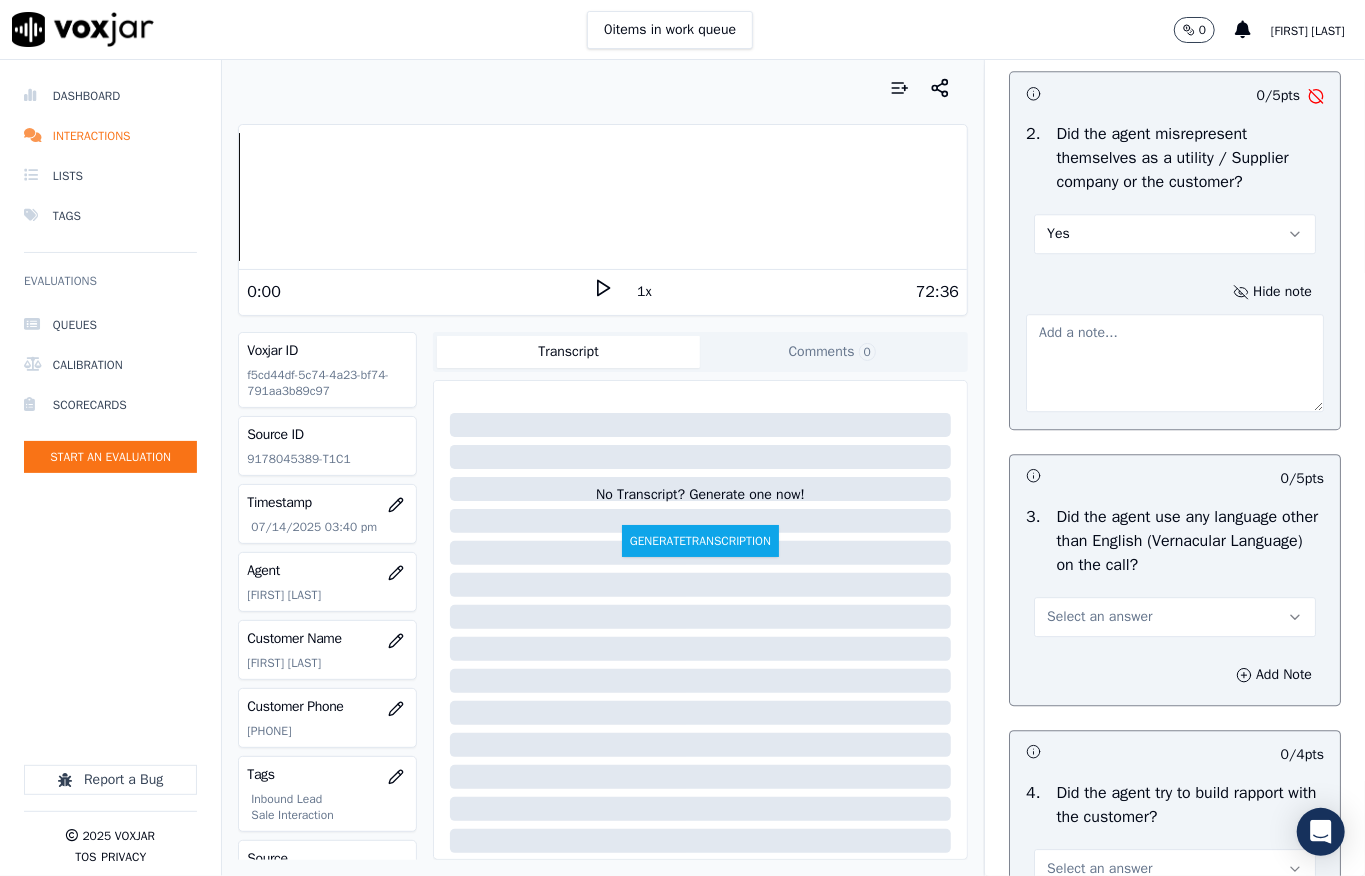 click at bounding box center (1175, 363) 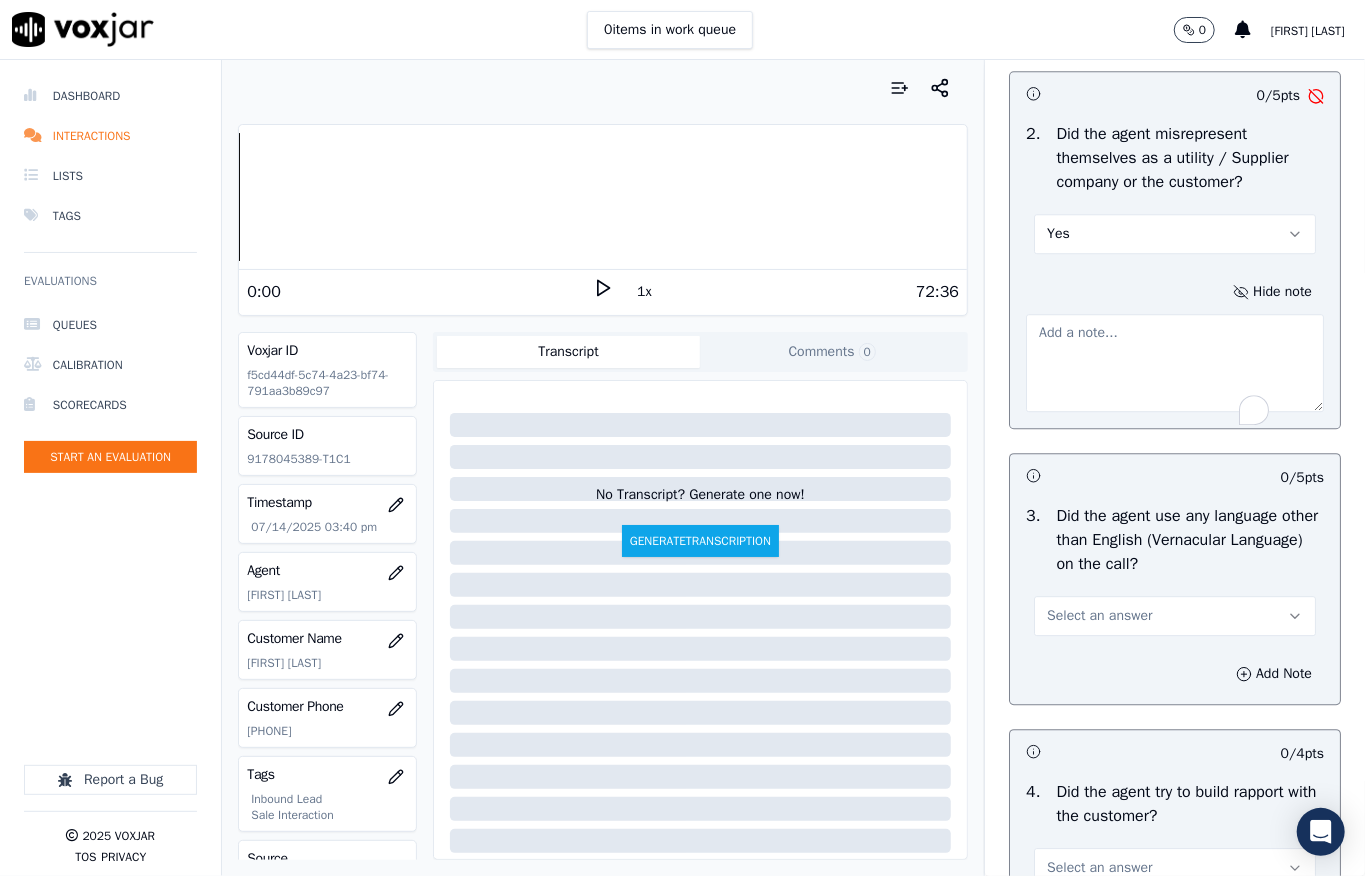 paste on "Call id - 20250714-132754_@18:11 -  Fronter: Ethan informed -  (I'll give you the lower fixed rates on the bill) <> I'll help you with the lower fixed rates on the bill - -
@19:47 - Fronter: Ethan informed -  (I will give you the new lower rate for your electric) <> I will help you with the new lower rate for your electric - - pitch should be in this way //" 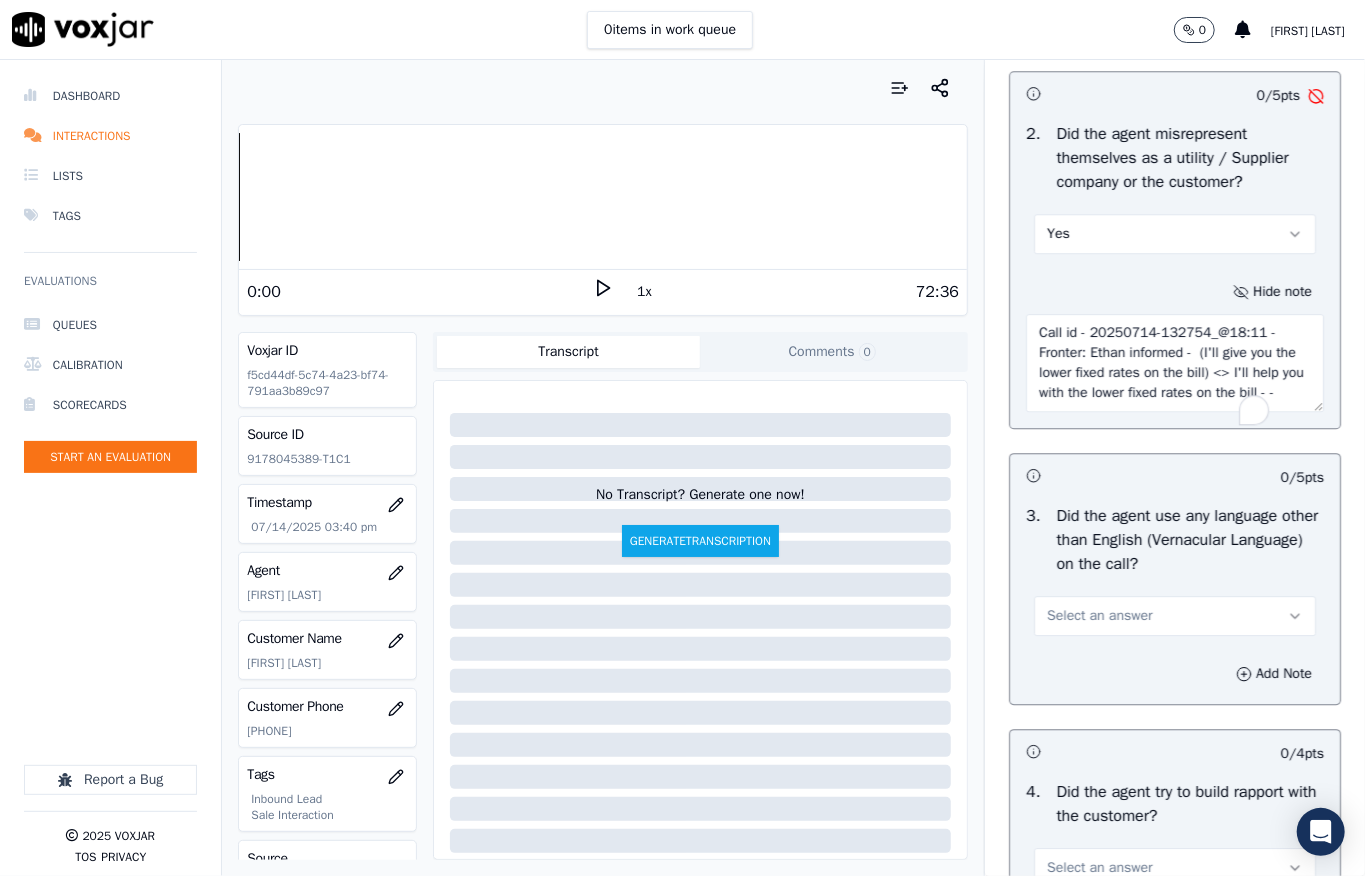 scroll, scrollTop: 170, scrollLeft: 0, axis: vertical 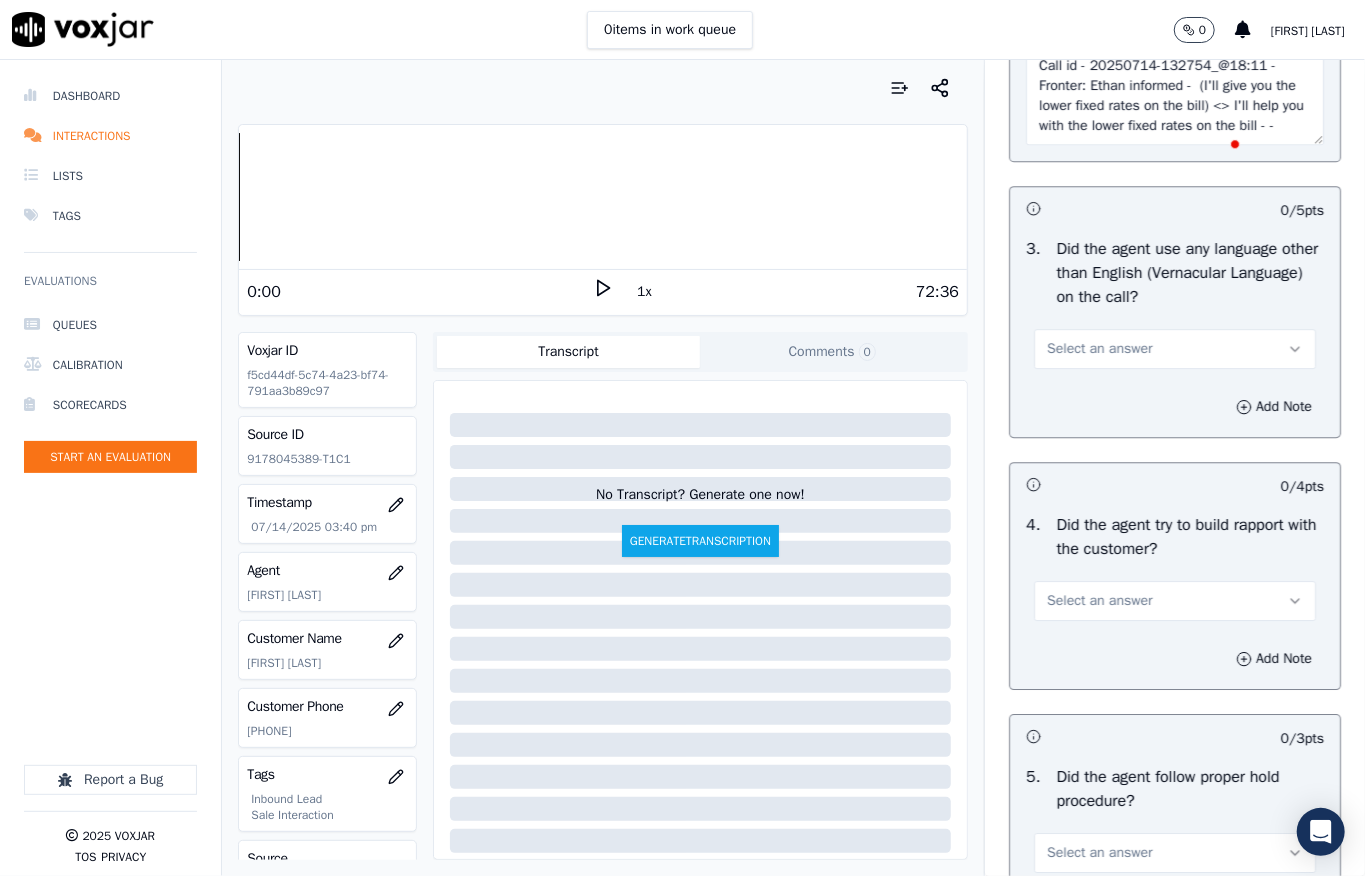 type on "Call id - 20250714-132754_@18:11 -  Fronter: Ethan informed -  (I'll give you the lower fixed rates on the bill) <> I'll help you with the lower fixed rates on the bill - -
@19:47 - Fronter: Ethan informed -  (I will give you the new lower rate for your electric) <> I will help you with the new lower rate for your electric - - pitch should be in this way //" 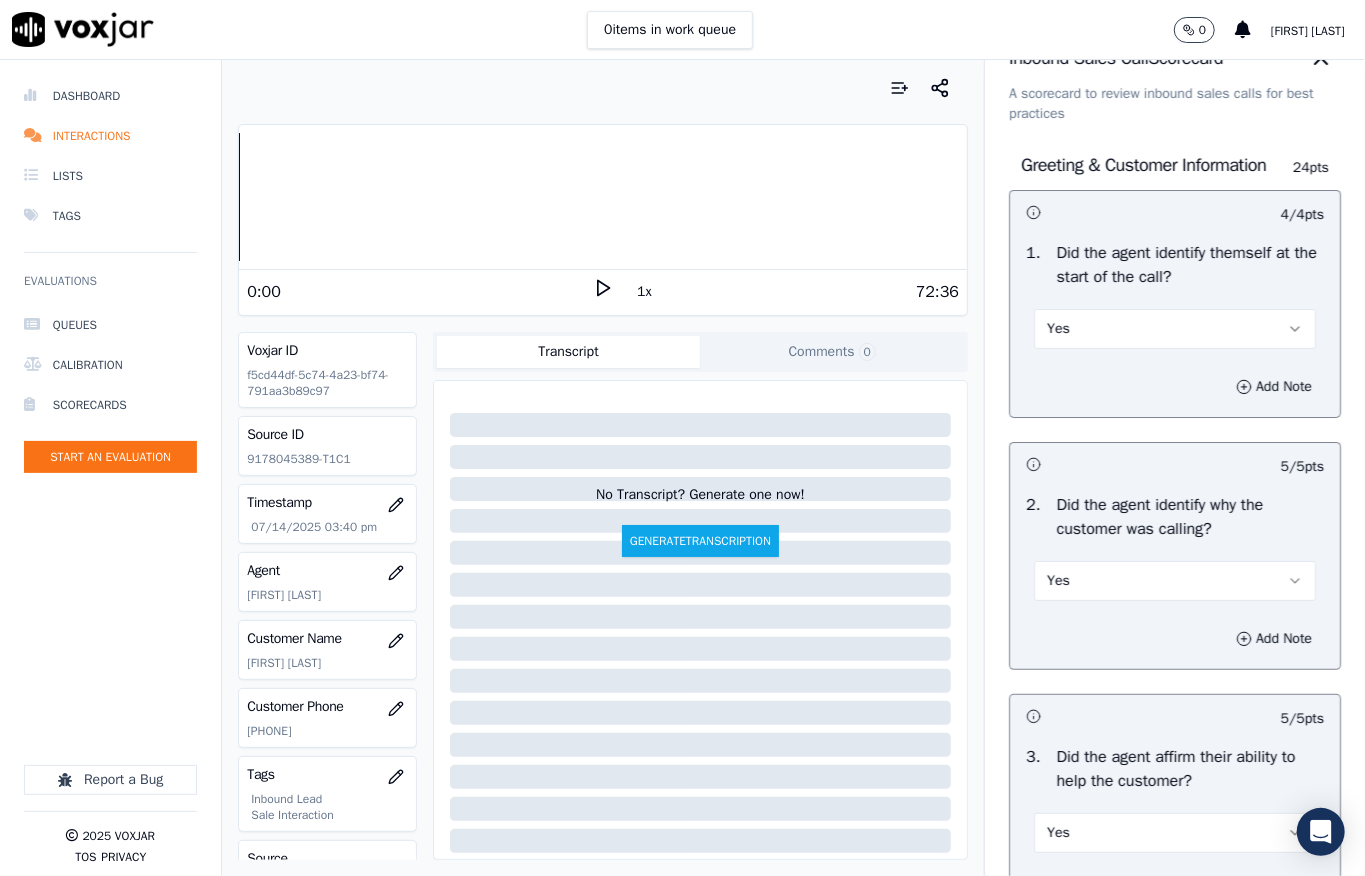 scroll, scrollTop: 0, scrollLeft: 0, axis: both 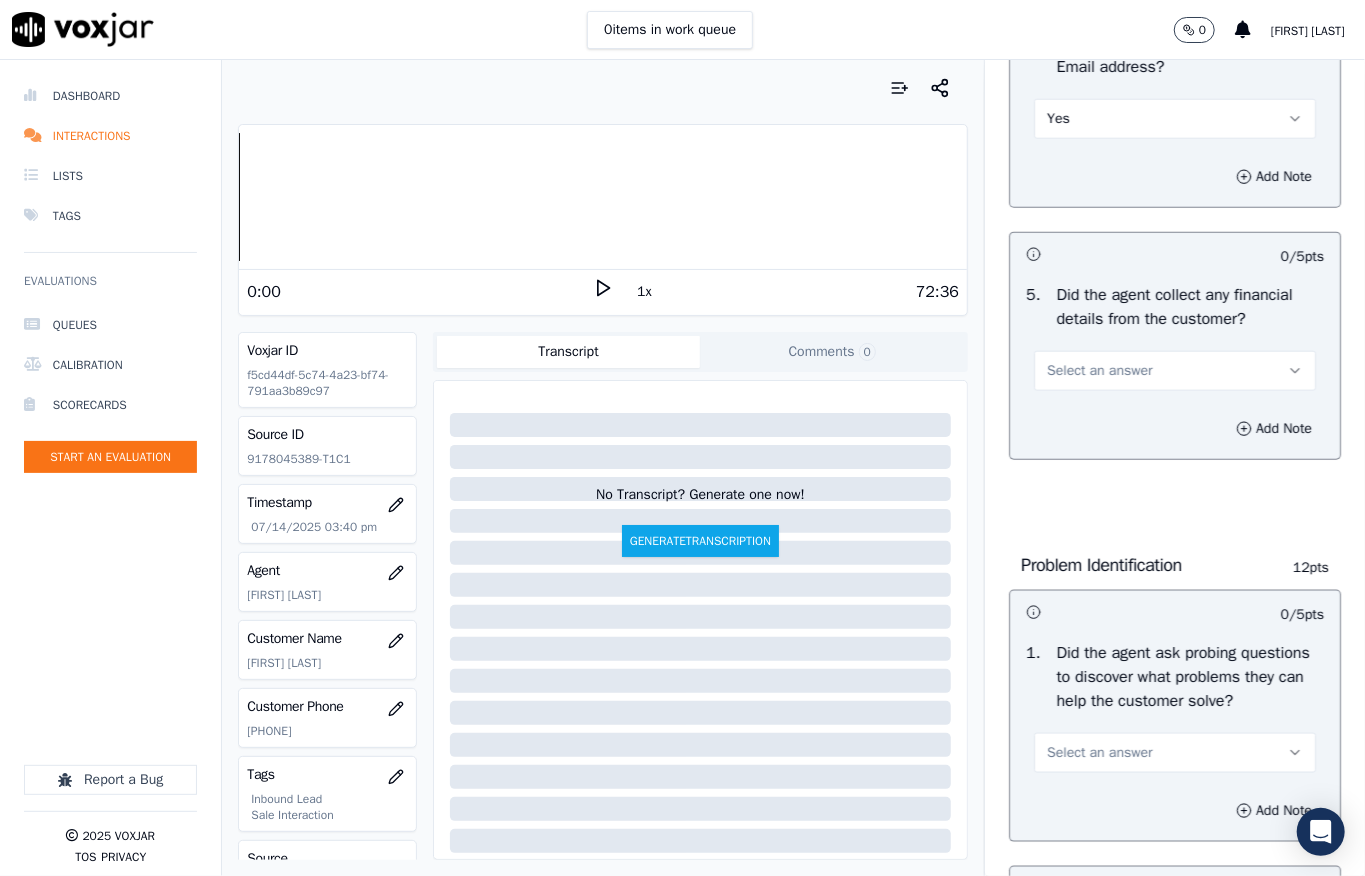 click on "Select an answer" at bounding box center [1099, 371] 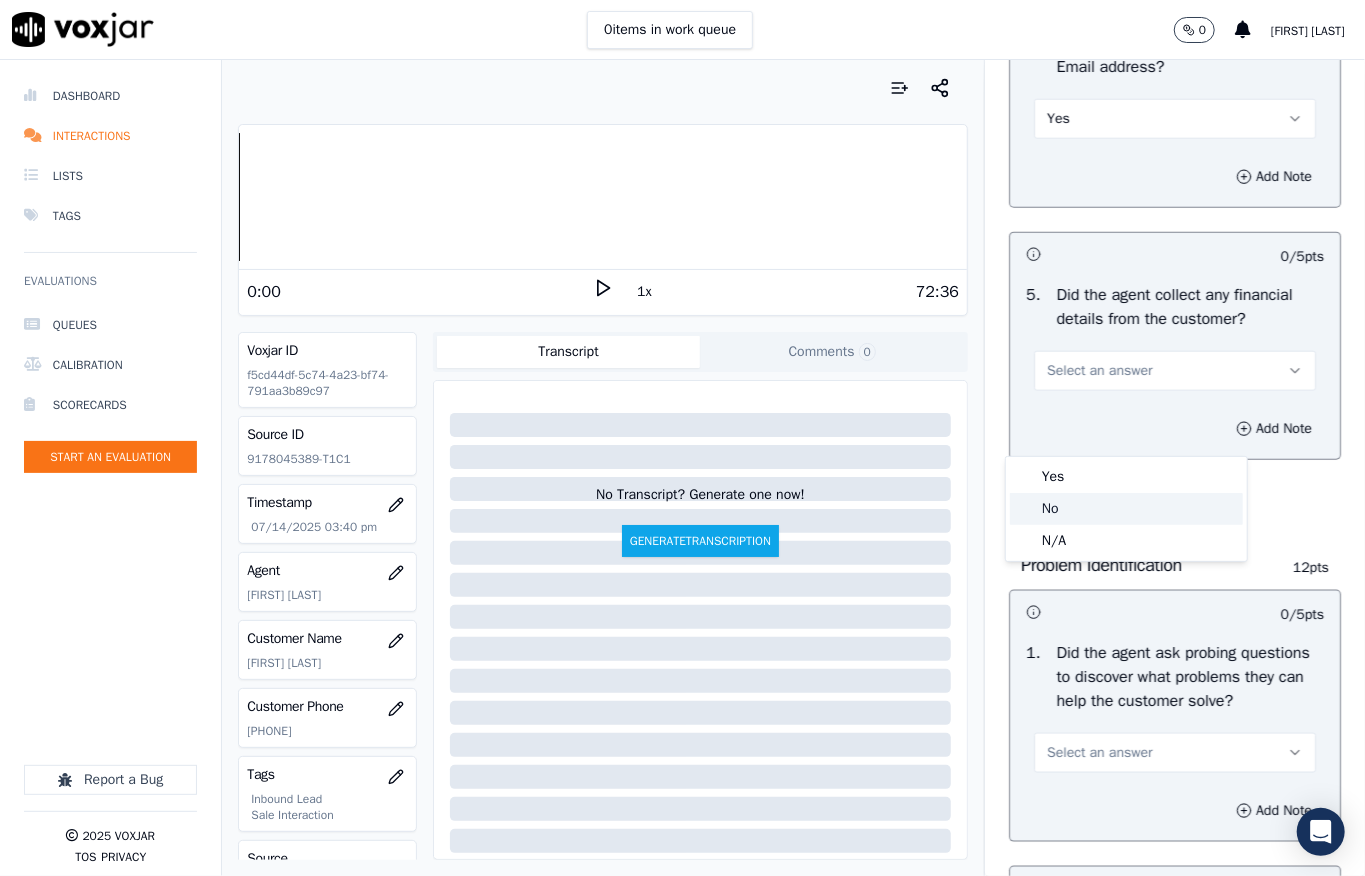 click on "No" 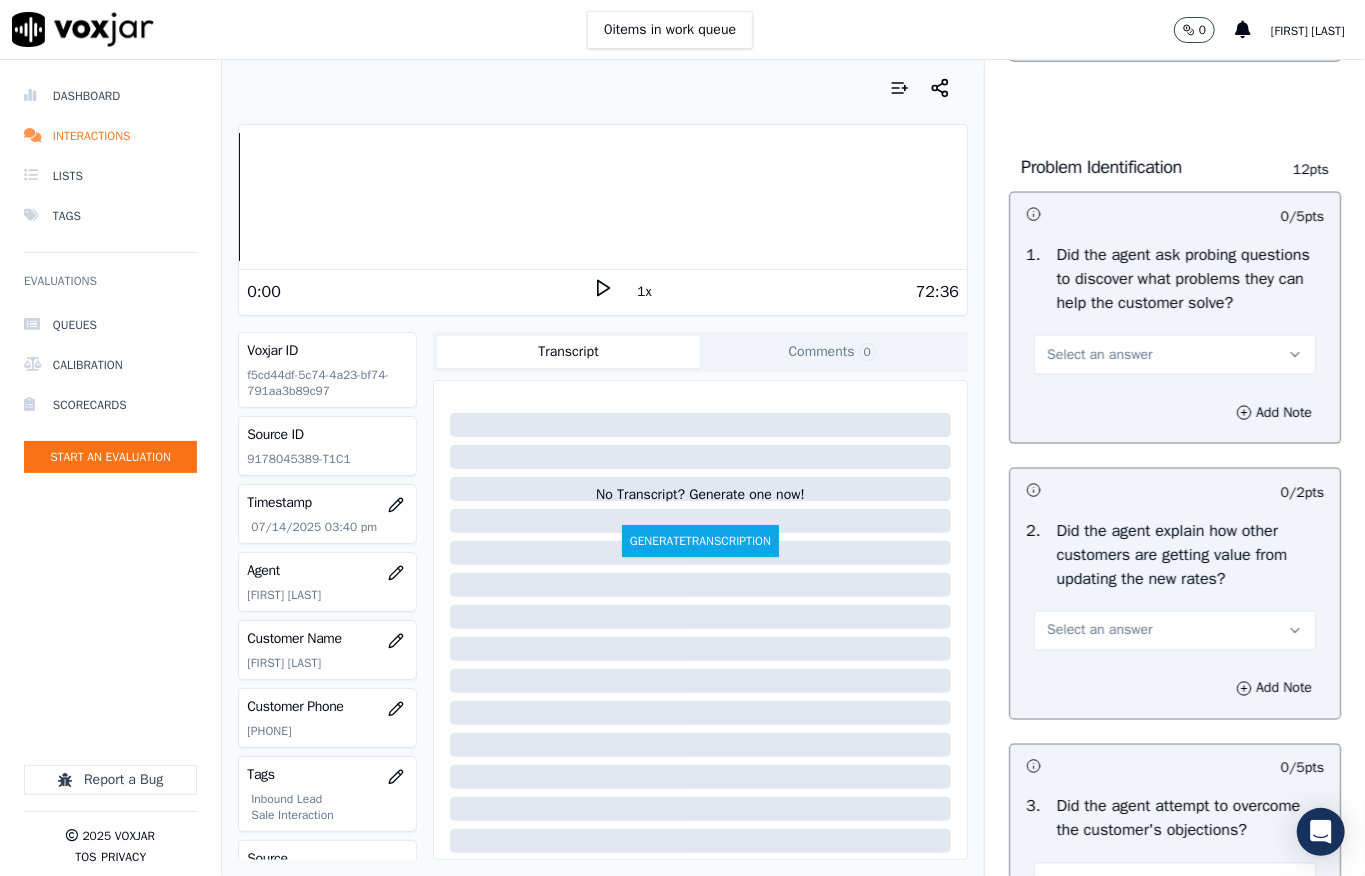 scroll, scrollTop: 1484, scrollLeft: 0, axis: vertical 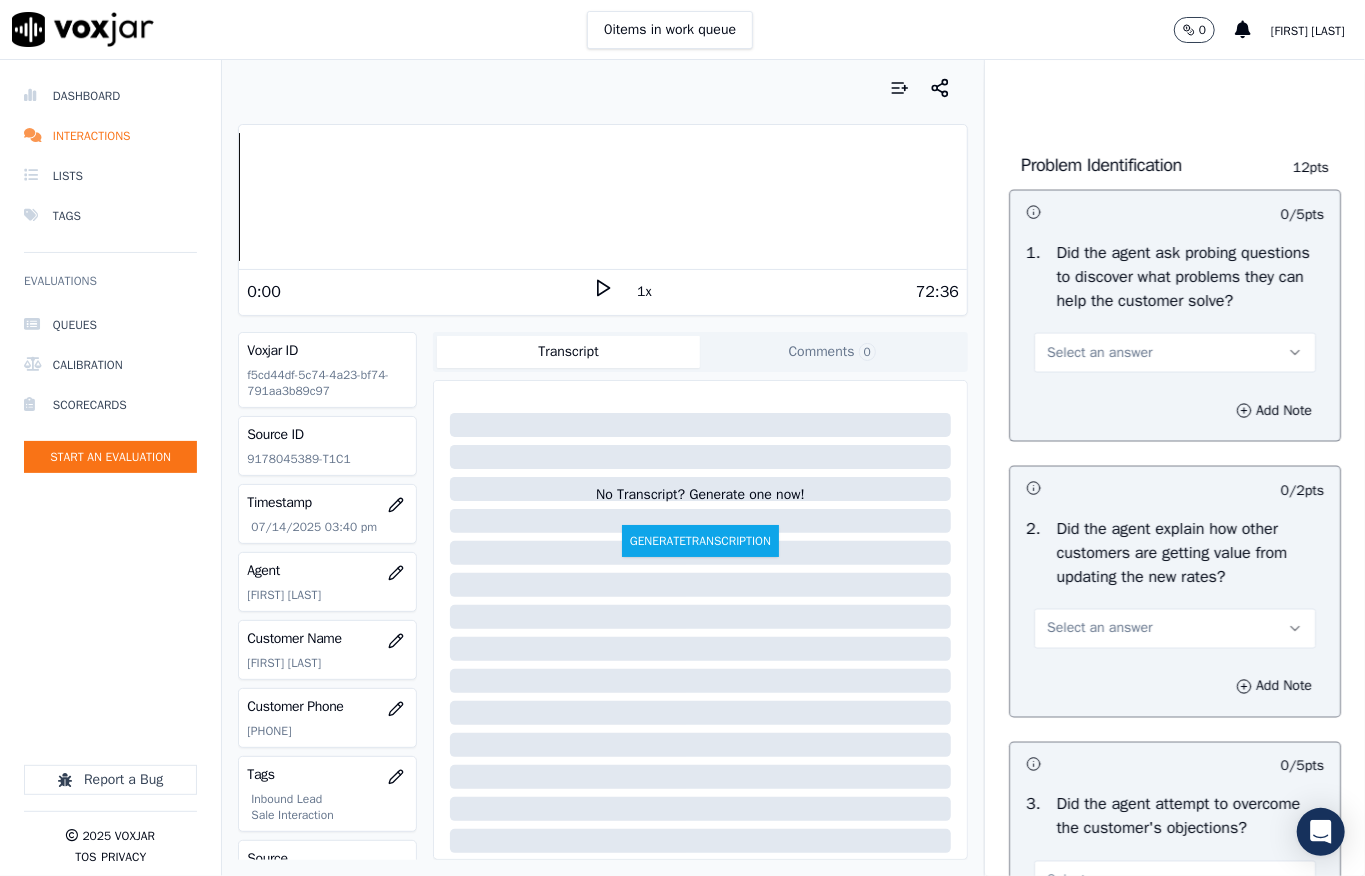click on "Select an answer" at bounding box center [1099, 353] 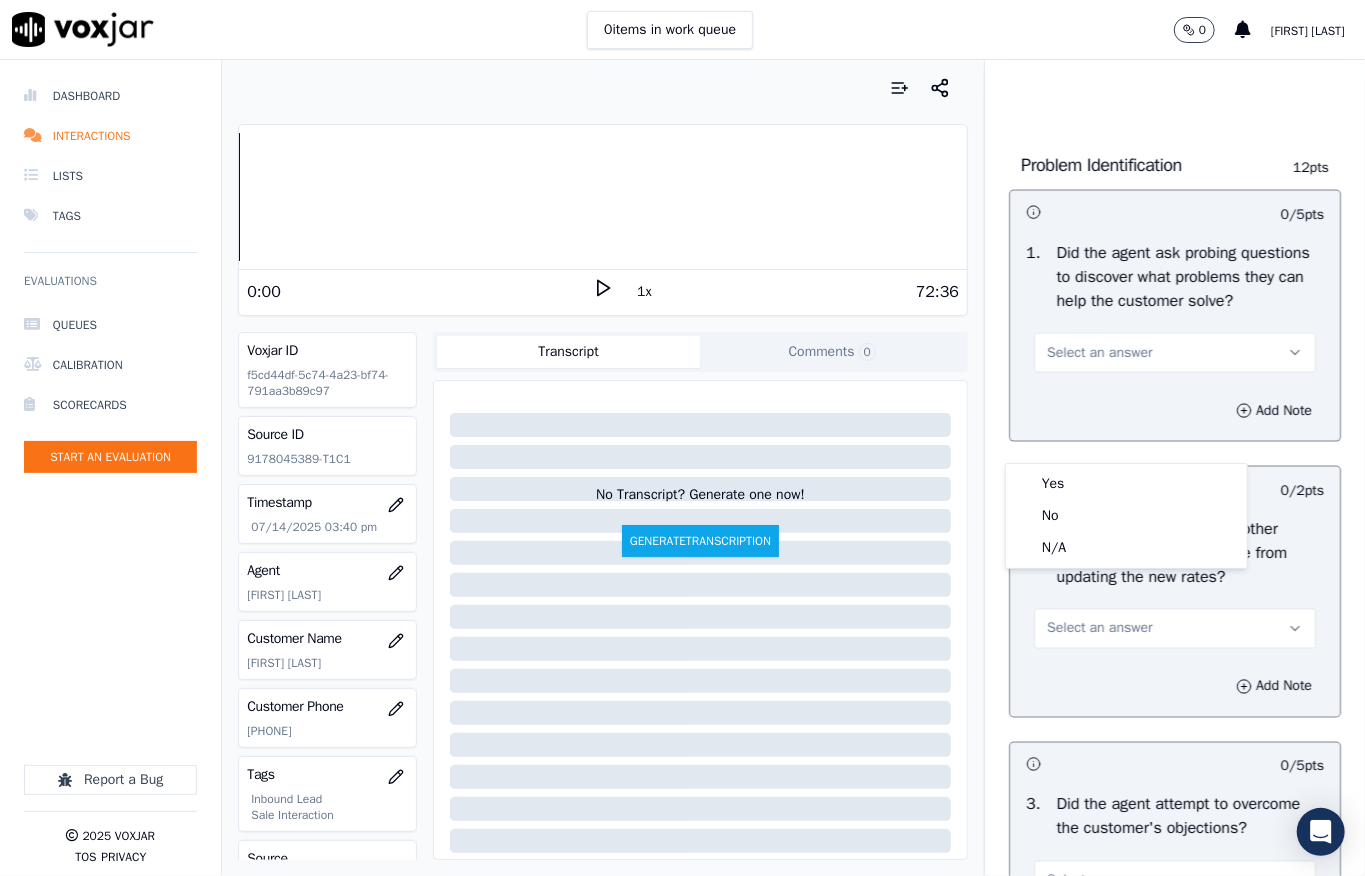 click on "Yes   No     N/A" at bounding box center [1126, 516] 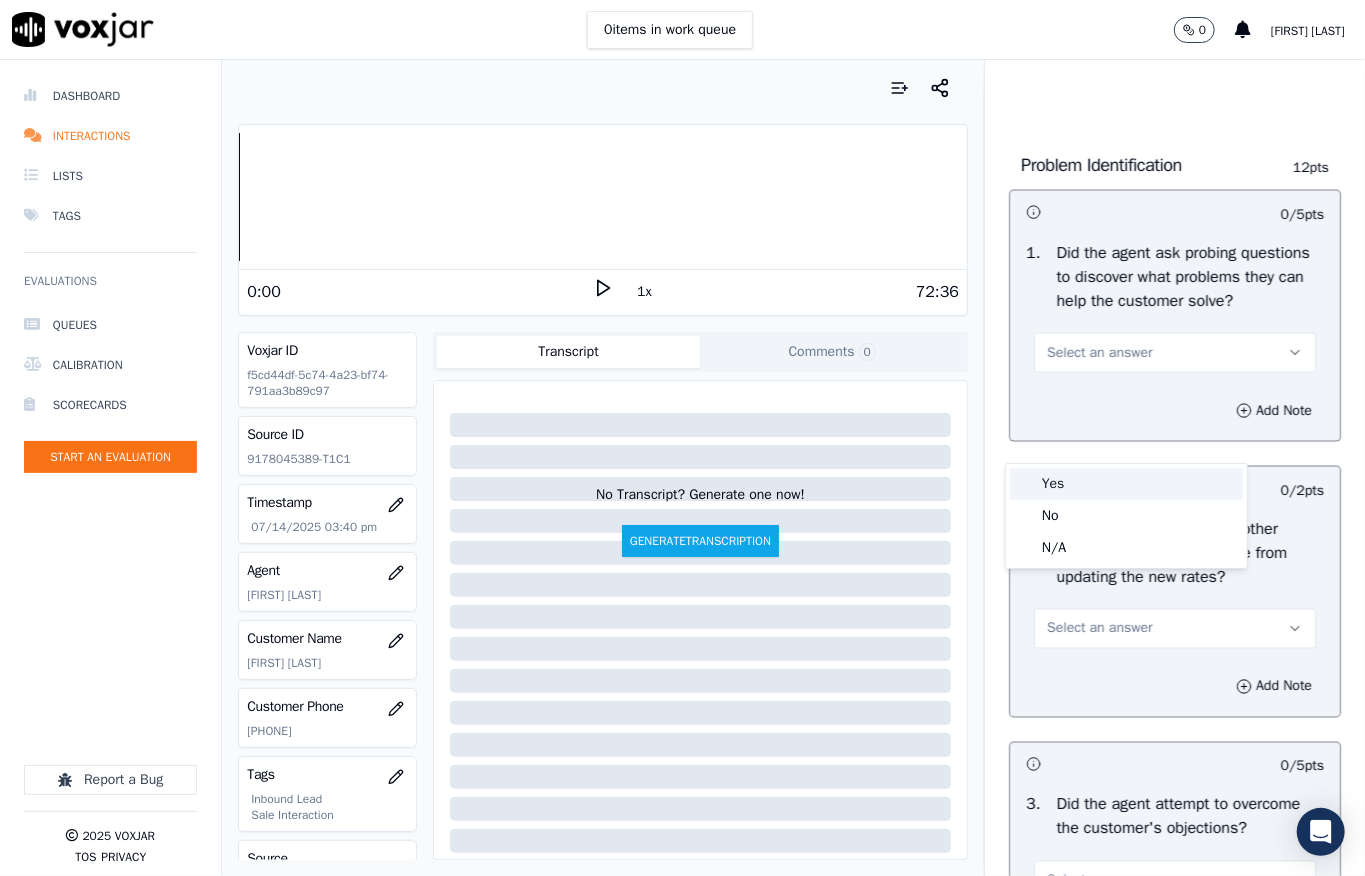 click on "Yes" at bounding box center [1126, 484] 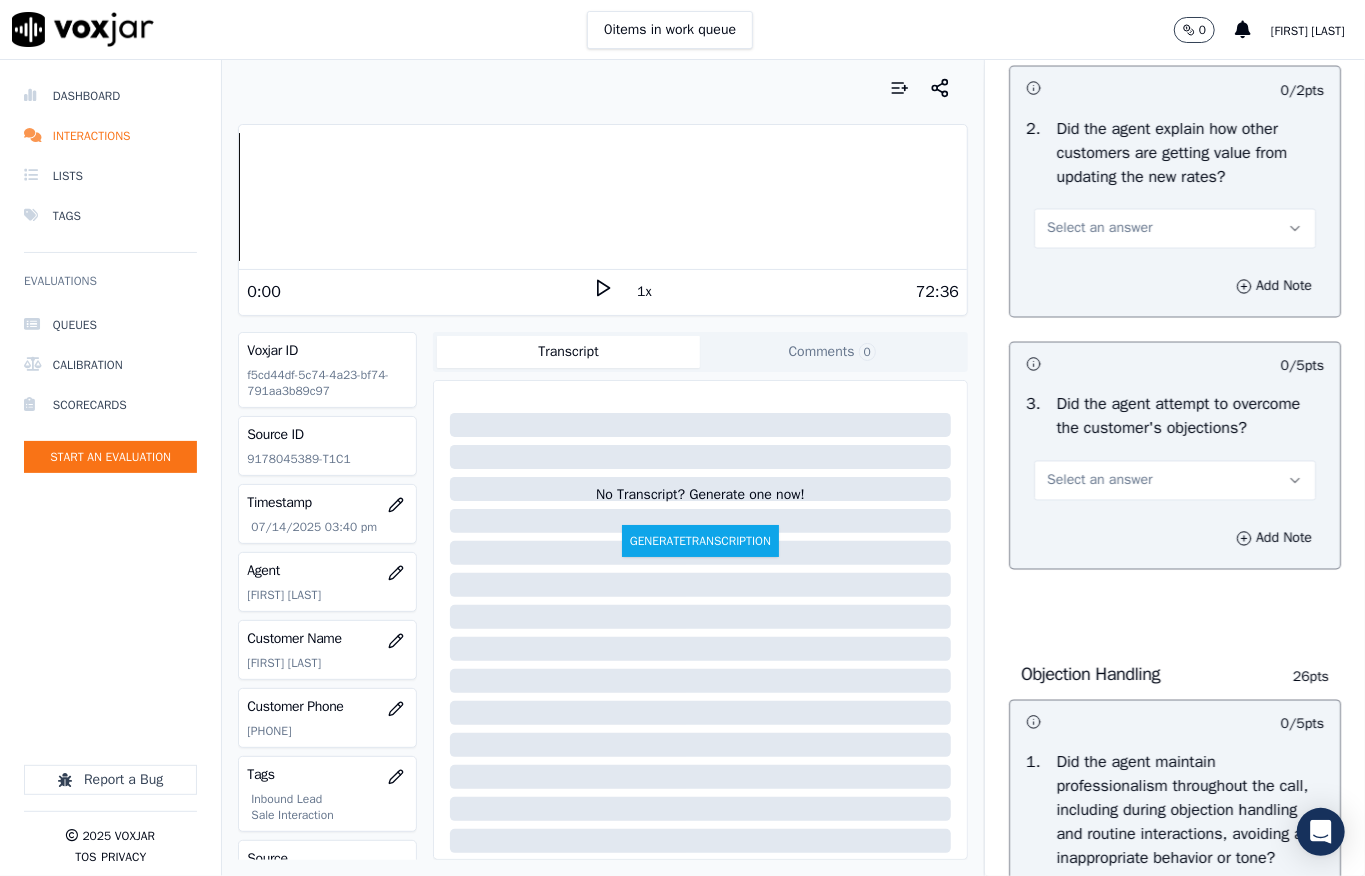 scroll, scrollTop: 2017, scrollLeft: 0, axis: vertical 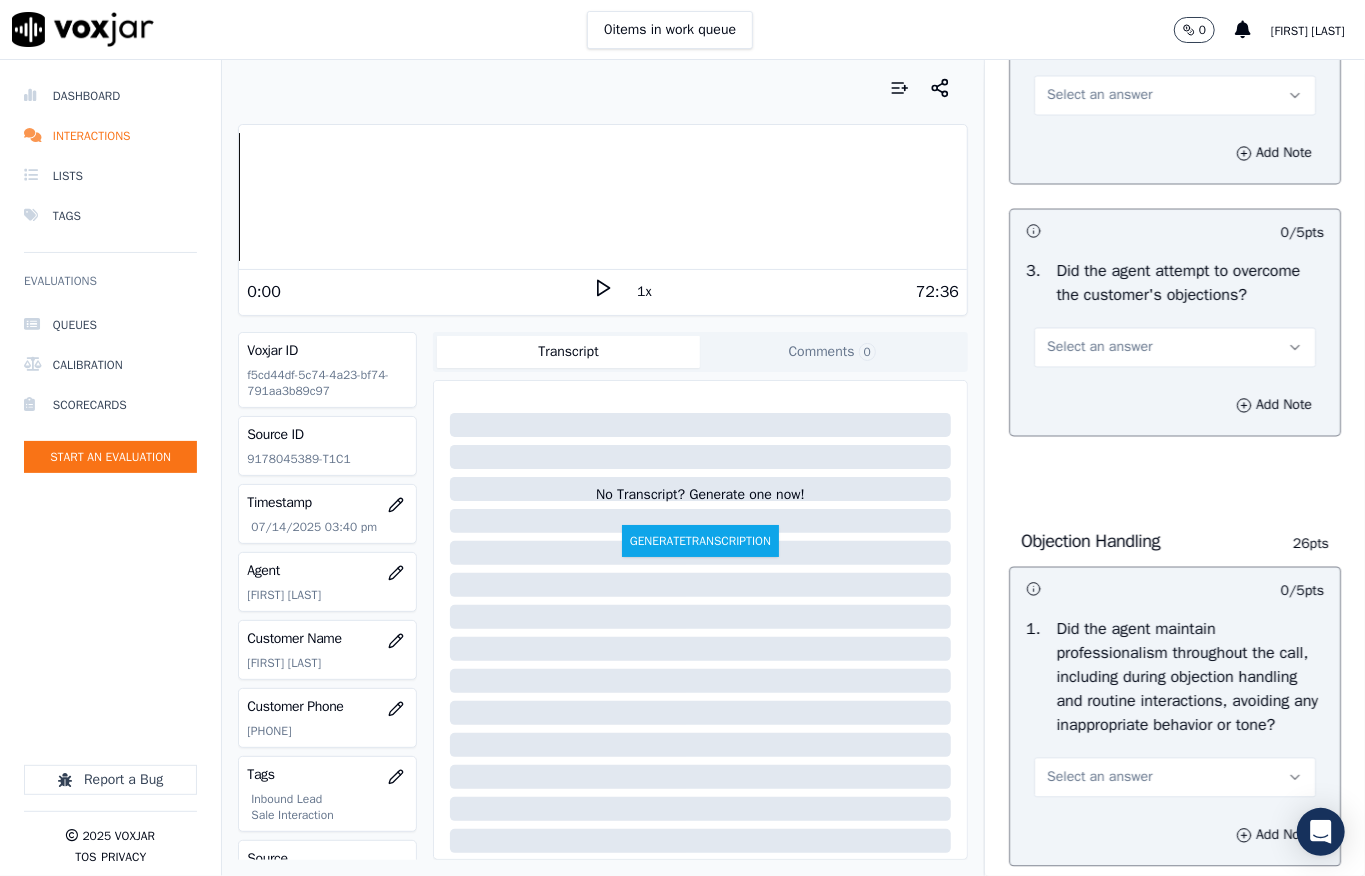 click on "Select an answer" at bounding box center (1099, 96) 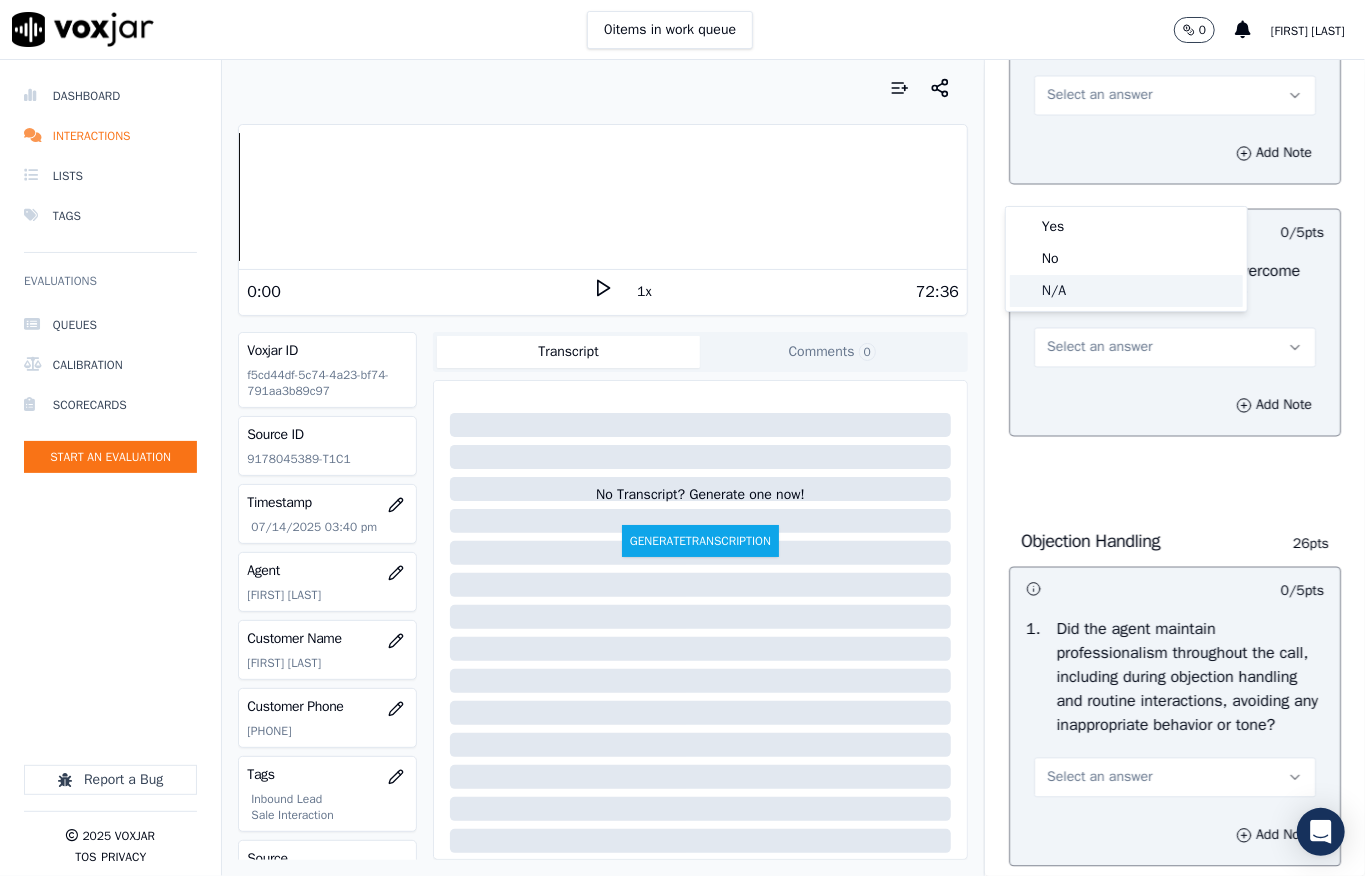 click on "N/A" 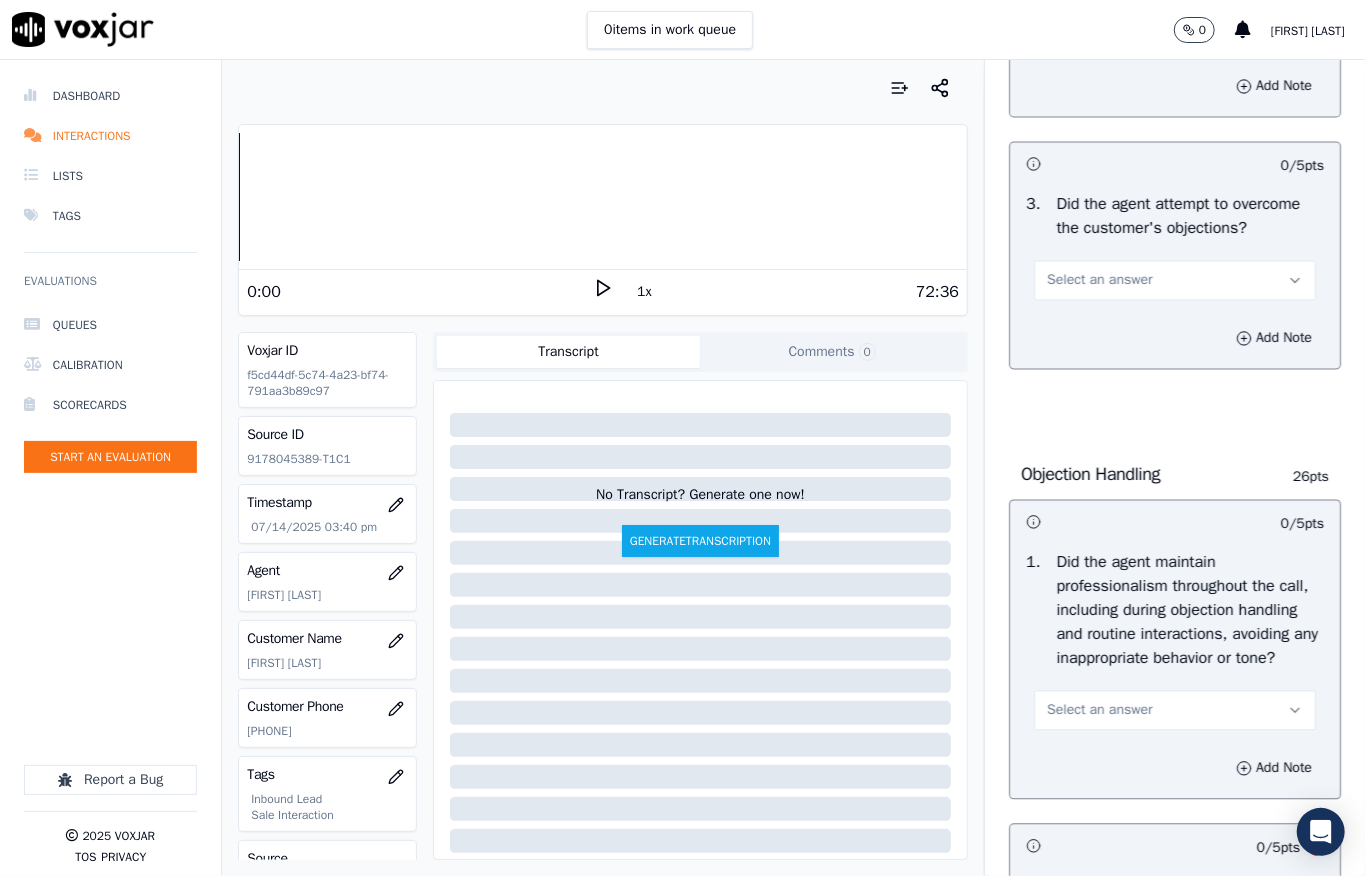 scroll, scrollTop: 2150, scrollLeft: 0, axis: vertical 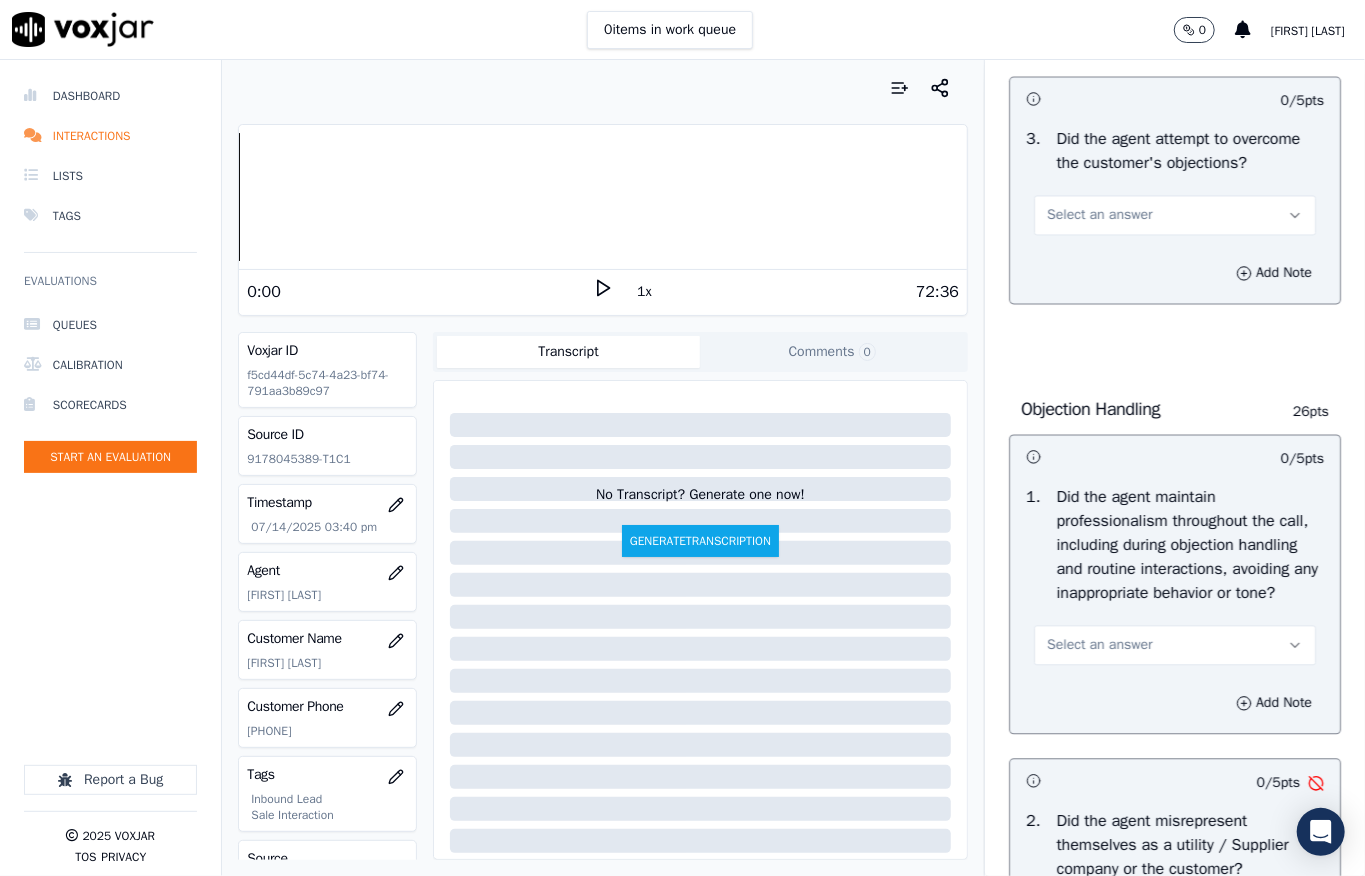 drag, startPoint x: 1105, startPoint y: 329, endPoint x: 1108, endPoint y: 340, distance: 11.401754 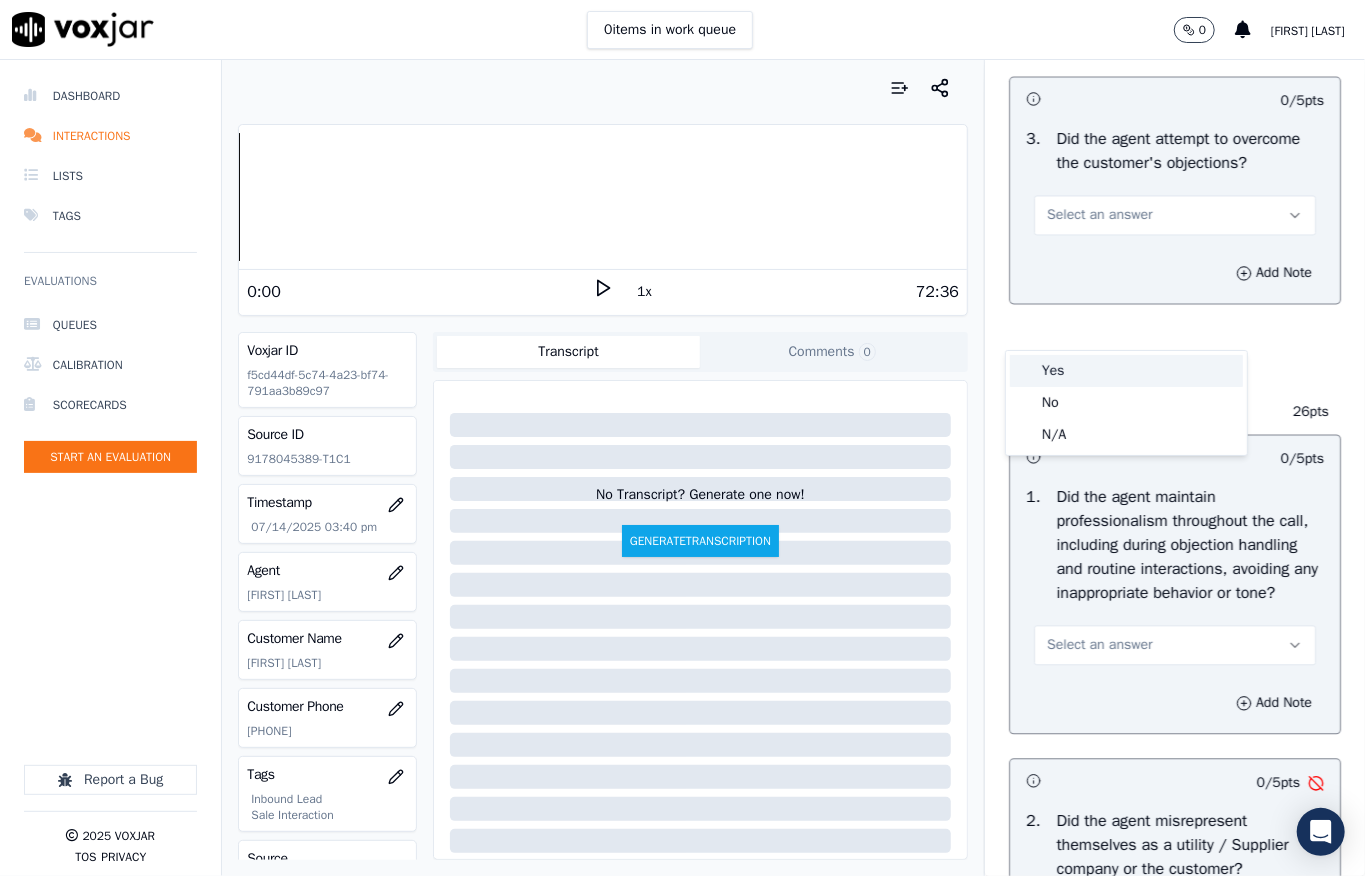 click on "Yes" at bounding box center (1126, 371) 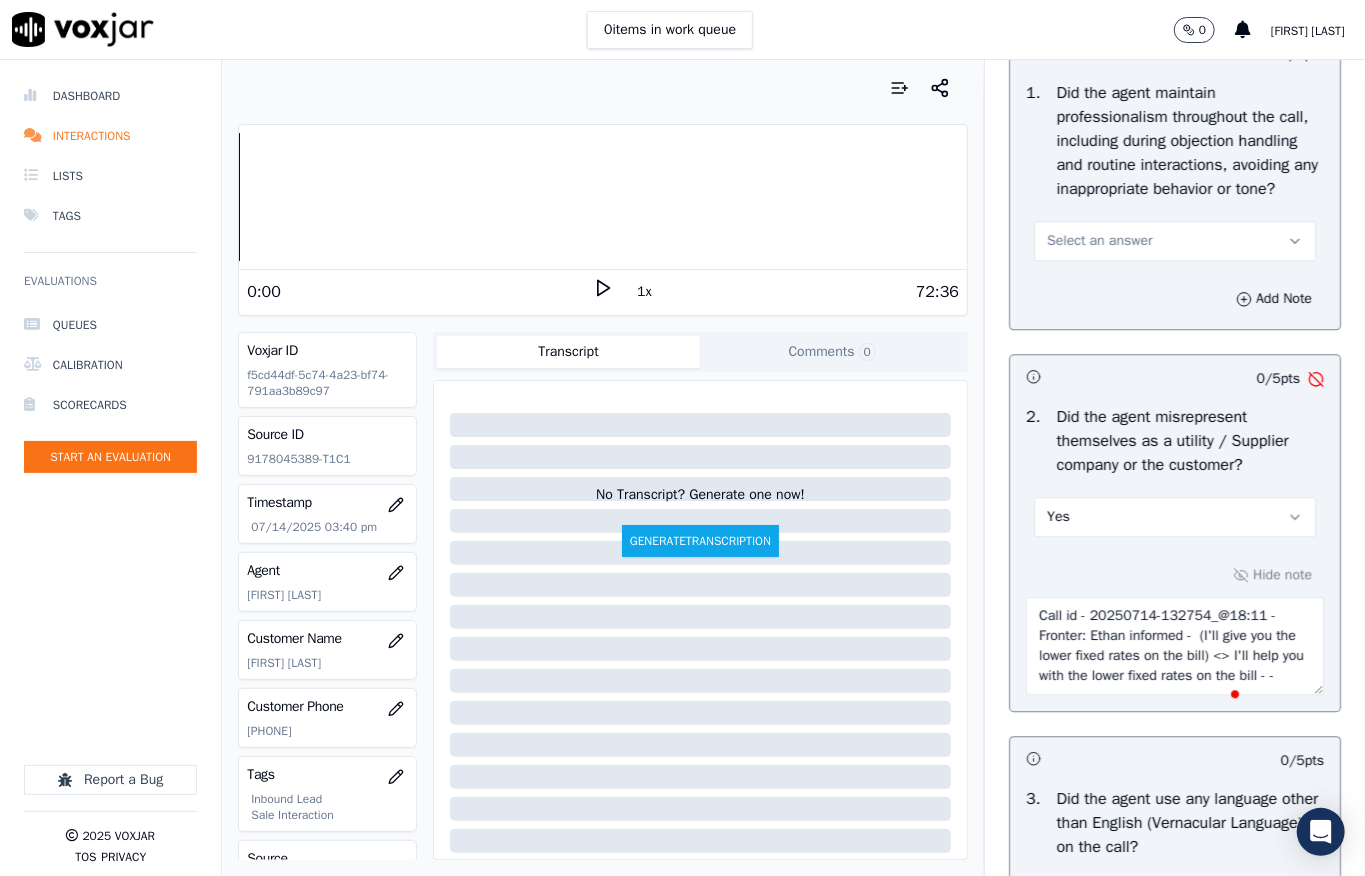 scroll, scrollTop: 2550, scrollLeft: 0, axis: vertical 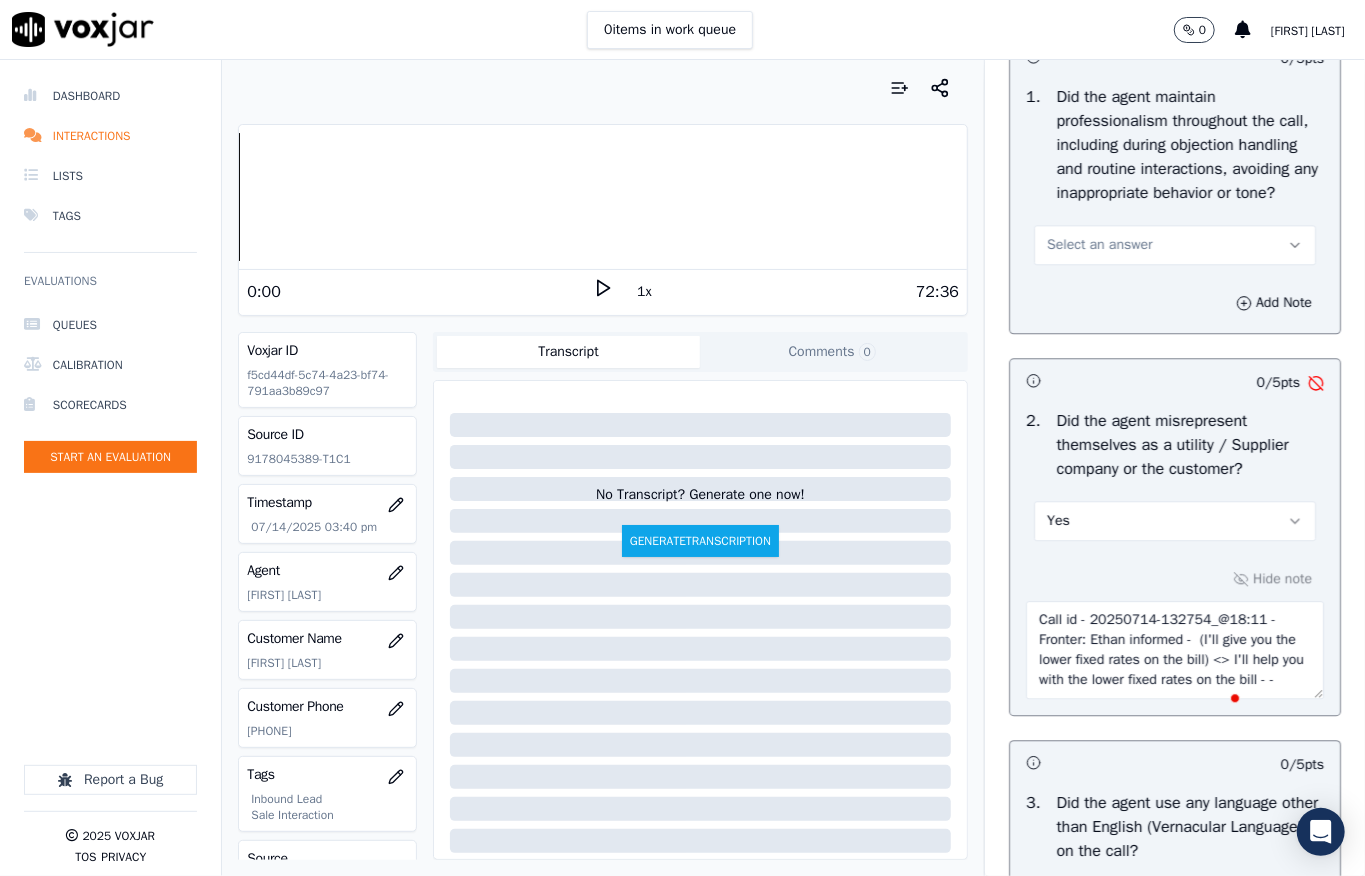 drag, startPoint x: 1062, startPoint y: 365, endPoint x: 1061, endPoint y: 377, distance: 12.0415945 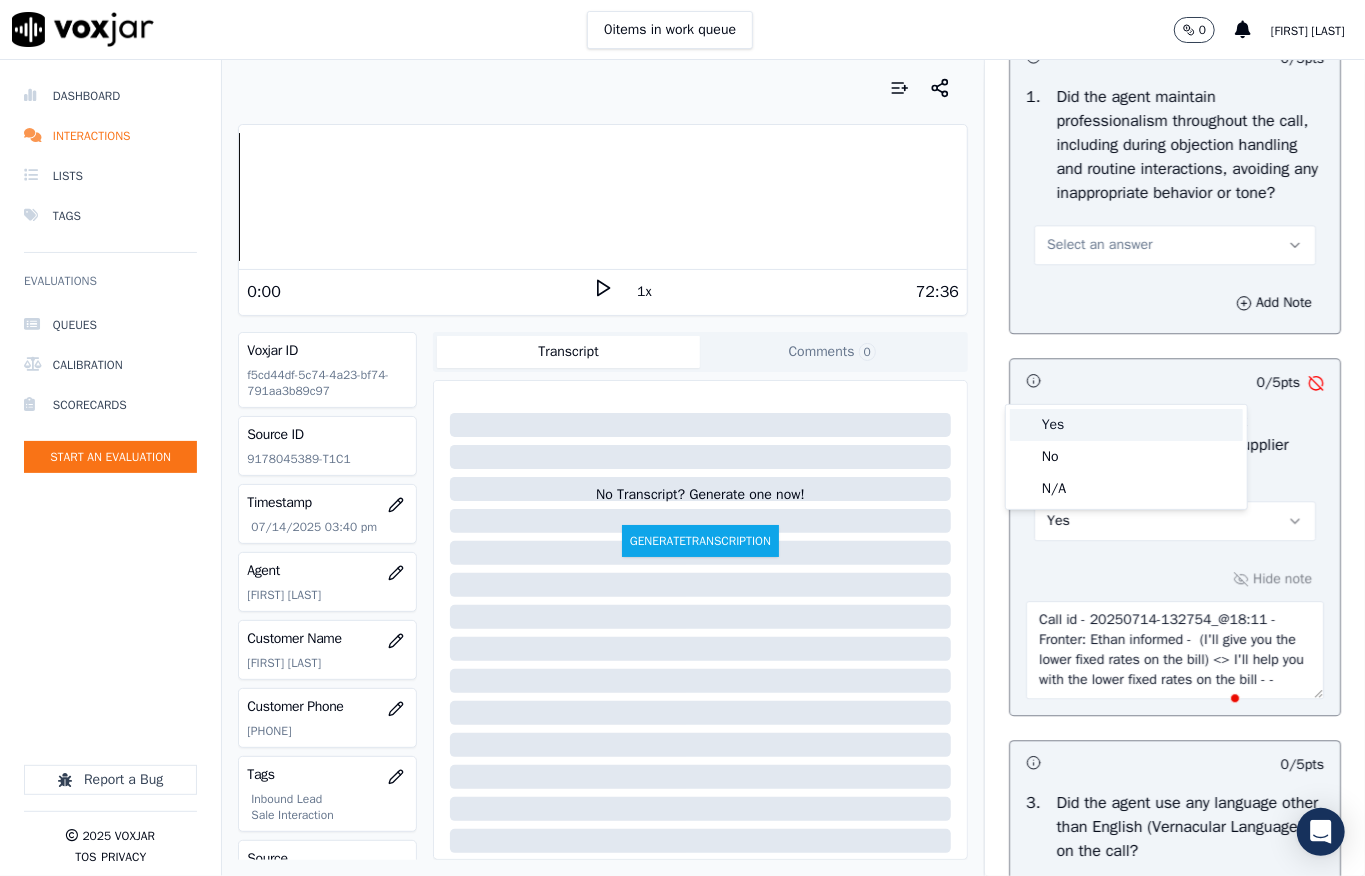 drag, startPoint x: 1056, startPoint y: 422, endPoint x: 1054, endPoint y: 408, distance: 14.142136 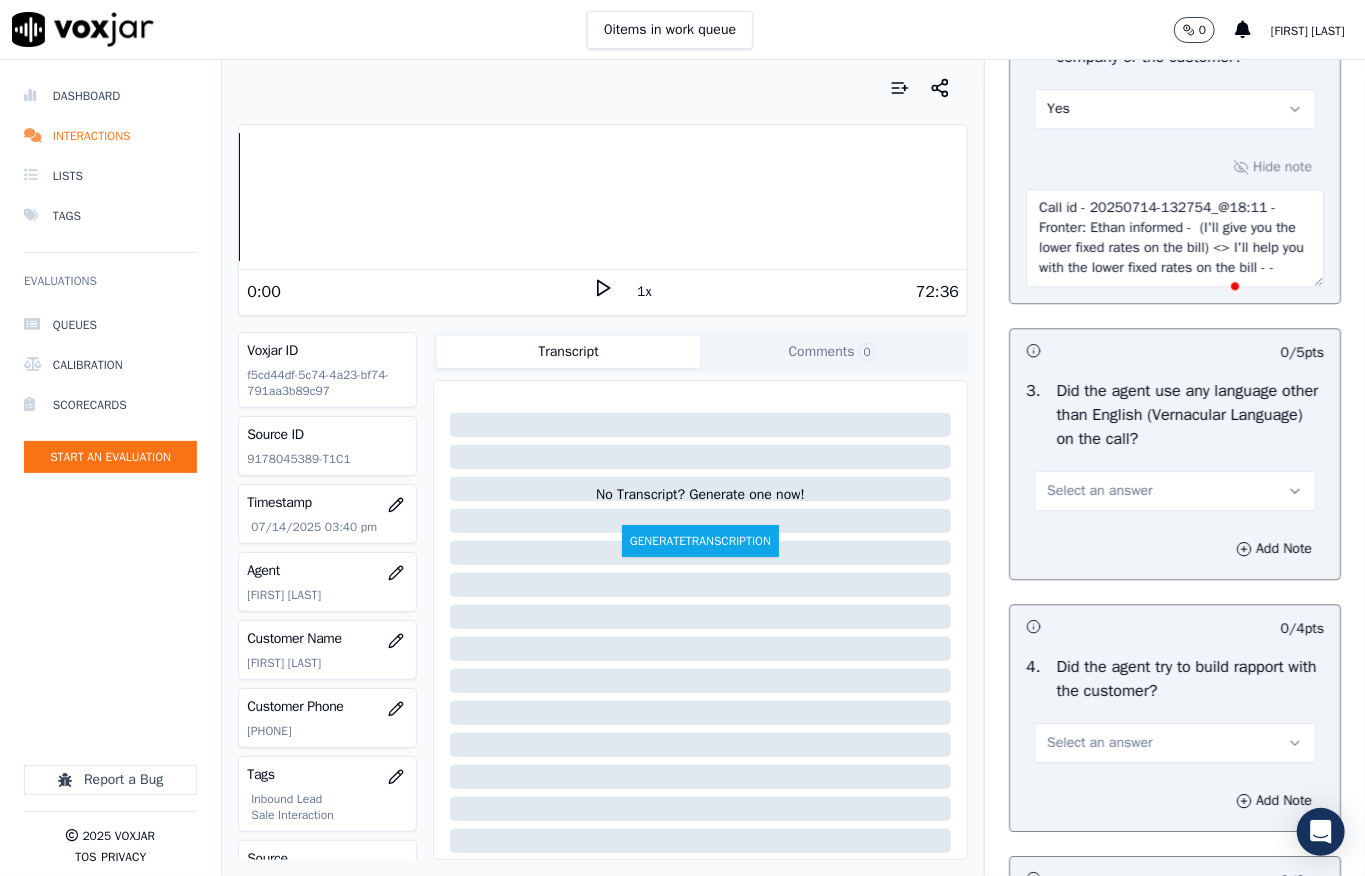 scroll, scrollTop: 3217, scrollLeft: 0, axis: vertical 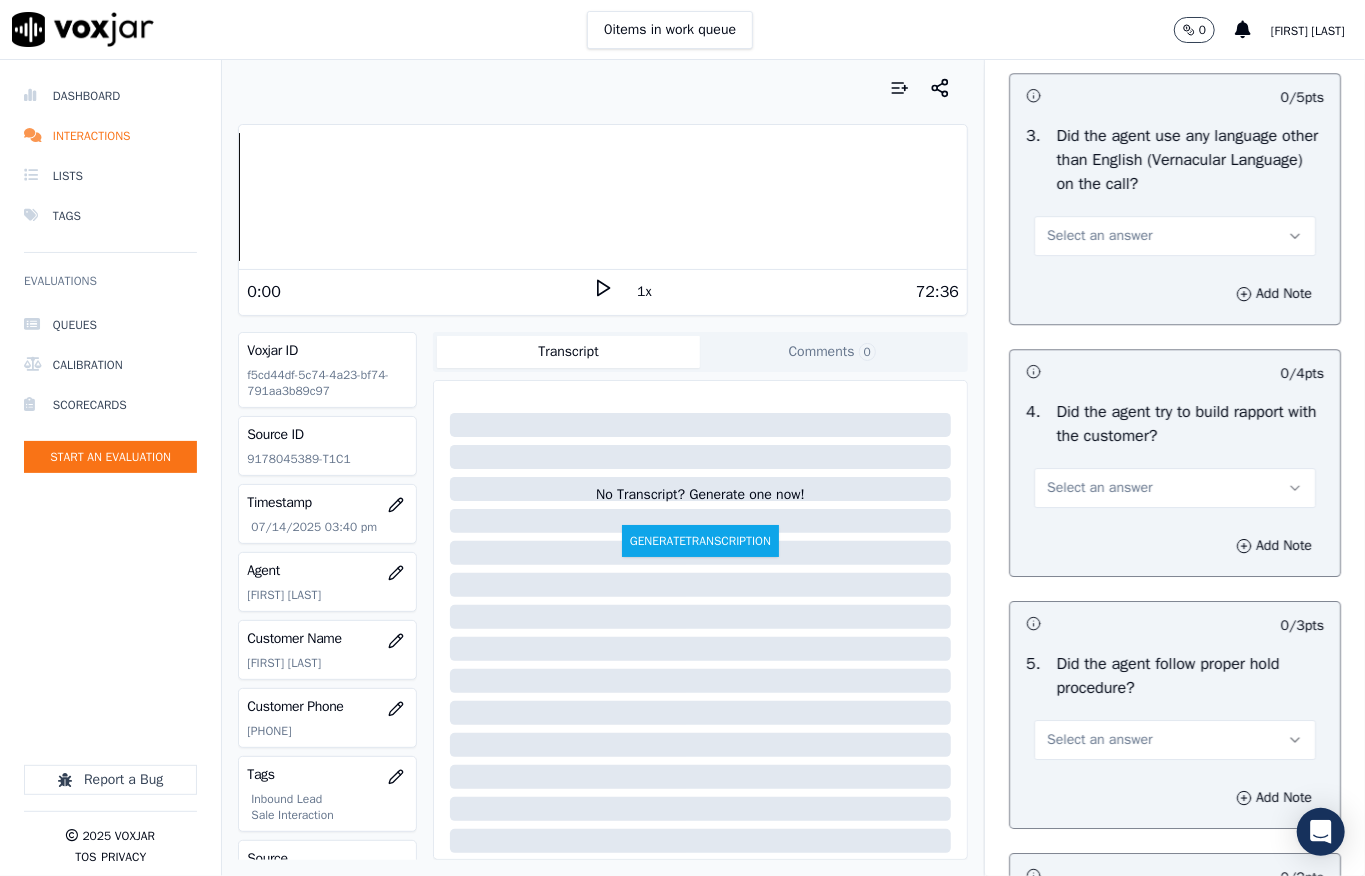 click on "Select an answer" at bounding box center [1099, 236] 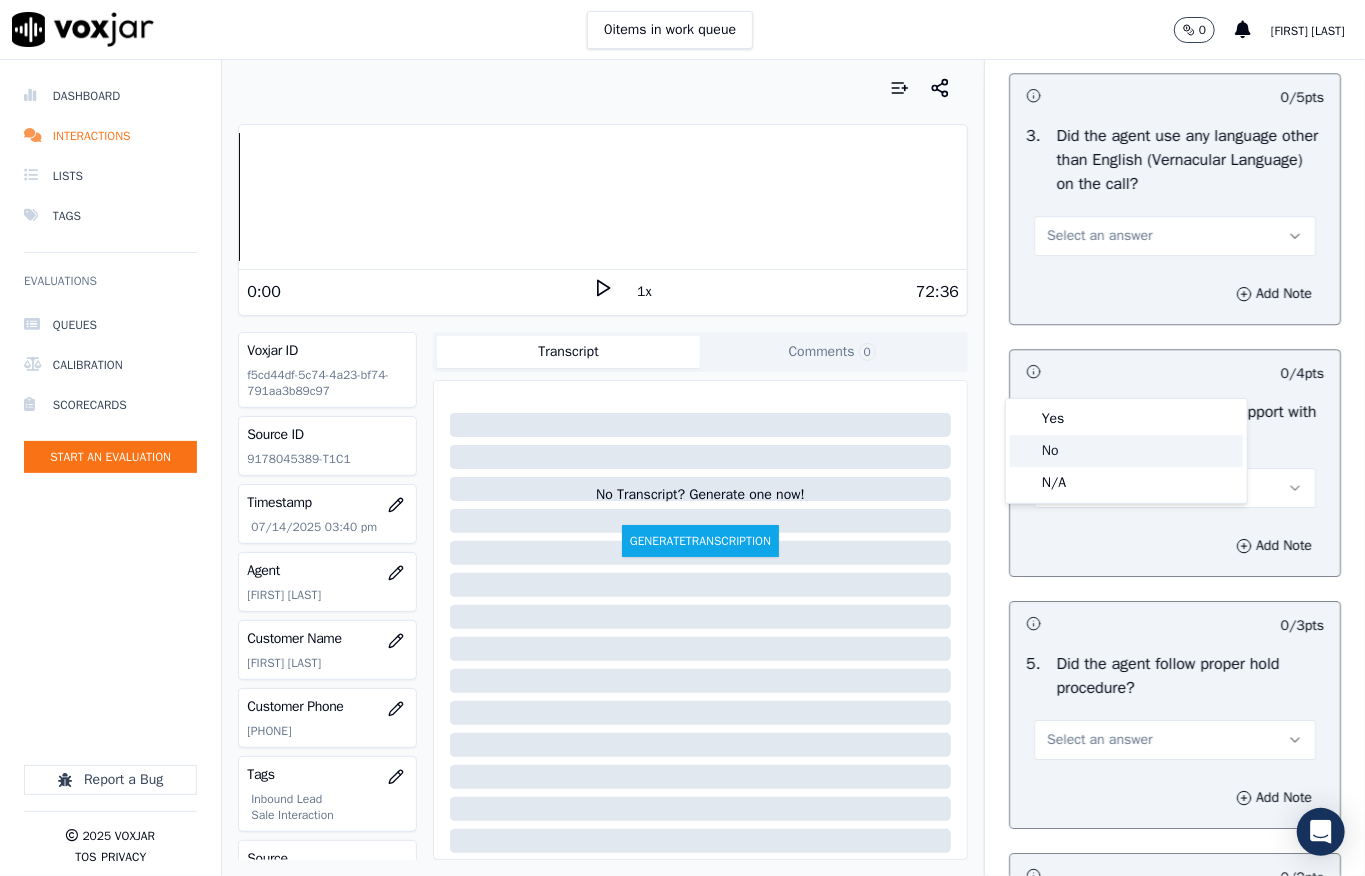 click on "No" 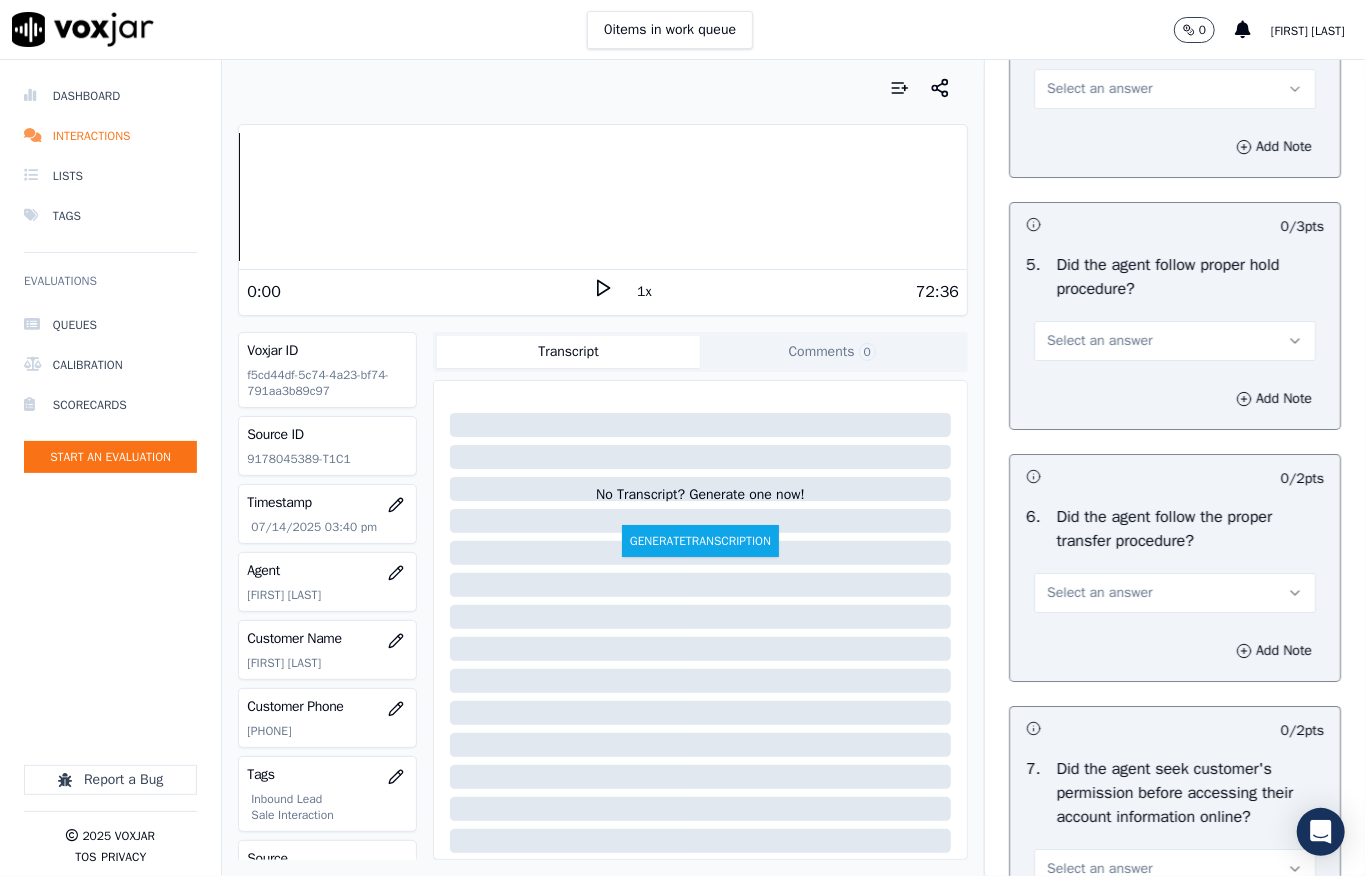 scroll, scrollTop: 3617, scrollLeft: 0, axis: vertical 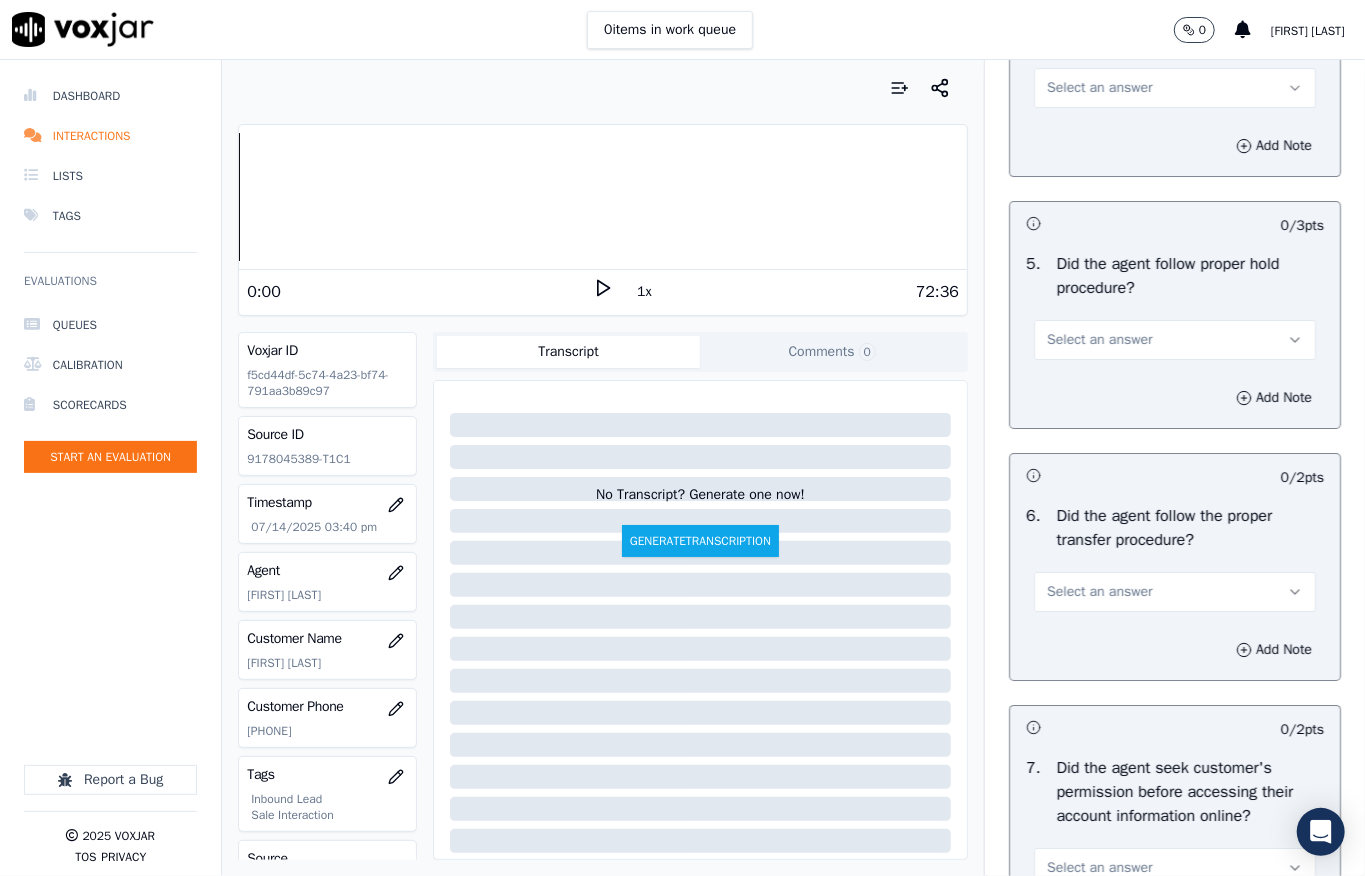 click on "Select an answer" at bounding box center [1099, 88] 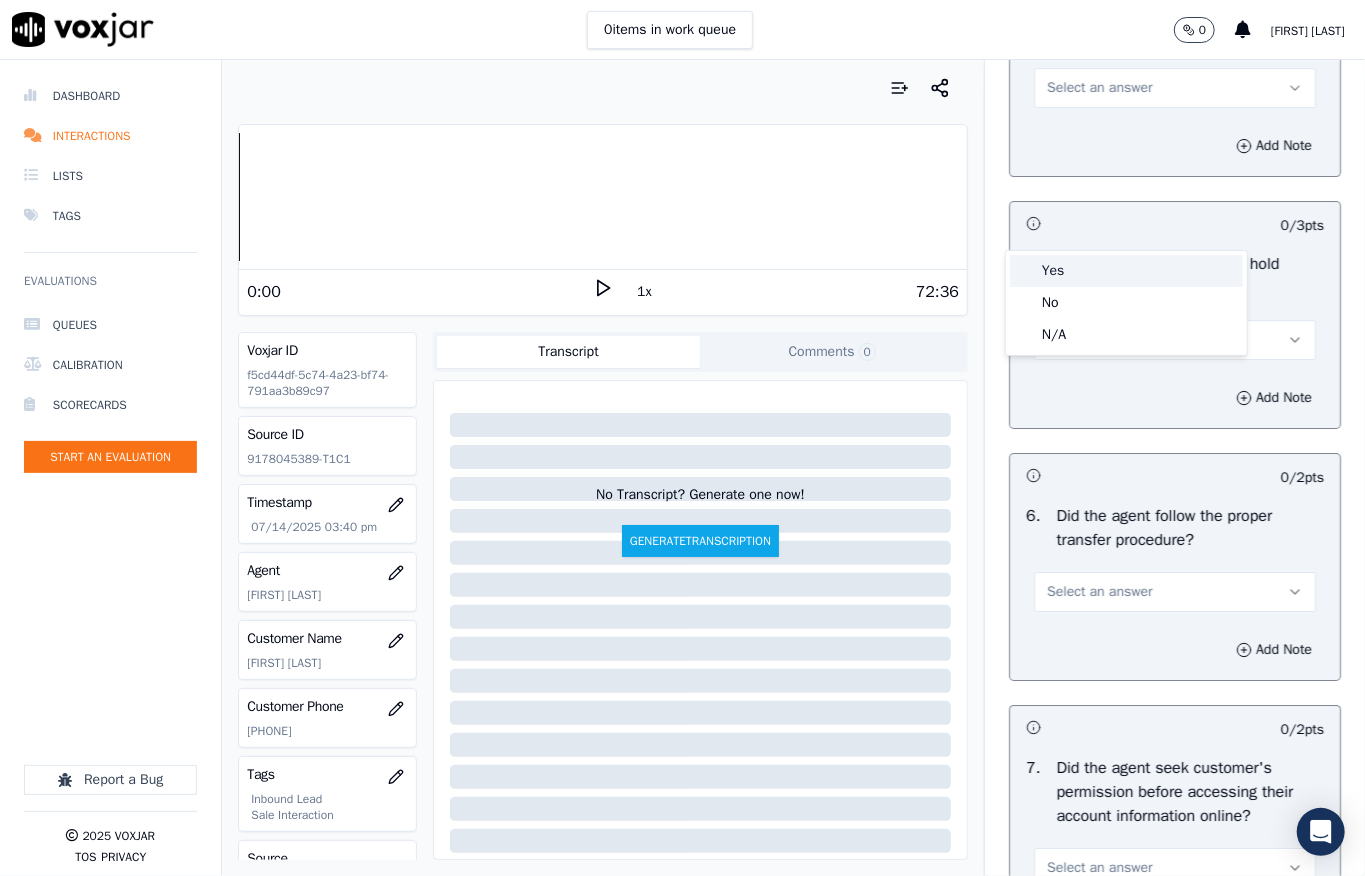 click on "Yes" at bounding box center [1126, 271] 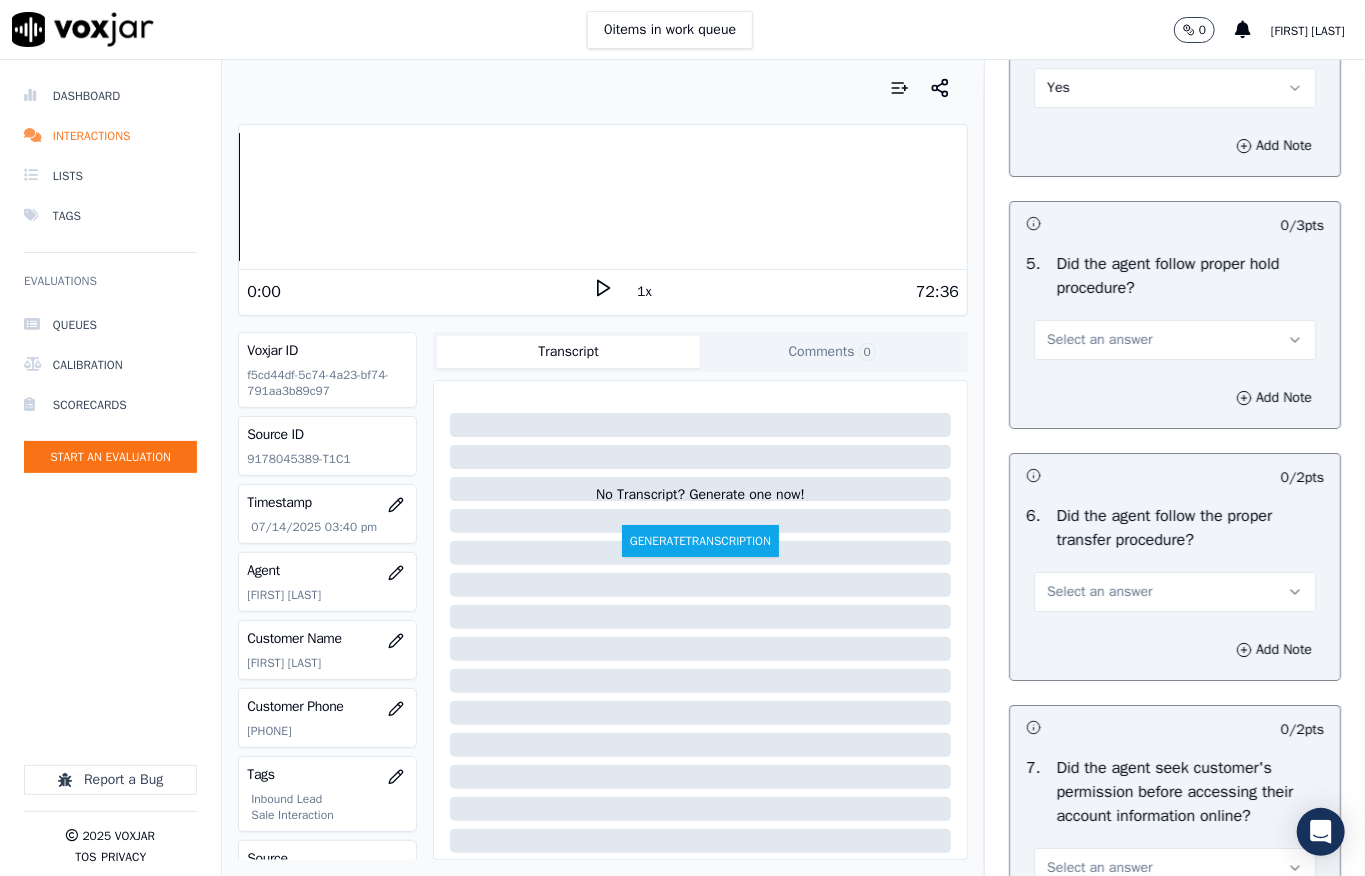 click on "Select an answer" at bounding box center [1099, 340] 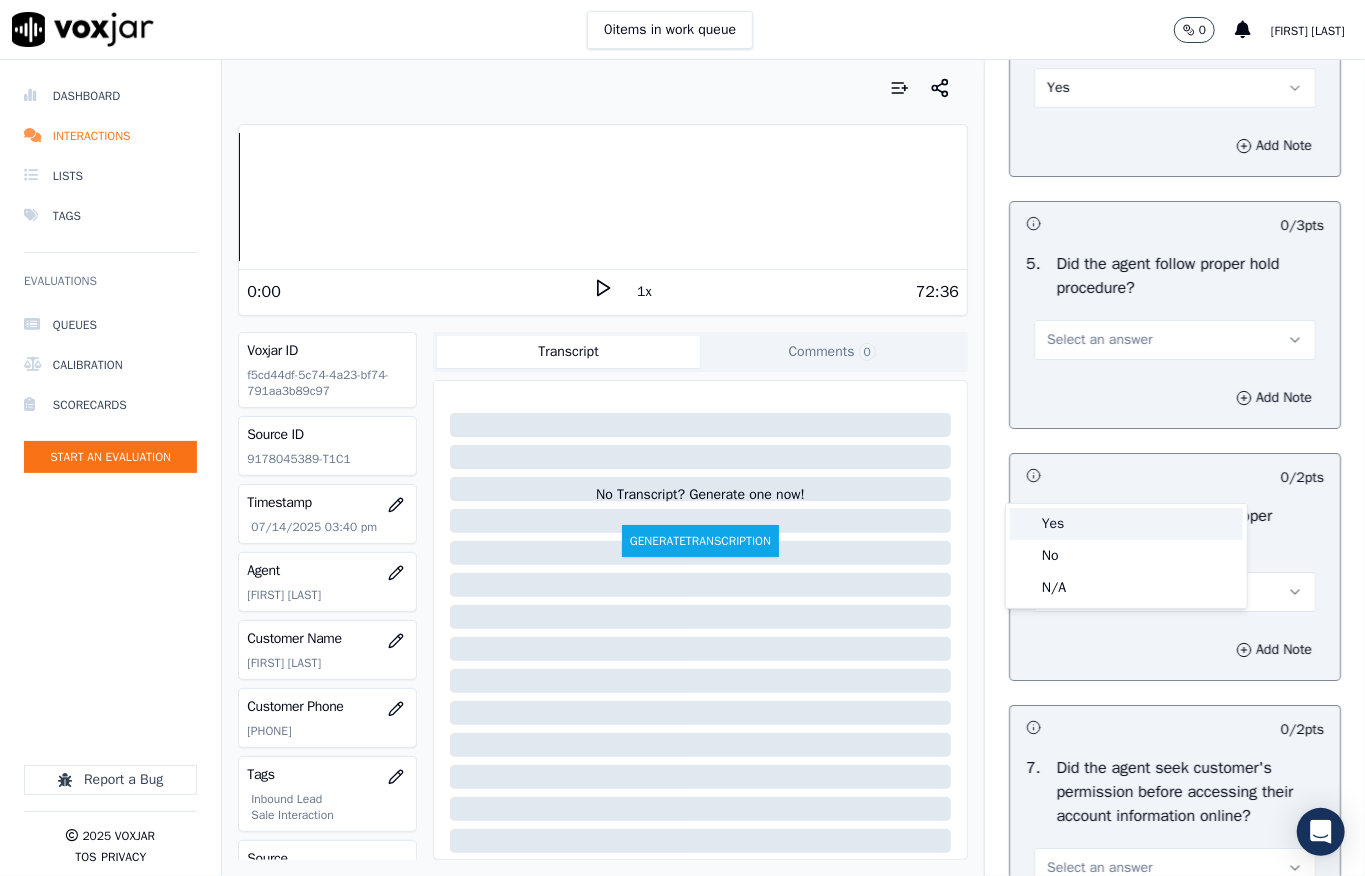drag, startPoint x: 1064, startPoint y: 526, endPoint x: 1072, endPoint y: 474, distance: 52.611786 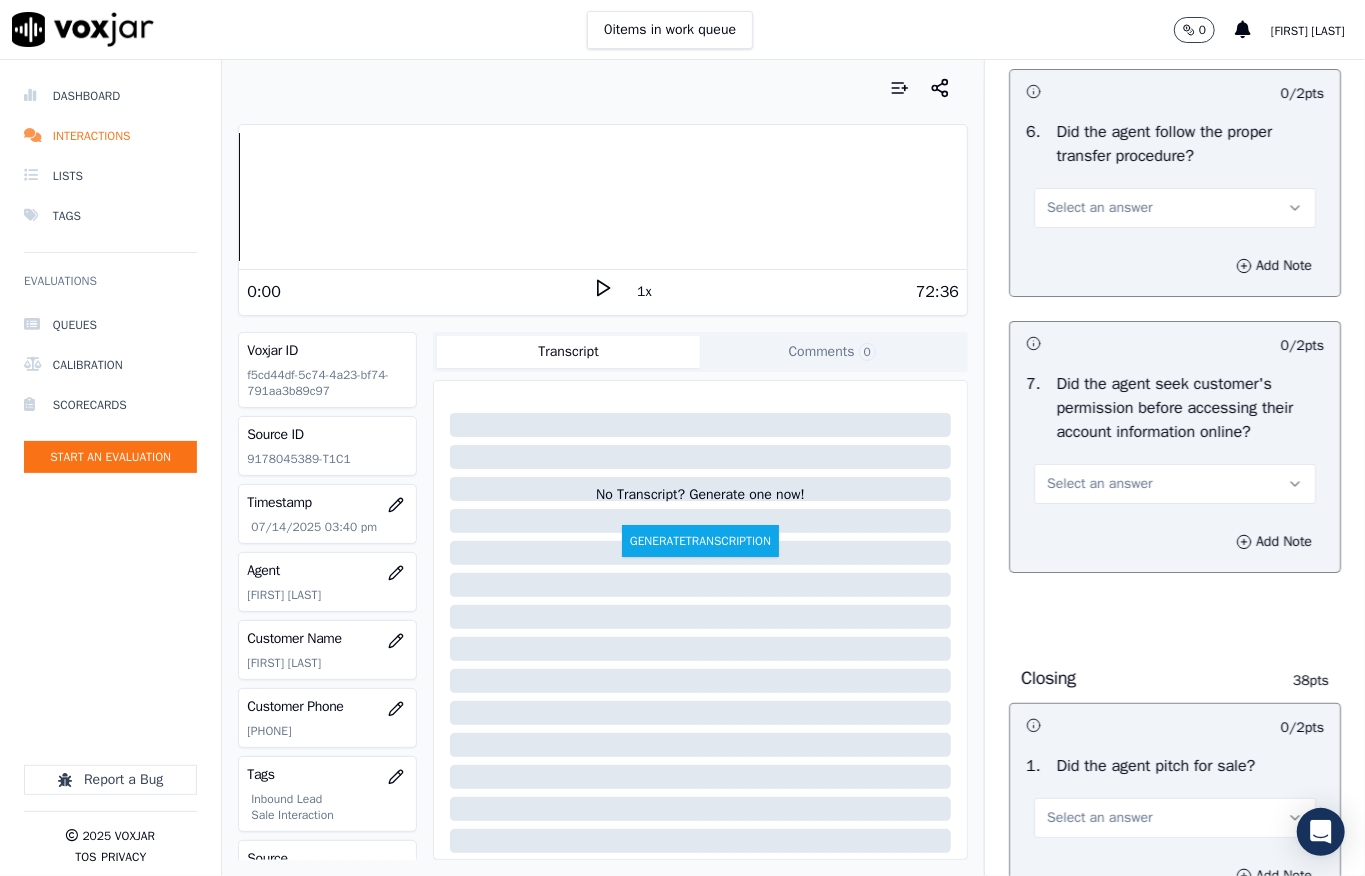 scroll, scrollTop: 4017, scrollLeft: 0, axis: vertical 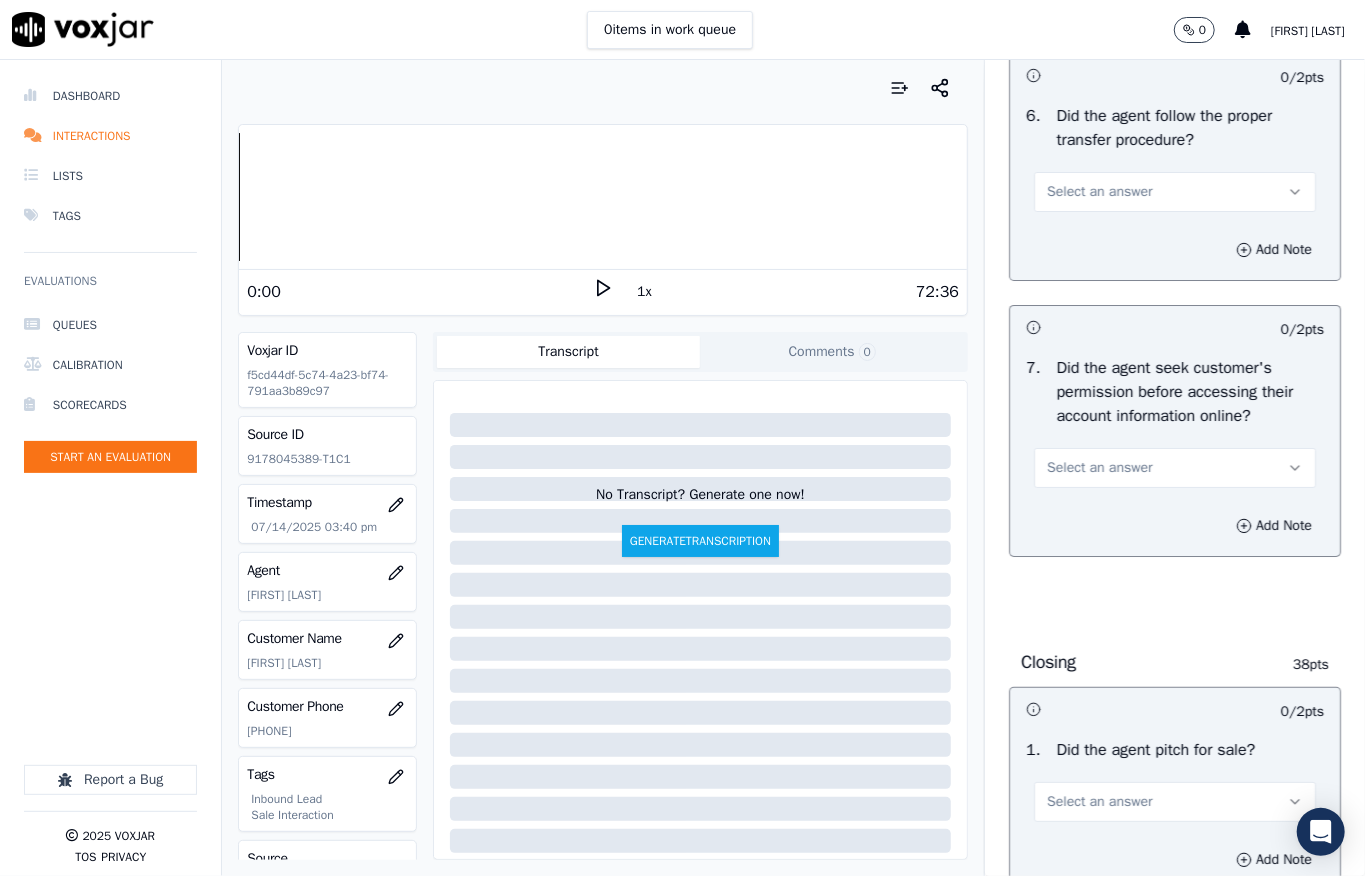 click on "Select an answer" at bounding box center [1175, 192] 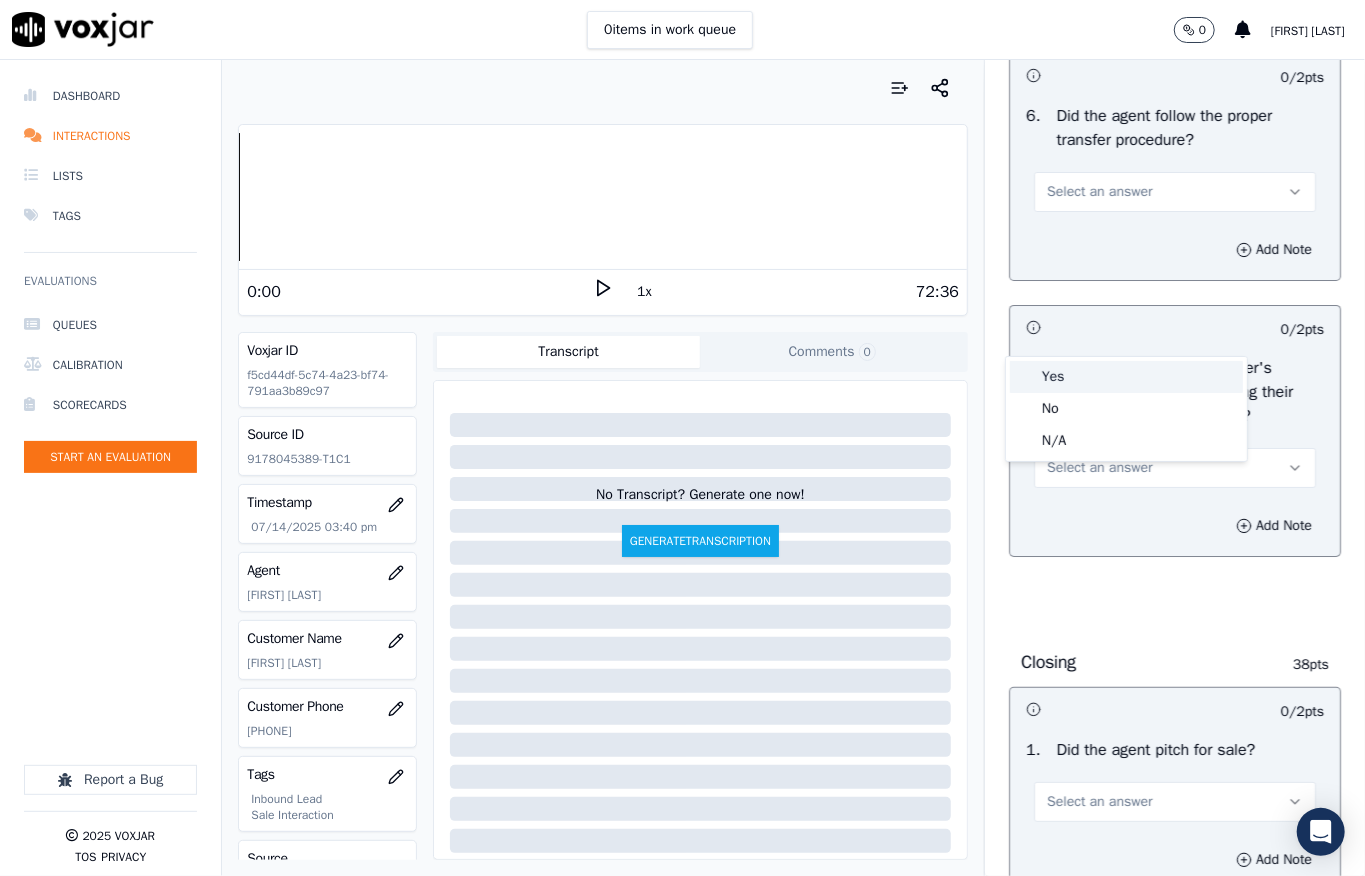 click on "Yes" at bounding box center [1126, 377] 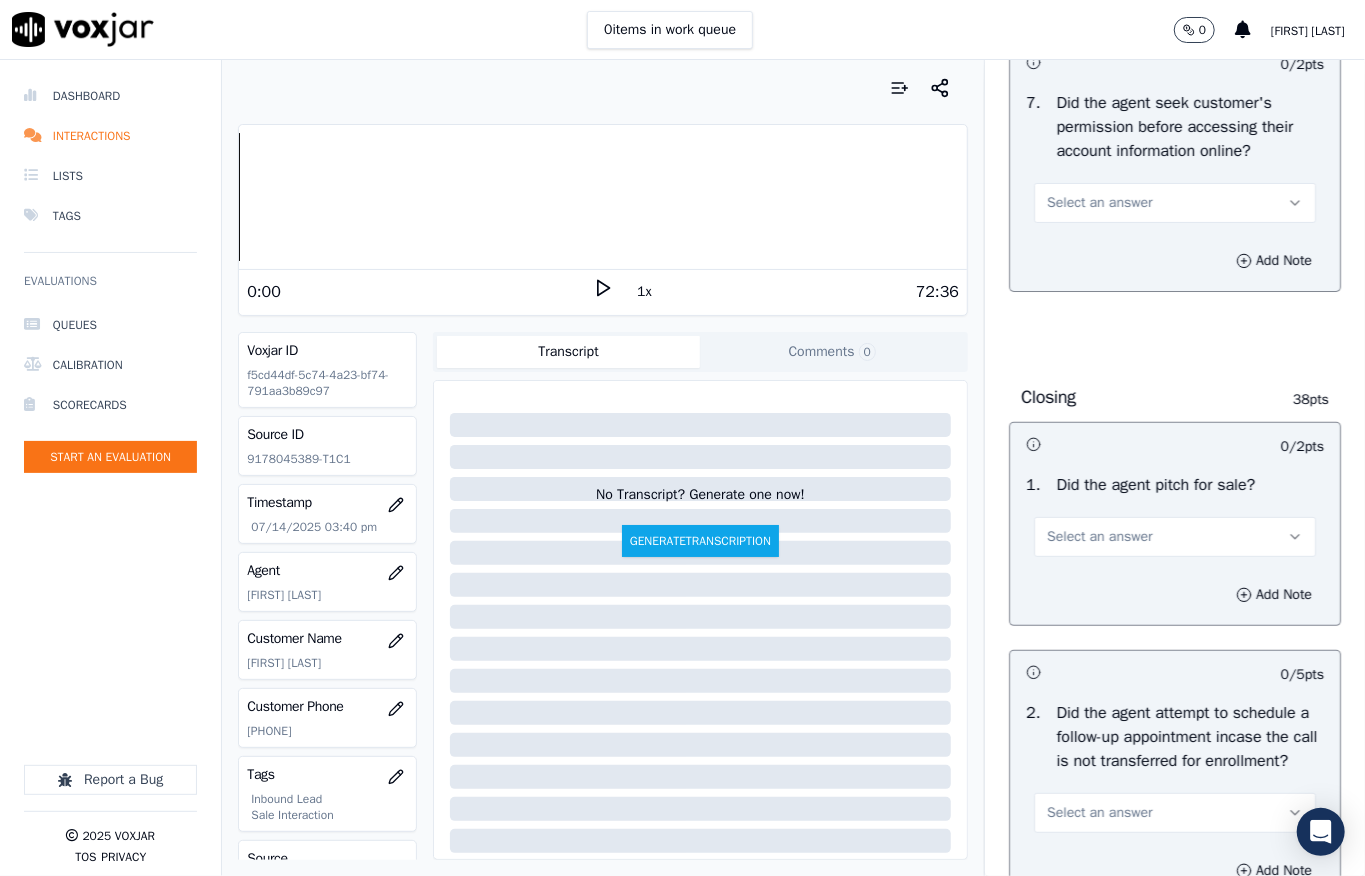 scroll, scrollTop: 4284, scrollLeft: 0, axis: vertical 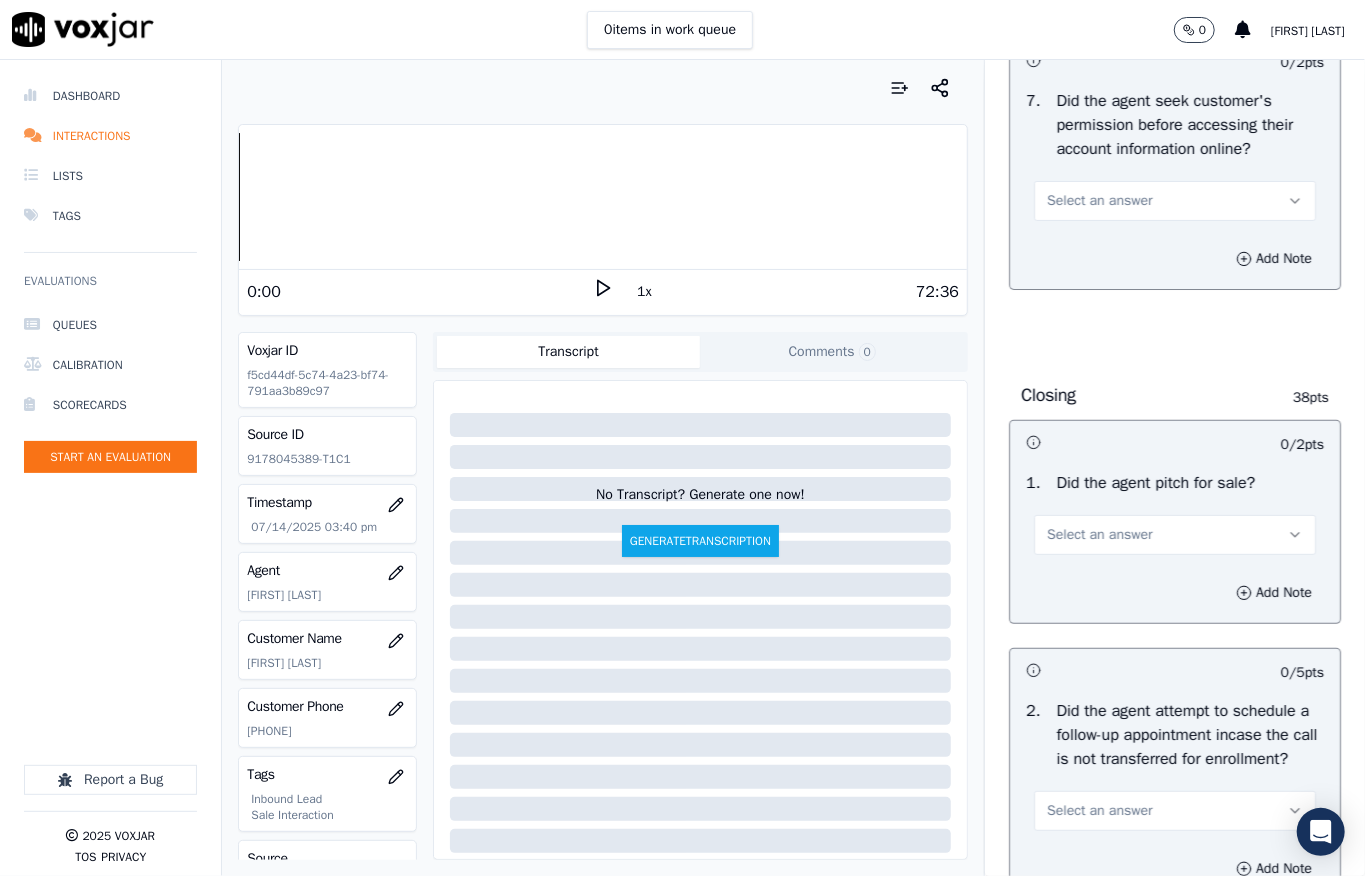 click on "Select an answer" at bounding box center [1175, 191] 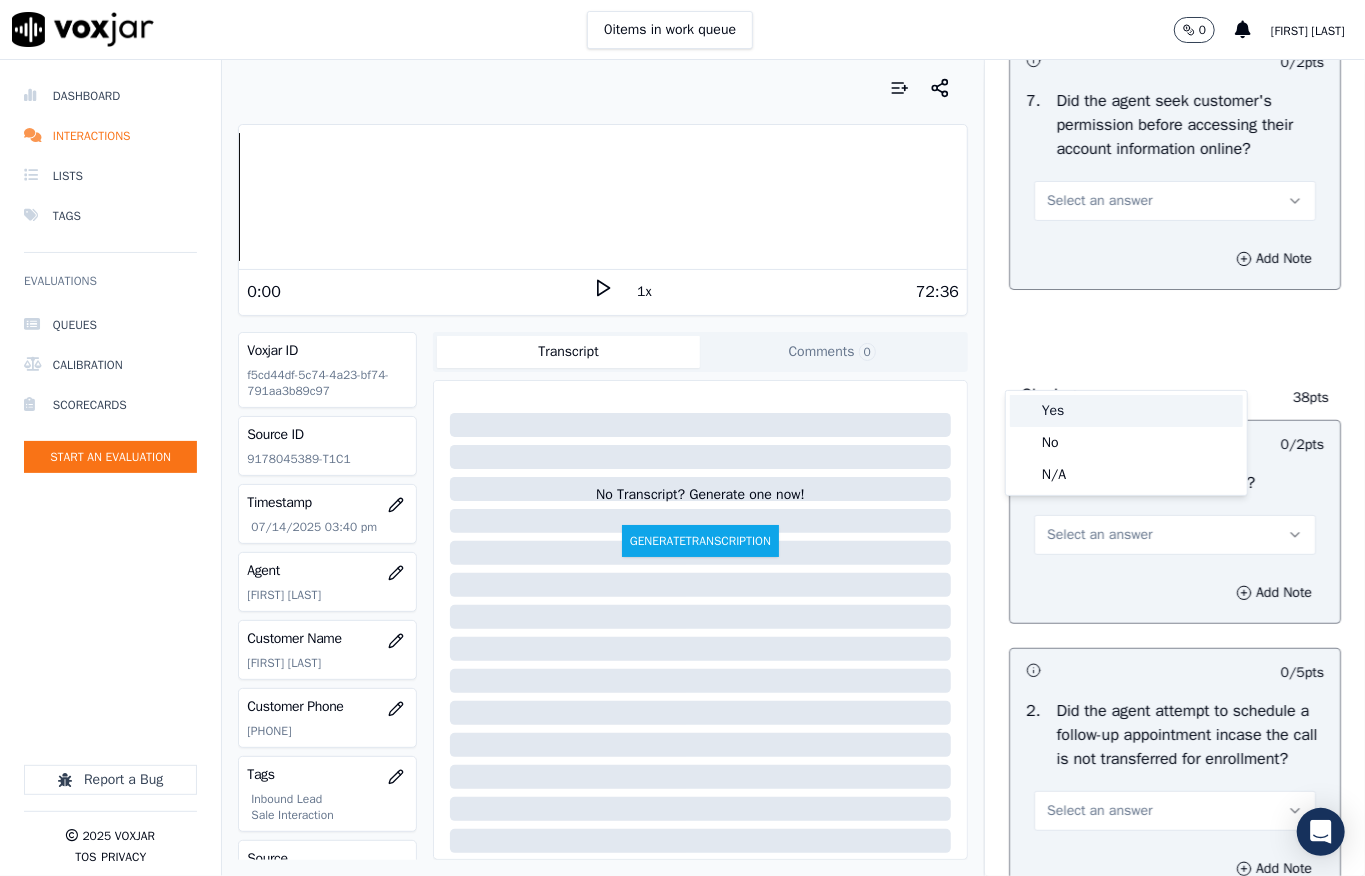 click on "Yes" at bounding box center (1126, 411) 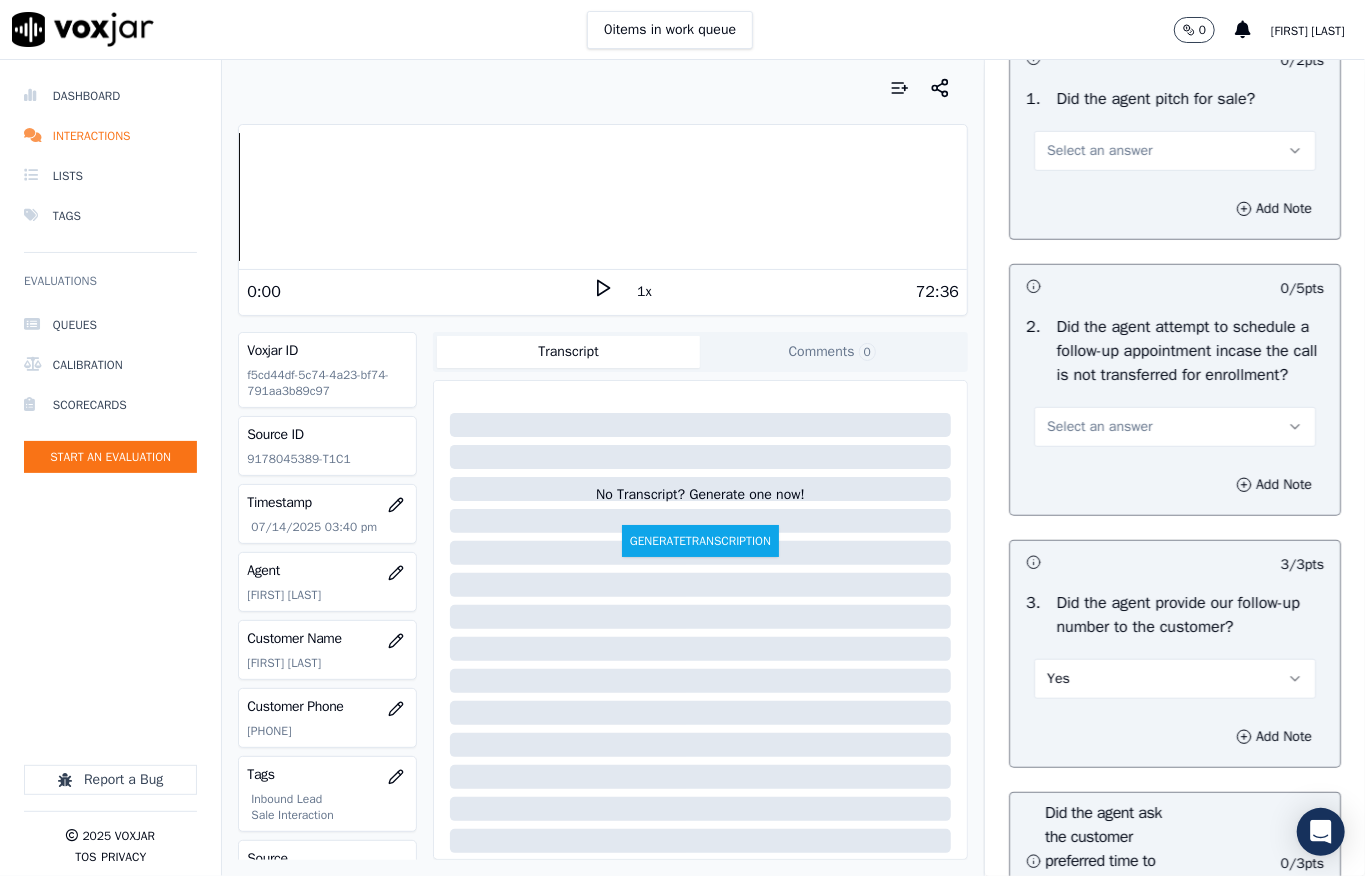 scroll, scrollTop: 4684, scrollLeft: 0, axis: vertical 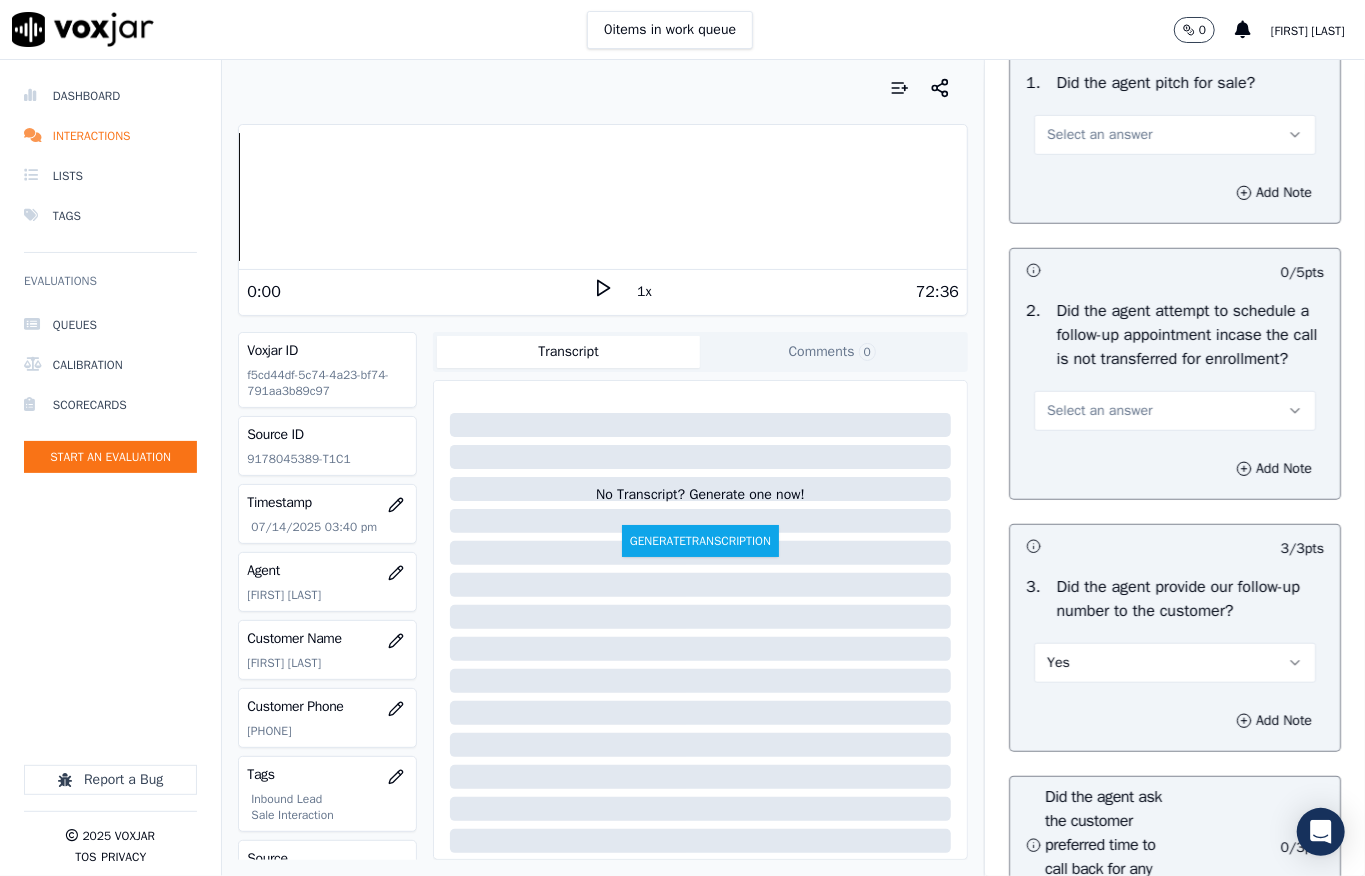 click on "Select an answer" at bounding box center (1099, 135) 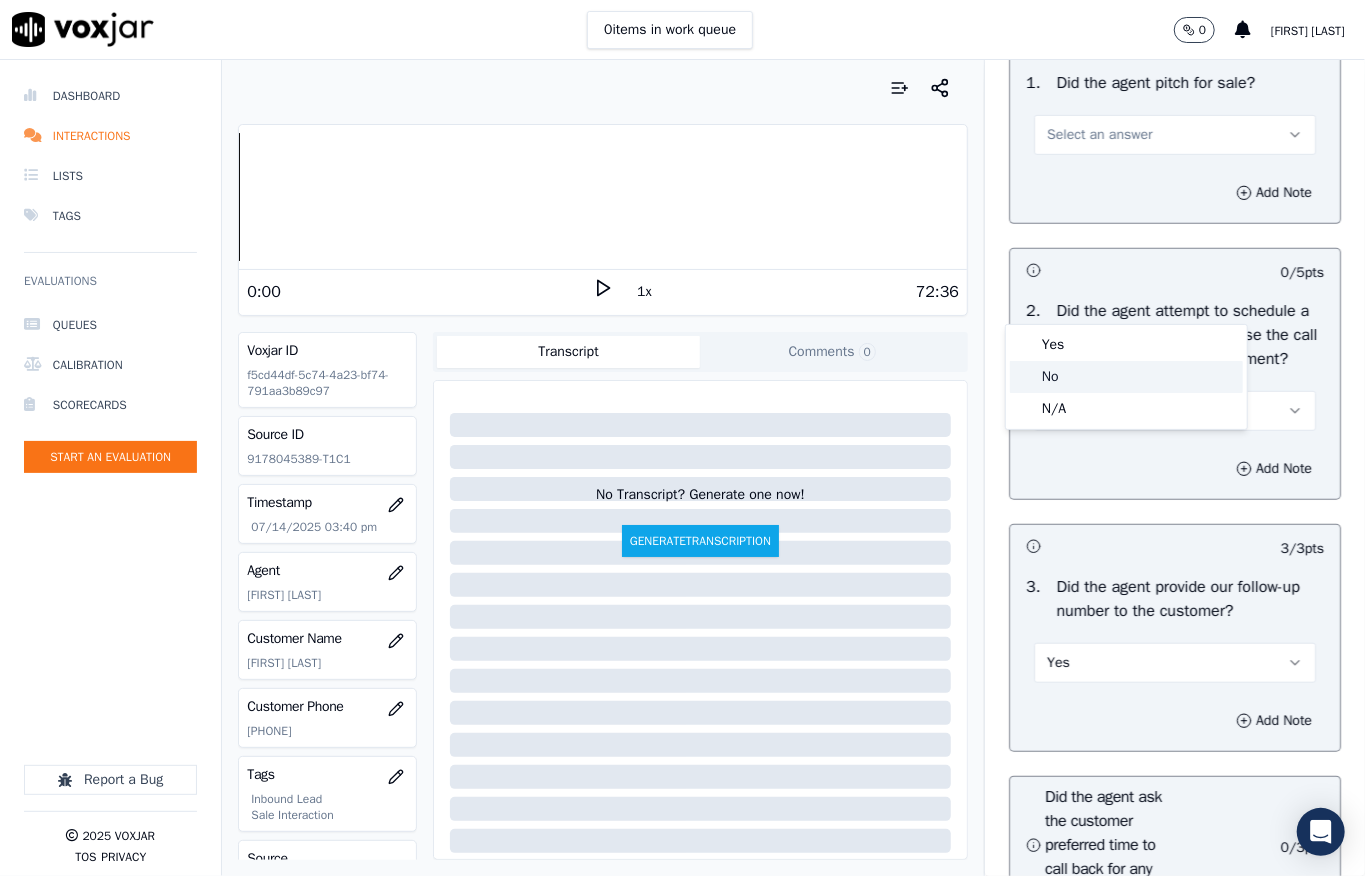 click on "Yes" at bounding box center (1126, 345) 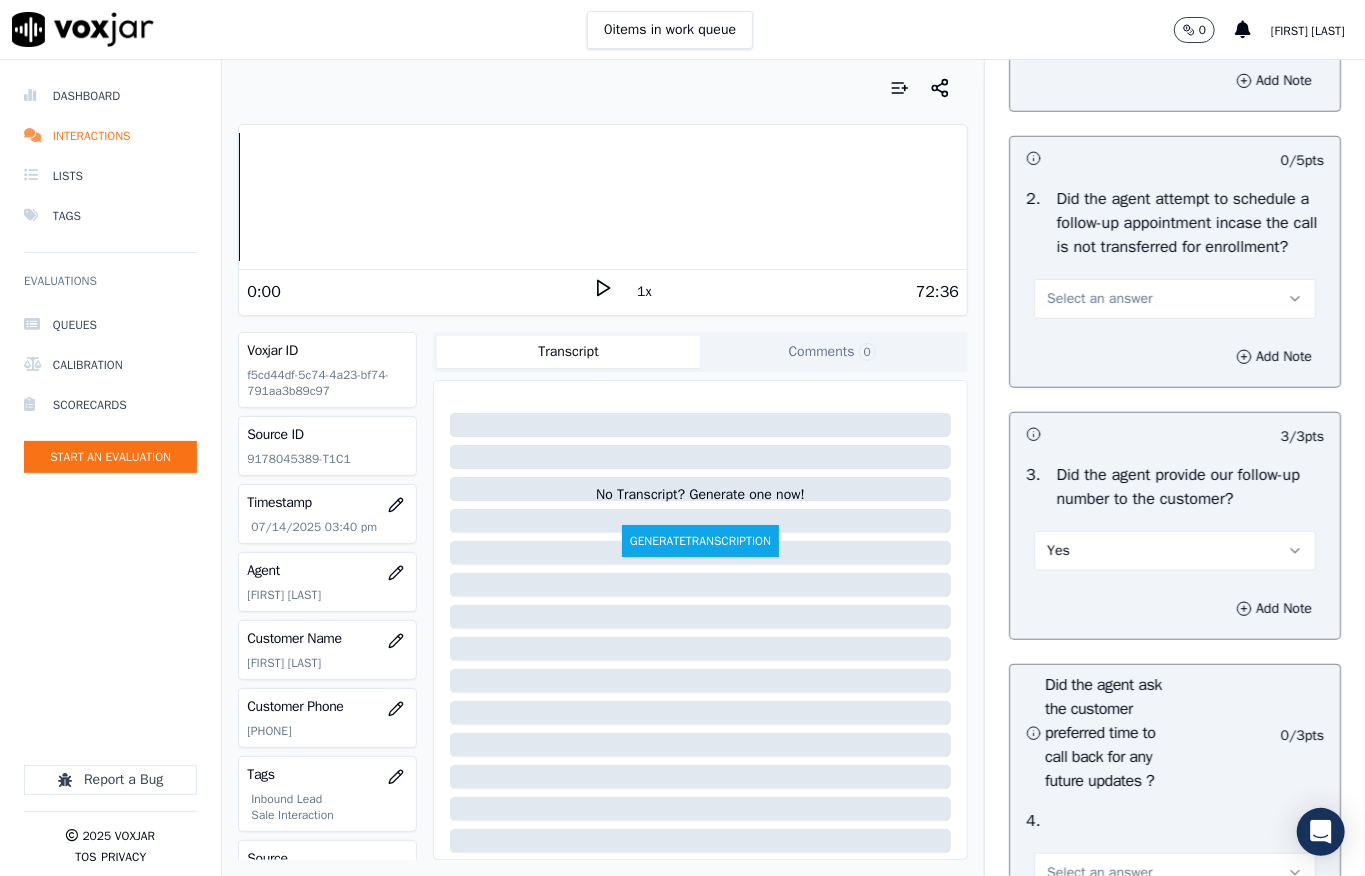 scroll, scrollTop: 4950, scrollLeft: 0, axis: vertical 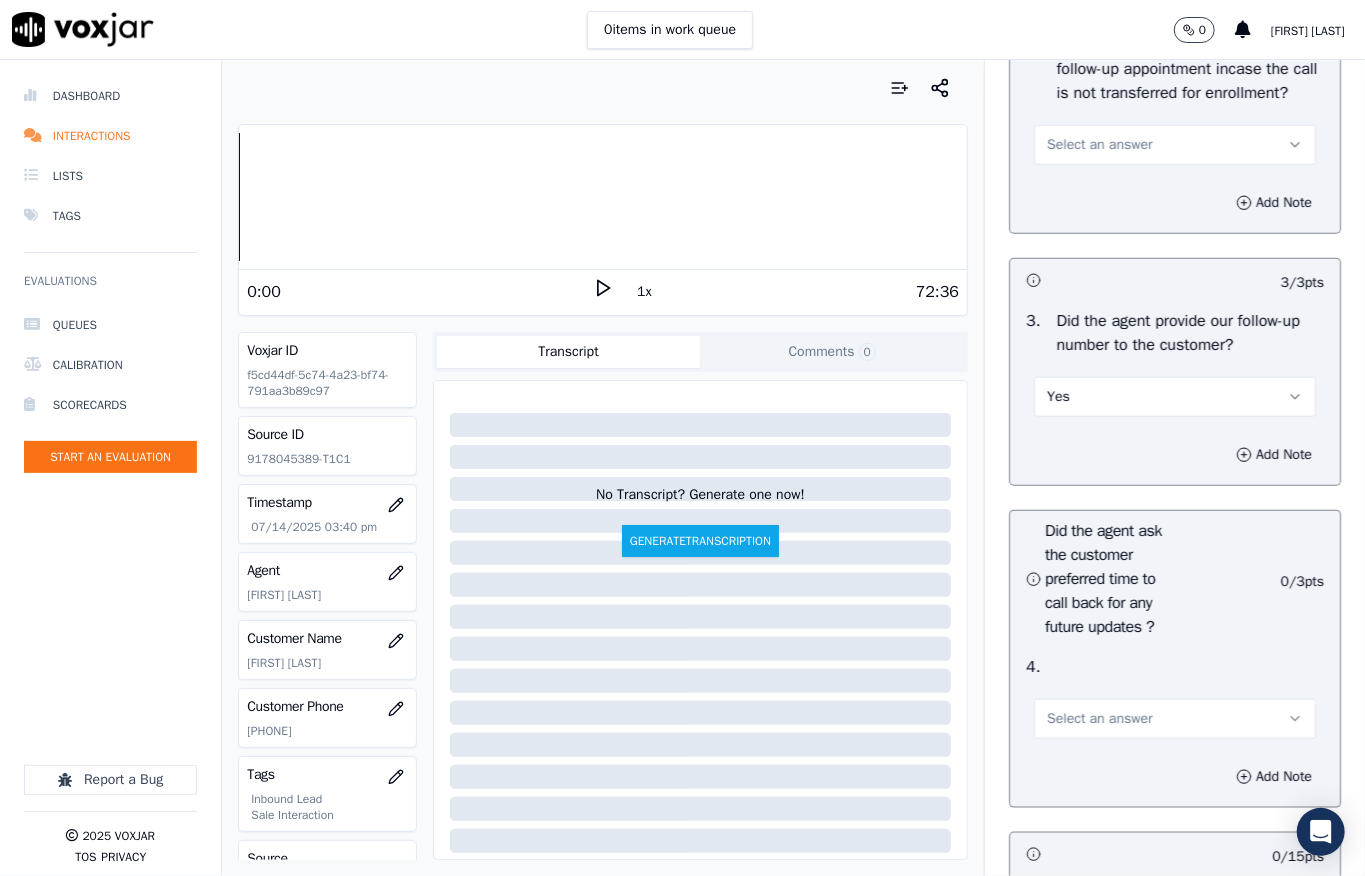 click on "Select an answer" at bounding box center (1099, 145) 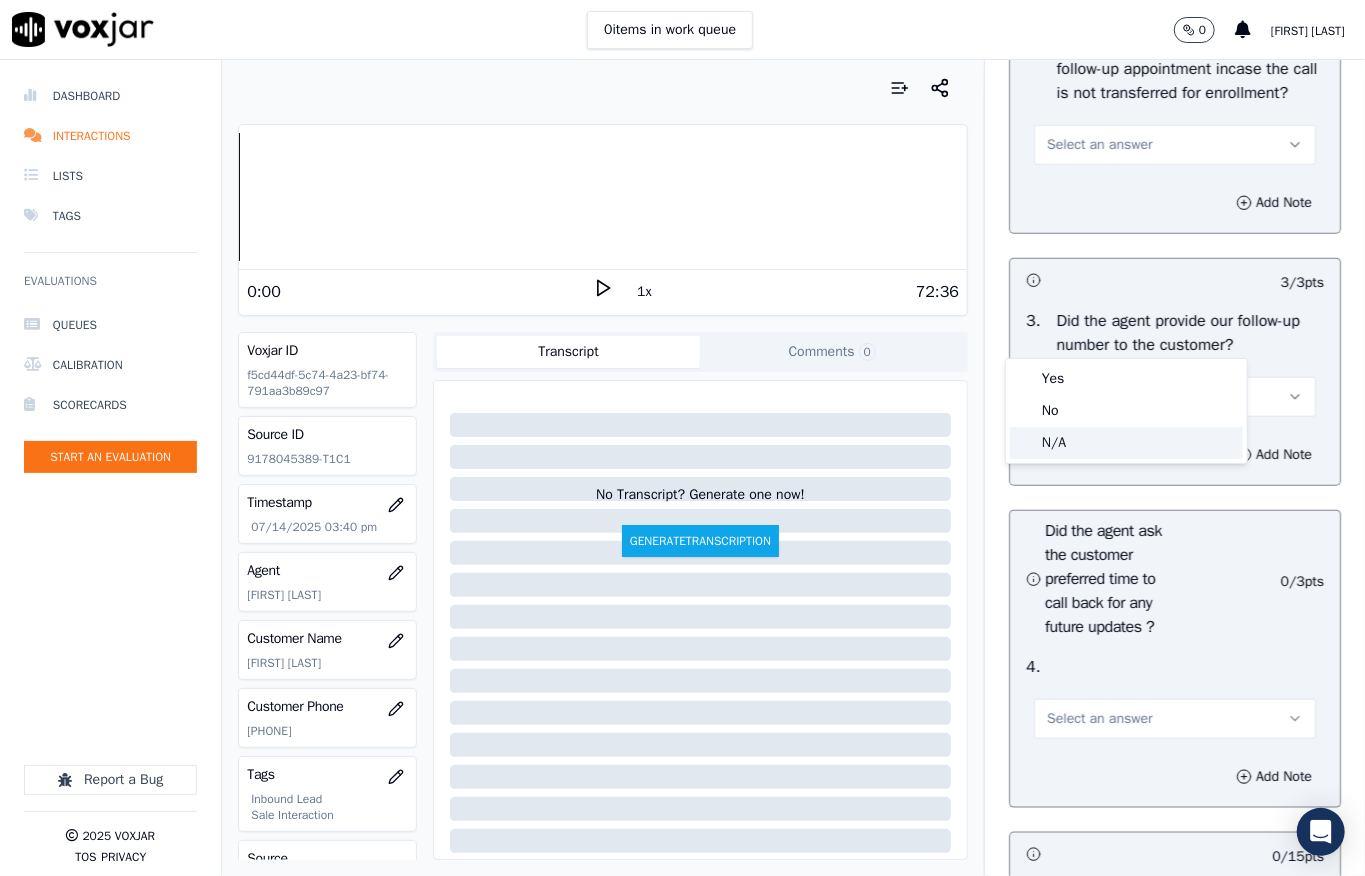 click on "N/A" 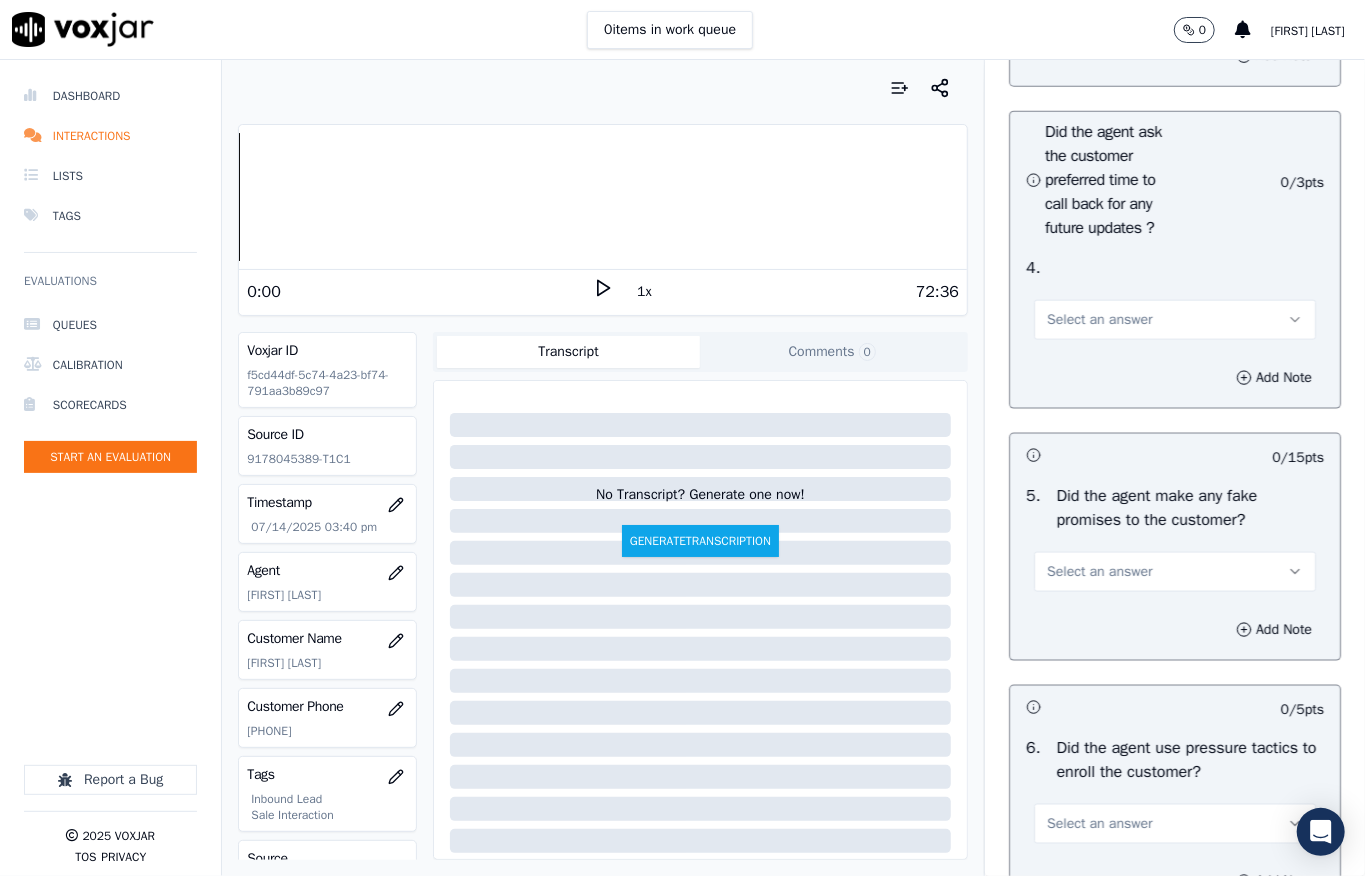 scroll, scrollTop: 5617, scrollLeft: 0, axis: vertical 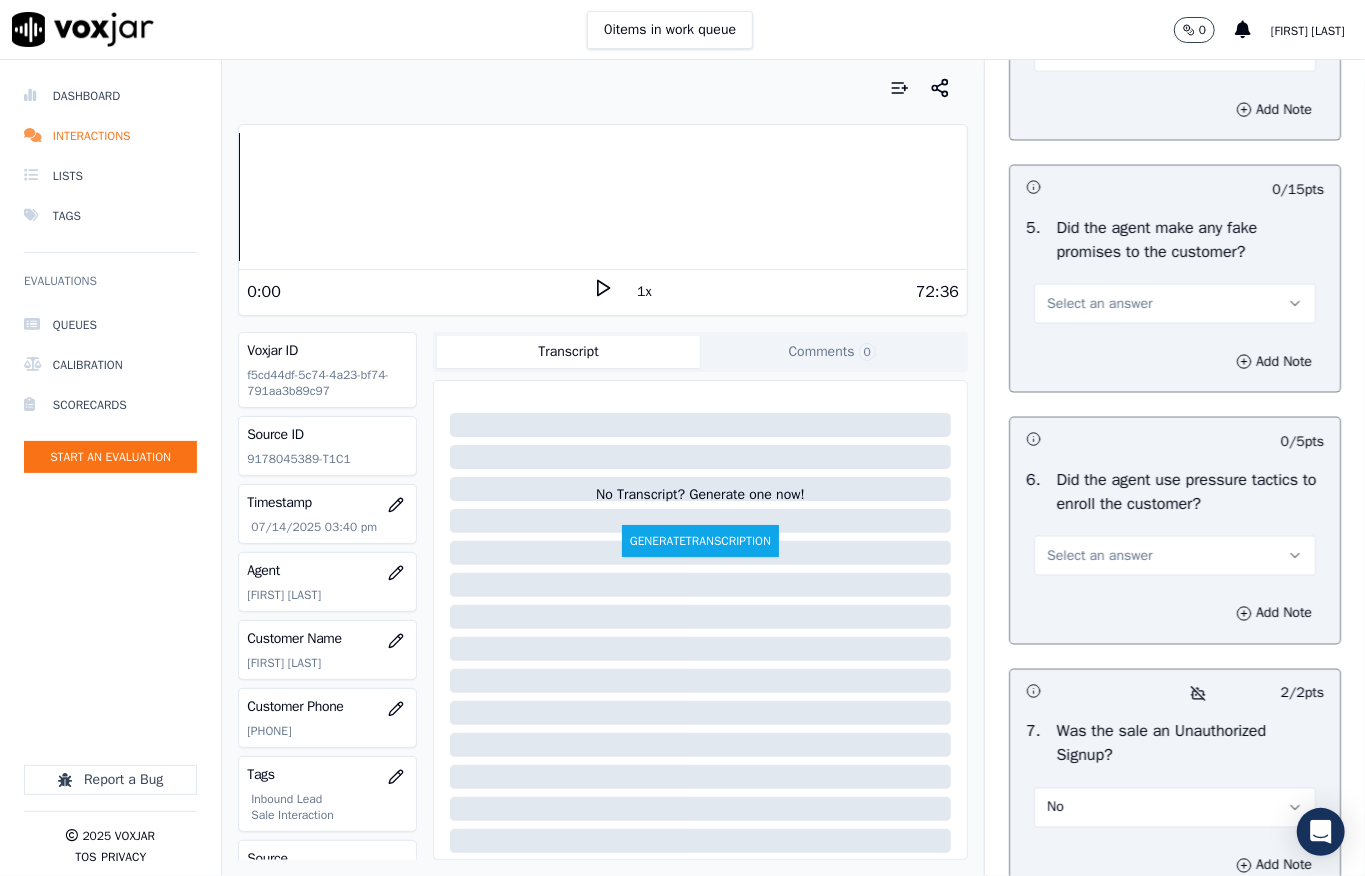 click on "Select an answer" at bounding box center [1099, 52] 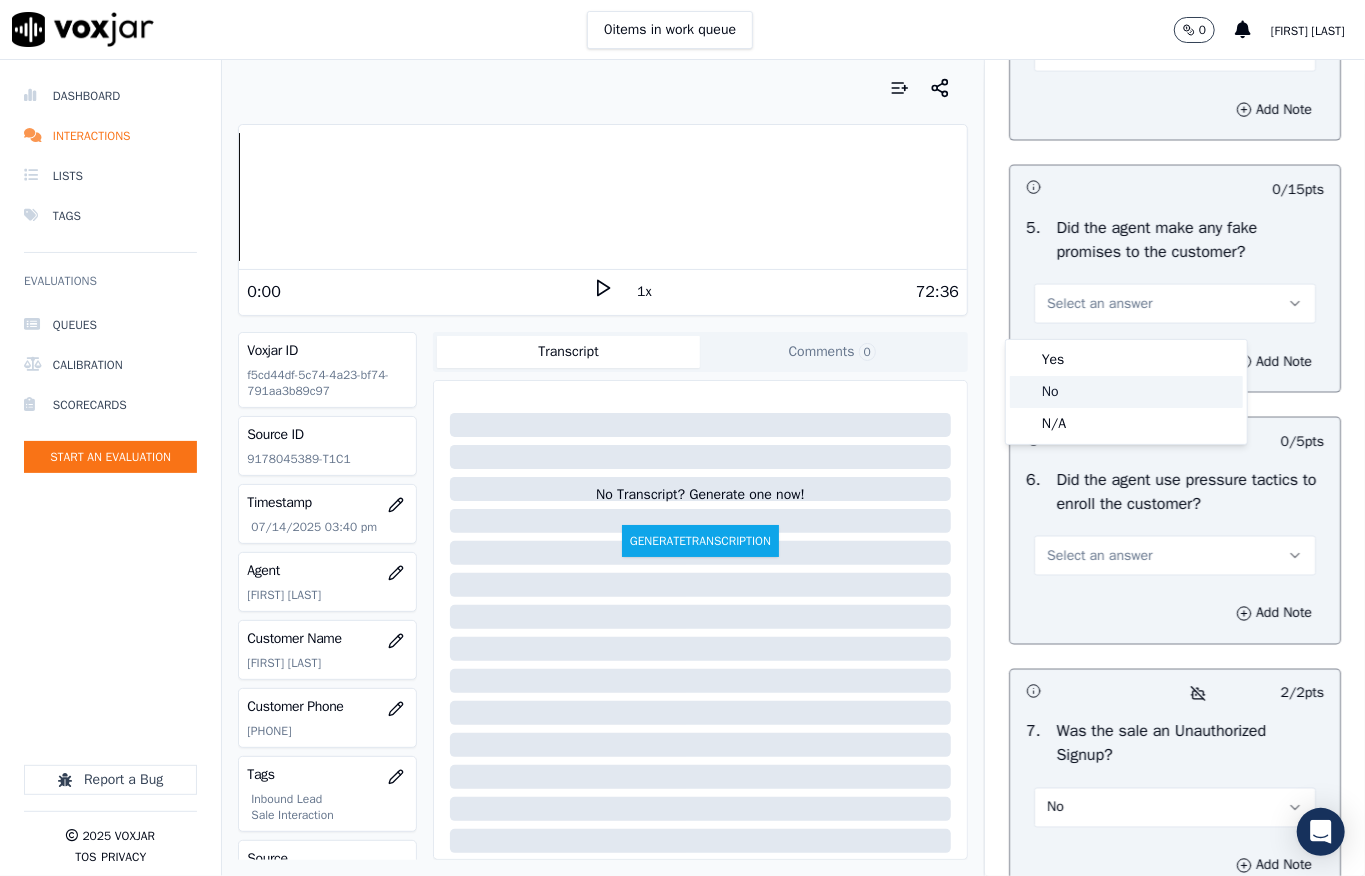 click on "No" 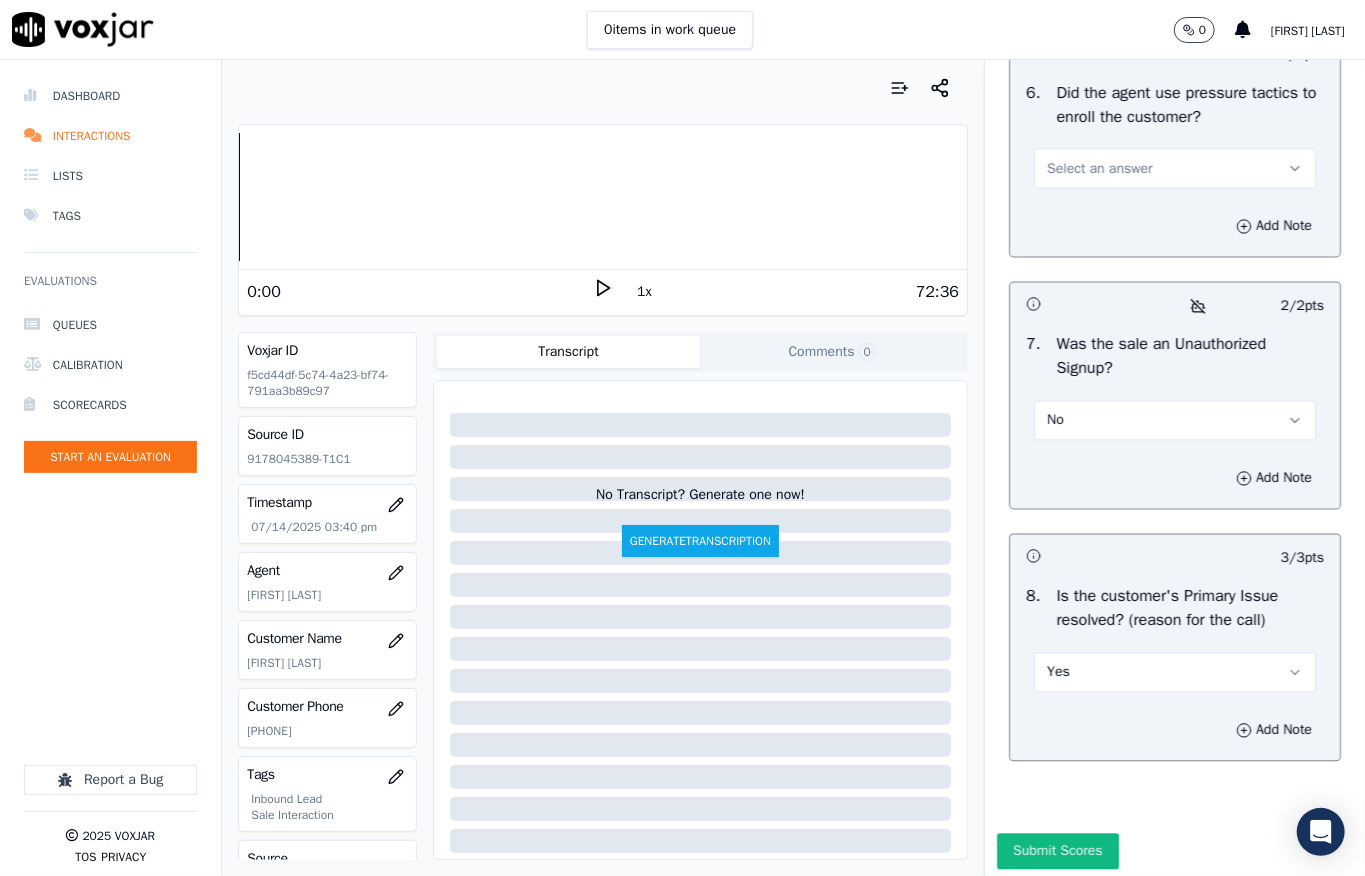 scroll, scrollTop: 6017, scrollLeft: 0, axis: vertical 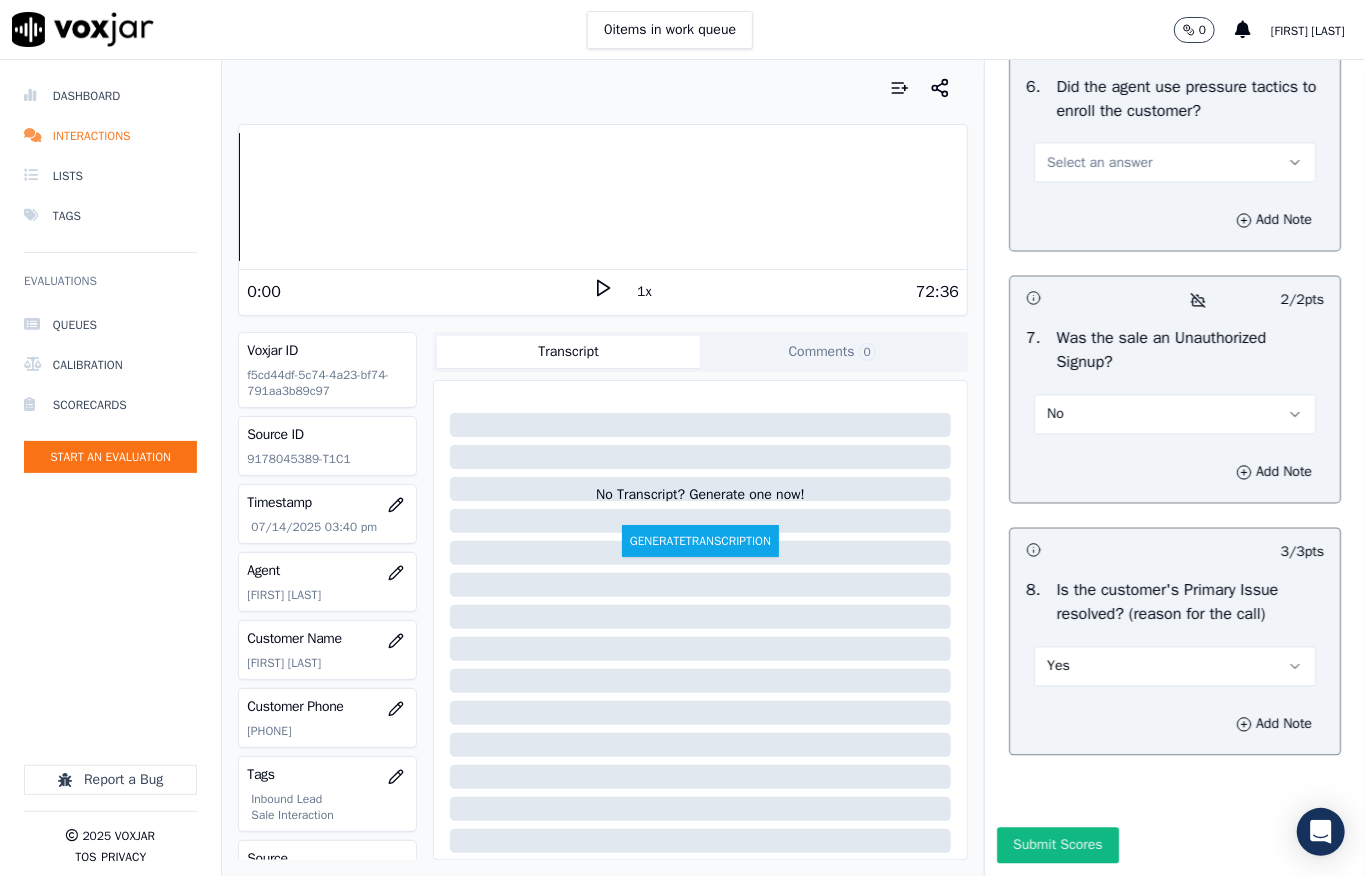 click on "Select an answer" at bounding box center [1099, -89] 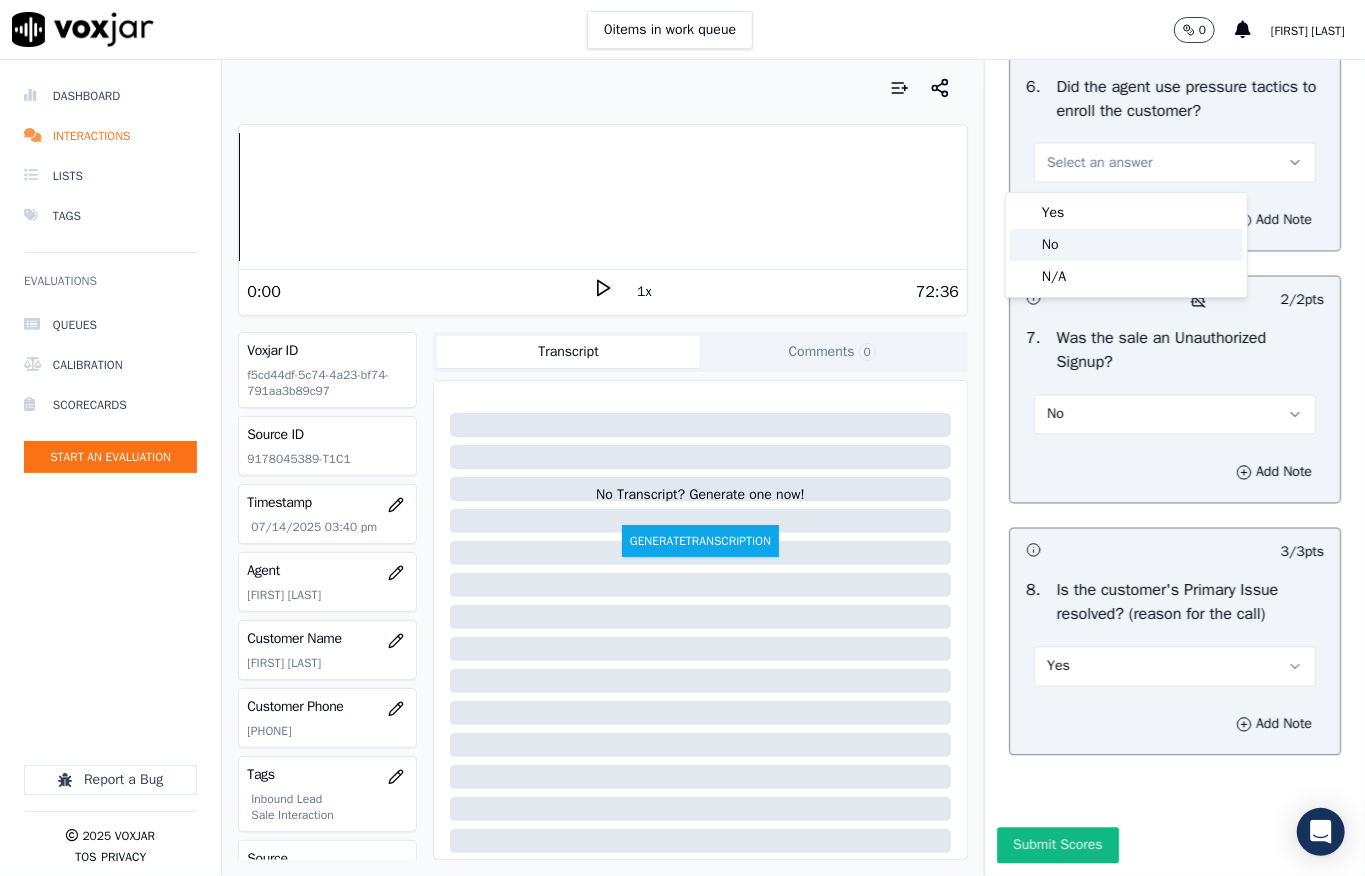 click on "No" 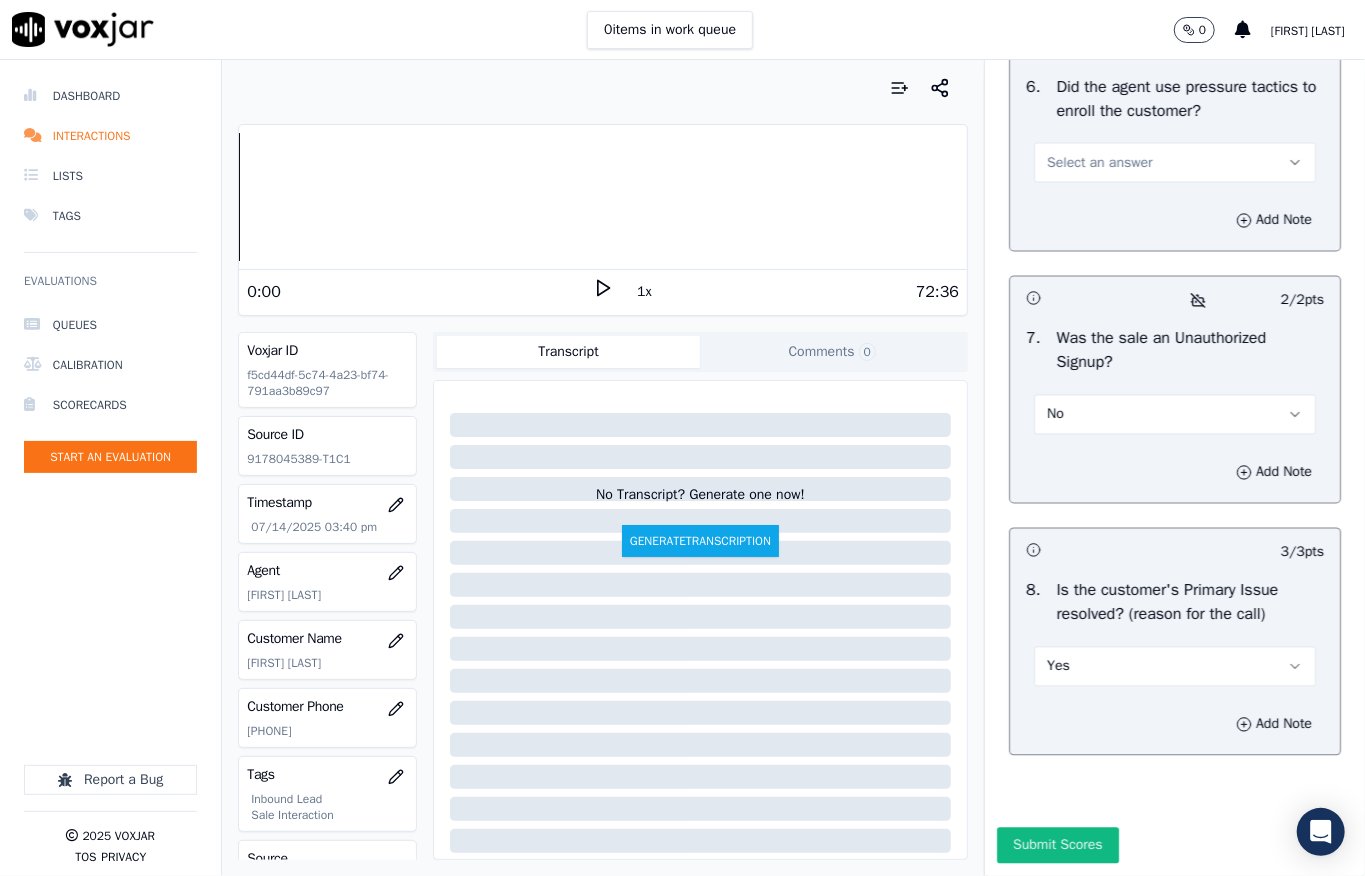 scroll, scrollTop: 6150, scrollLeft: 0, axis: vertical 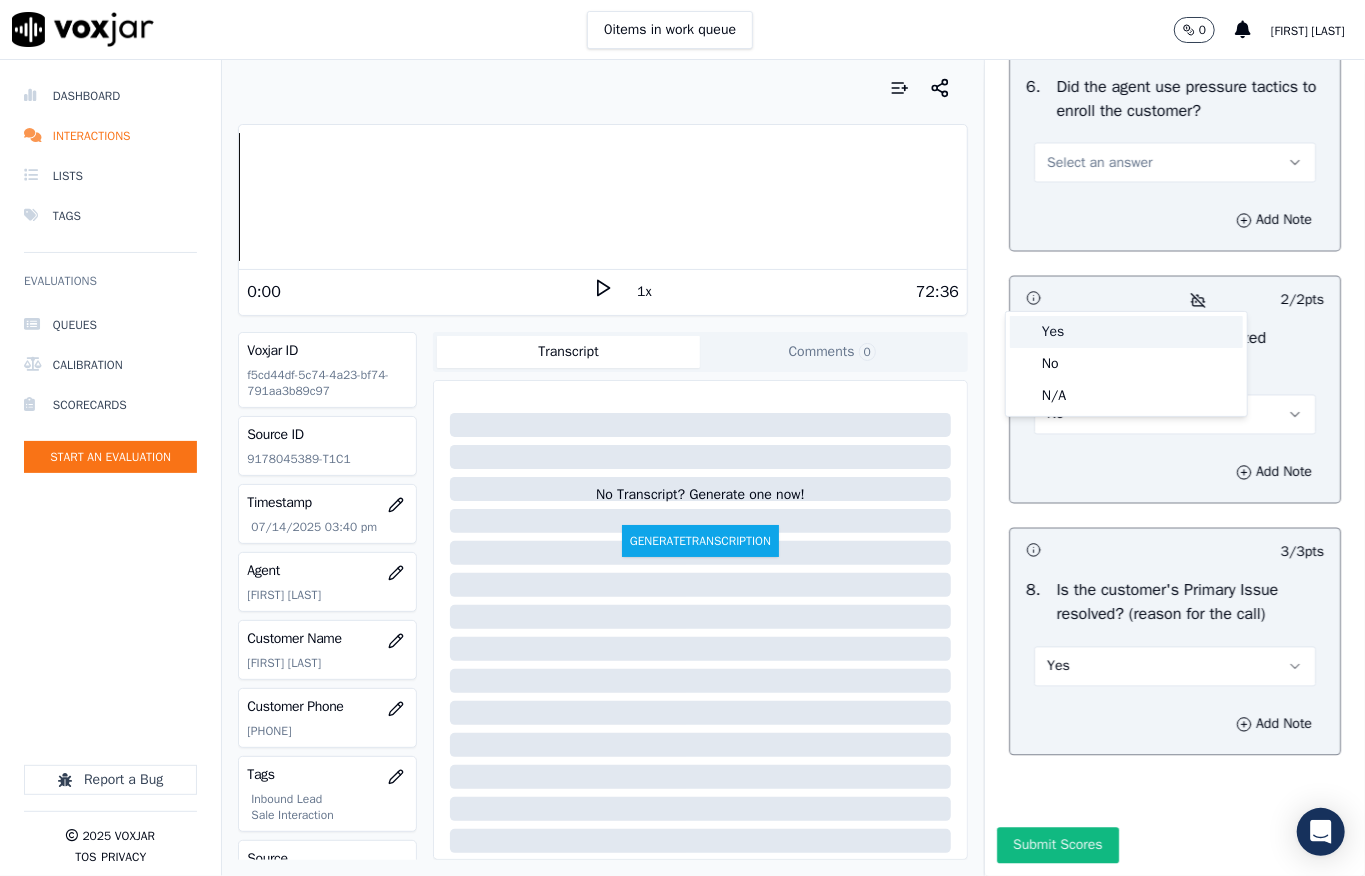 click on "Yes" at bounding box center (1126, 332) 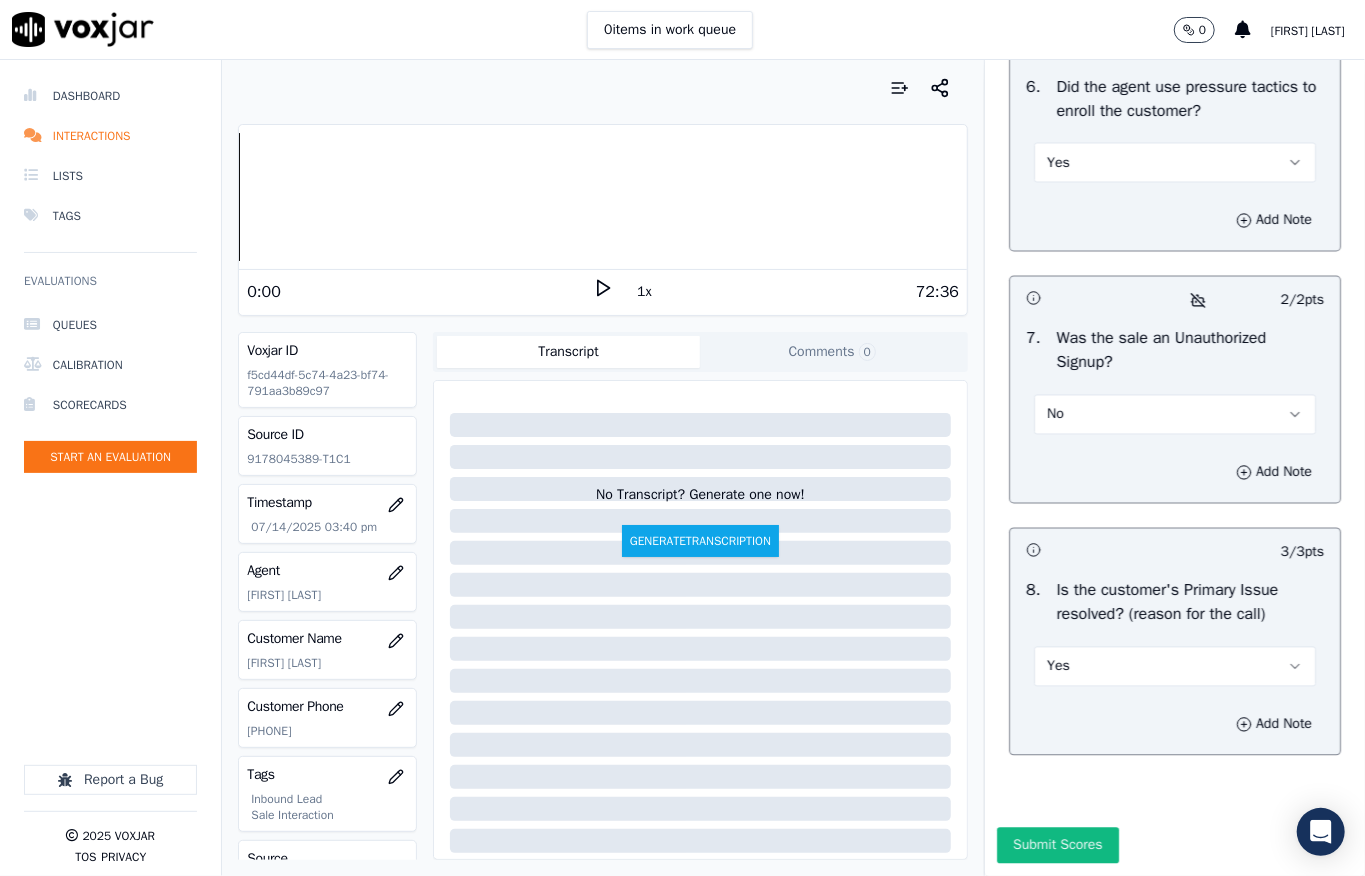 click on "Yes" at bounding box center (1175, 163) 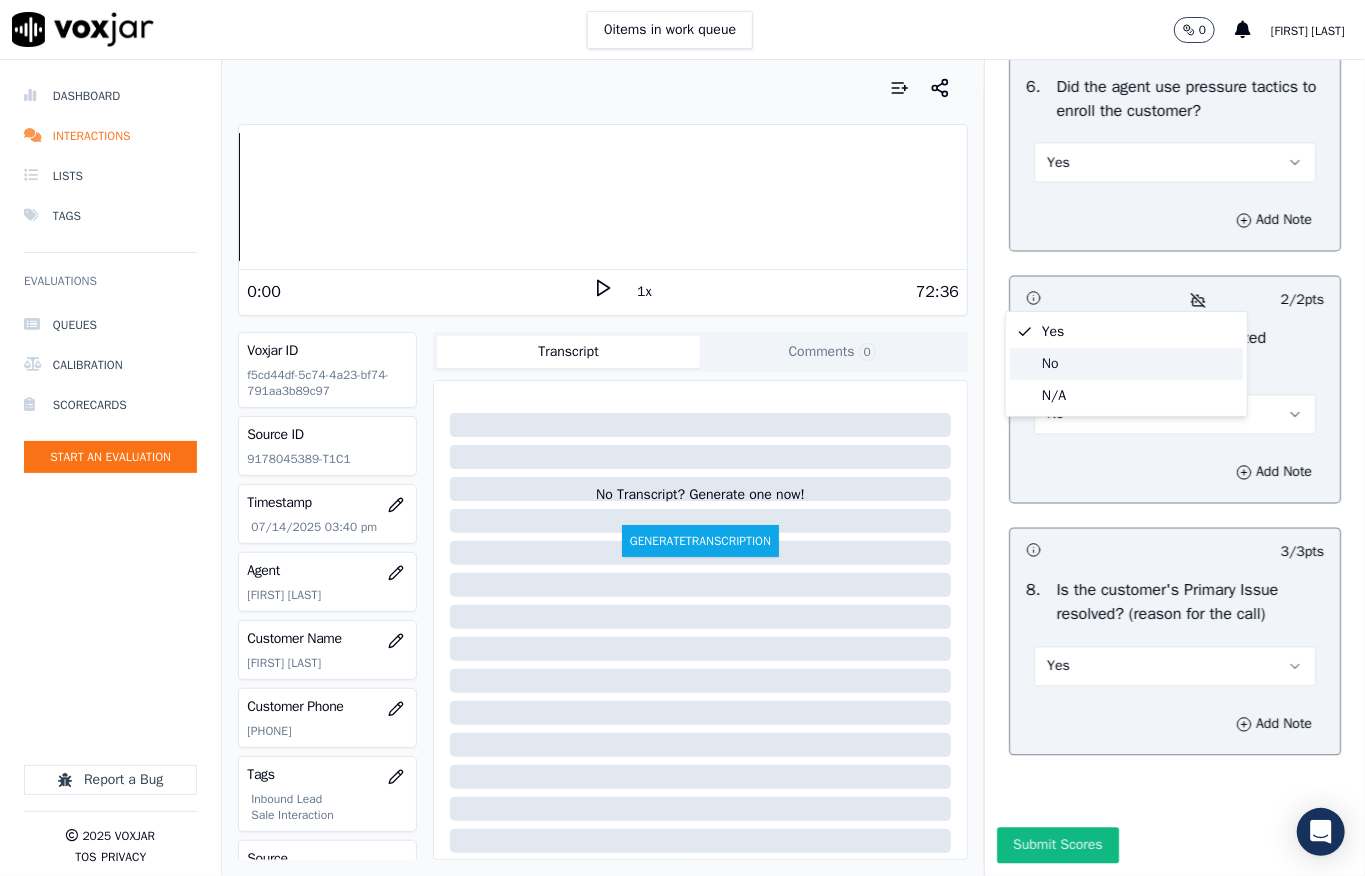 click on "No" 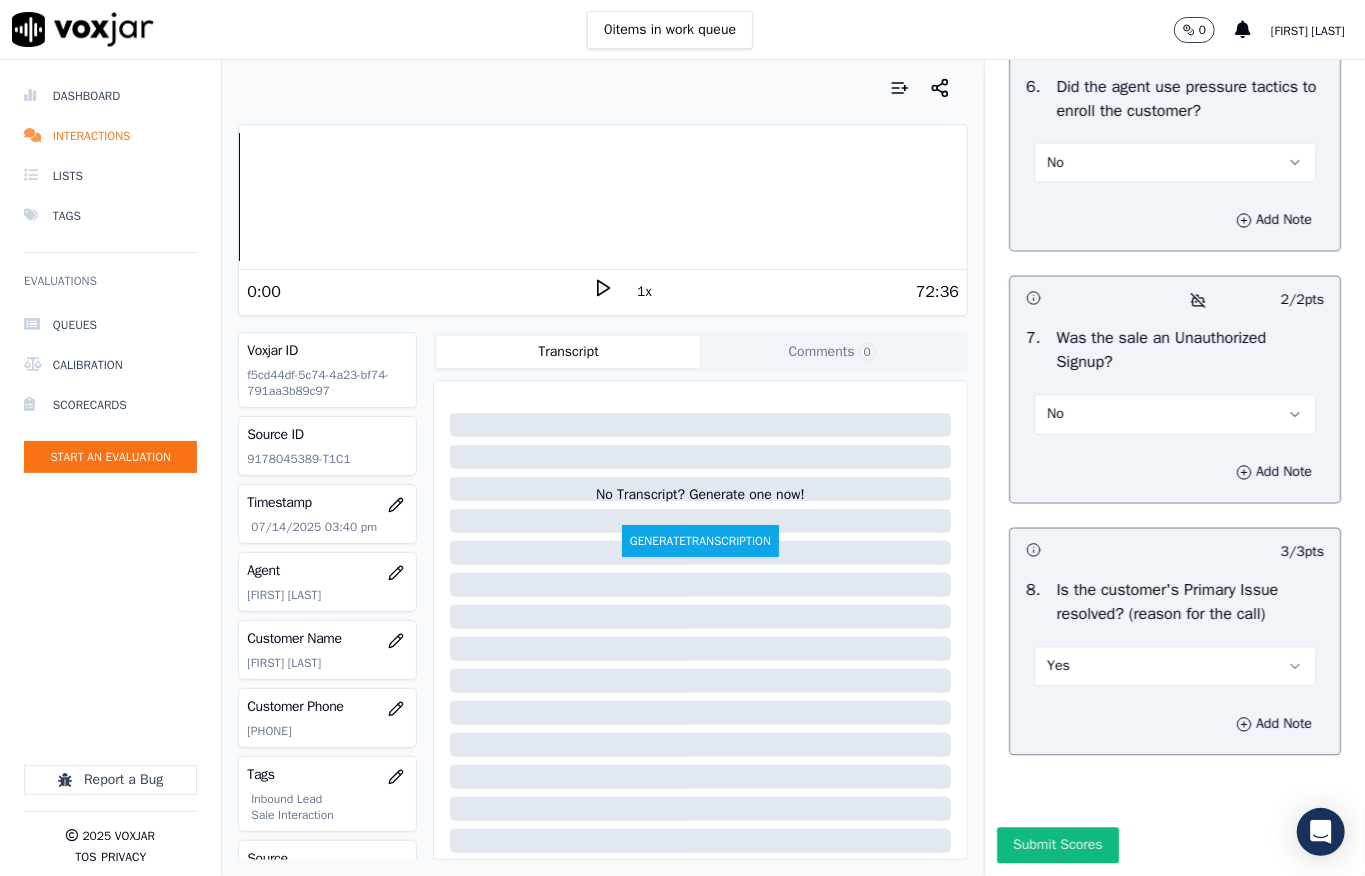 scroll, scrollTop: 6344, scrollLeft: 0, axis: vertical 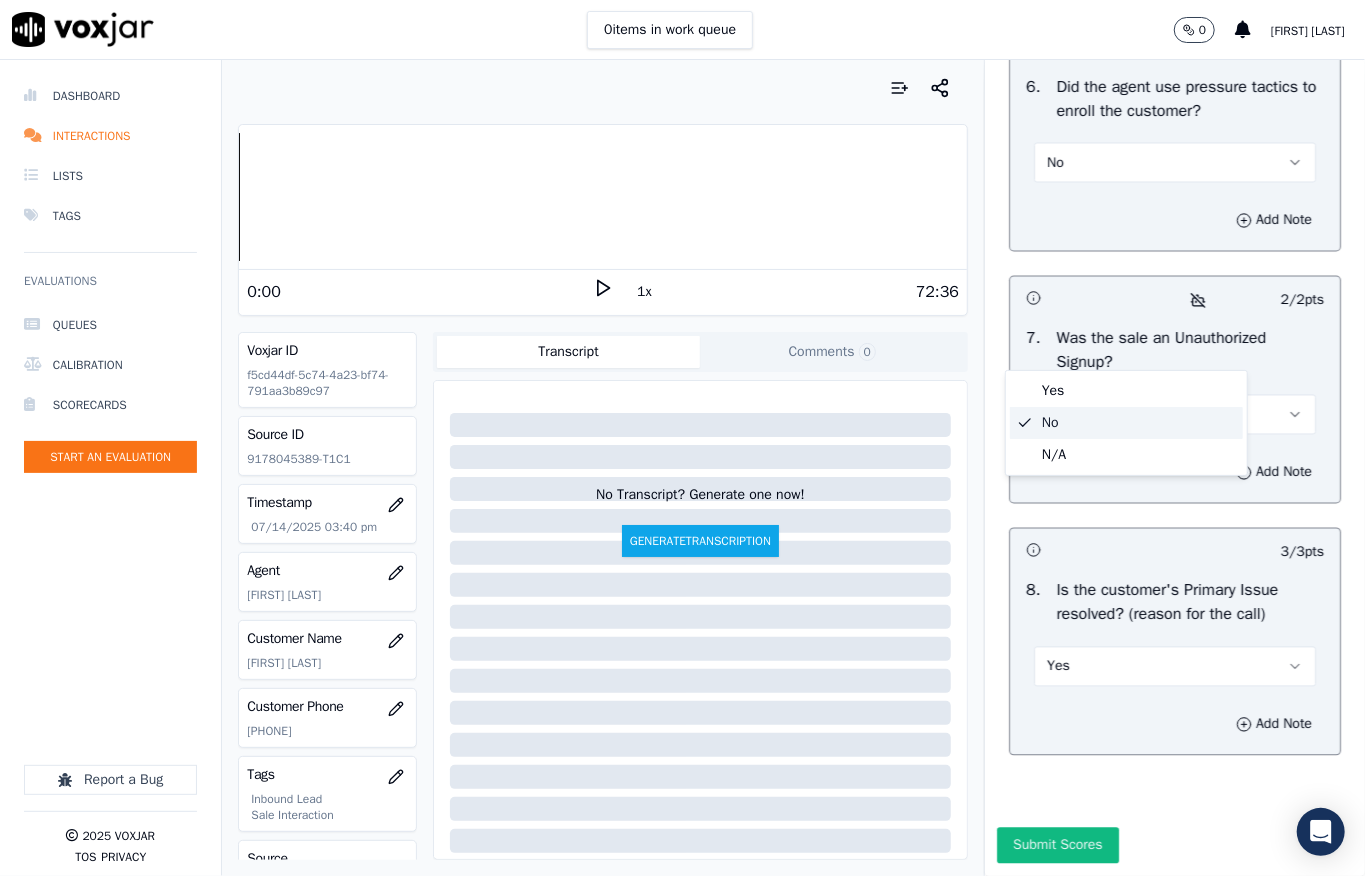 click on "No" 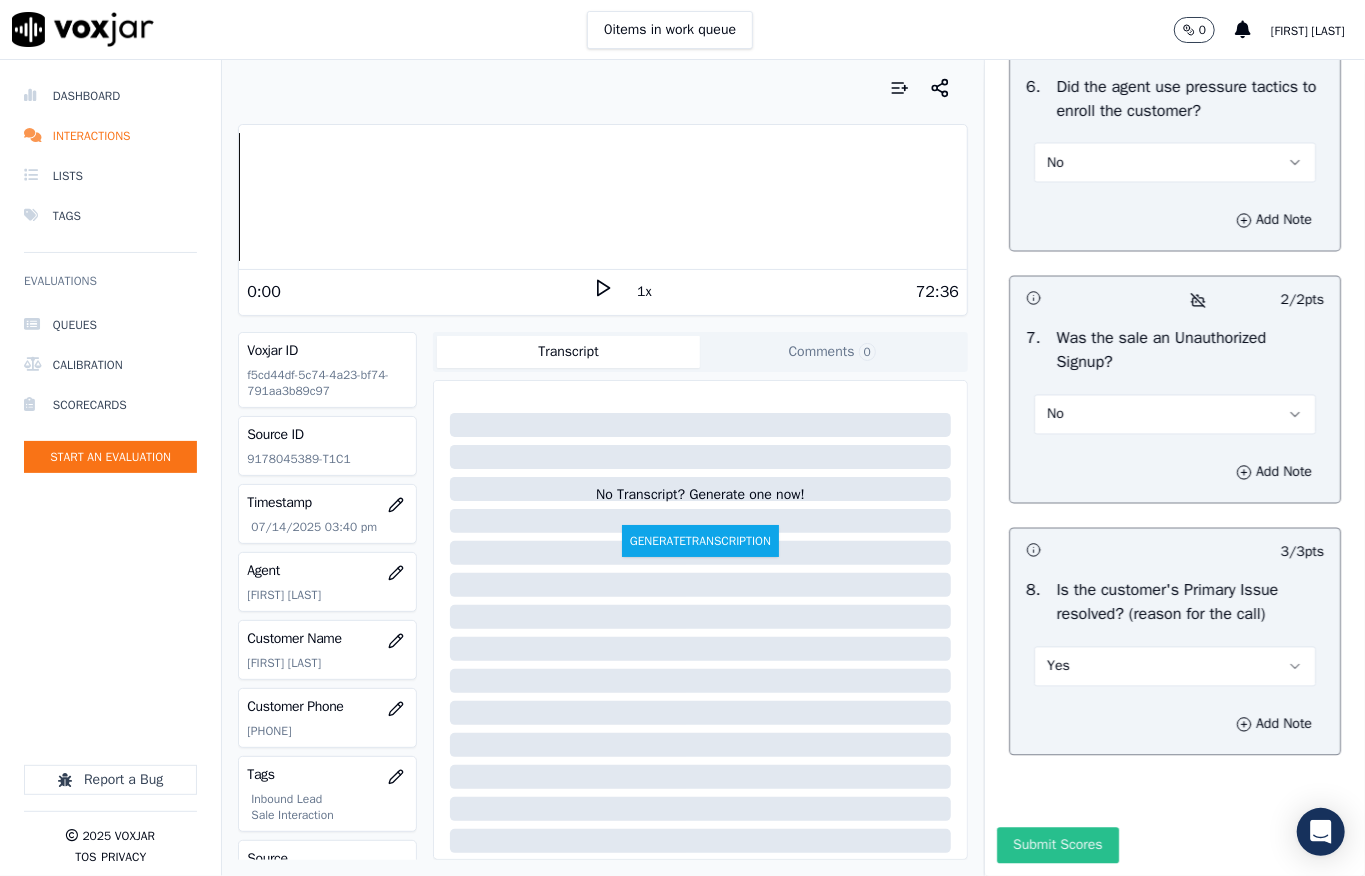 click on "Submit Scores" at bounding box center [1057, 846] 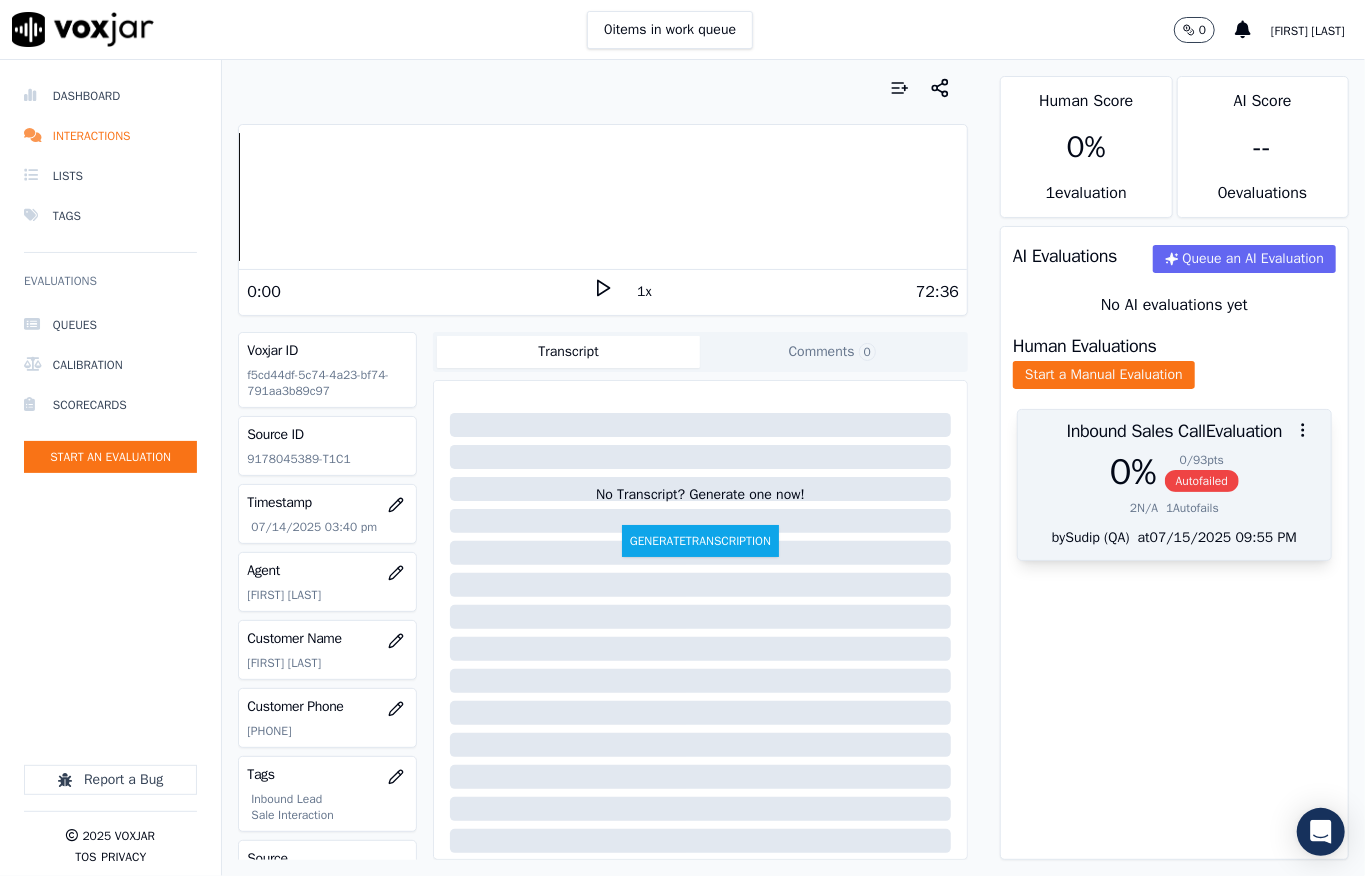 click on "0 / 93  pts" at bounding box center [1202, 460] 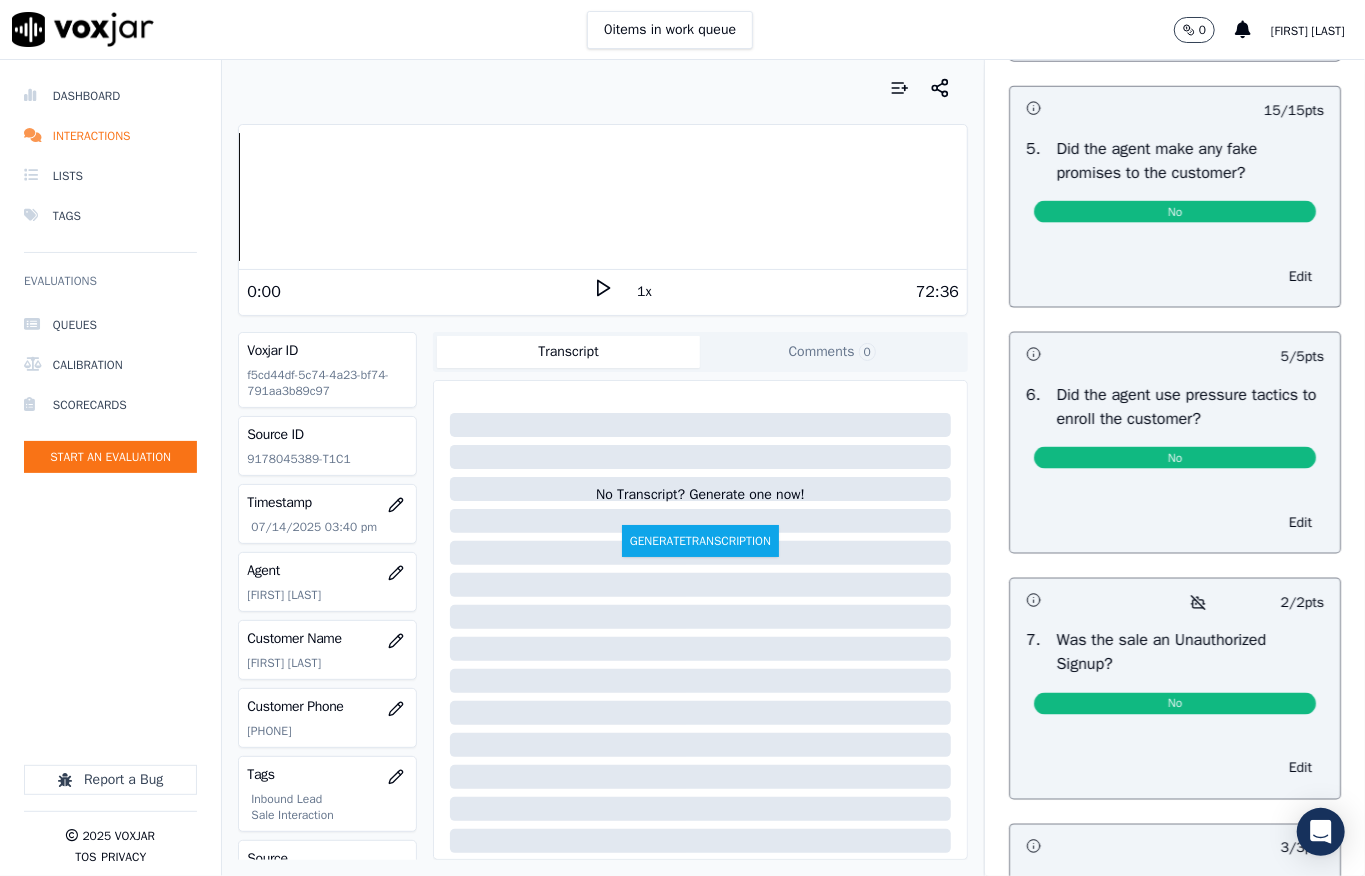 scroll, scrollTop: 0, scrollLeft: 0, axis: both 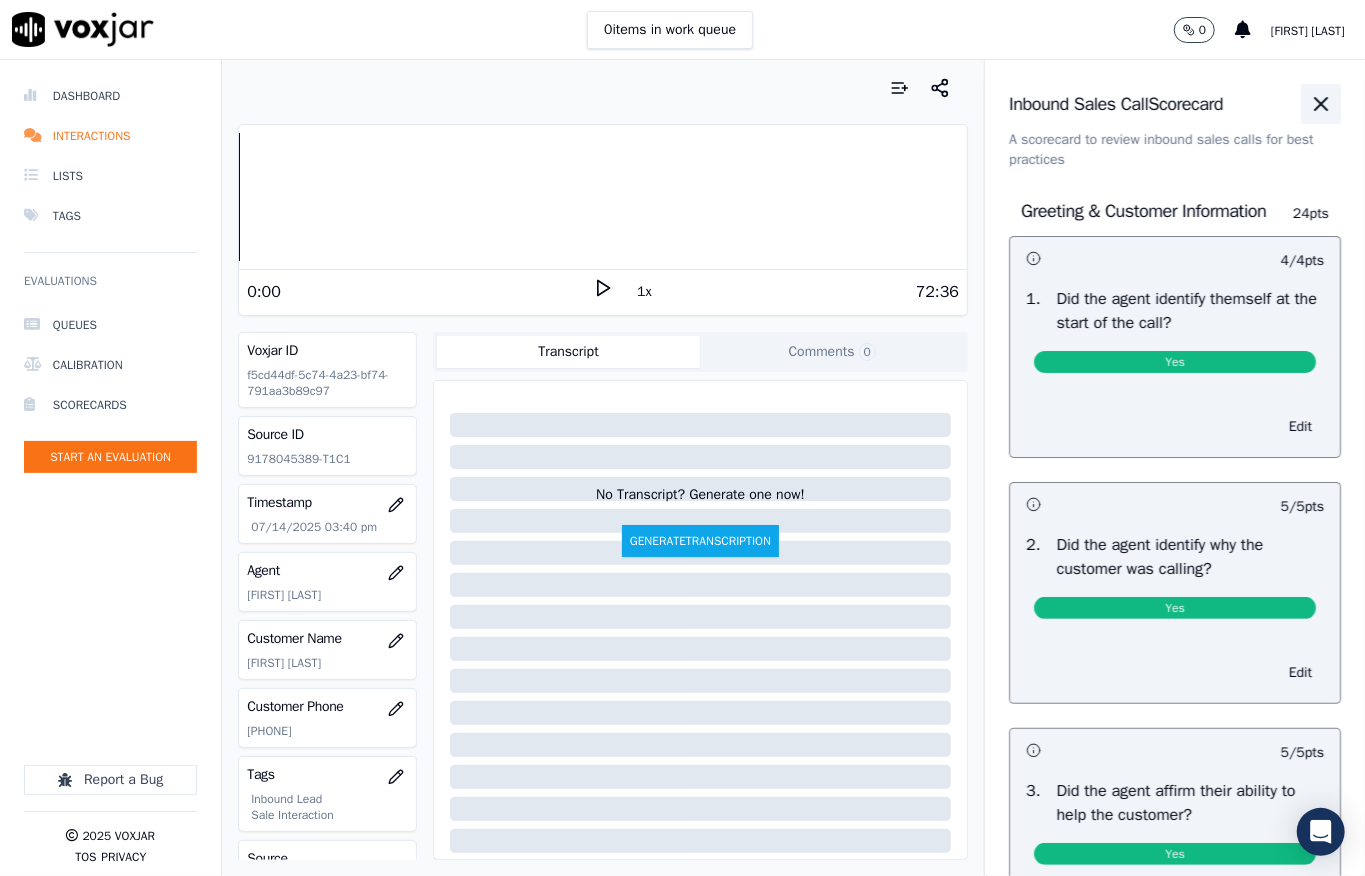 click 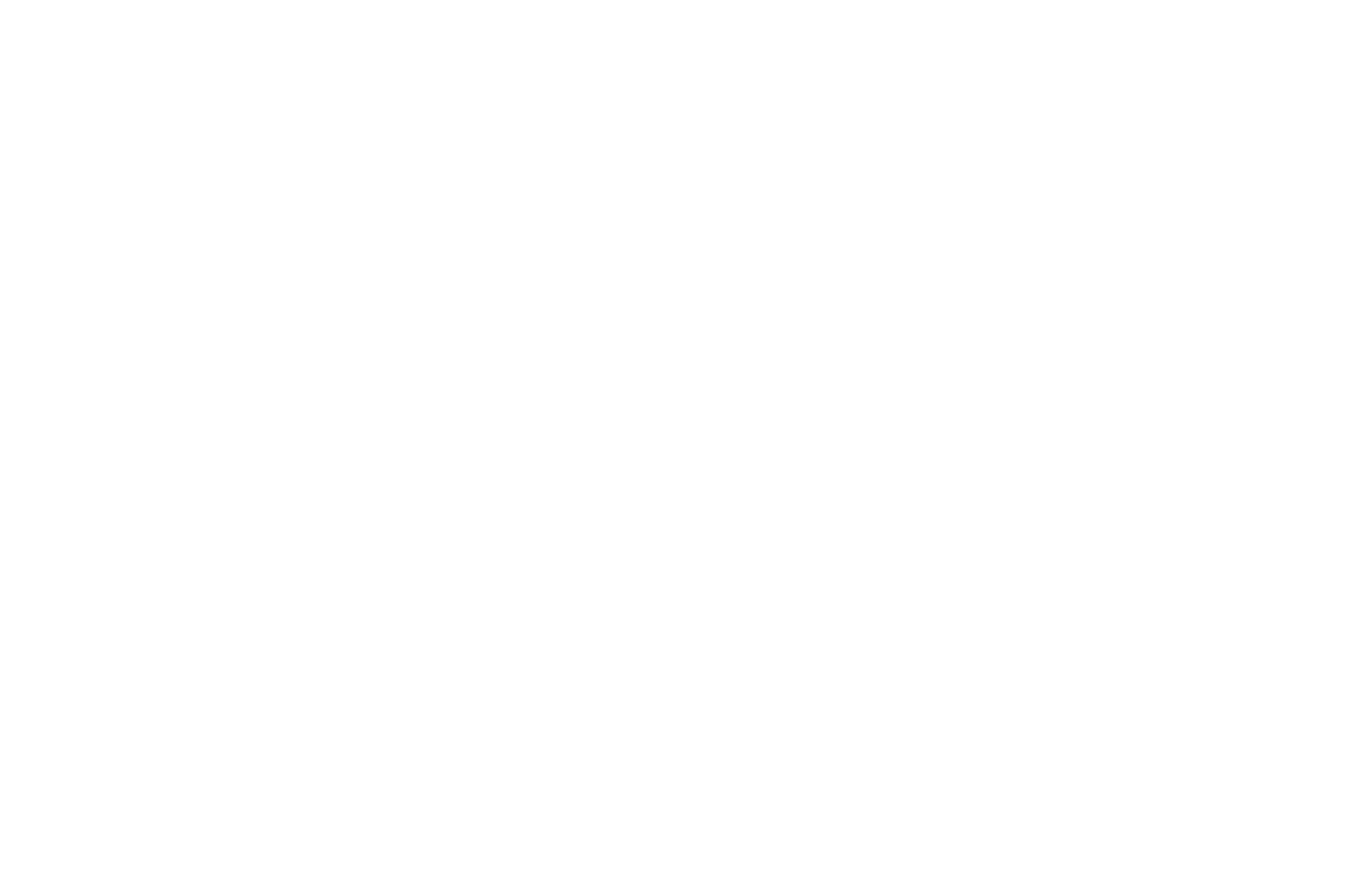 scroll, scrollTop: 0, scrollLeft: 0, axis: both 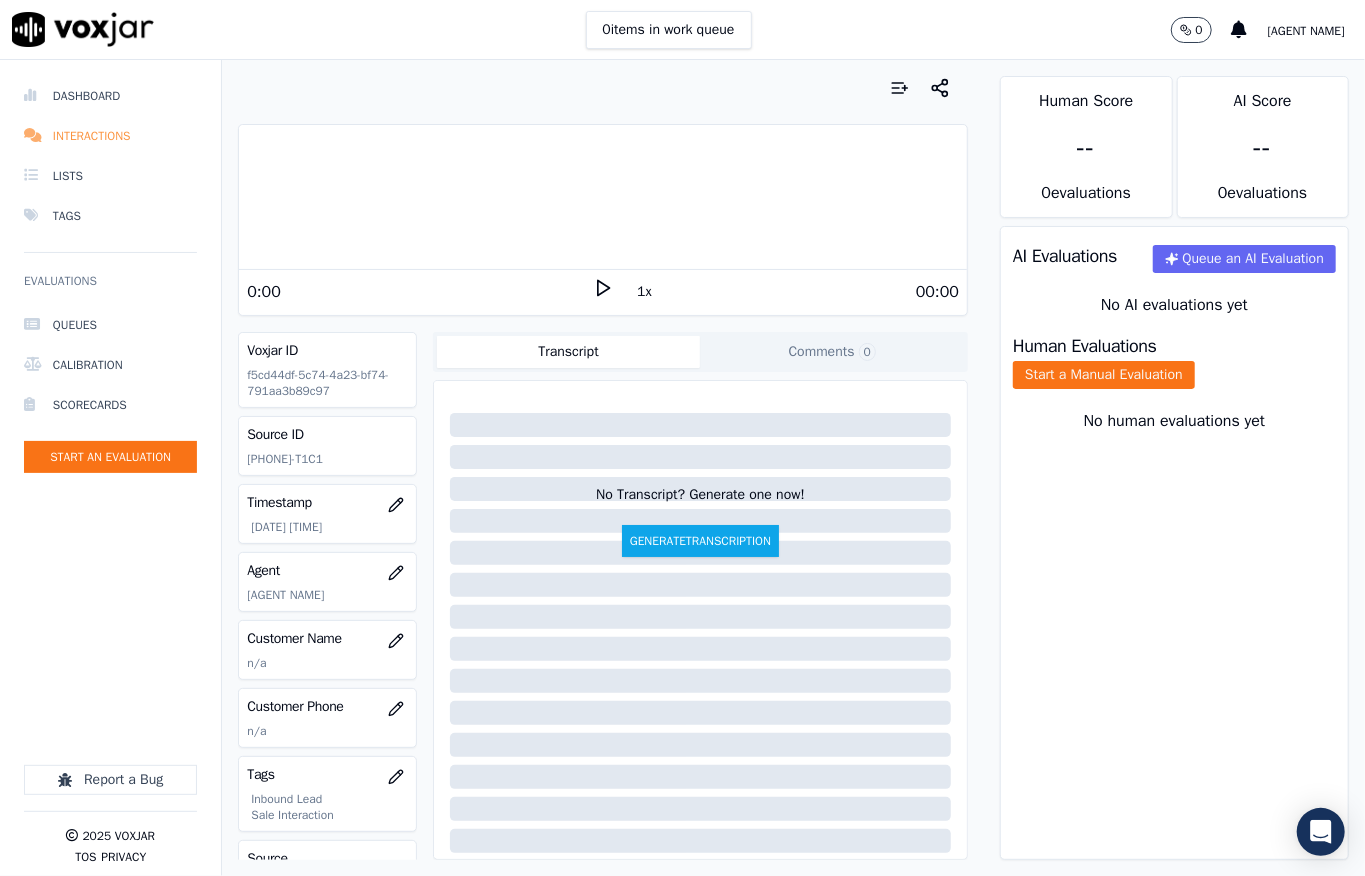 click on "Interactions" at bounding box center (110, 136) 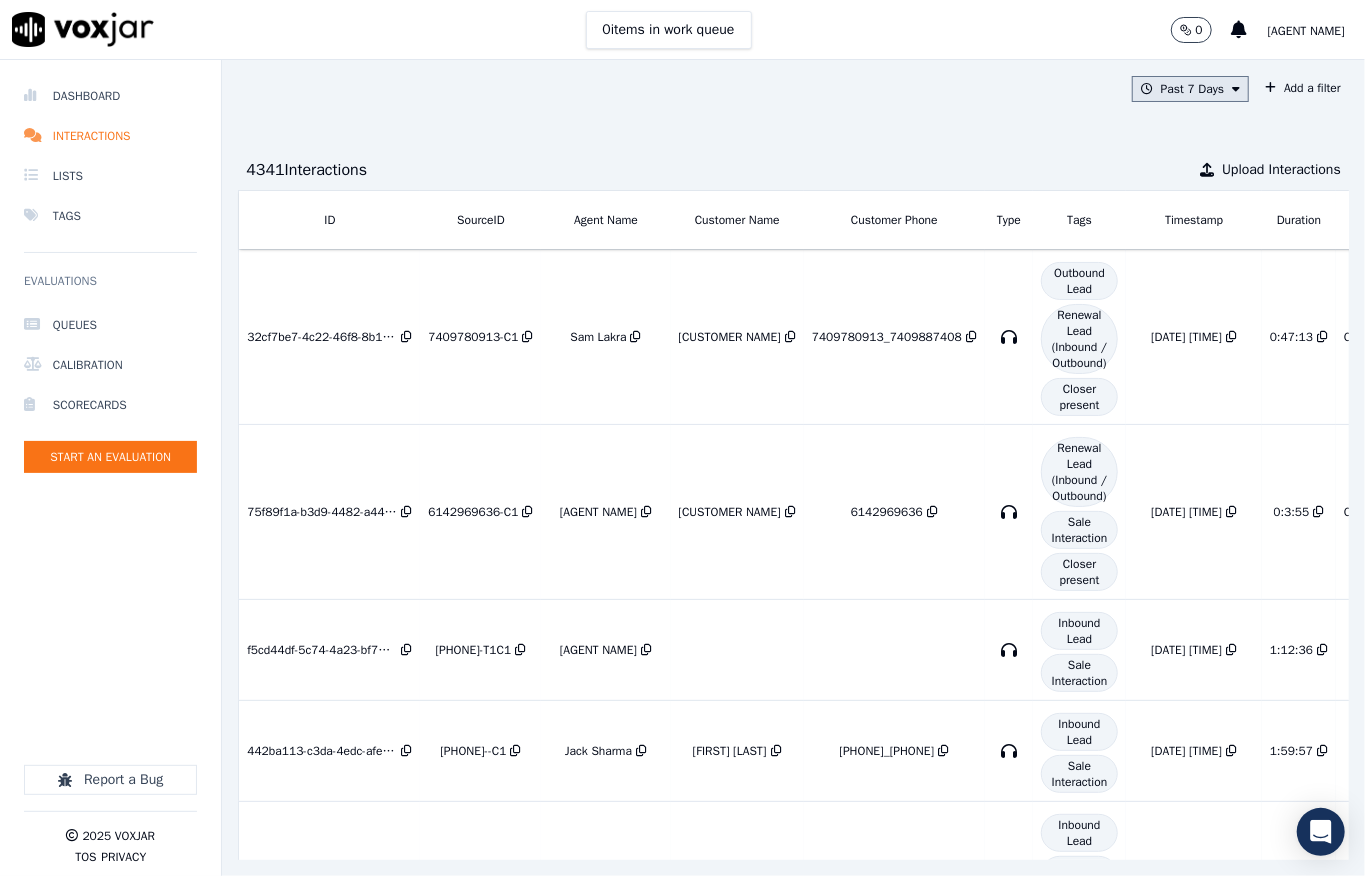 click on "Past 7 Days" at bounding box center [1190, 89] 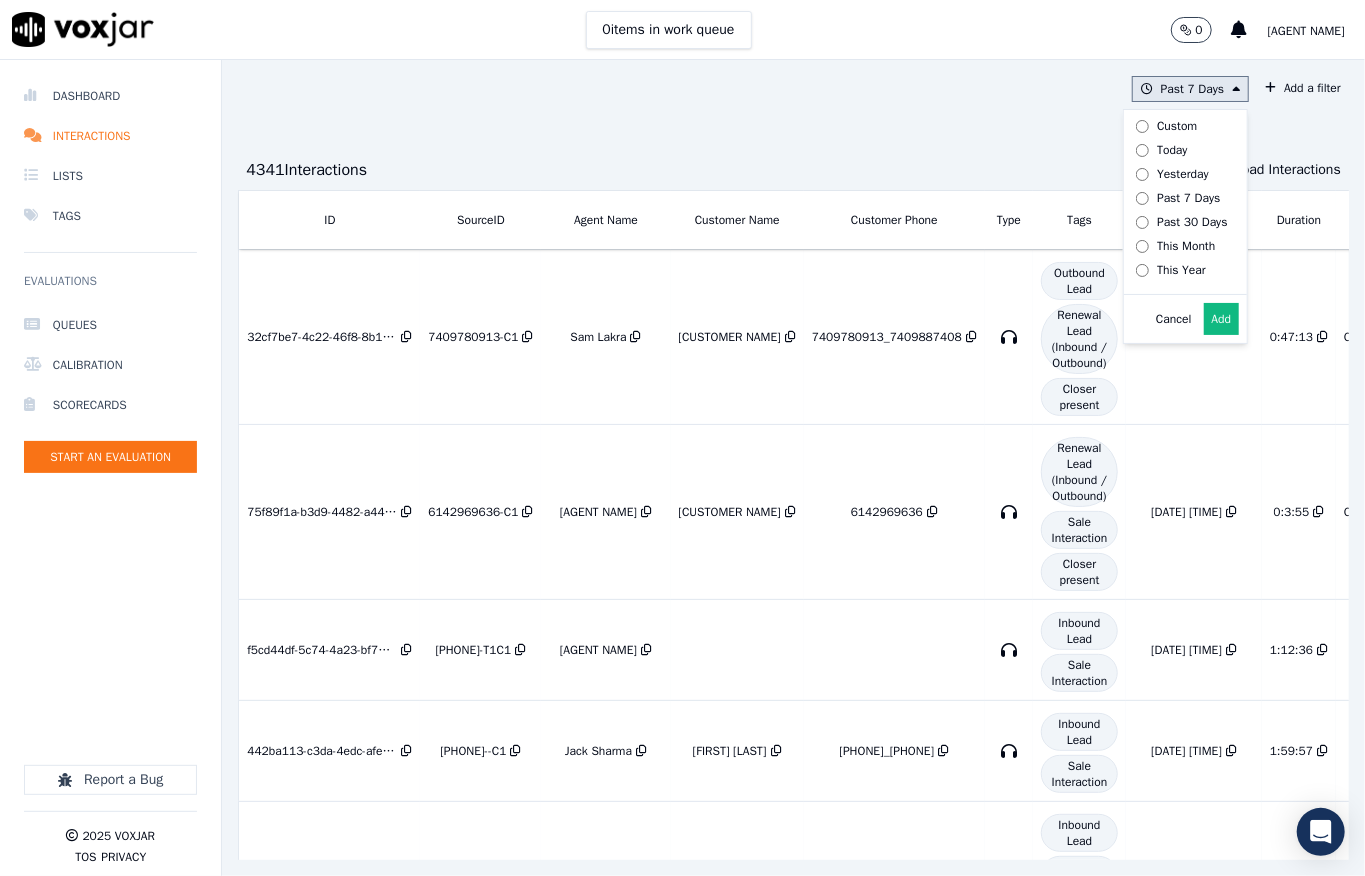 click on "Today" at bounding box center (1172, 150) 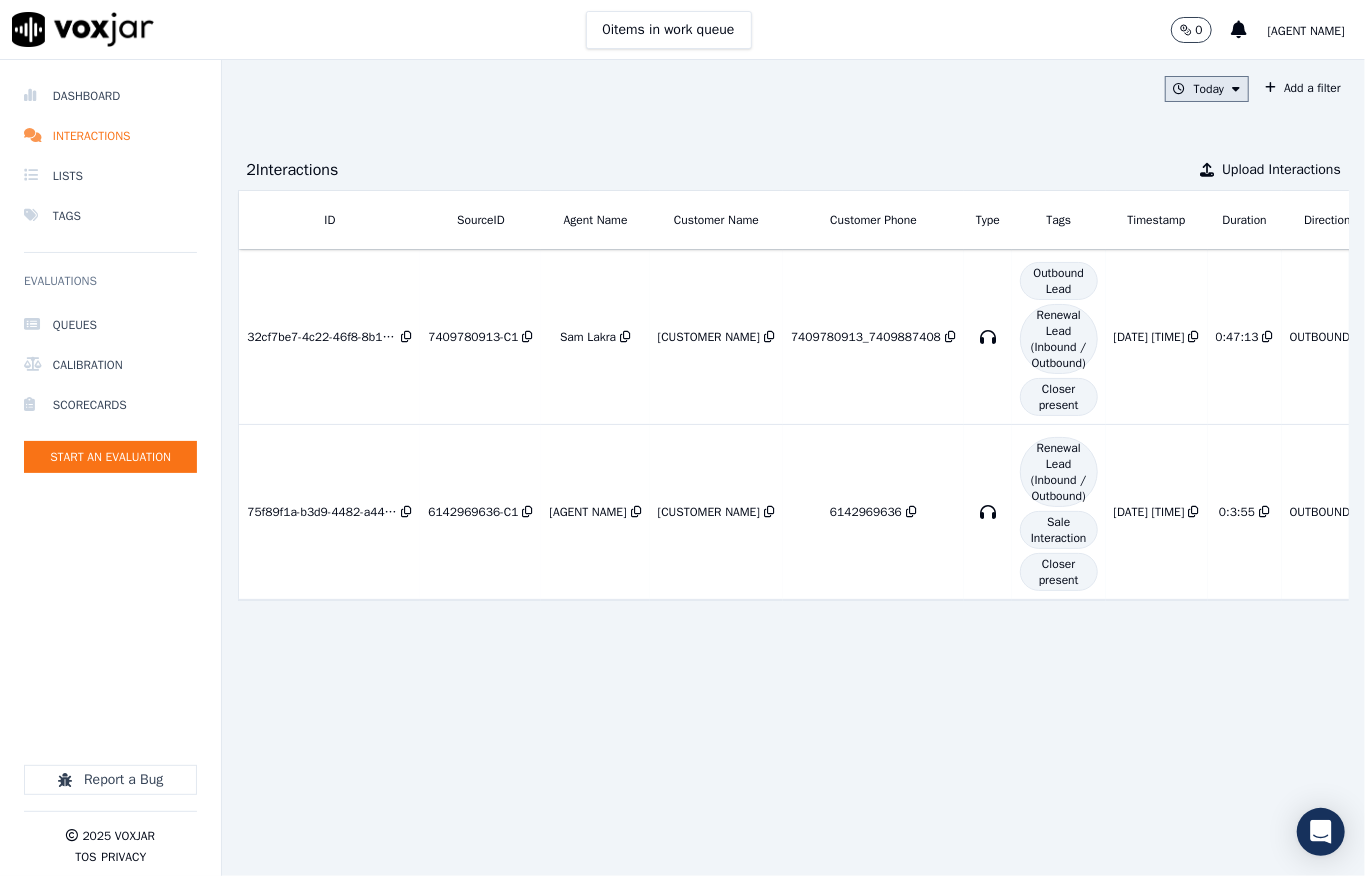 click on "Today" at bounding box center [1207, 89] 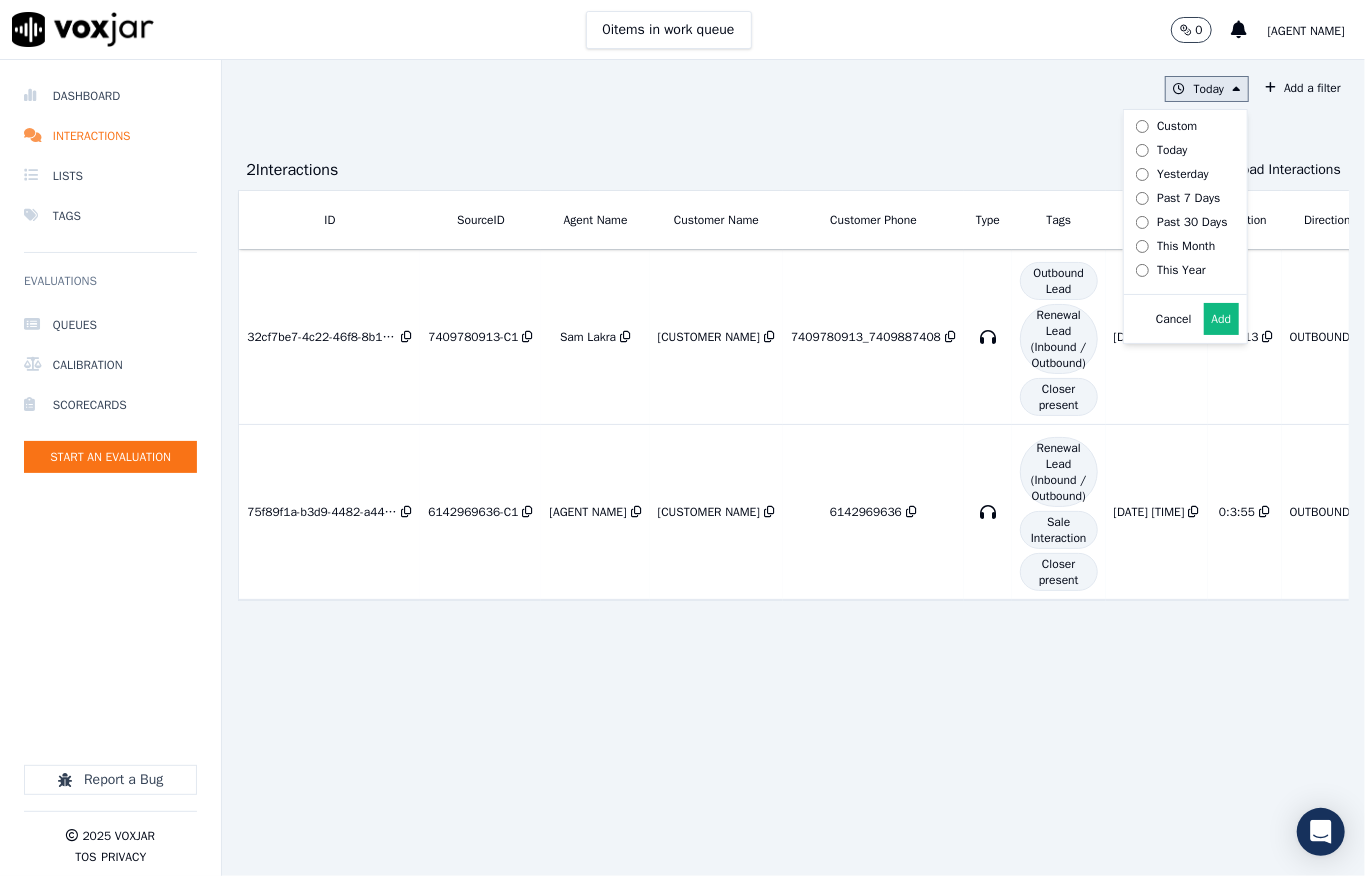 click on "Past 7 Days" at bounding box center [1188, 198] 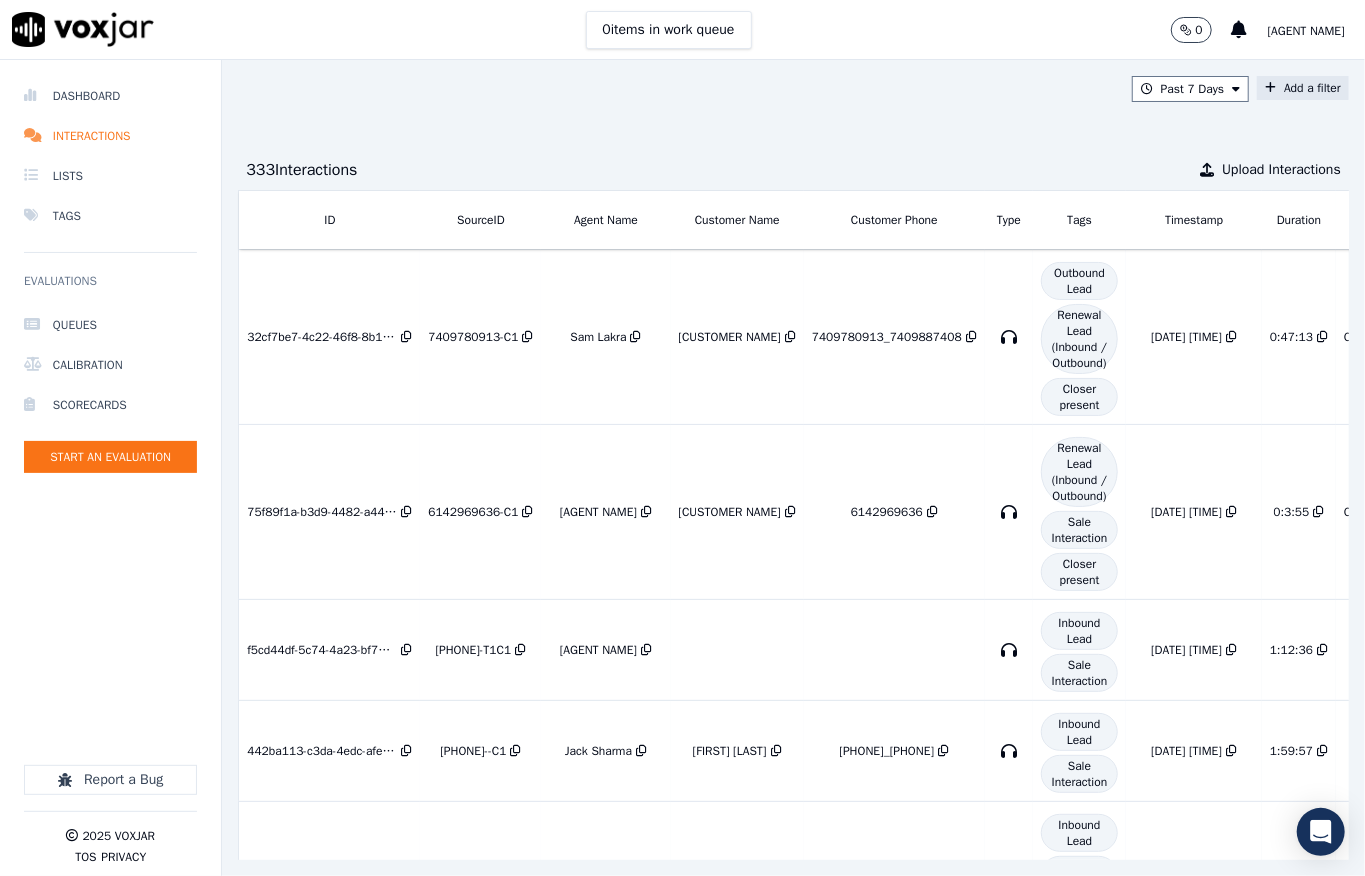 click on "Add a filter" at bounding box center [1303, 88] 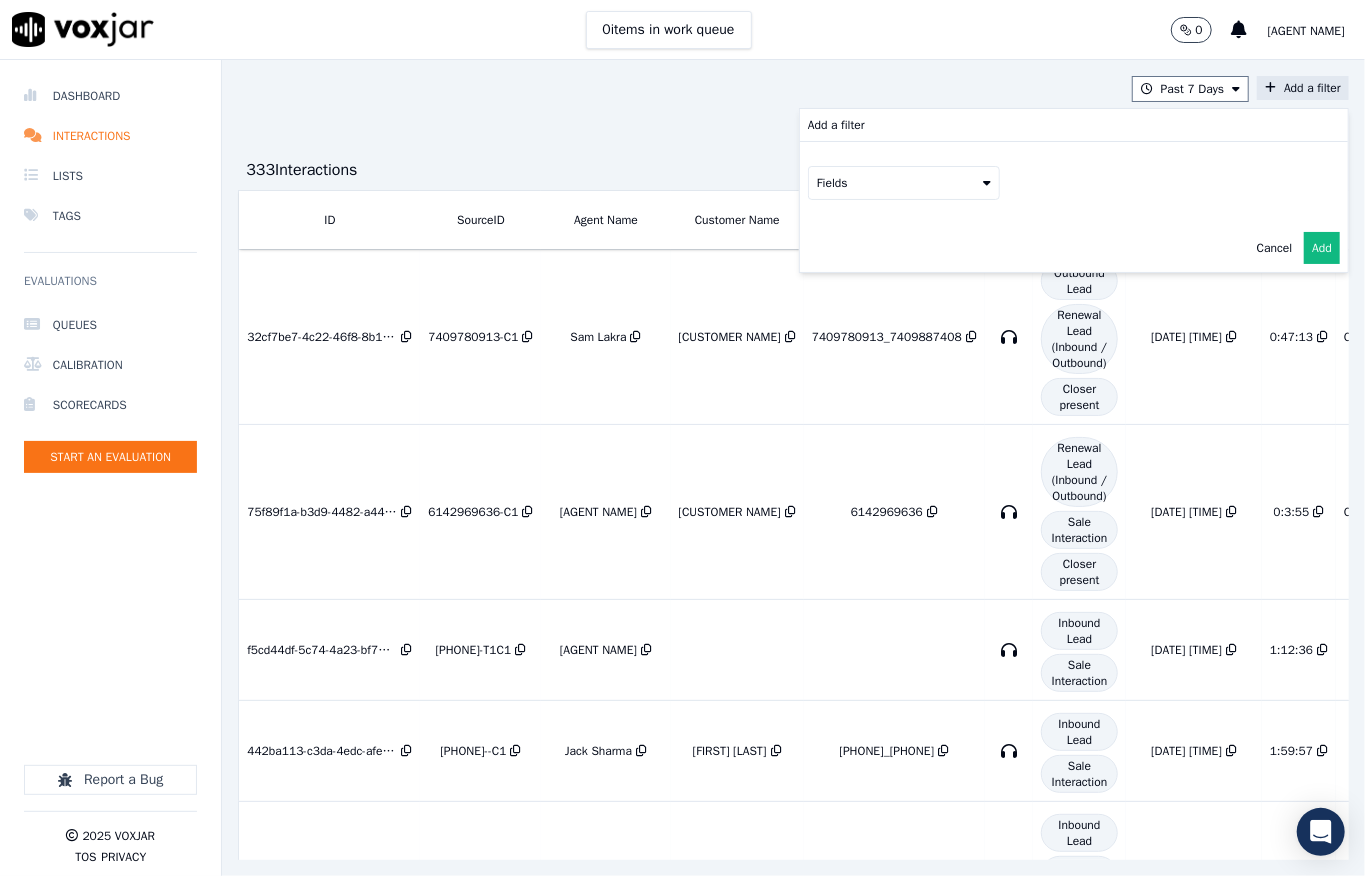 click at bounding box center [987, 183] 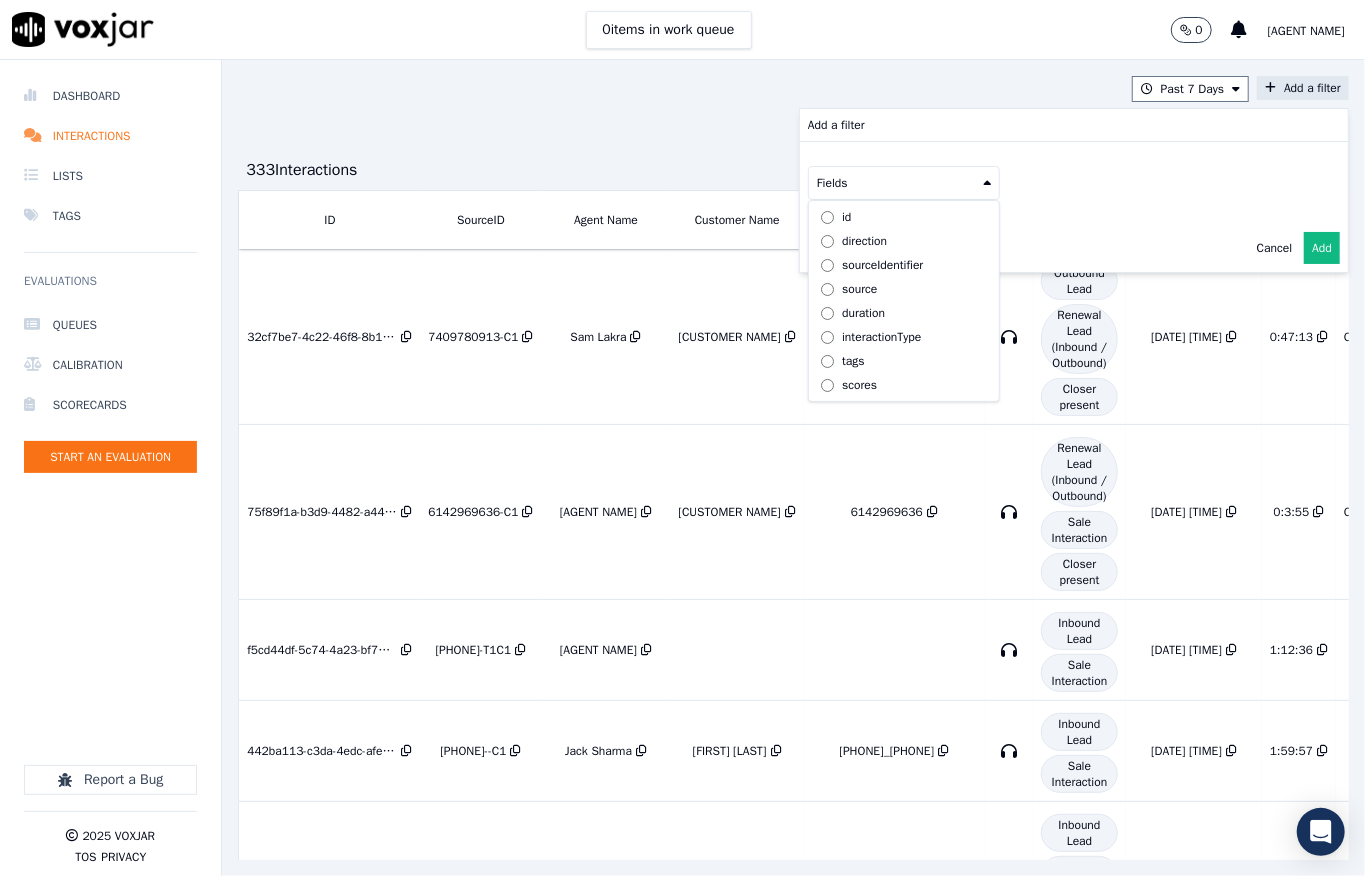 scroll, scrollTop: 70, scrollLeft: 0, axis: vertical 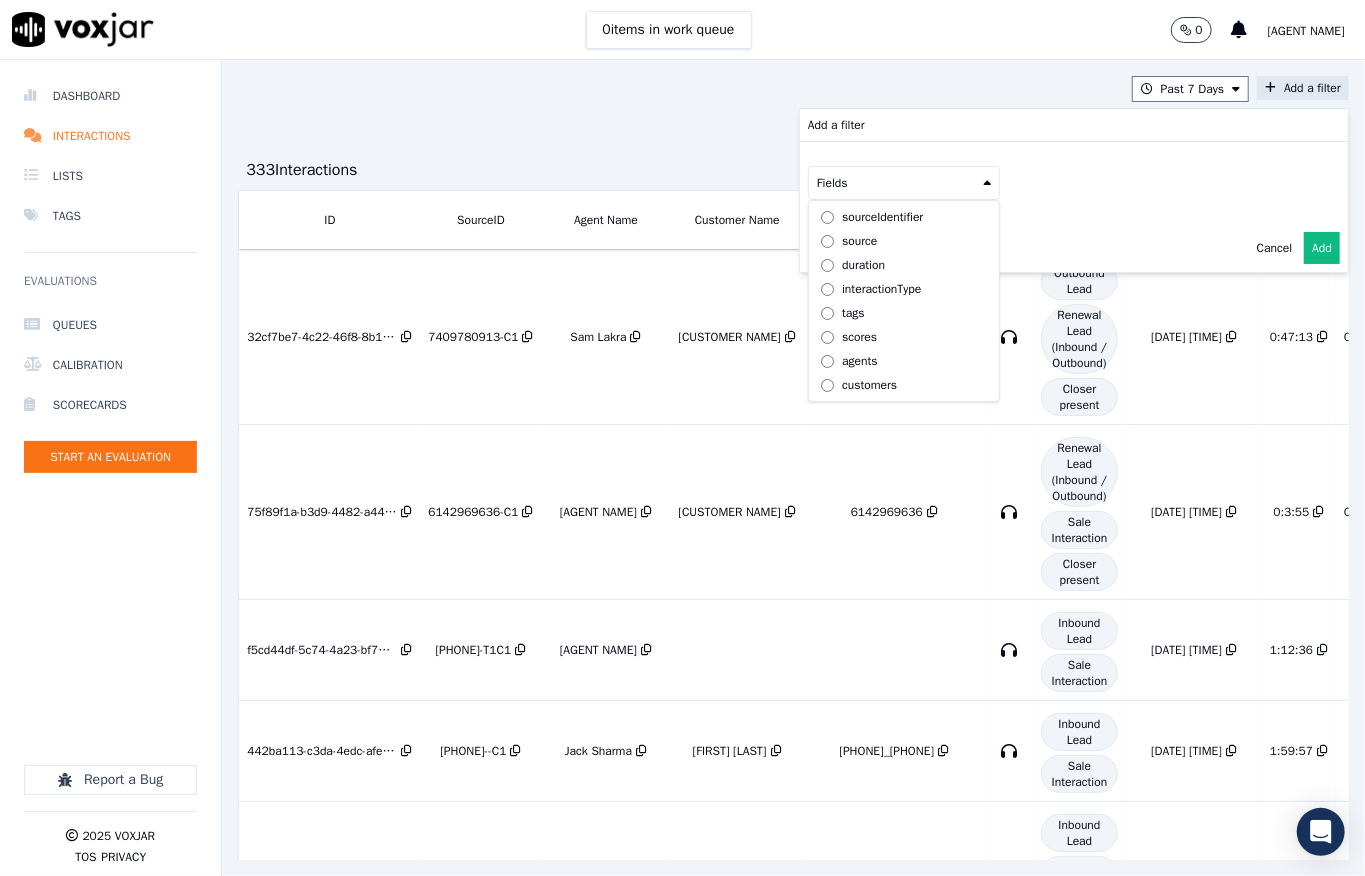 click on "customers" at bounding box center [904, 385] 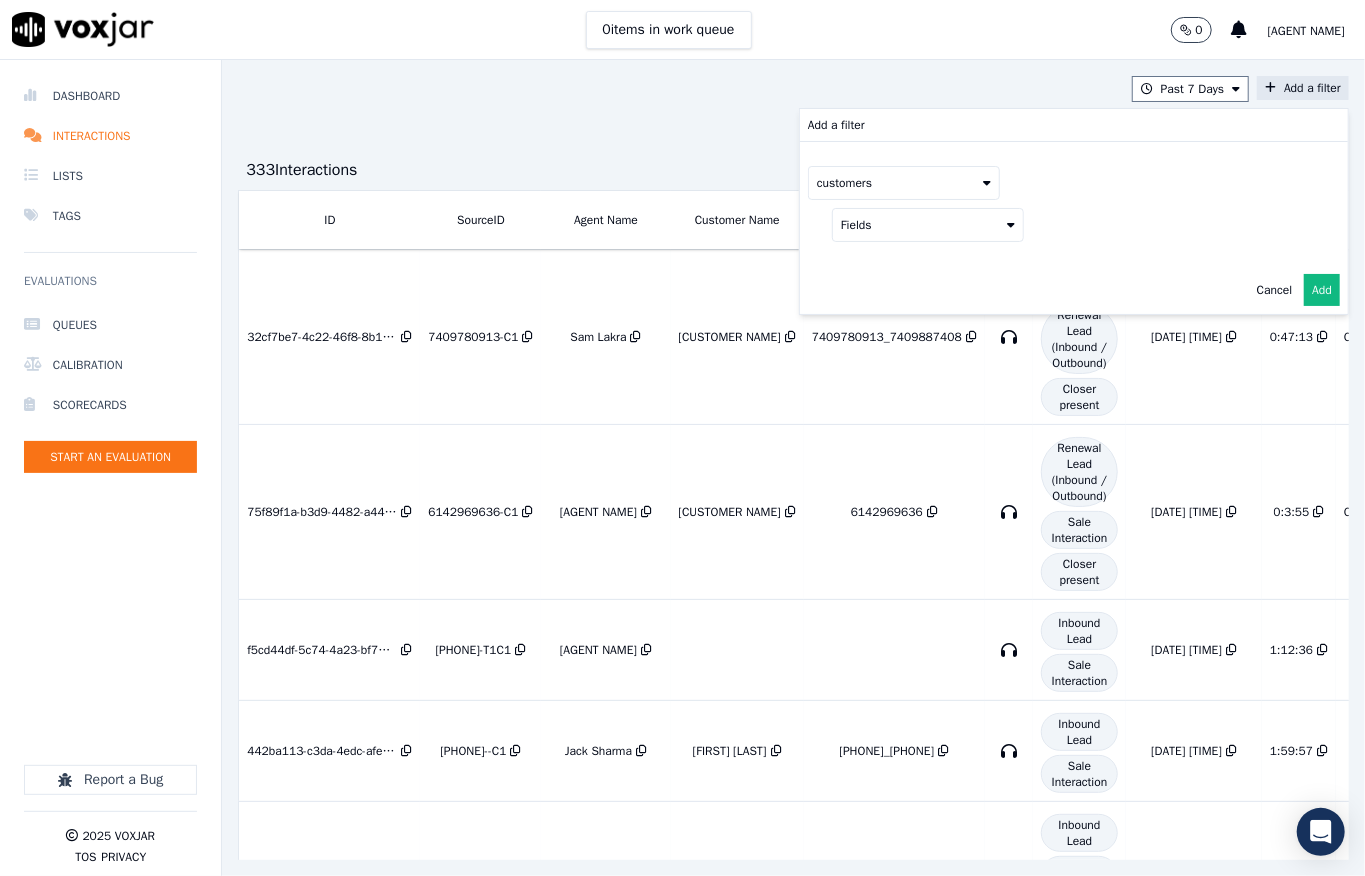 click on "Fields" at bounding box center (928, 225) 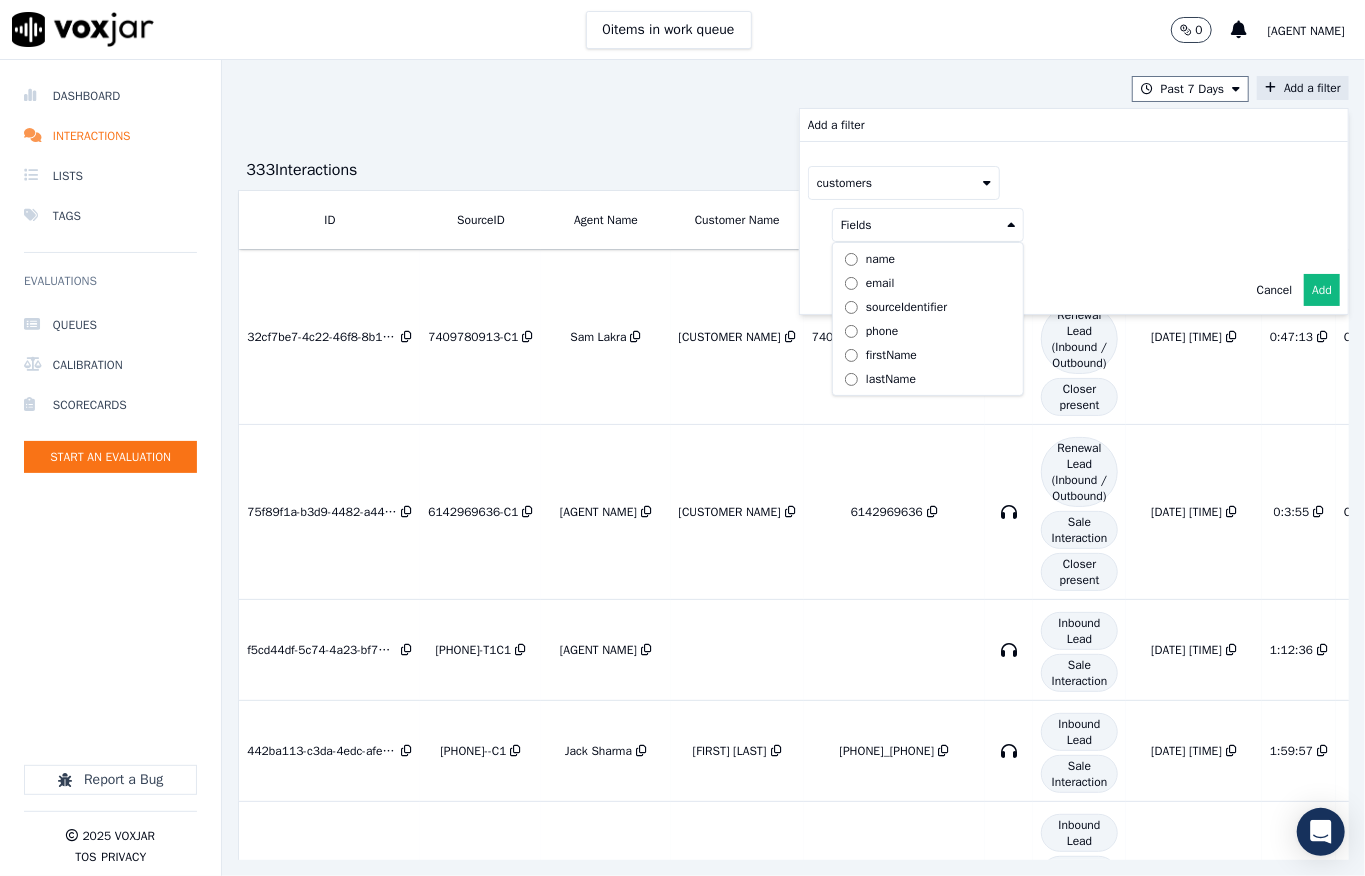 click on "phone" at bounding box center (928, 331) 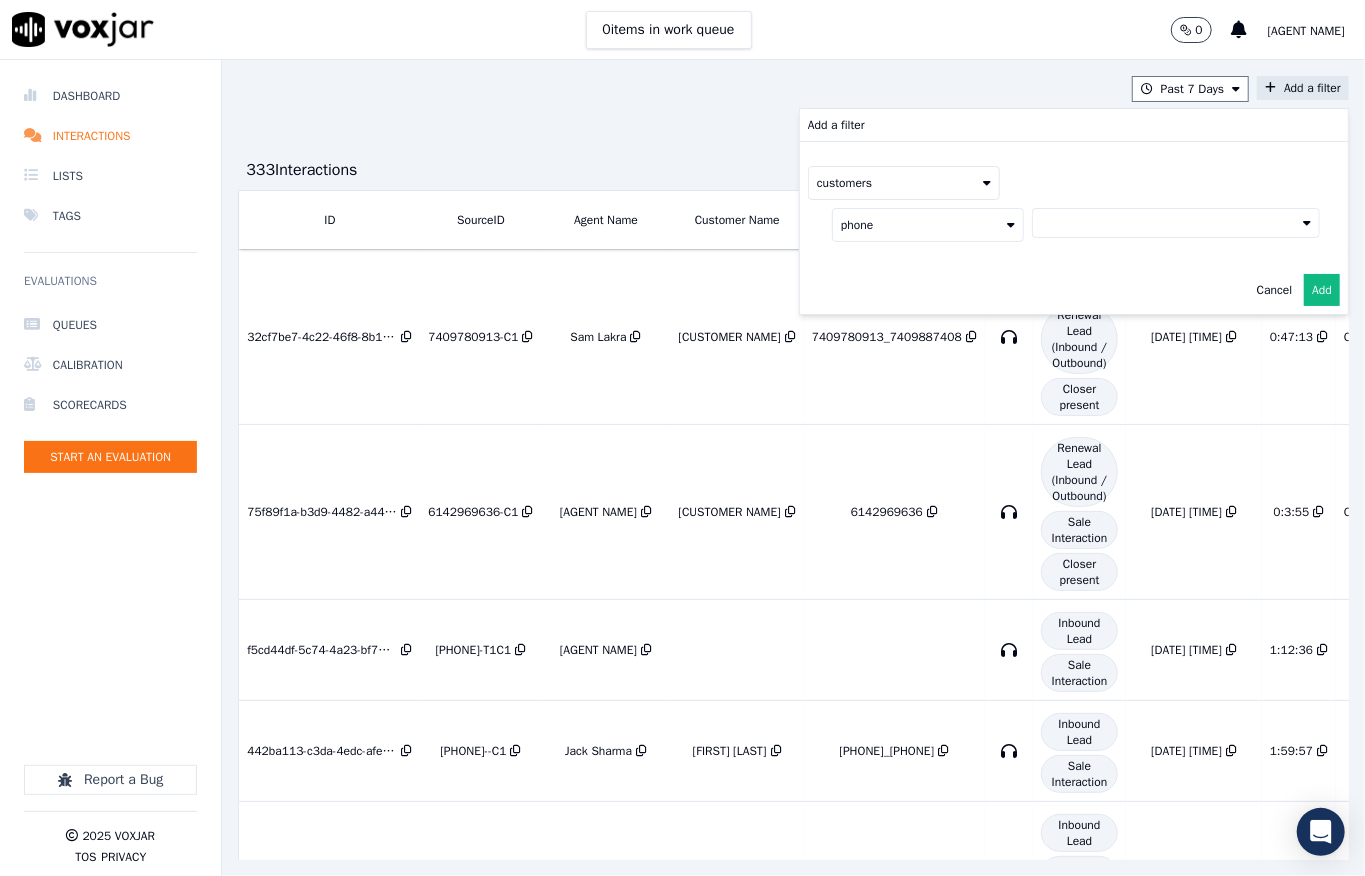 click at bounding box center (1176, 223) 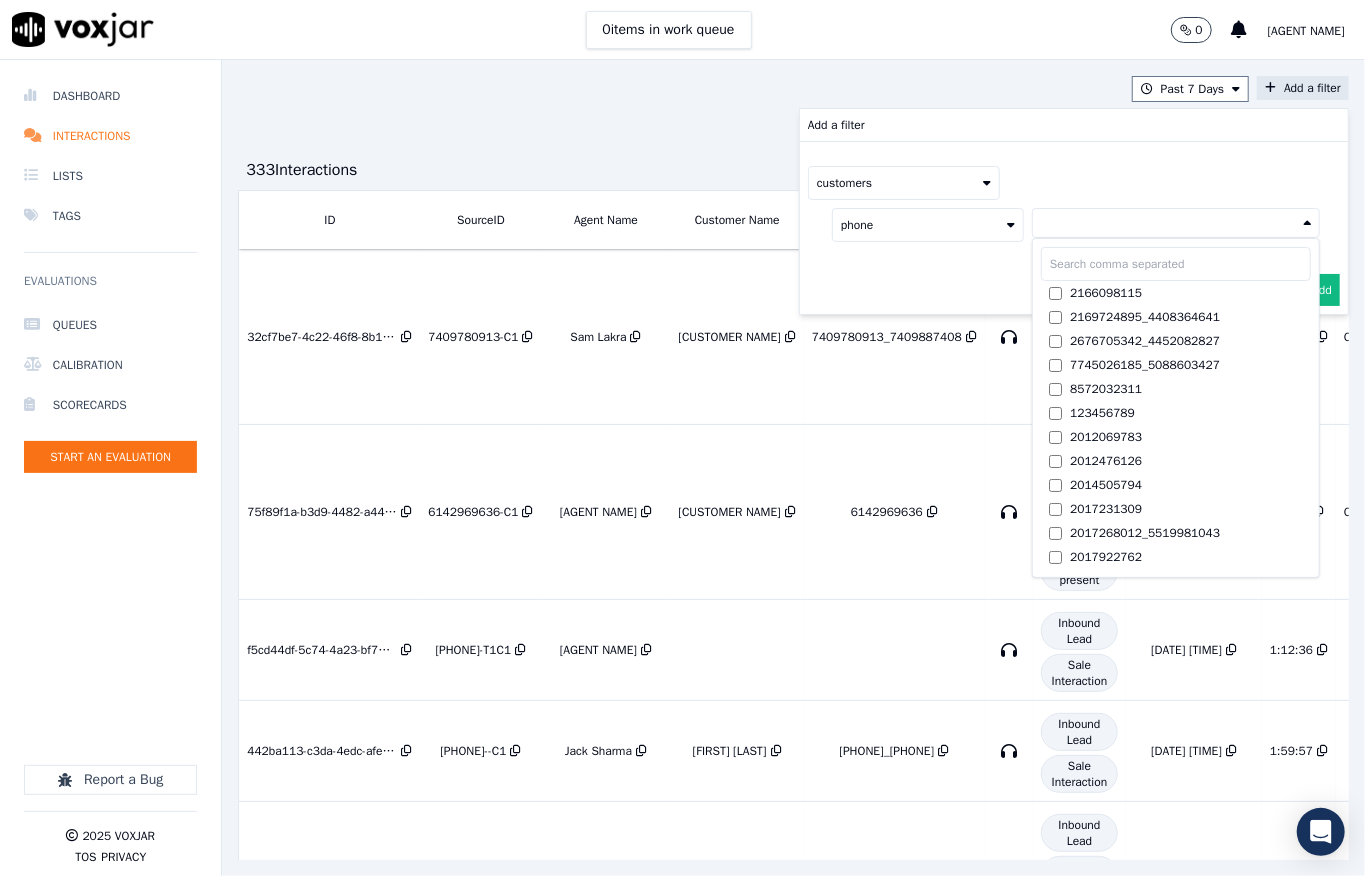 click at bounding box center (1176, 264) 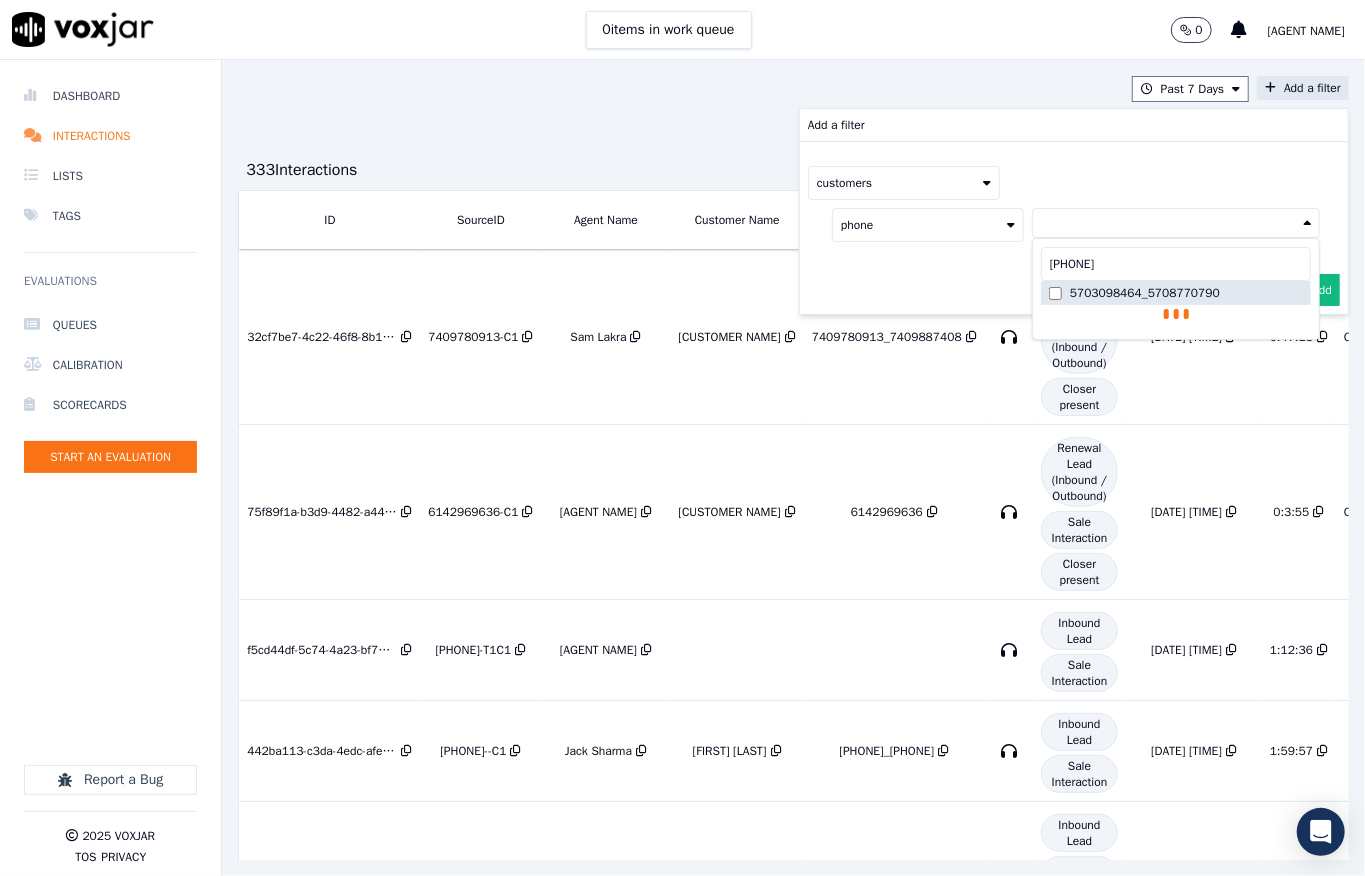 type on "[PHONE]" 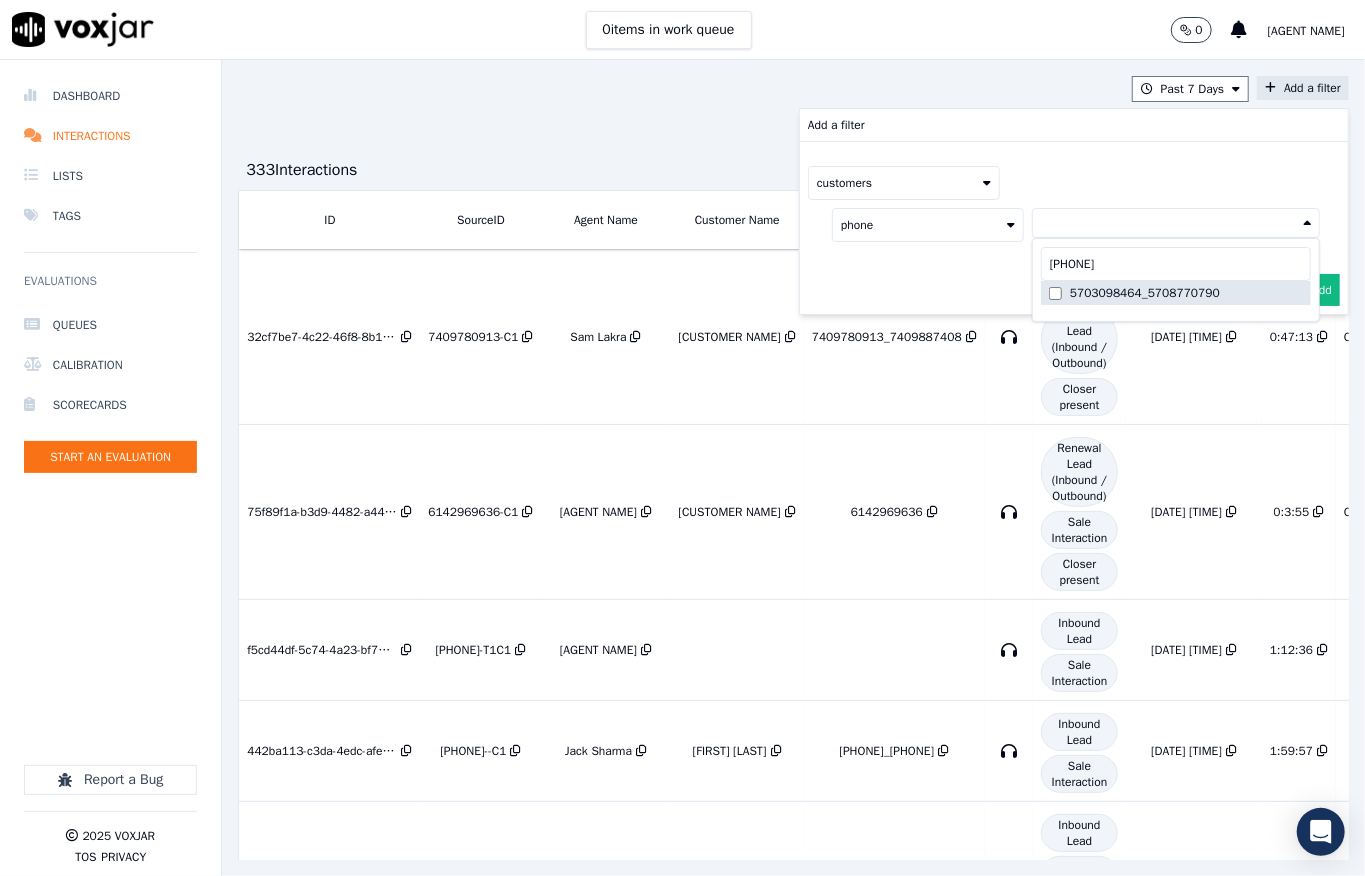 click on "5703098464_5708770790" at bounding box center [1176, 293] 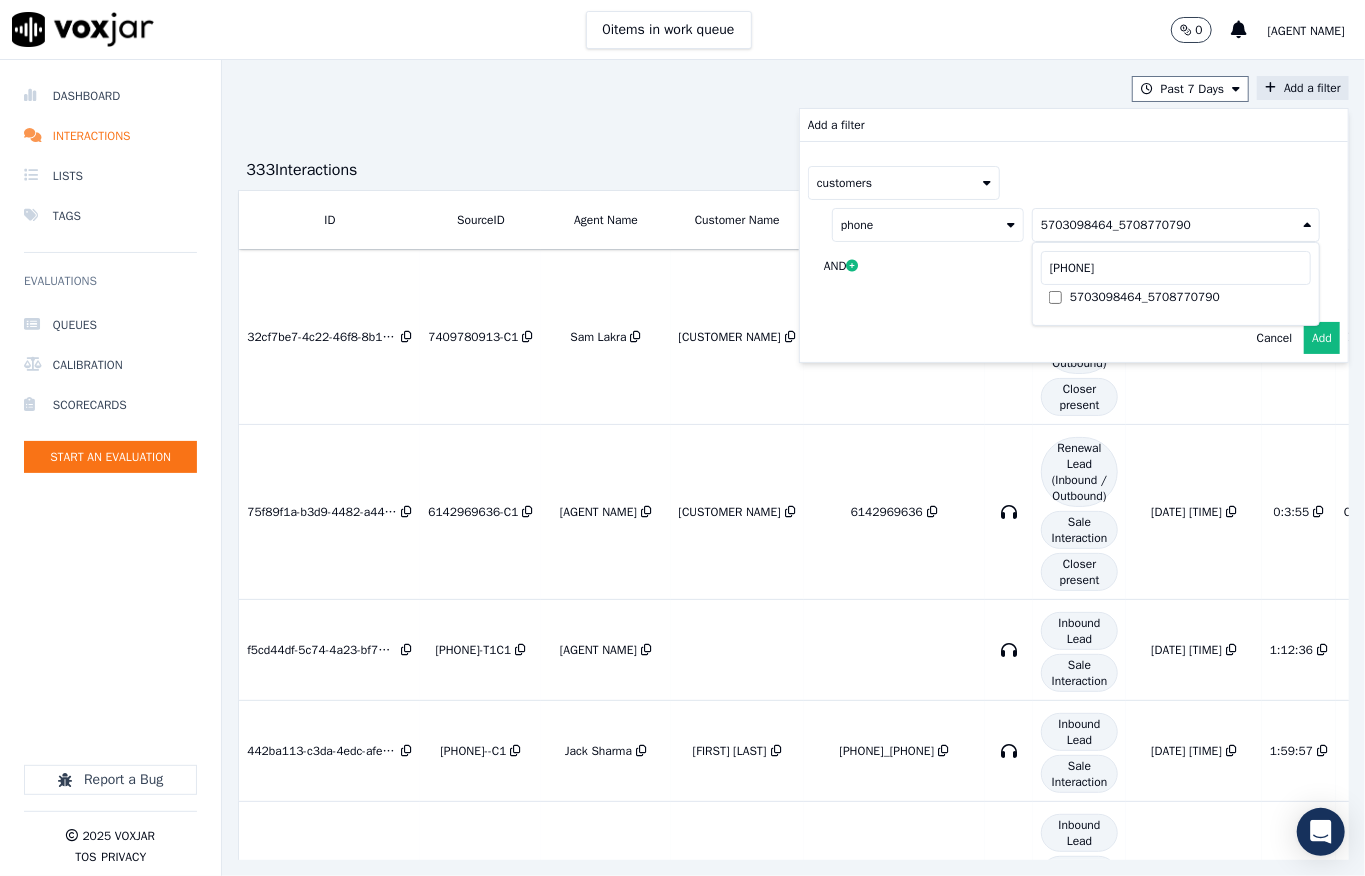click on "Add" at bounding box center (1322, 338) 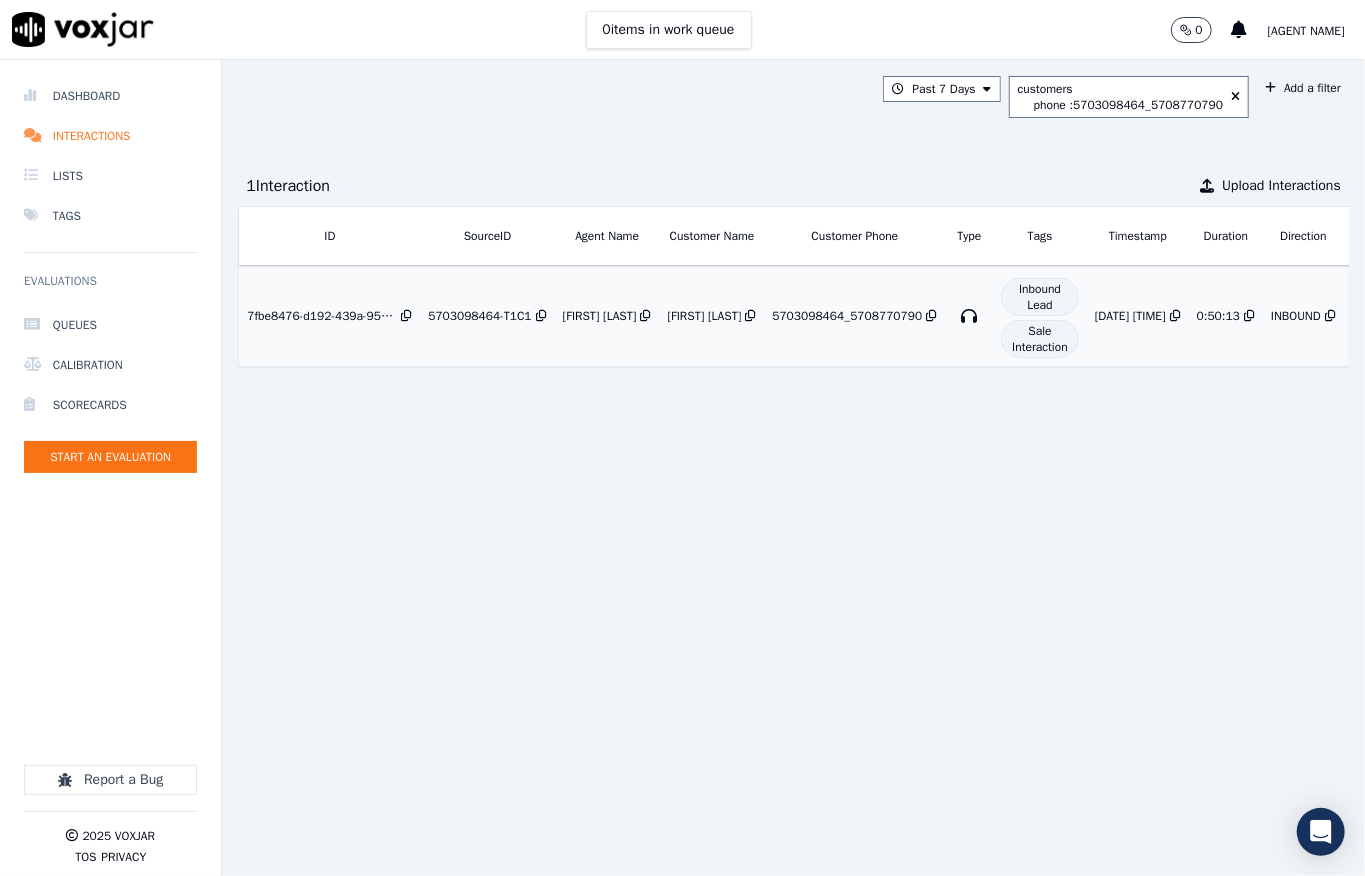 click on "[FIRST] [LAST]" at bounding box center (705, 316) 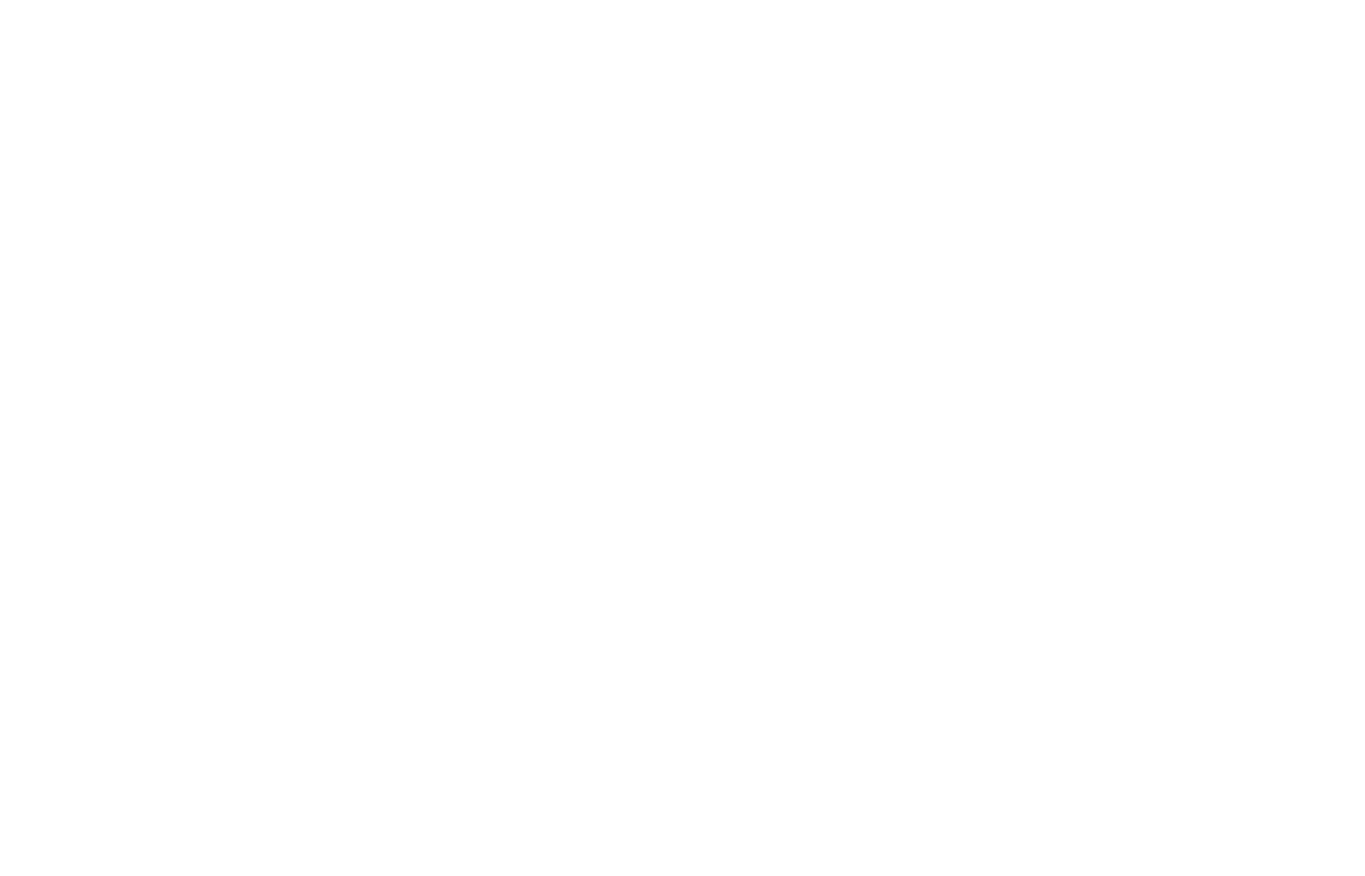 scroll, scrollTop: 0, scrollLeft: 0, axis: both 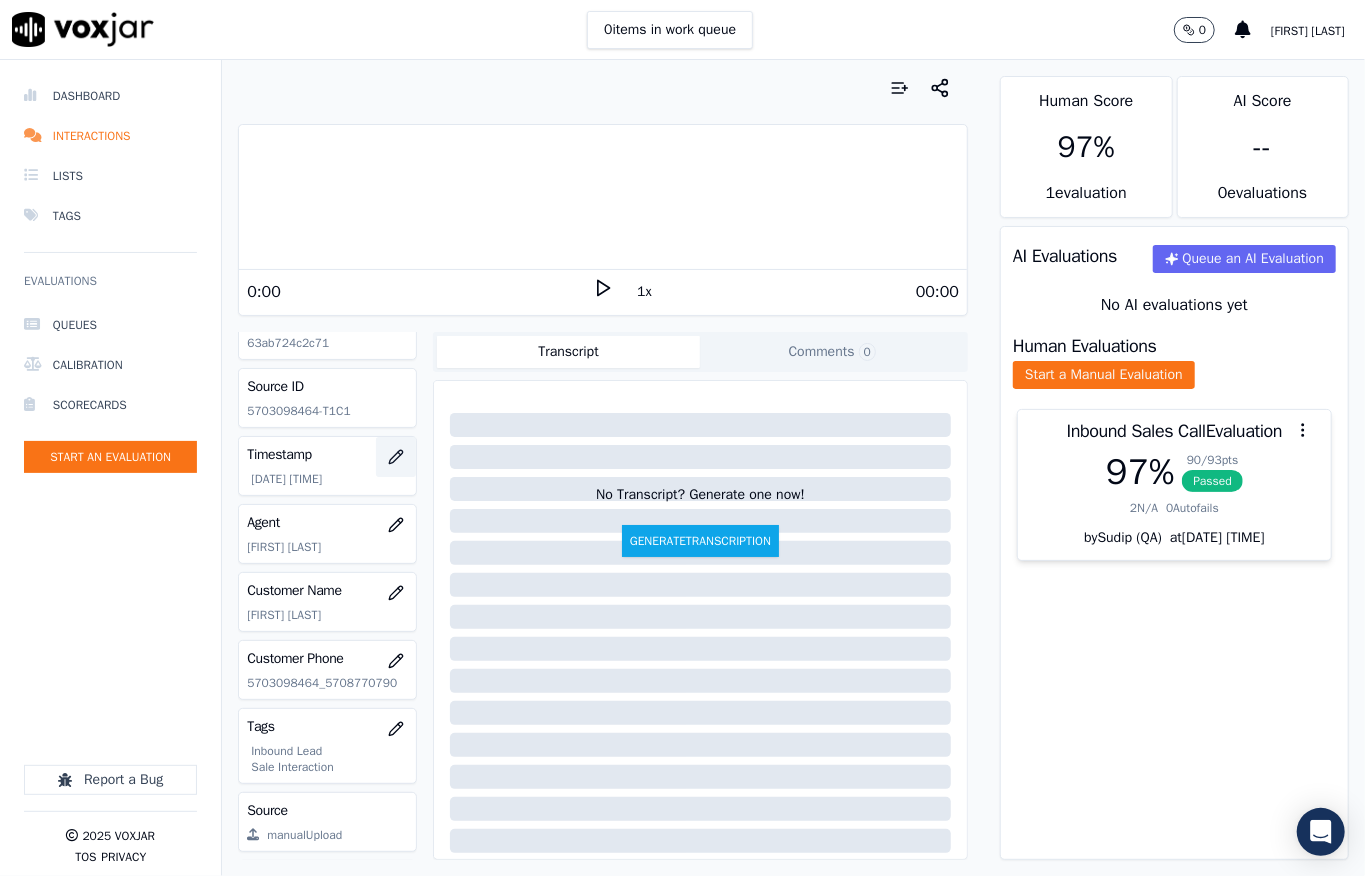 click 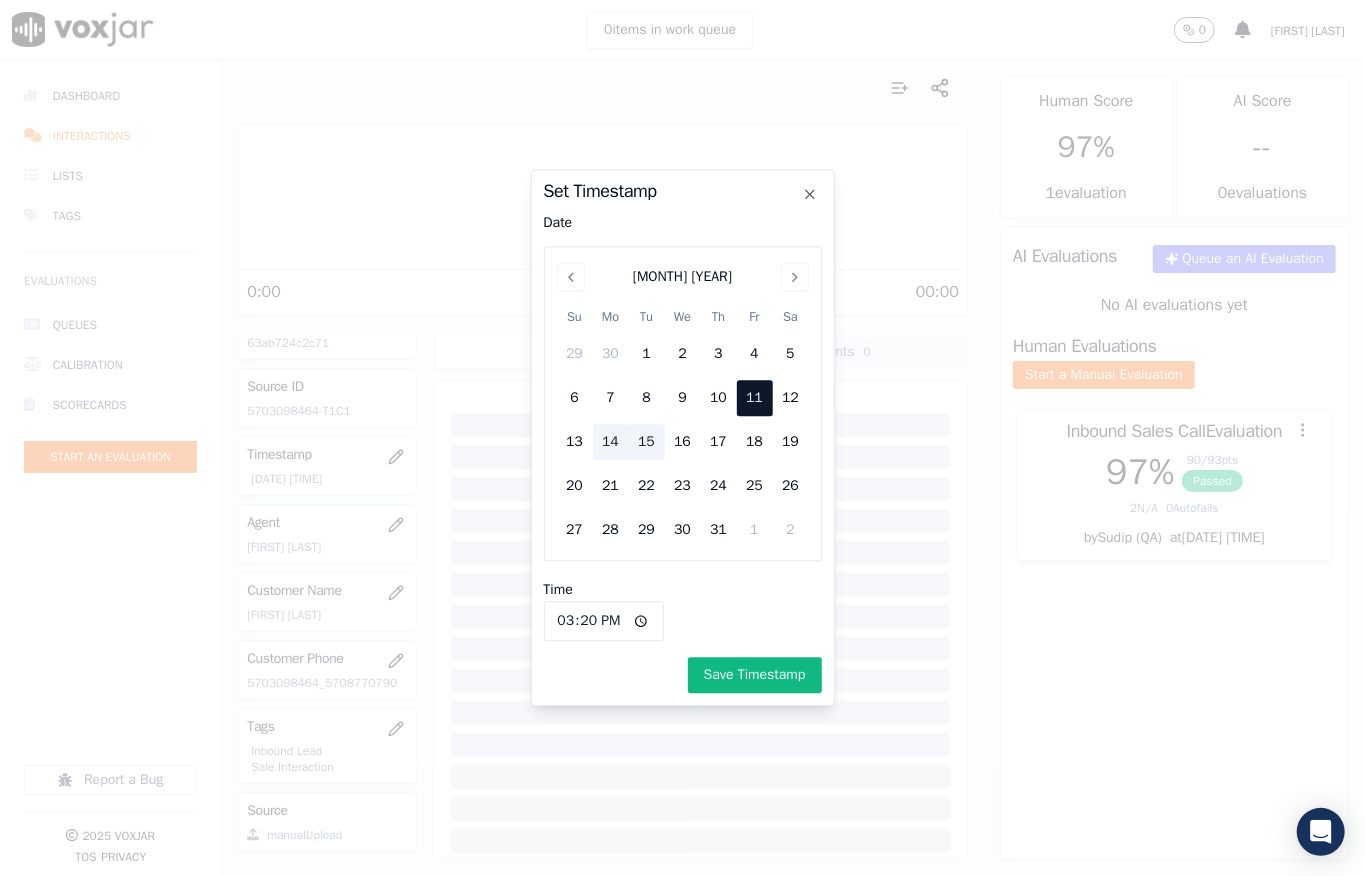 click on "14" at bounding box center [611, 443] 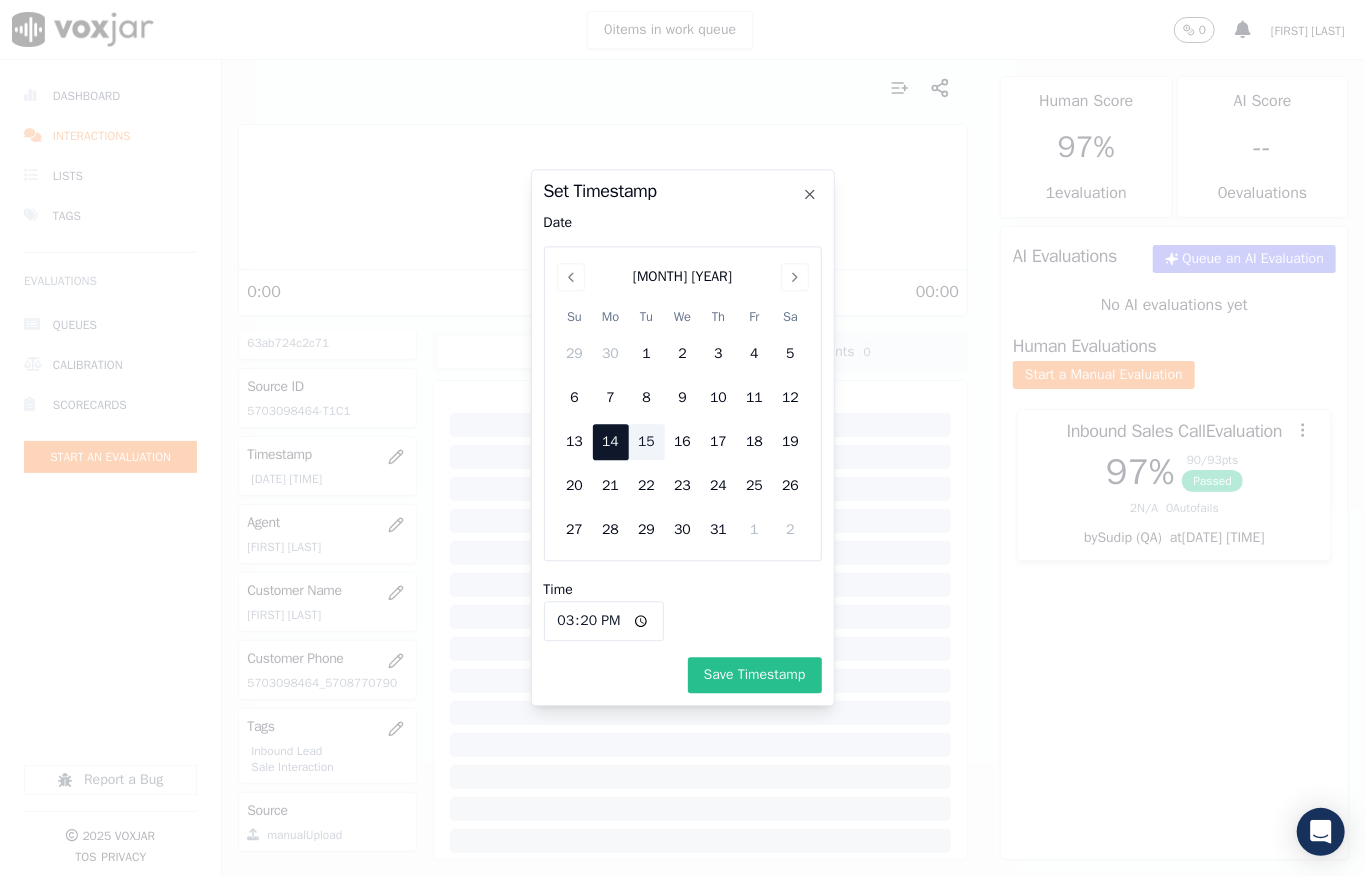click on "Save Timestamp" at bounding box center [755, 676] 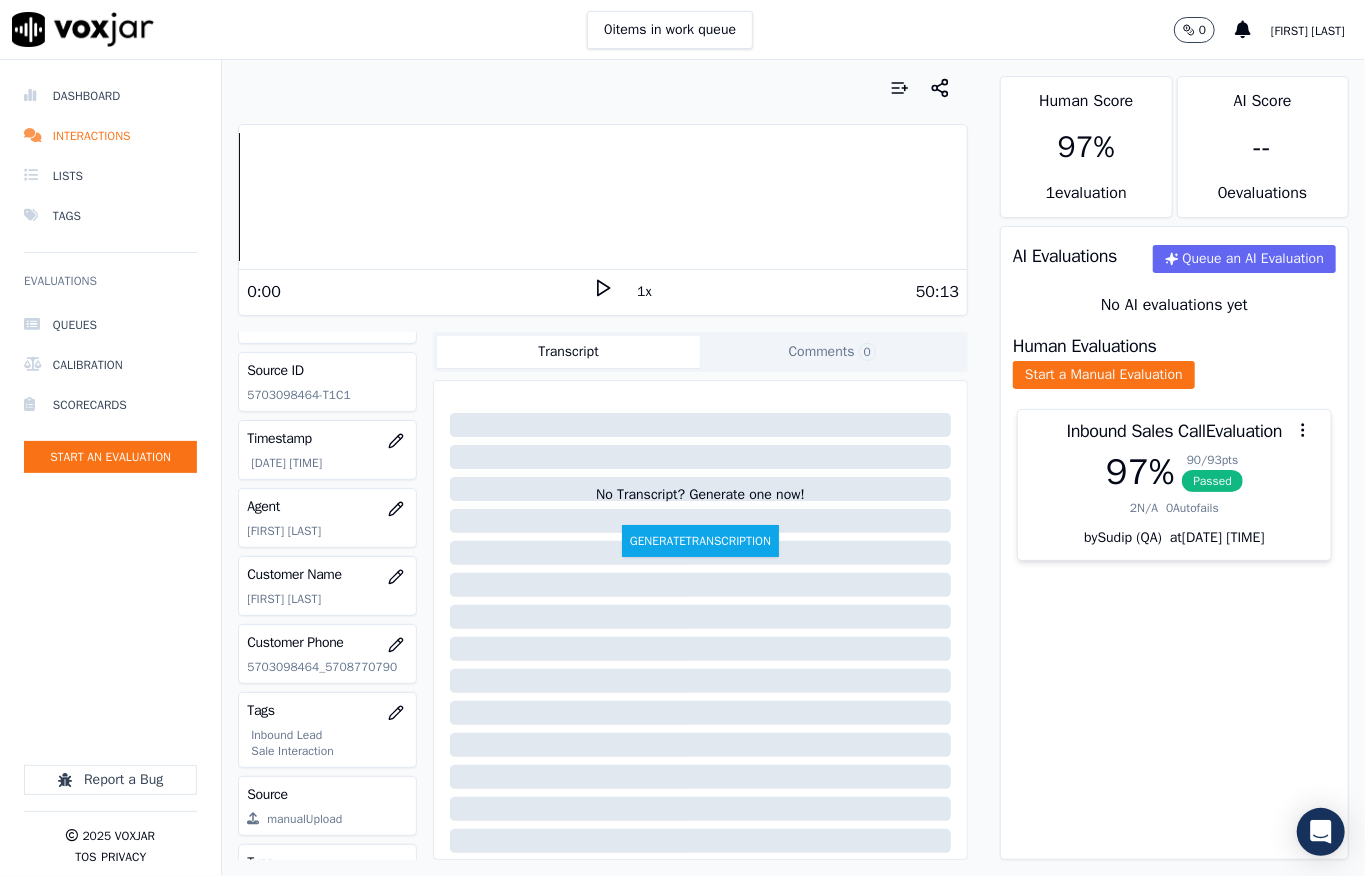 scroll, scrollTop: 0, scrollLeft: 0, axis: both 